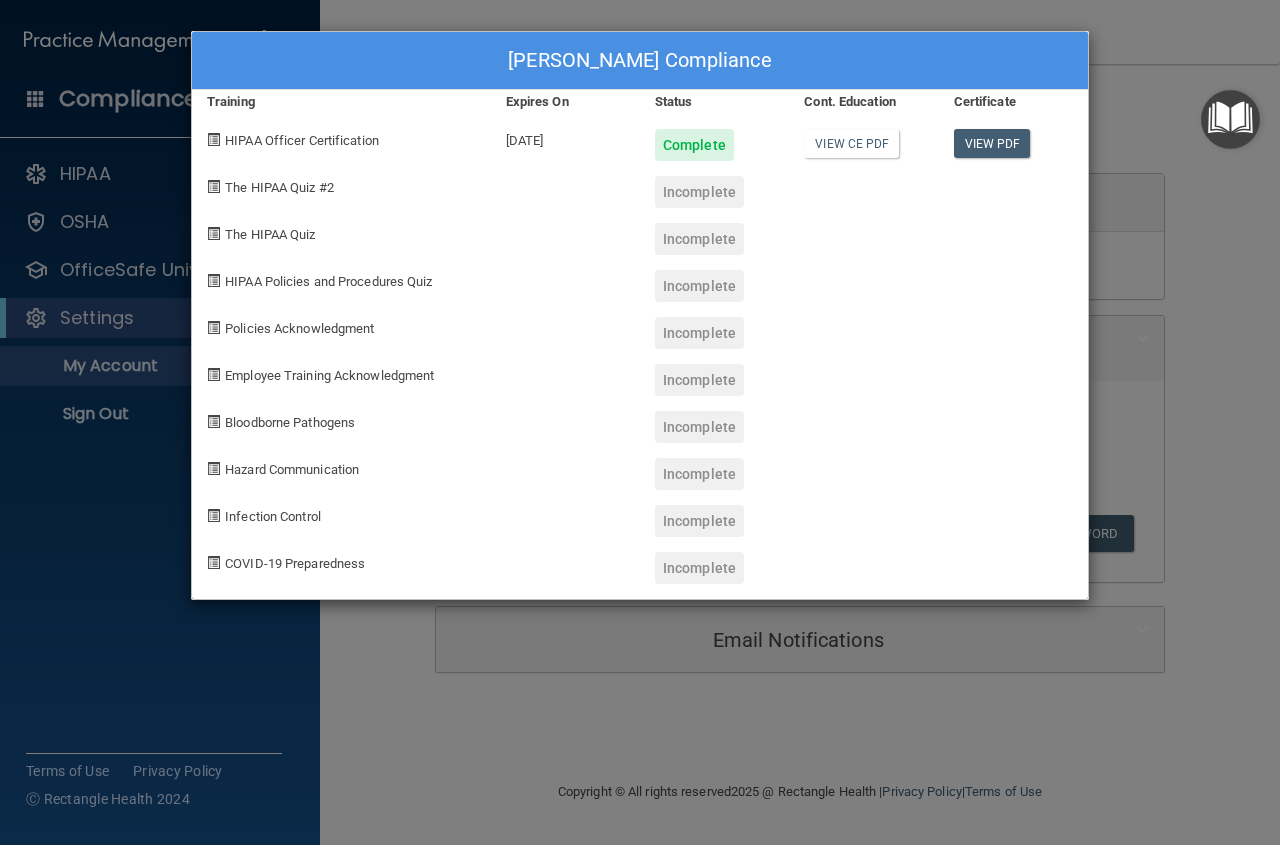 scroll, scrollTop: 0, scrollLeft: 0, axis: both 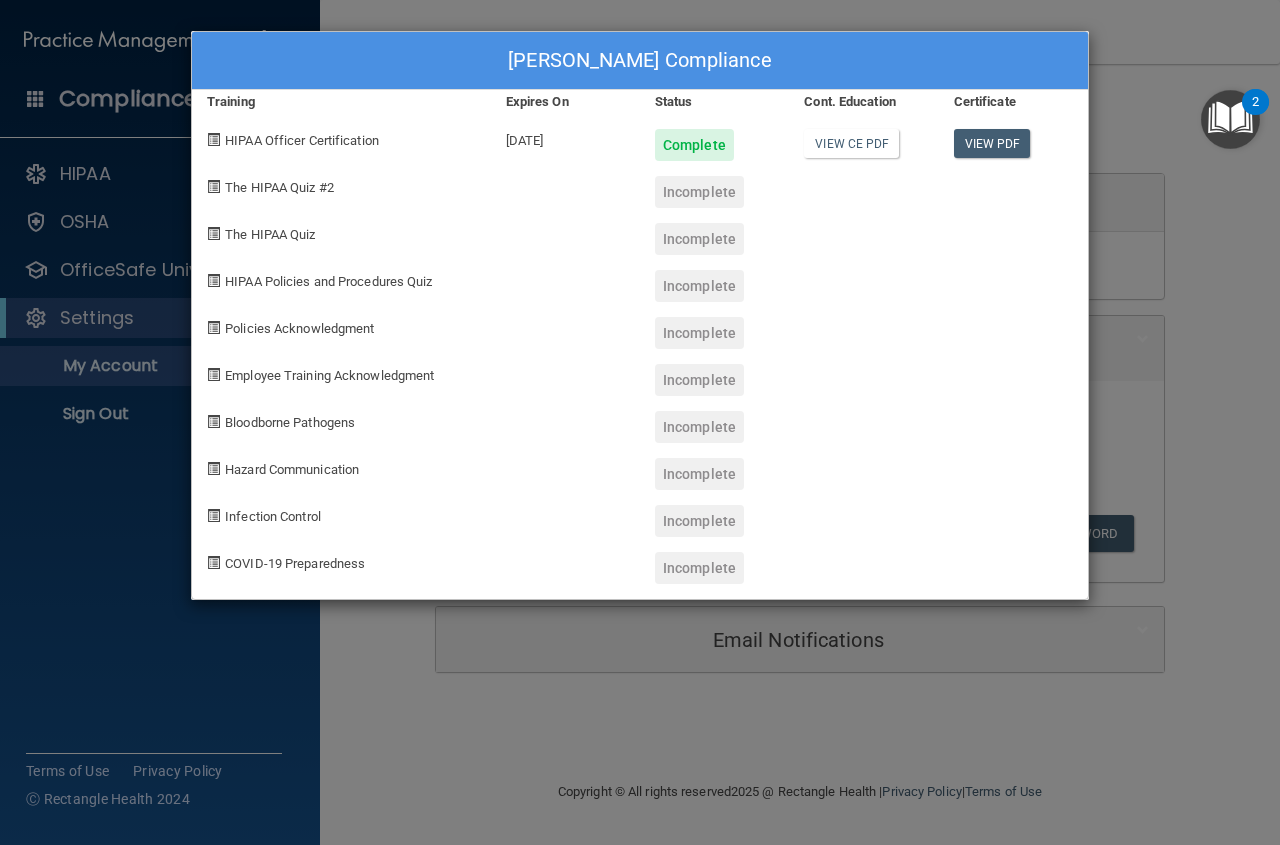 click on "Christine Maturano's Compliance      Training   Expires On   Status   Cont. Education   Certificate         HIPAA Officer Certification      07/17/2026       Complete        View CE PDF       View PDF         The HIPAA Quiz #2             Incomplete                      The HIPAA Quiz             Incomplete                      HIPAA Policies and Procedures Quiz             Incomplete                      Policies Acknowledgment             Incomplete                      Employee Training Acknowledgment             Incomplete                      Bloodborne Pathogens             Incomplete                      Hazard Communication             Incomplete                      Infection Control             Incomplete                      COVID-19 Preparedness             Incomplete" at bounding box center (640, 422) 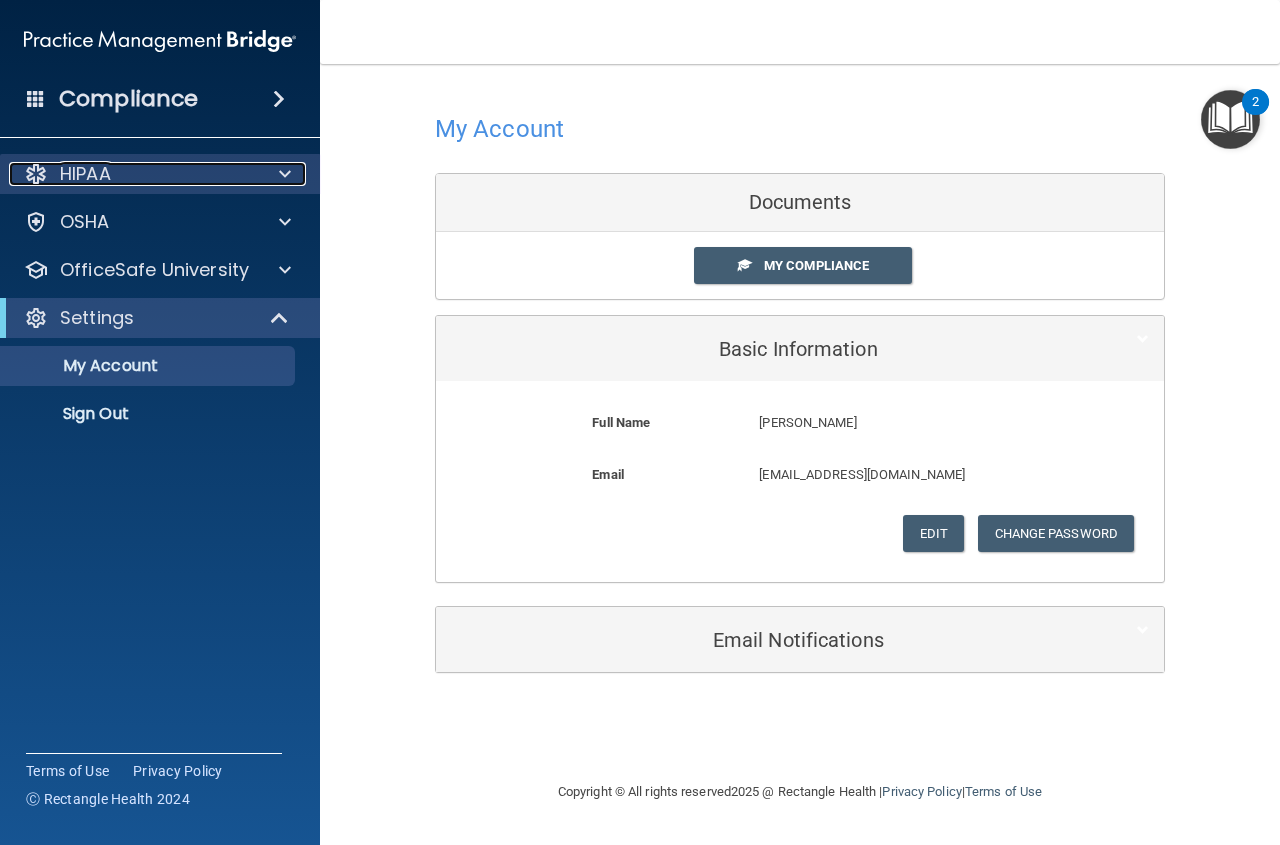click at bounding box center [282, 174] 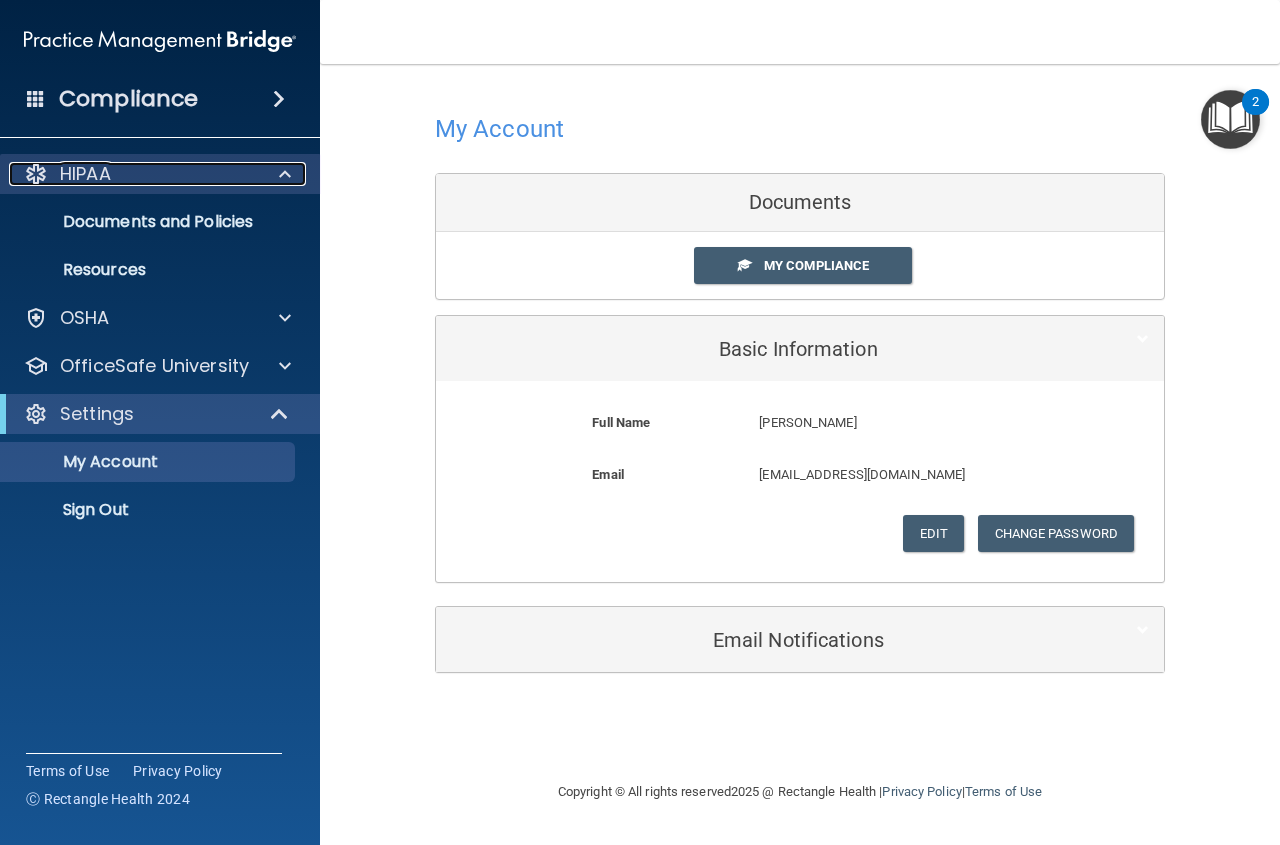 click at bounding box center (282, 174) 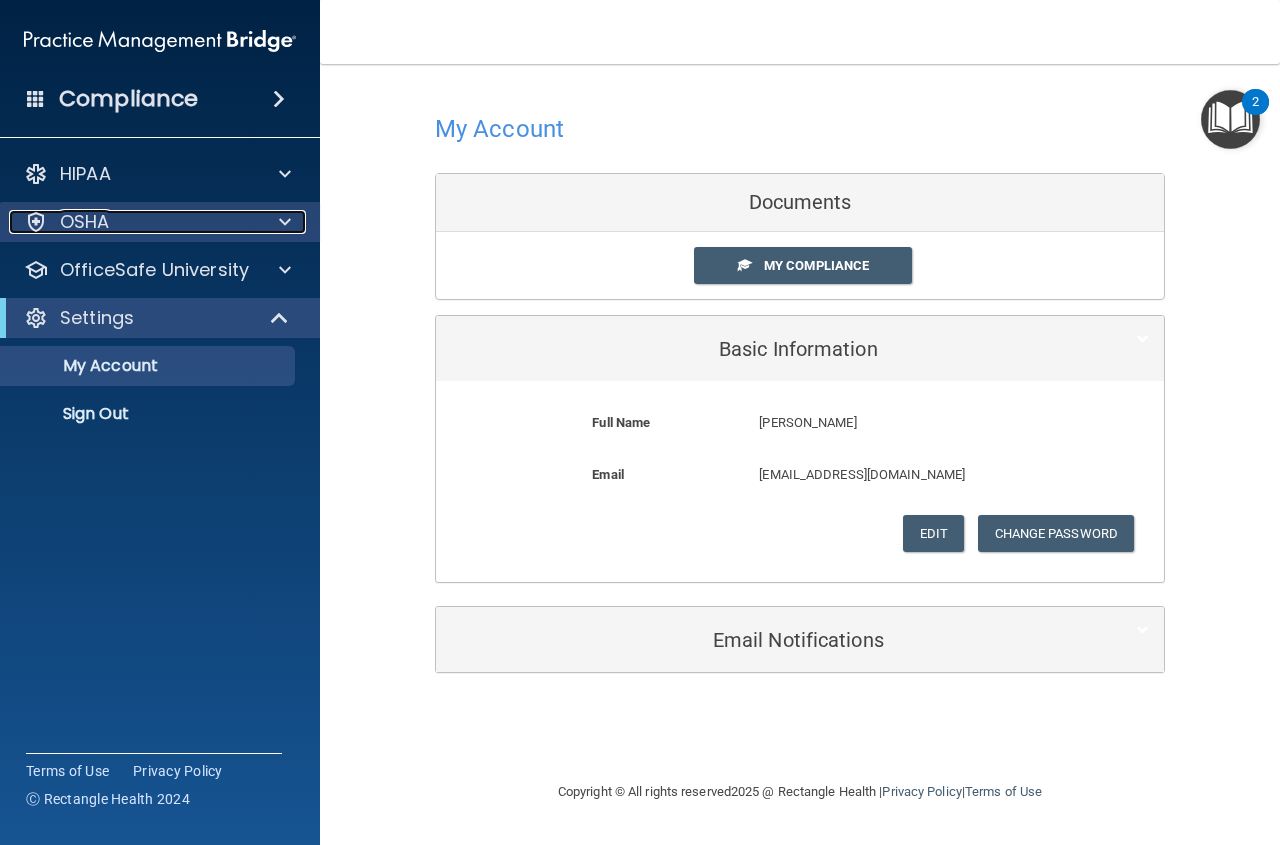 click at bounding box center (282, 222) 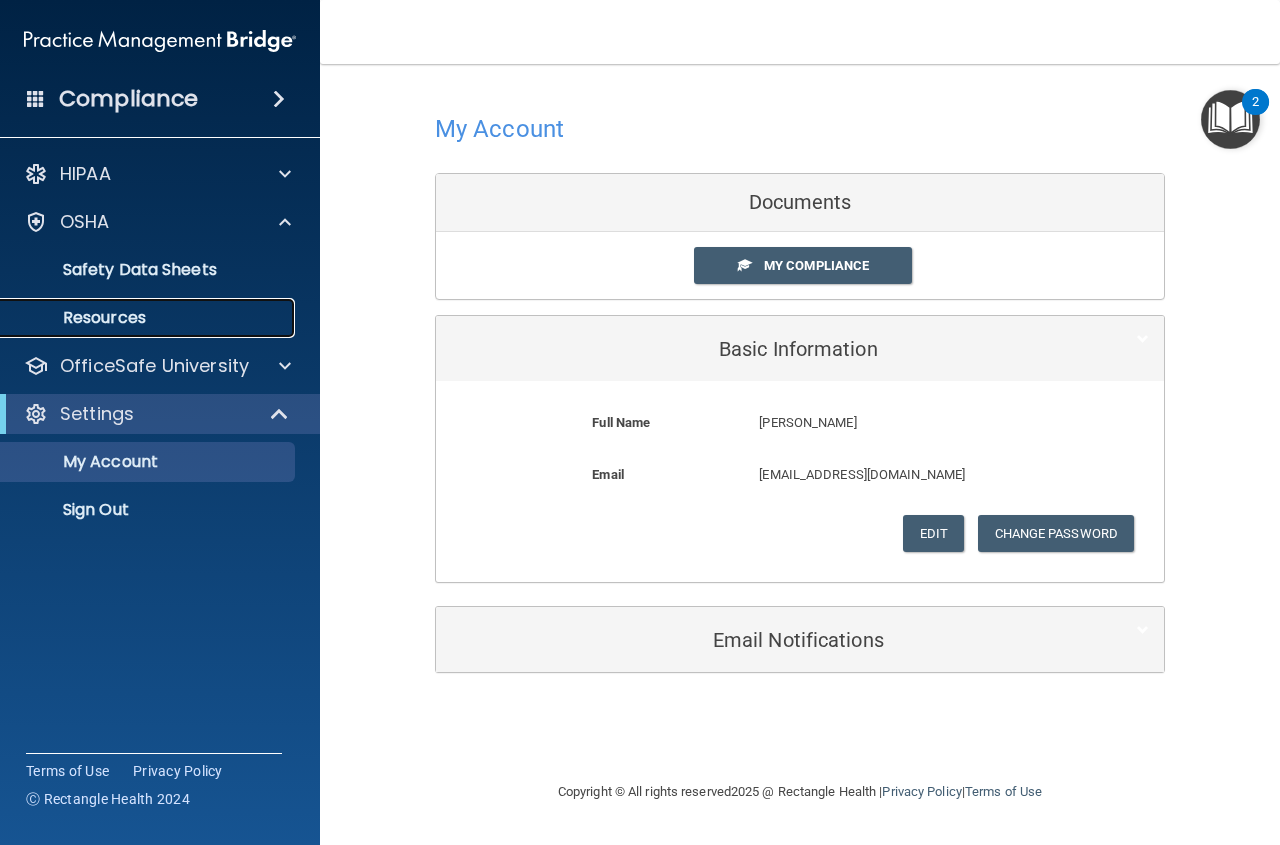 click on "Resources" at bounding box center [137, 318] 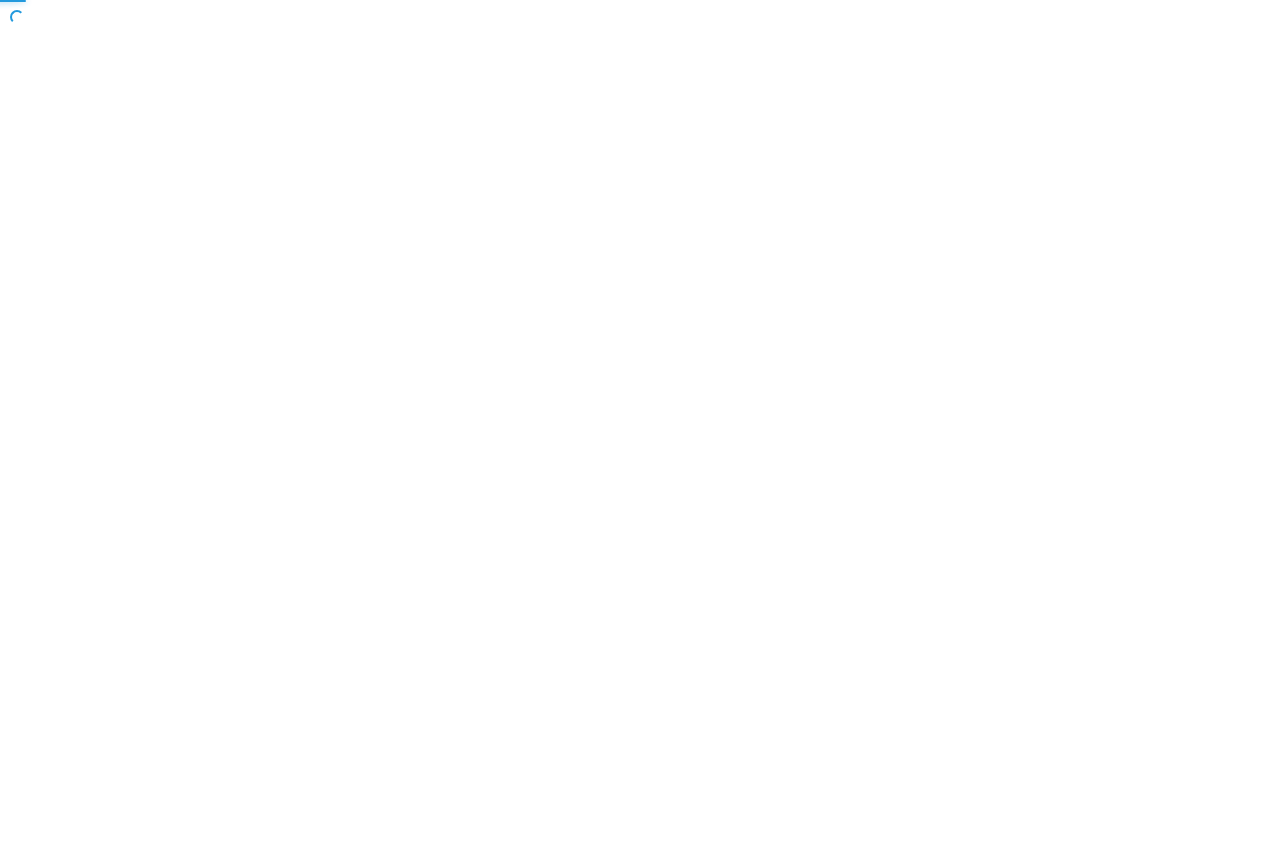 scroll, scrollTop: 0, scrollLeft: 0, axis: both 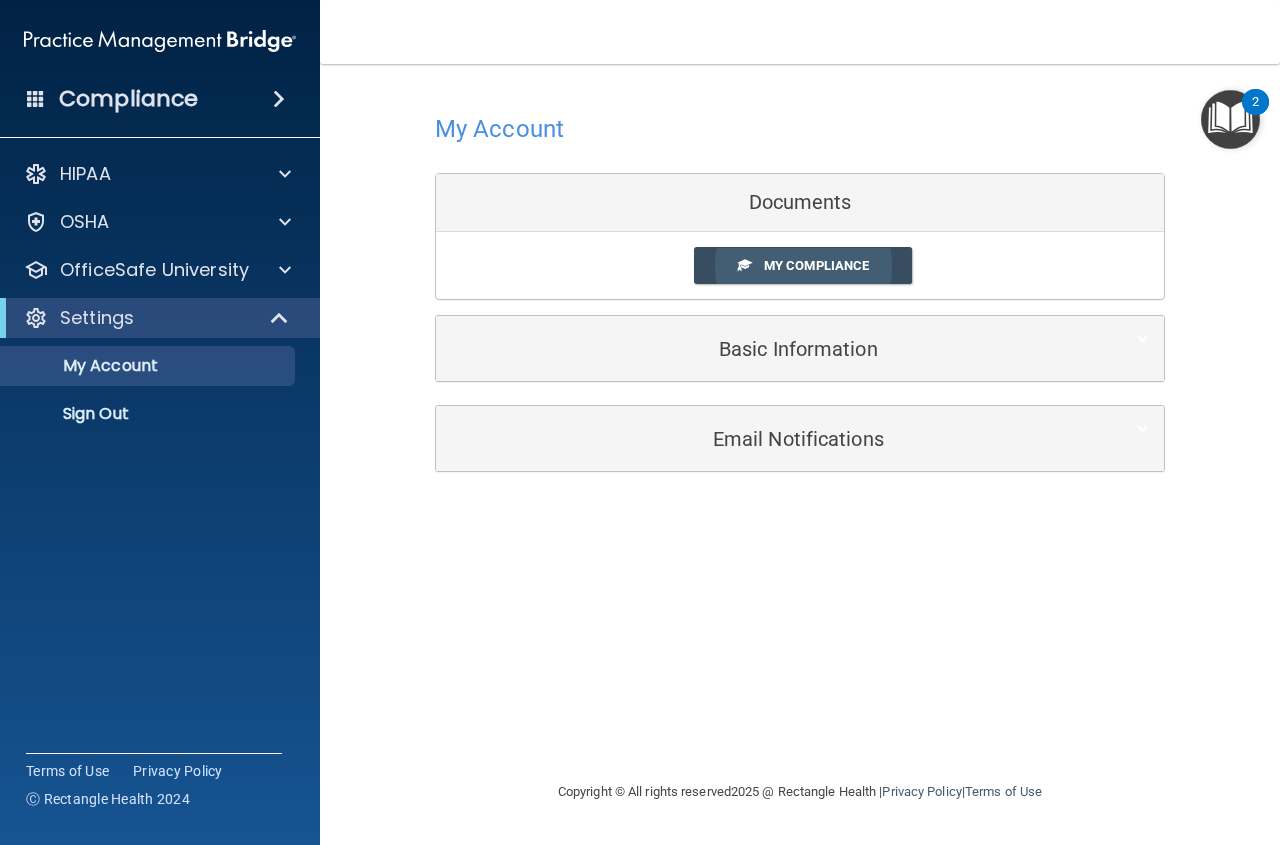 click on "My Compliance" at bounding box center (816, 265) 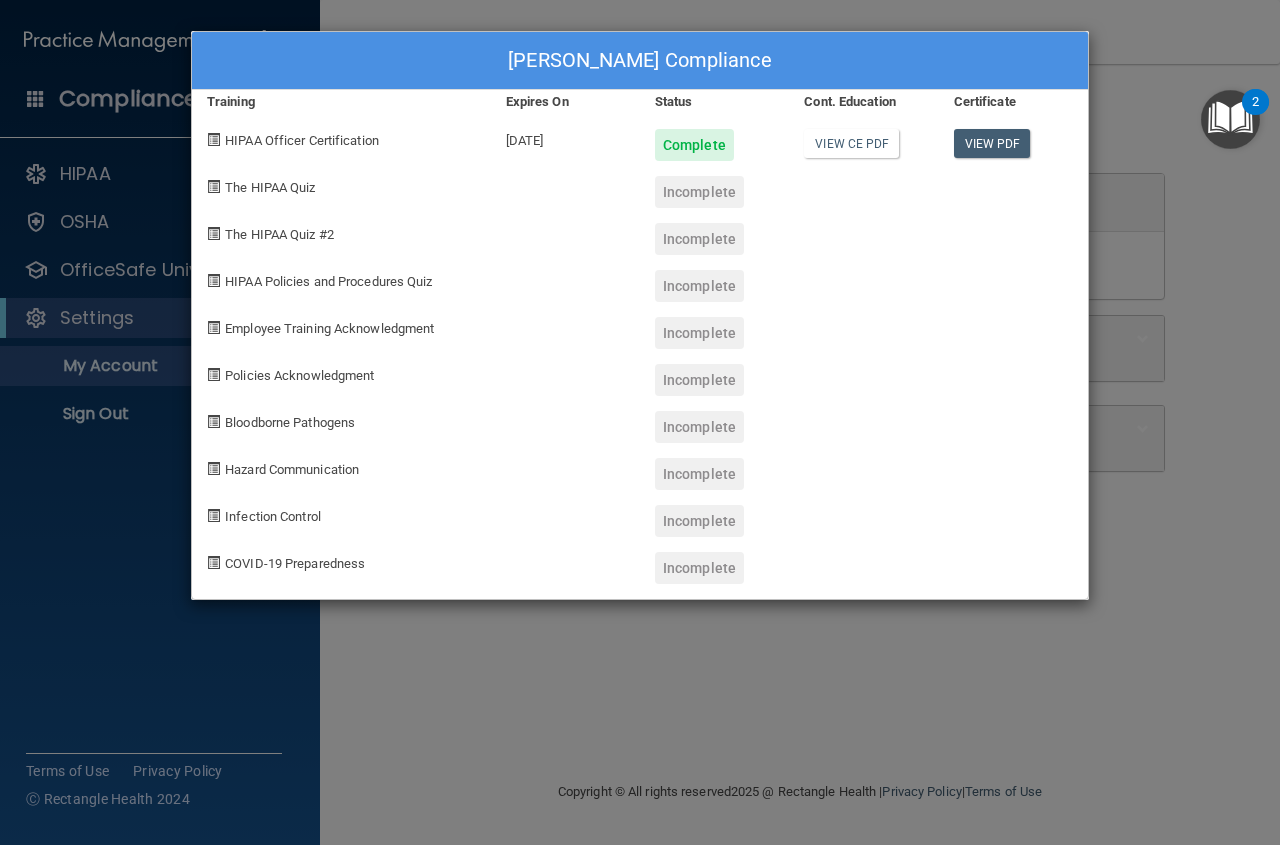 click on "Christine Maturano's Compliance      Training   Expires On   Status   Cont. Education   Certificate         HIPAA Officer Certification      07/17/2026       Complete        View CE PDF       View PDF         The HIPAA Quiz             Incomplete                      The HIPAA Quiz #2             Incomplete                      HIPAA Policies and Procedures Quiz             Incomplete                      Employee Training Acknowledgment             Incomplete                      Policies Acknowledgment             Incomplete                      Bloodborne Pathogens             Incomplete                      Hazard Communication             Incomplete                      Infection Control             Incomplete                      COVID-19 Preparedness             Incomplete" at bounding box center (640, 422) 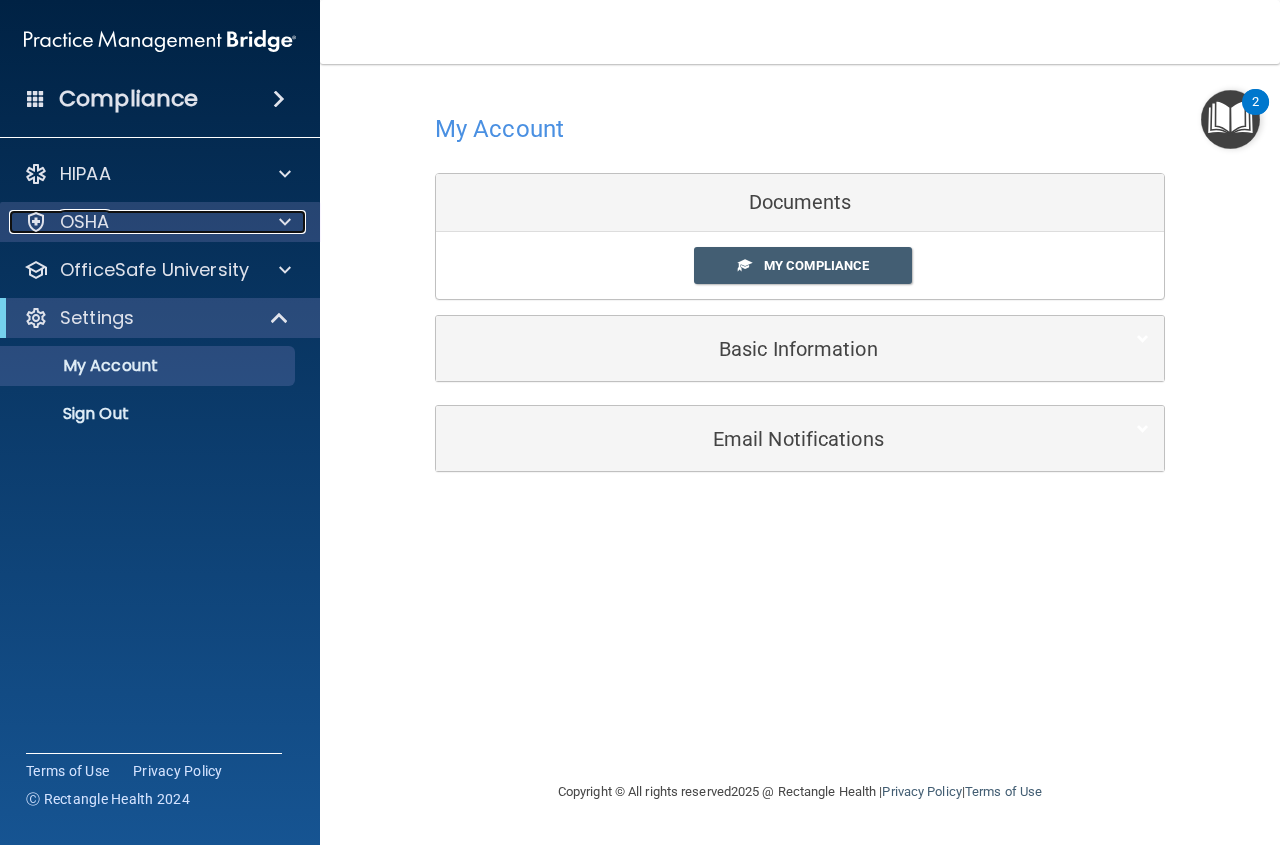 click at bounding box center [282, 222] 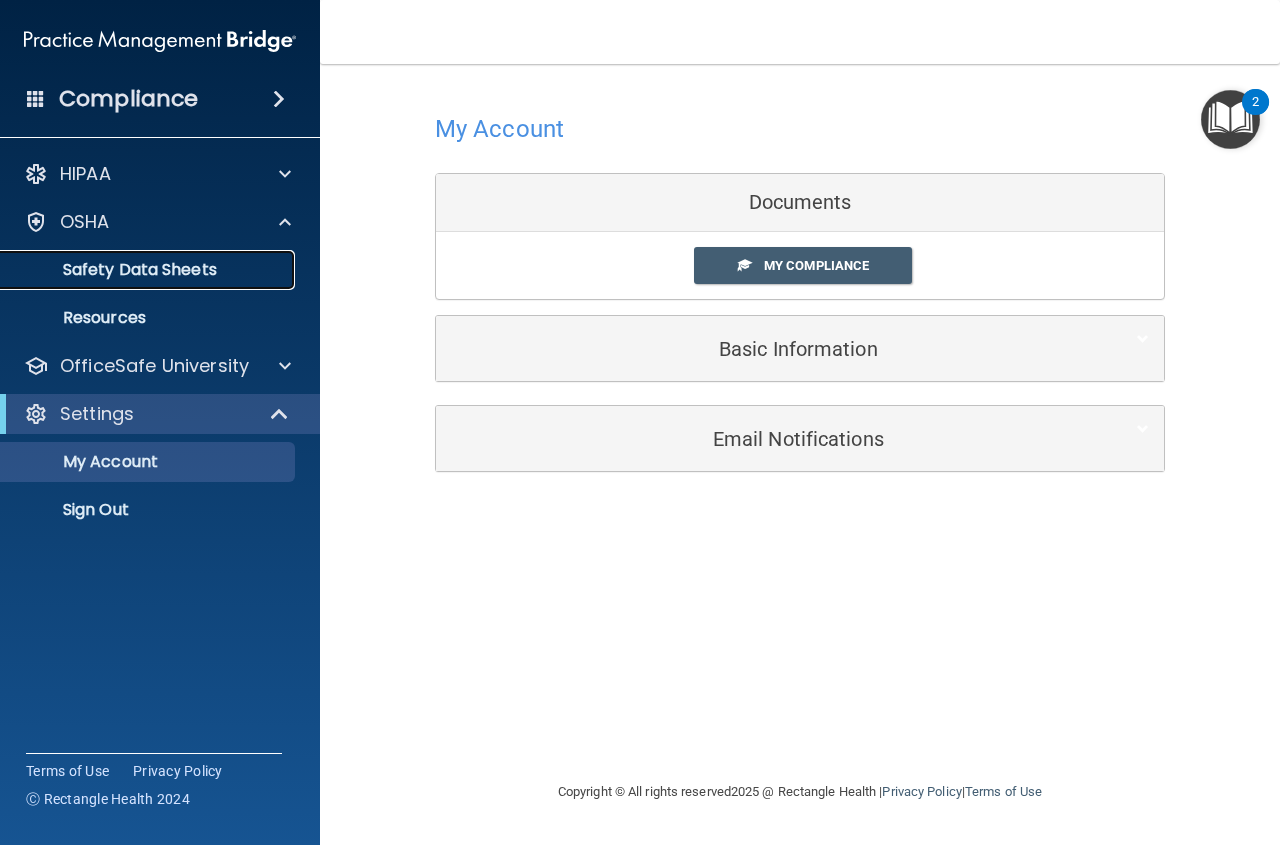 click on "Safety Data Sheets" at bounding box center (149, 270) 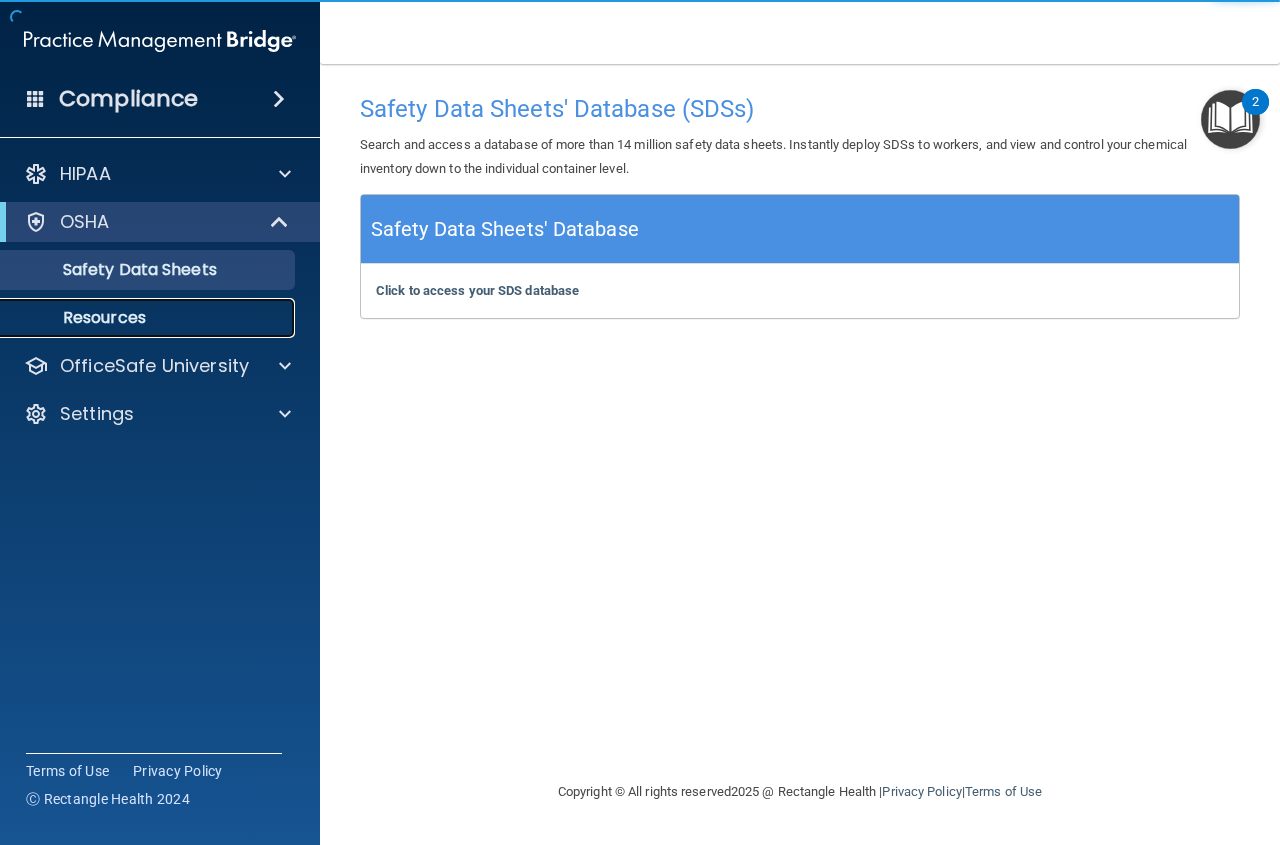 click on "Resources" at bounding box center (149, 318) 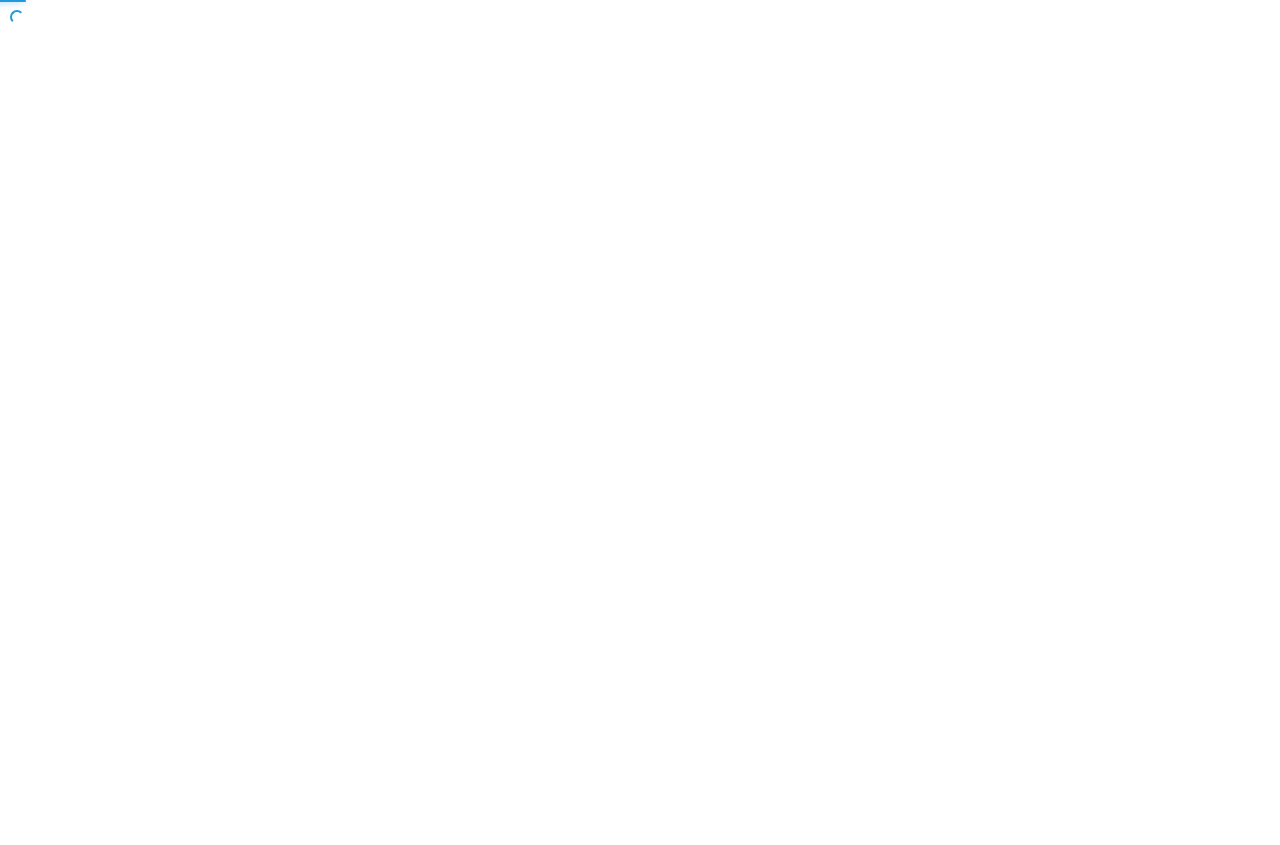 scroll, scrollTop: 0, scrollLeft: 0, axis: both 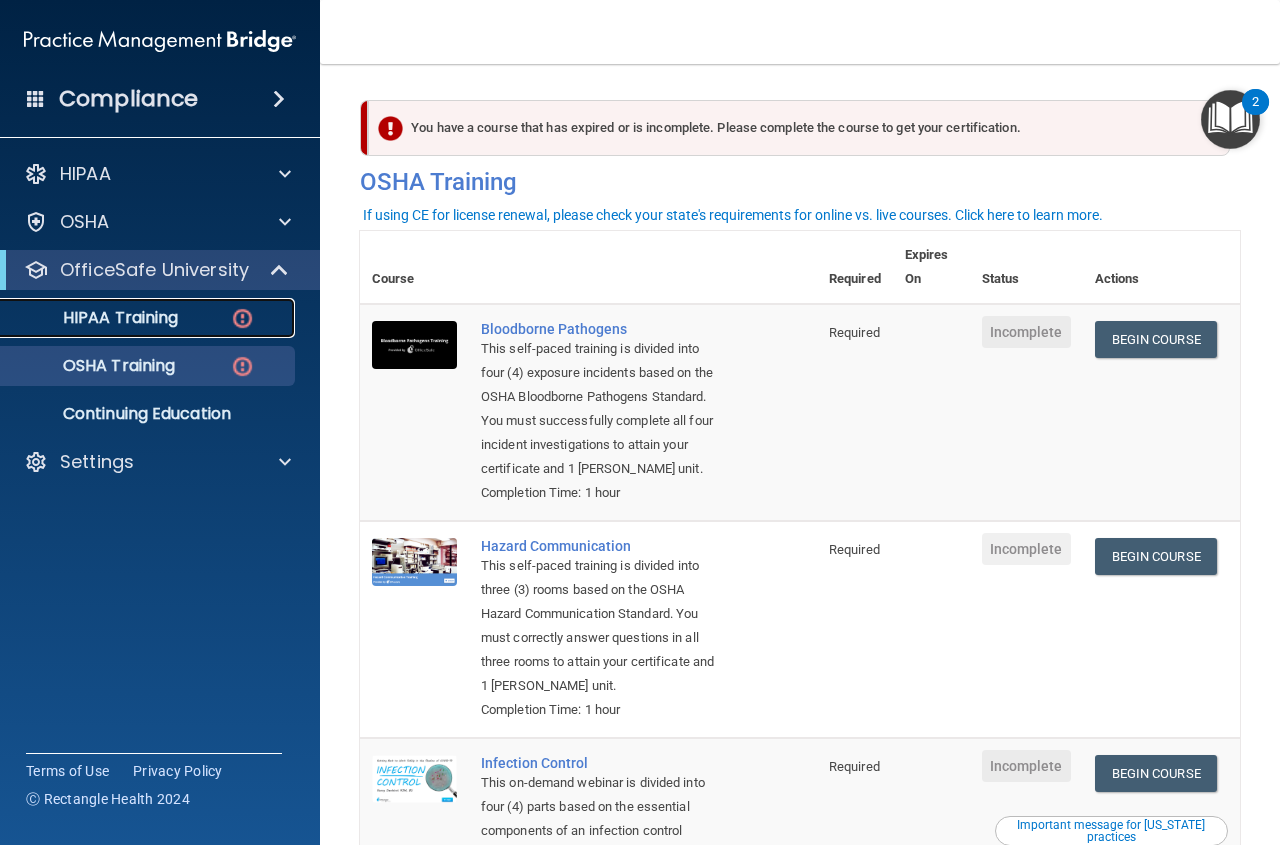 click at bounding box center [242, 318] 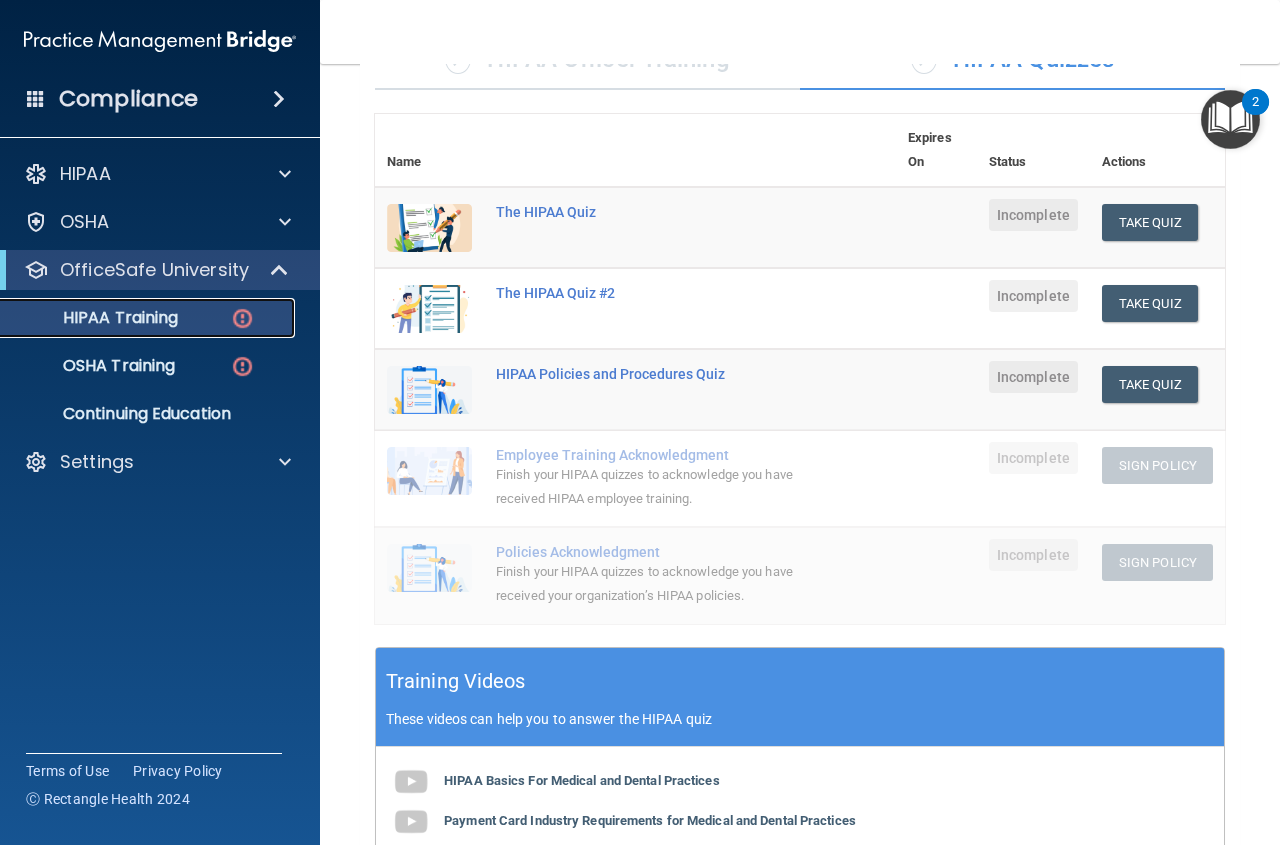 scroll, scrollTop: 0, scrollLeft: 0, axis: both 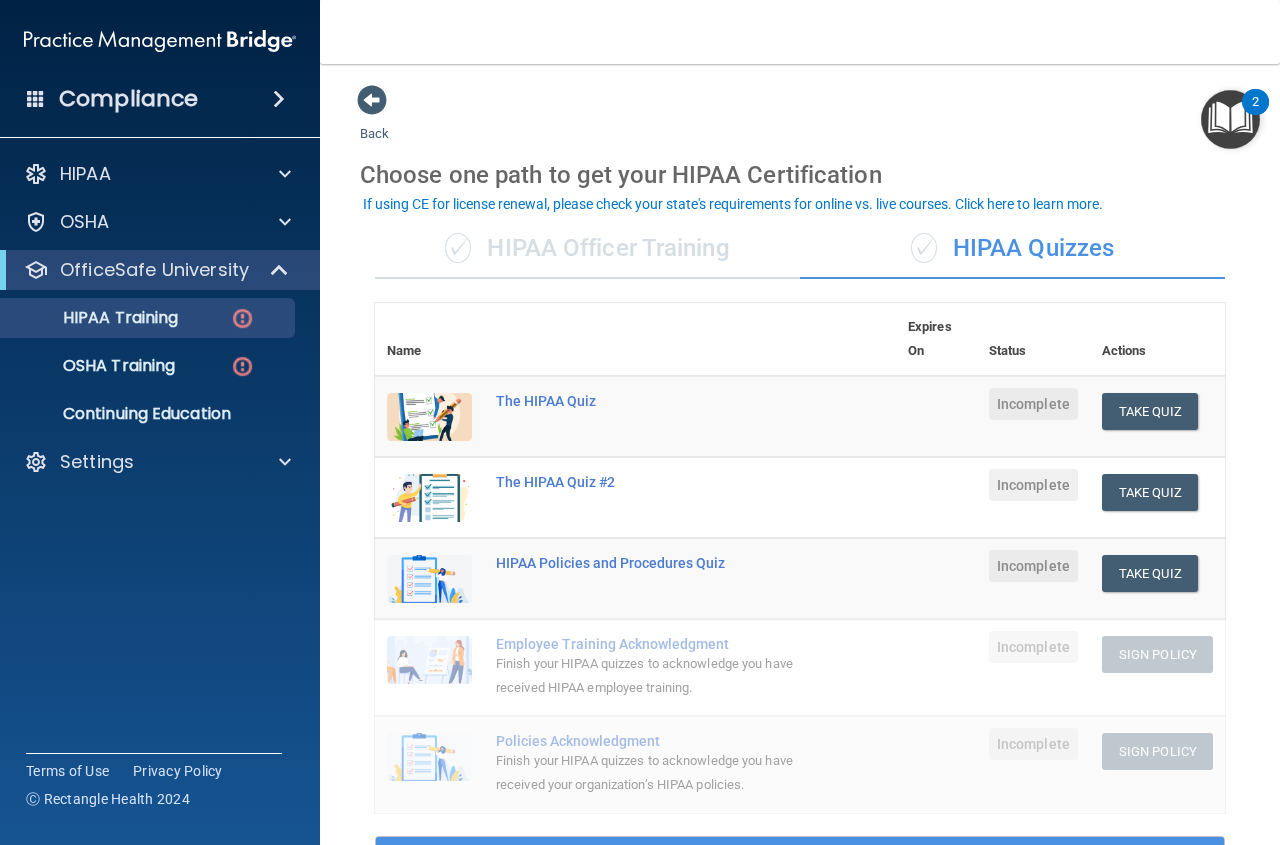 click on "✓   HIPAA Officer Training" at bounding box center [587, 249] 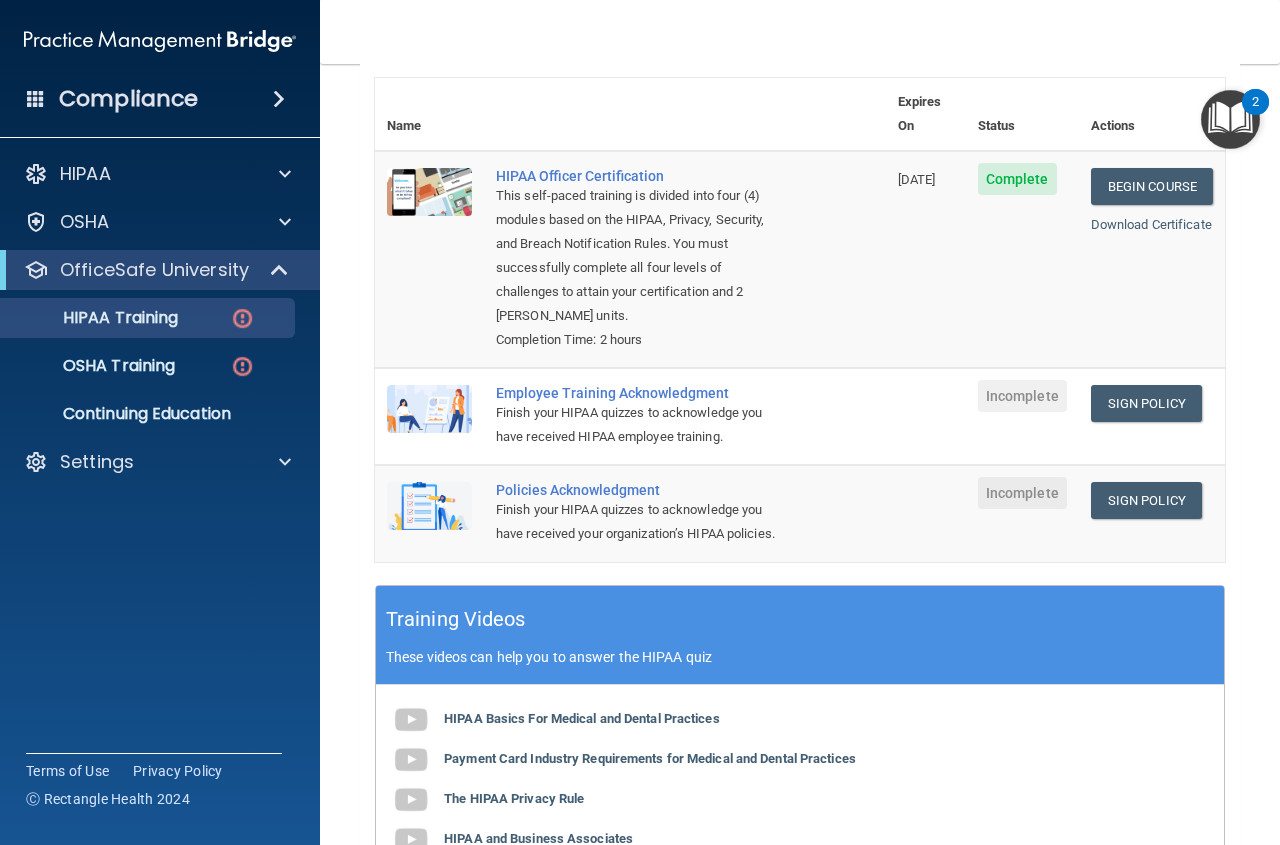scroll, scrollTop: 0, scrollLeft: 0, axis: both 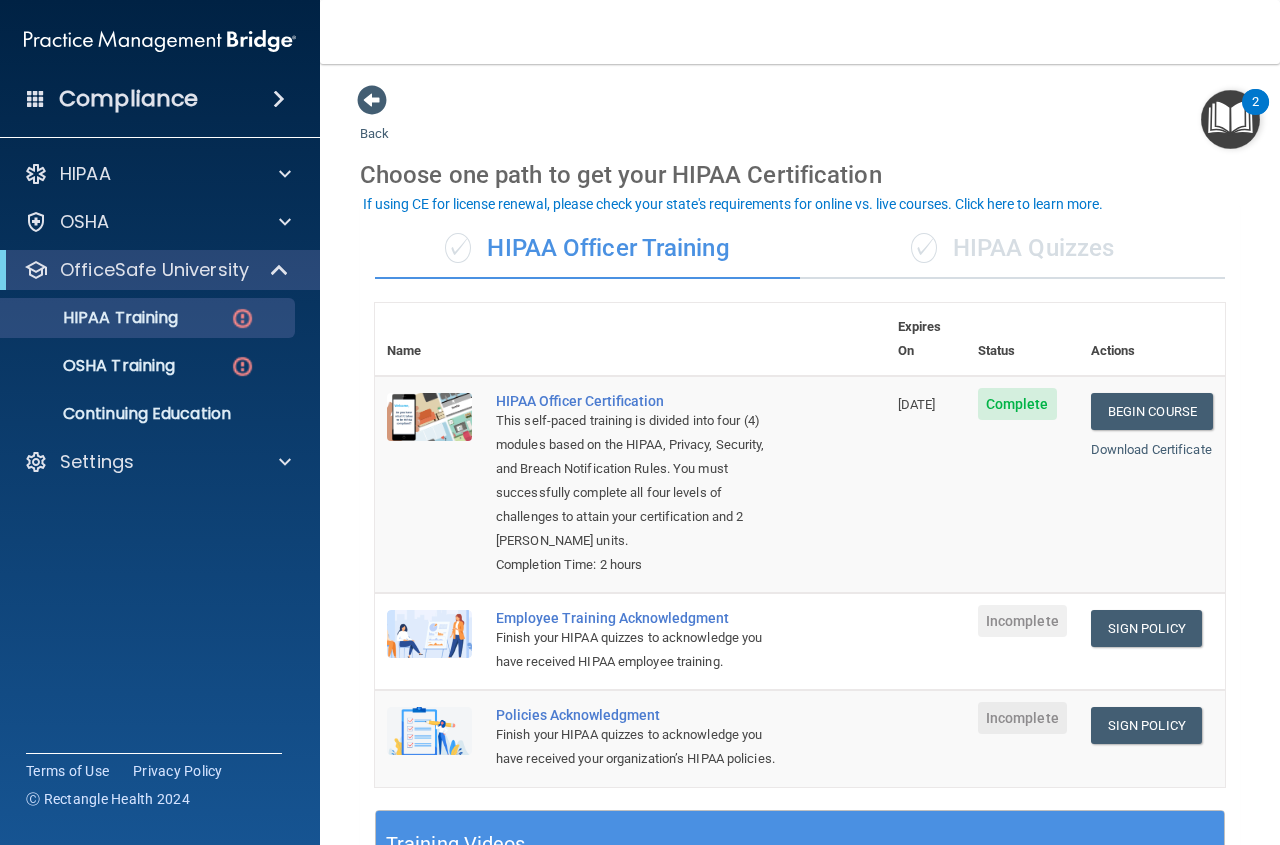click on "✓   HIPAA Quizzes" at bounding box center (1012, 249) 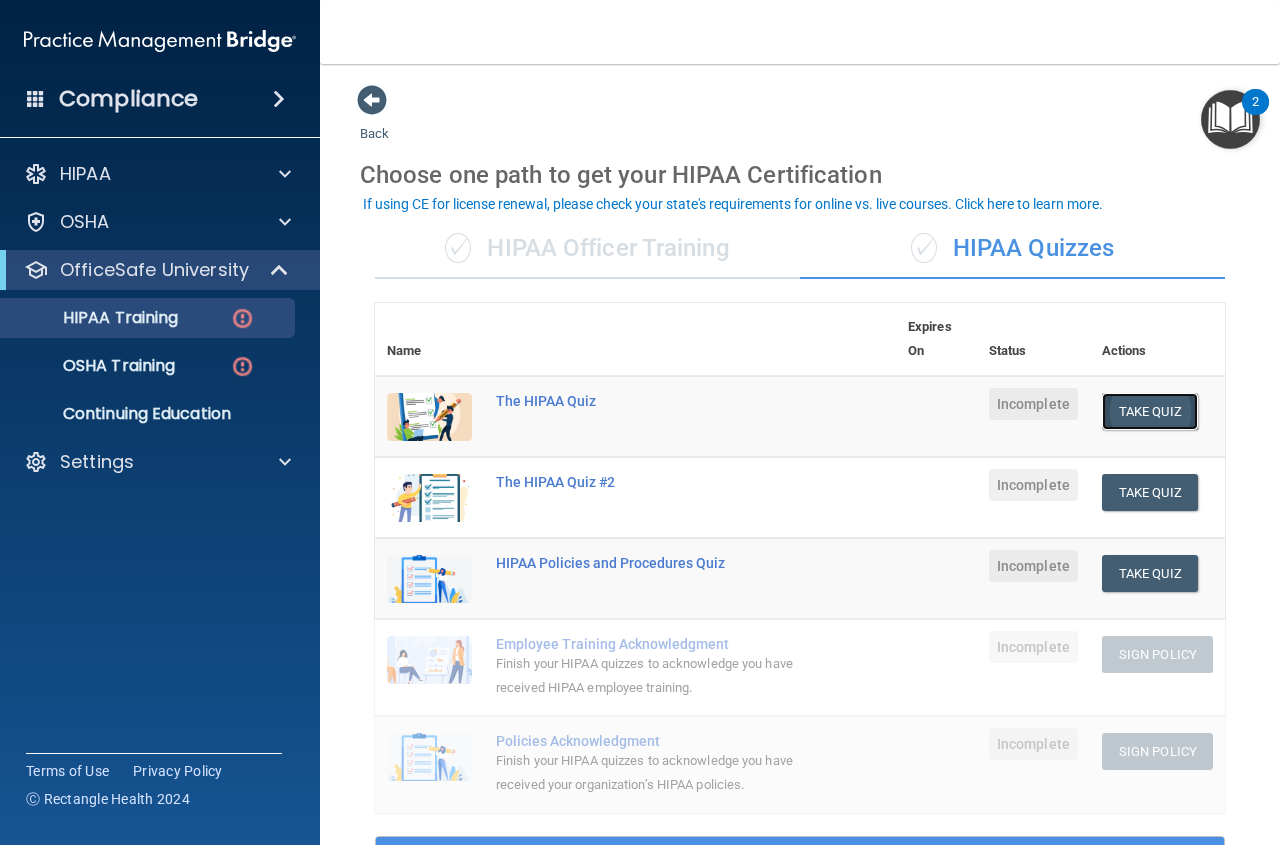 click on "Take Quiz" at bounding box center (1150, 411) 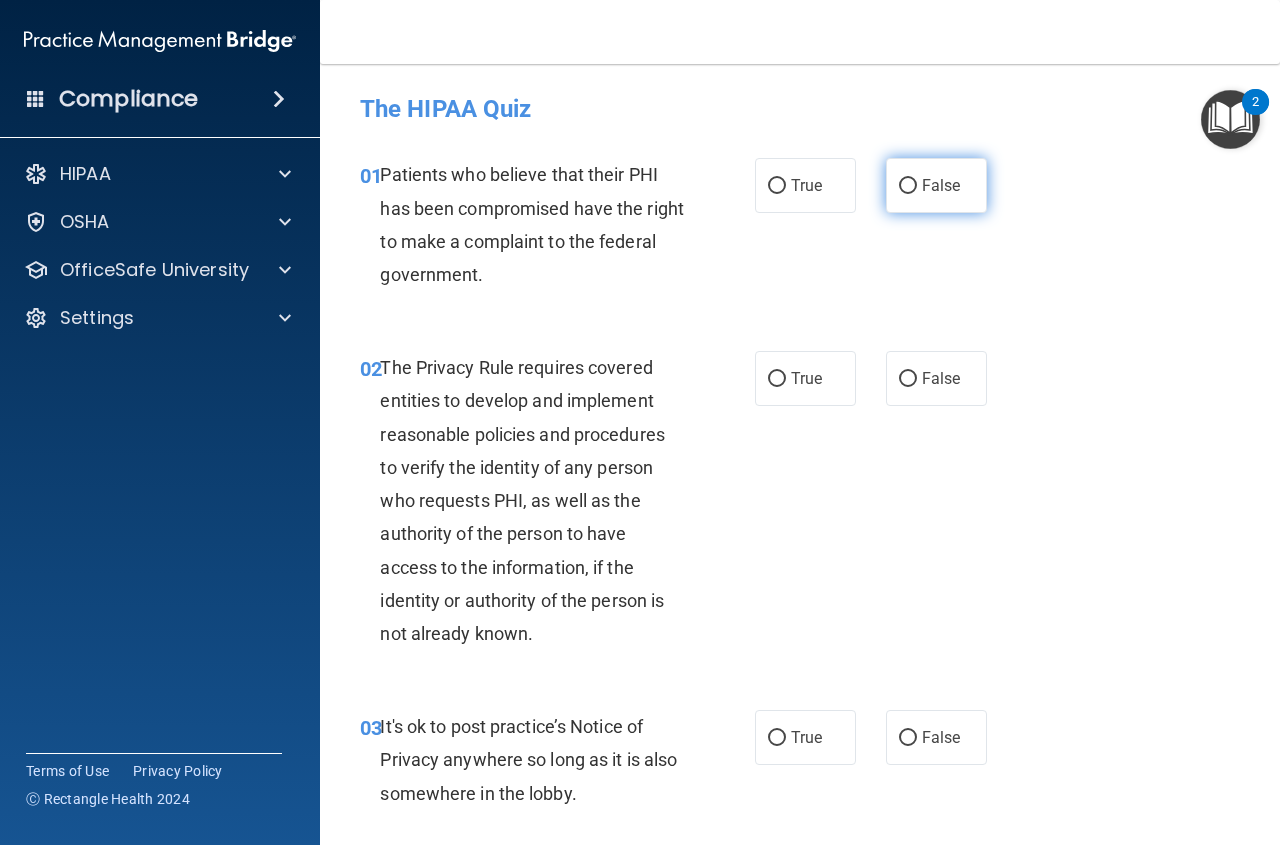 click on "False" at bounding box center [941, 185] 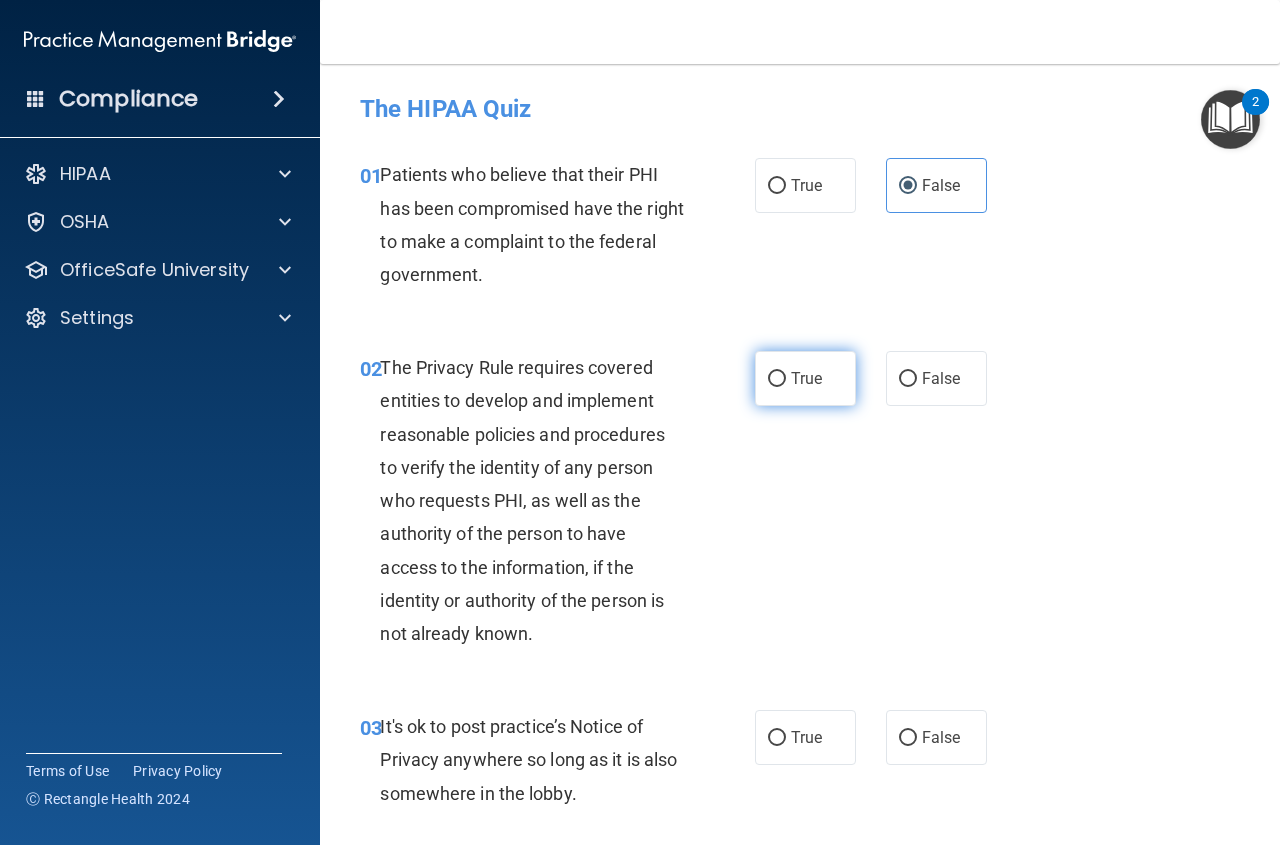 click on "True" at bounding box center [806, 378] 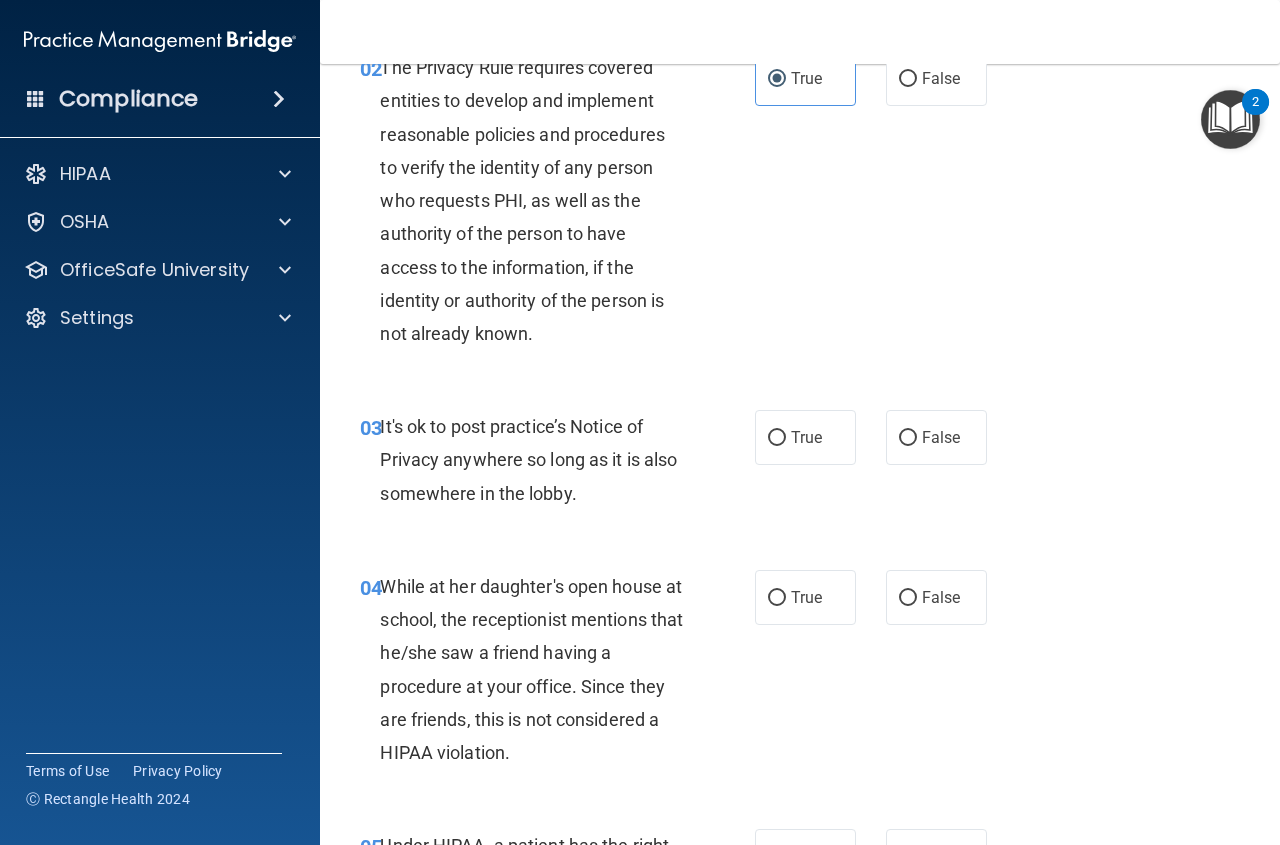 scroll, scrollTop: 450, scrollLeft: 0, axis: vertical 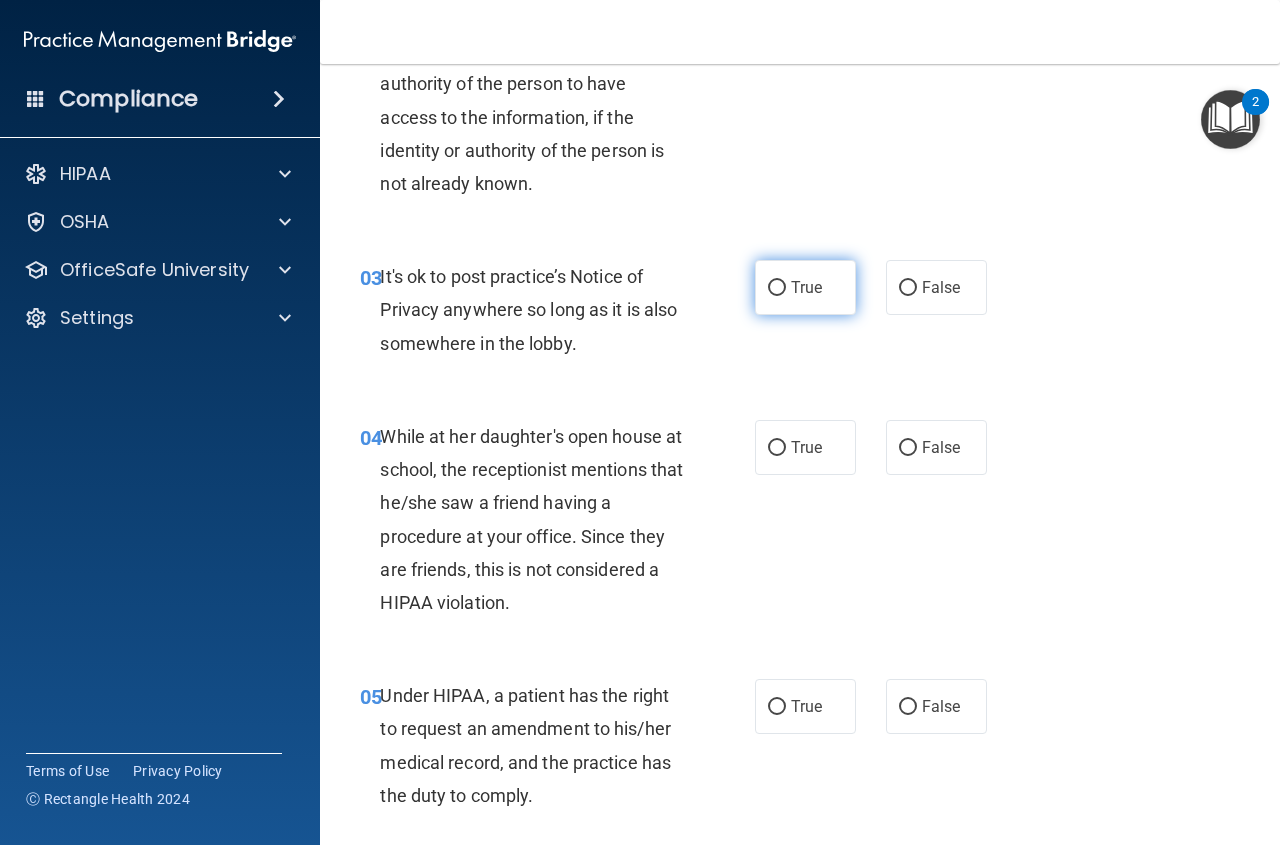 click on "True" at bounding box center [805, 287] 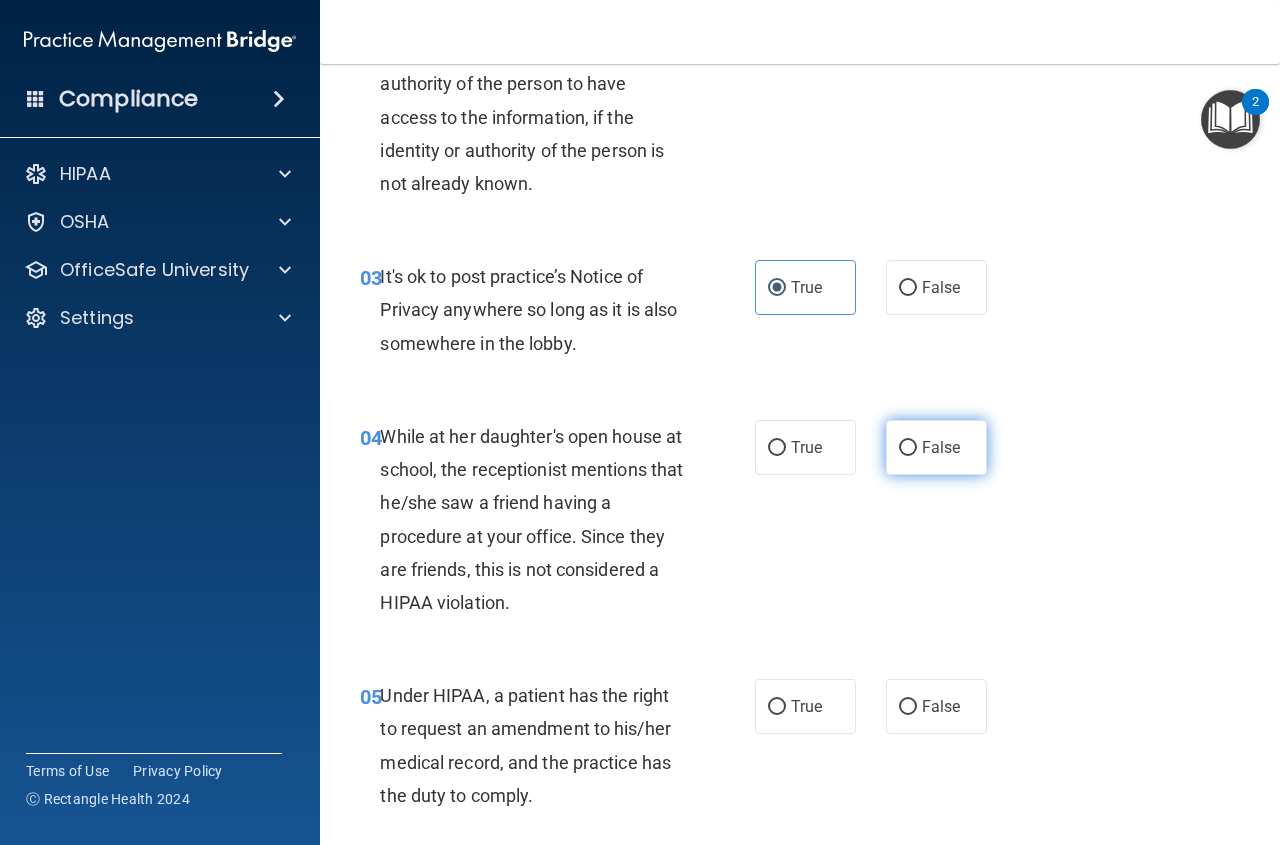 click on "False" at bounding box center (936, 447) 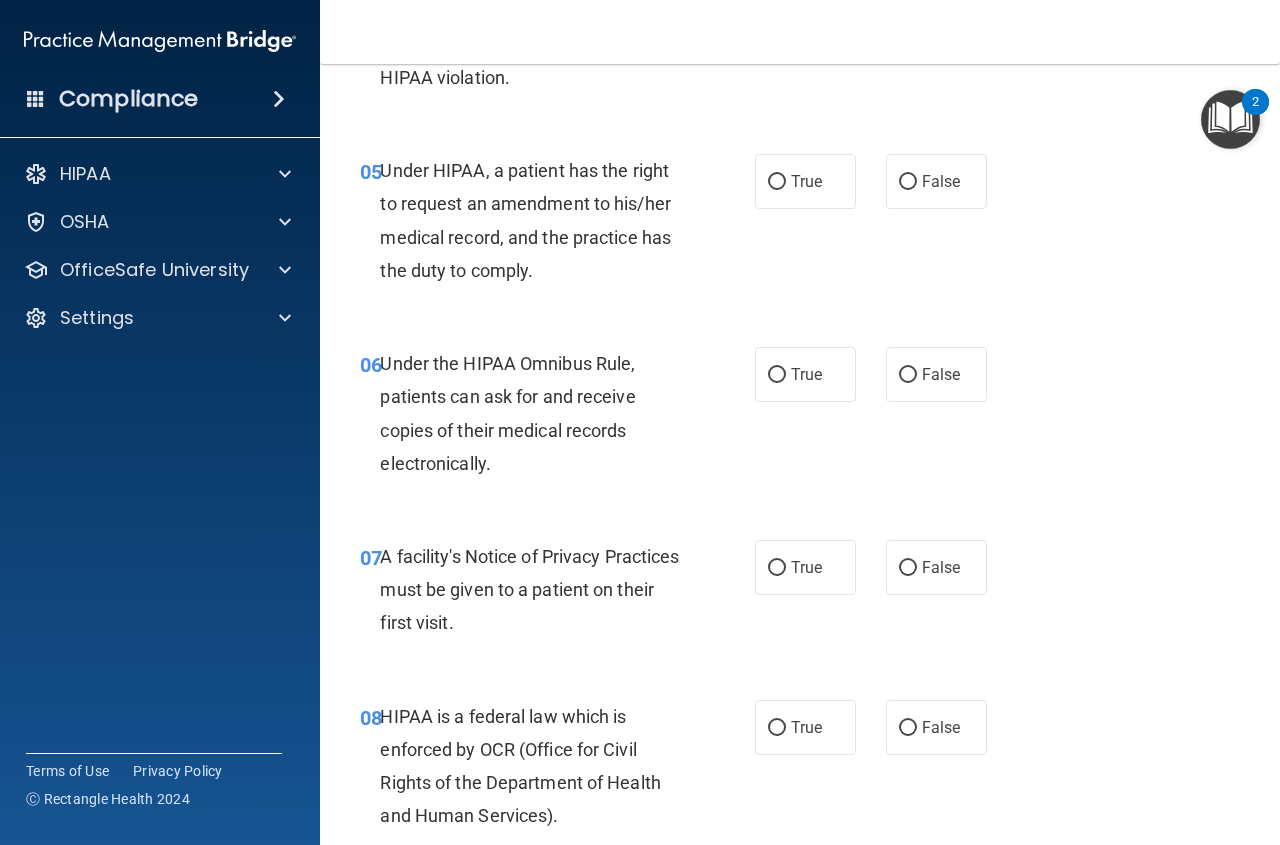 scroll, scrollTop: 1000, scrollLeft: 0, axis: vertical 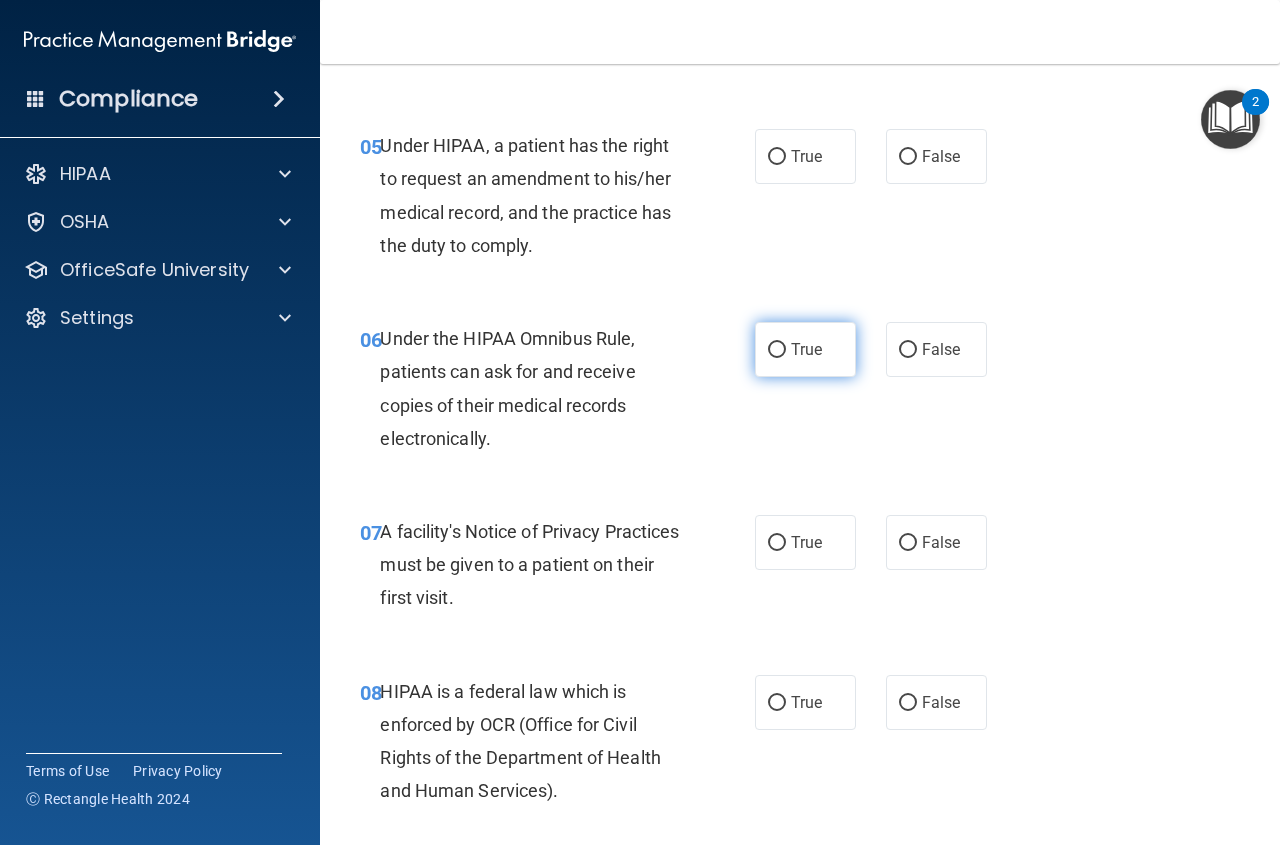 click on "True" at bounding box center (806, 349) 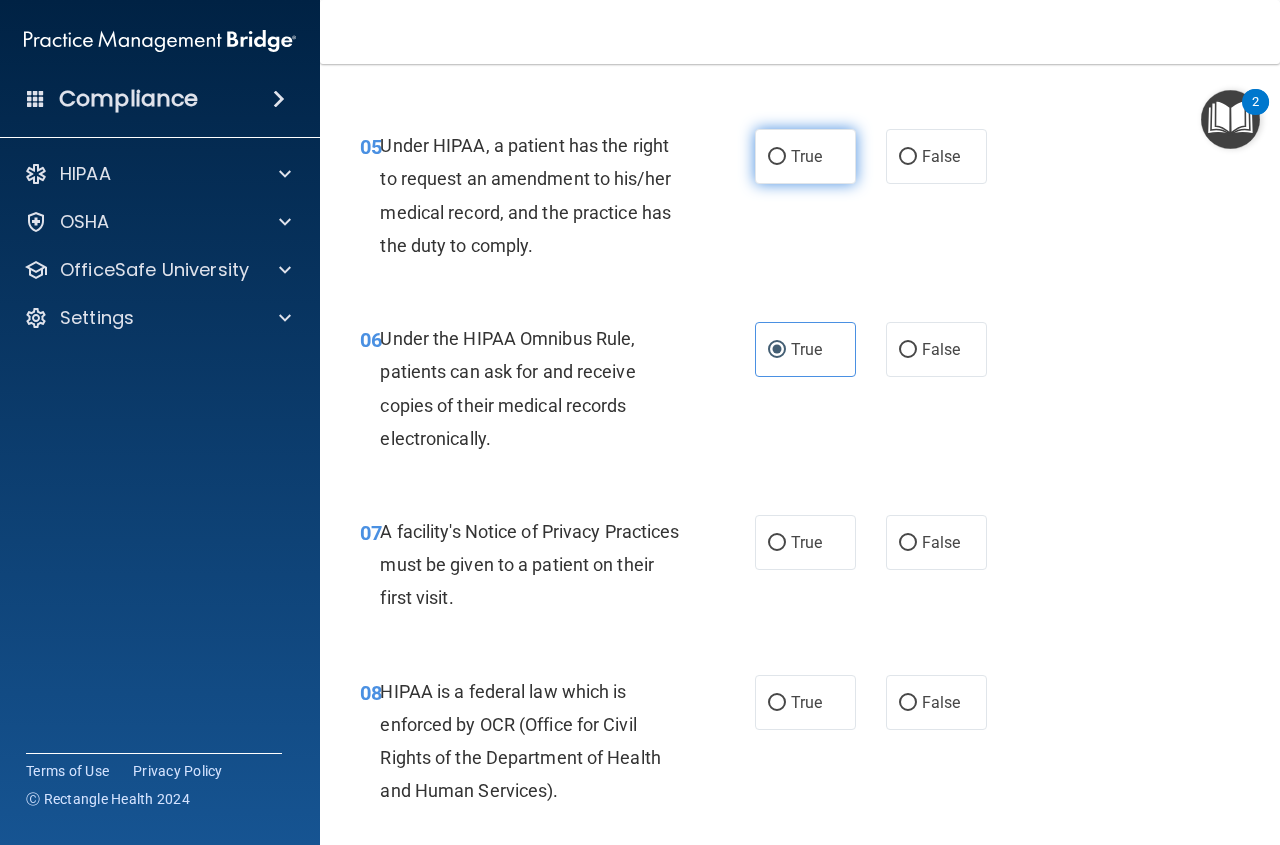 click on "True" at bounding box center (806, 156) 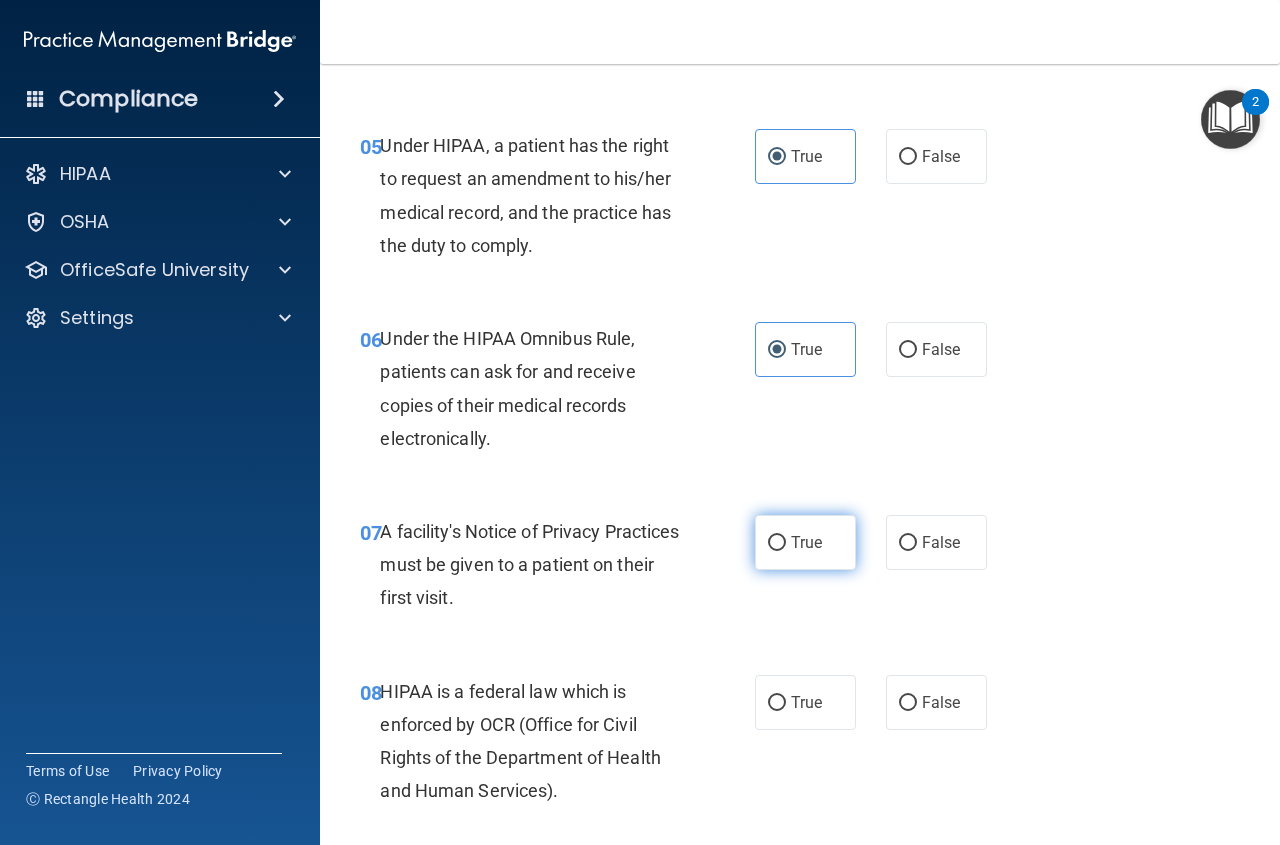 click on "True" at bounding box center [805, 542] 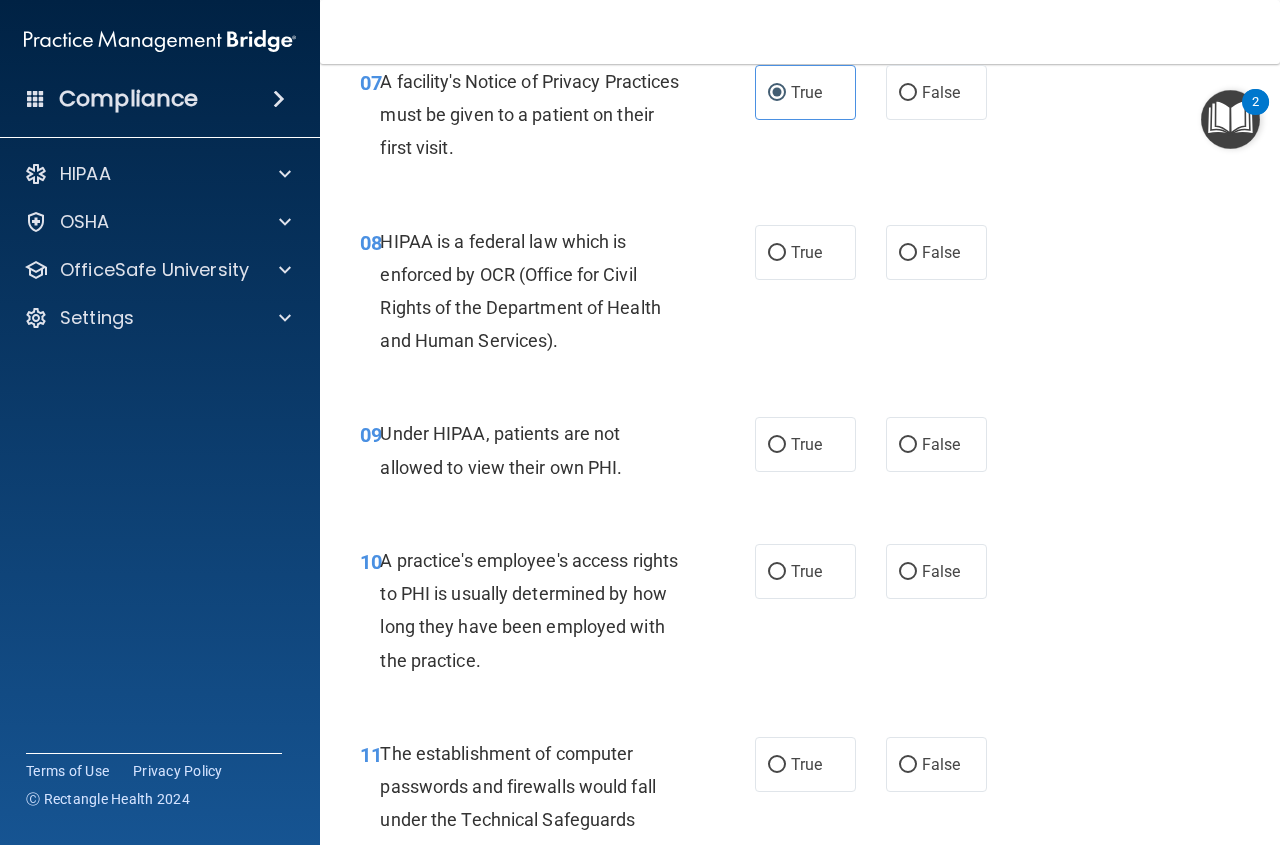 scroll, scrollTop: 1475, scrollLeft: 0, axis: vertical 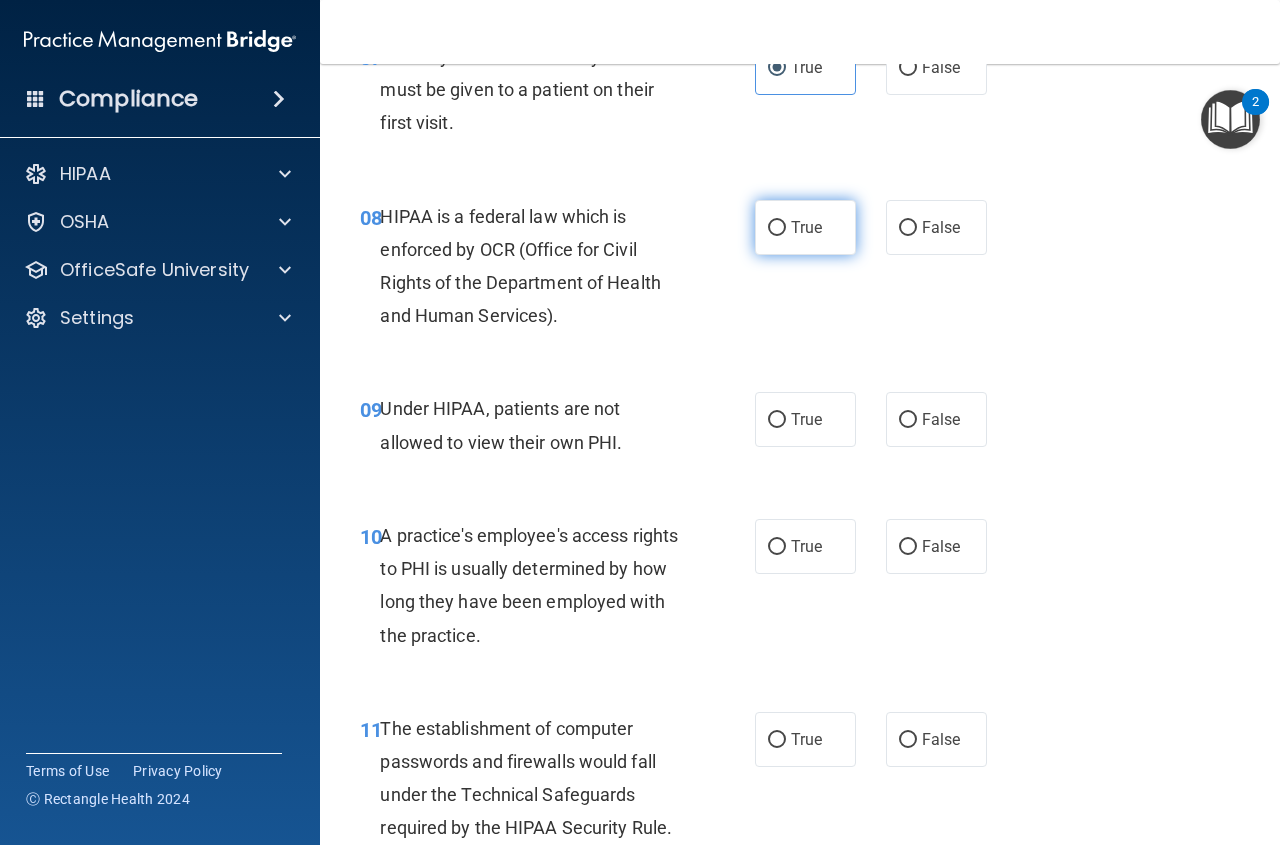 click on "True" at bounding box center [805, 227] 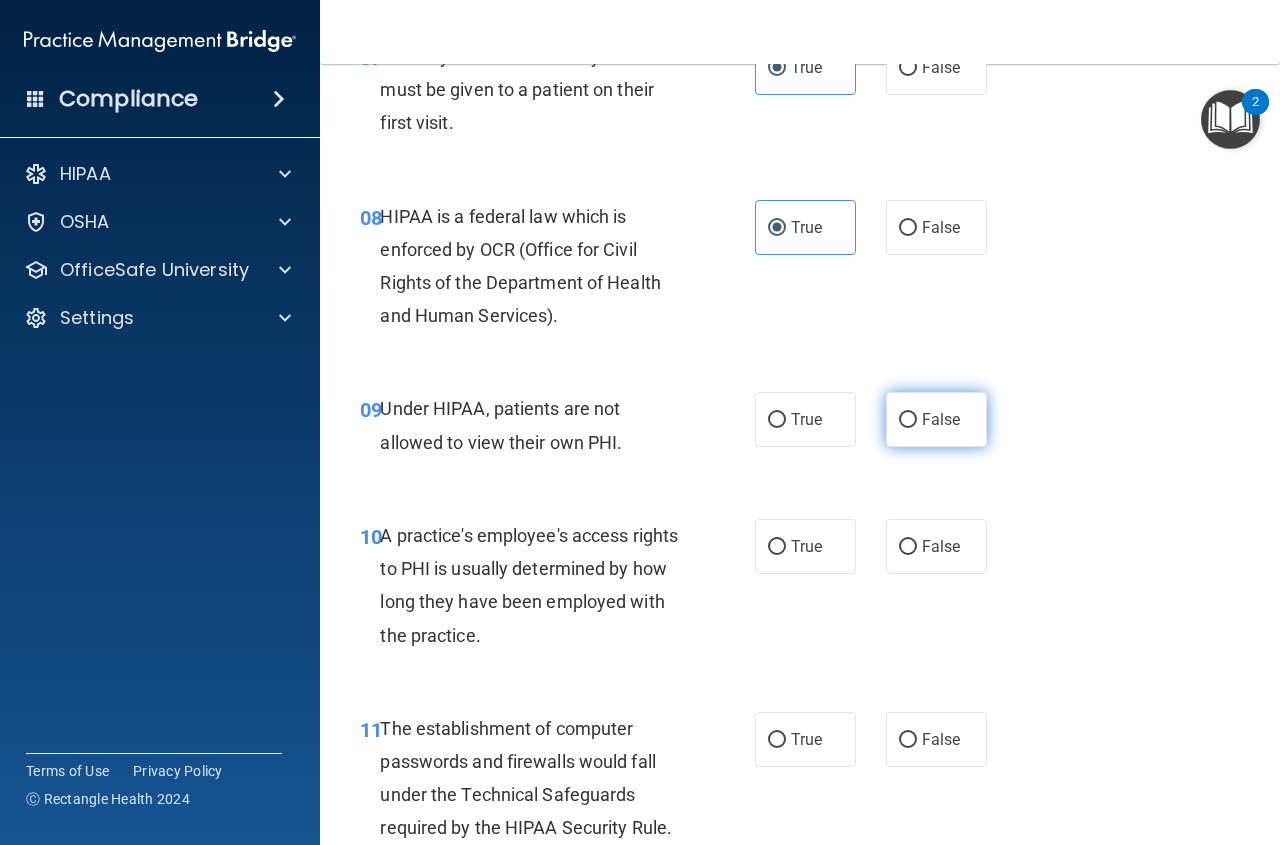 click on "False" at bounding box center (941, 419) 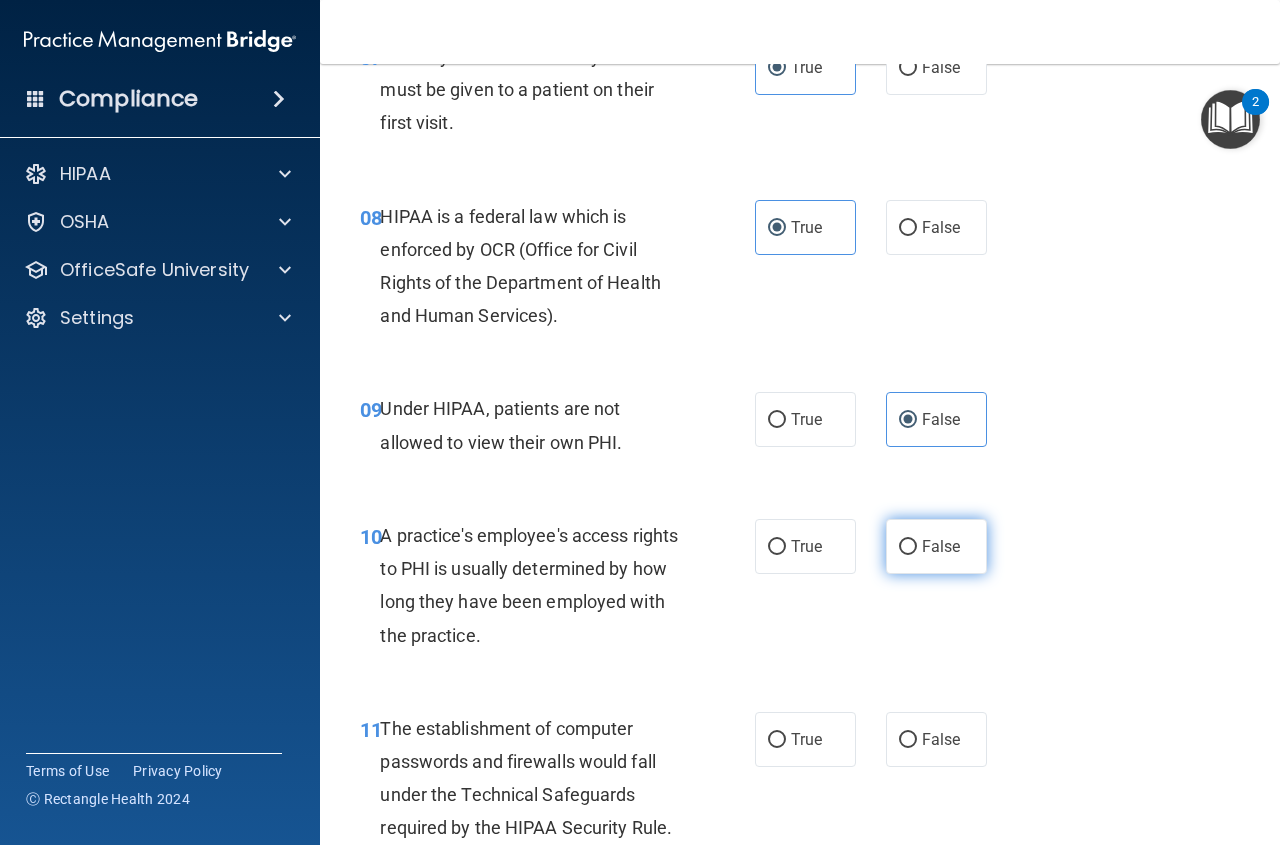 click on "False" at bounding box center [936, 546] 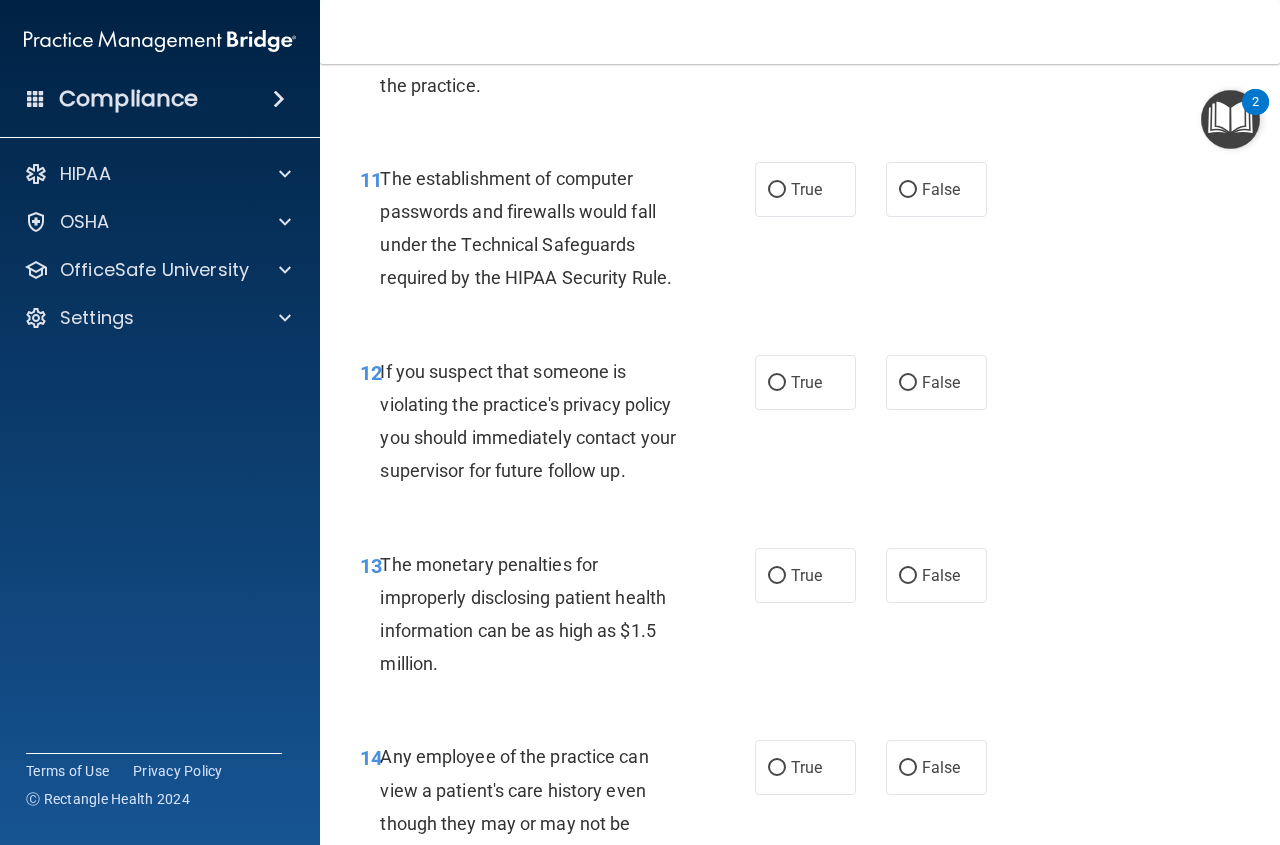 scroll, scrollTop: 2050, scrollLeft: 0, axis: vertical 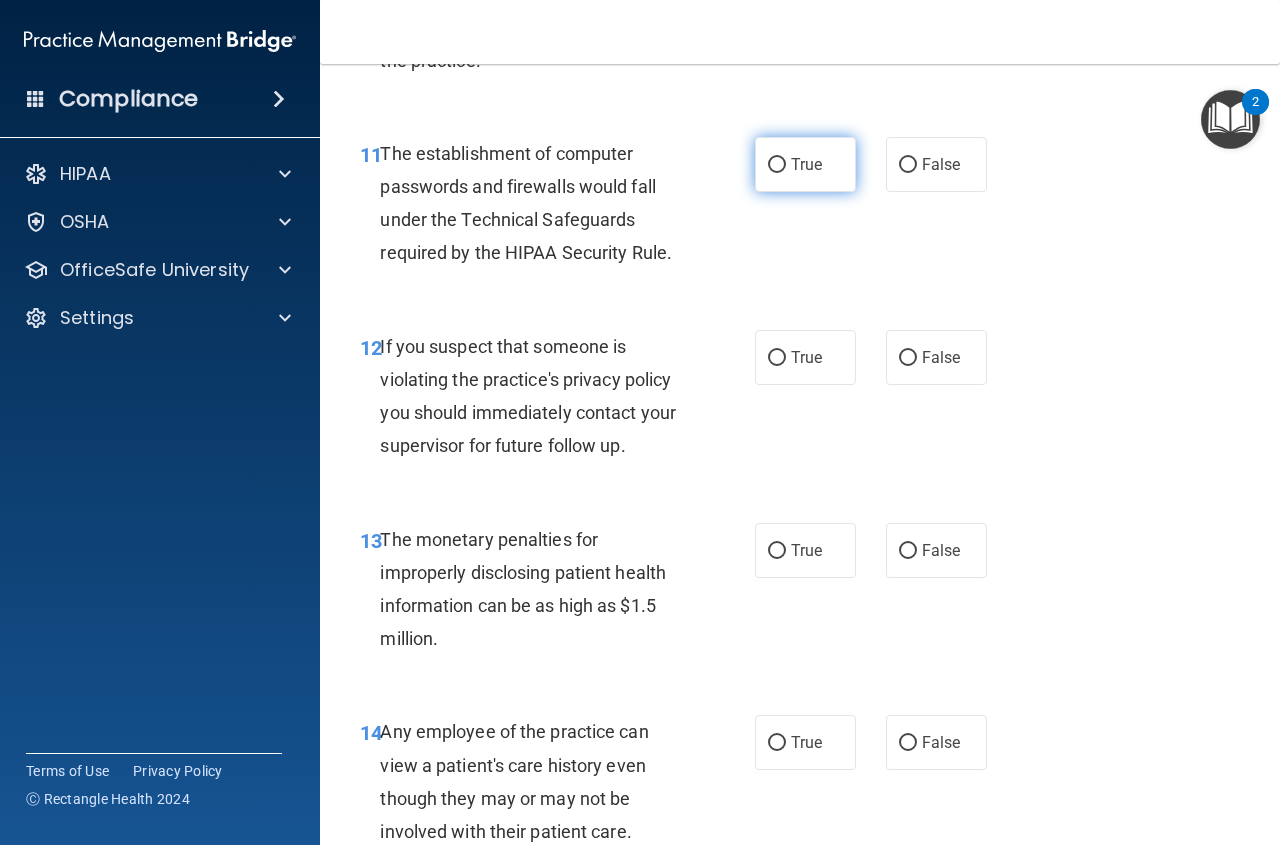 click on "True" at bounding box center (805, 164) 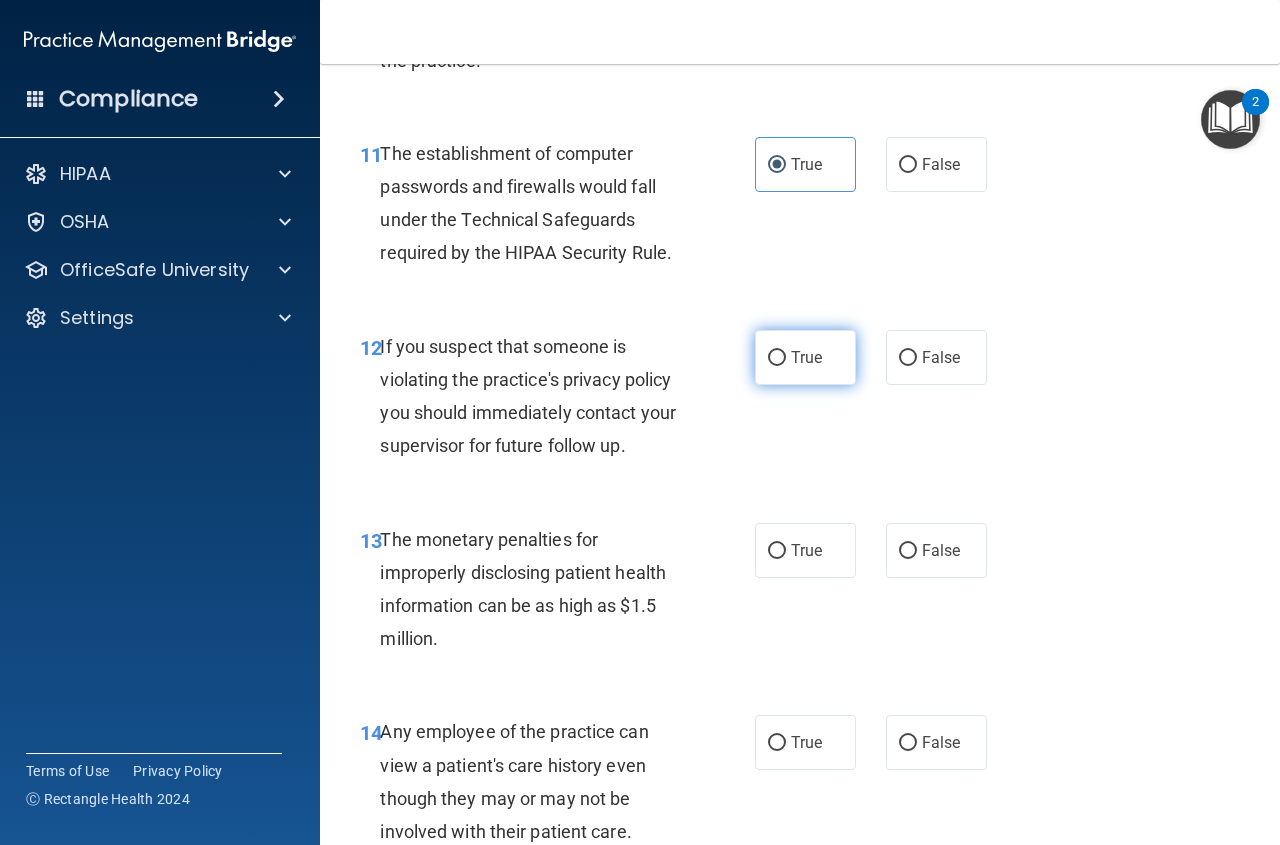 click on "True" at bounding box center [806, 357] 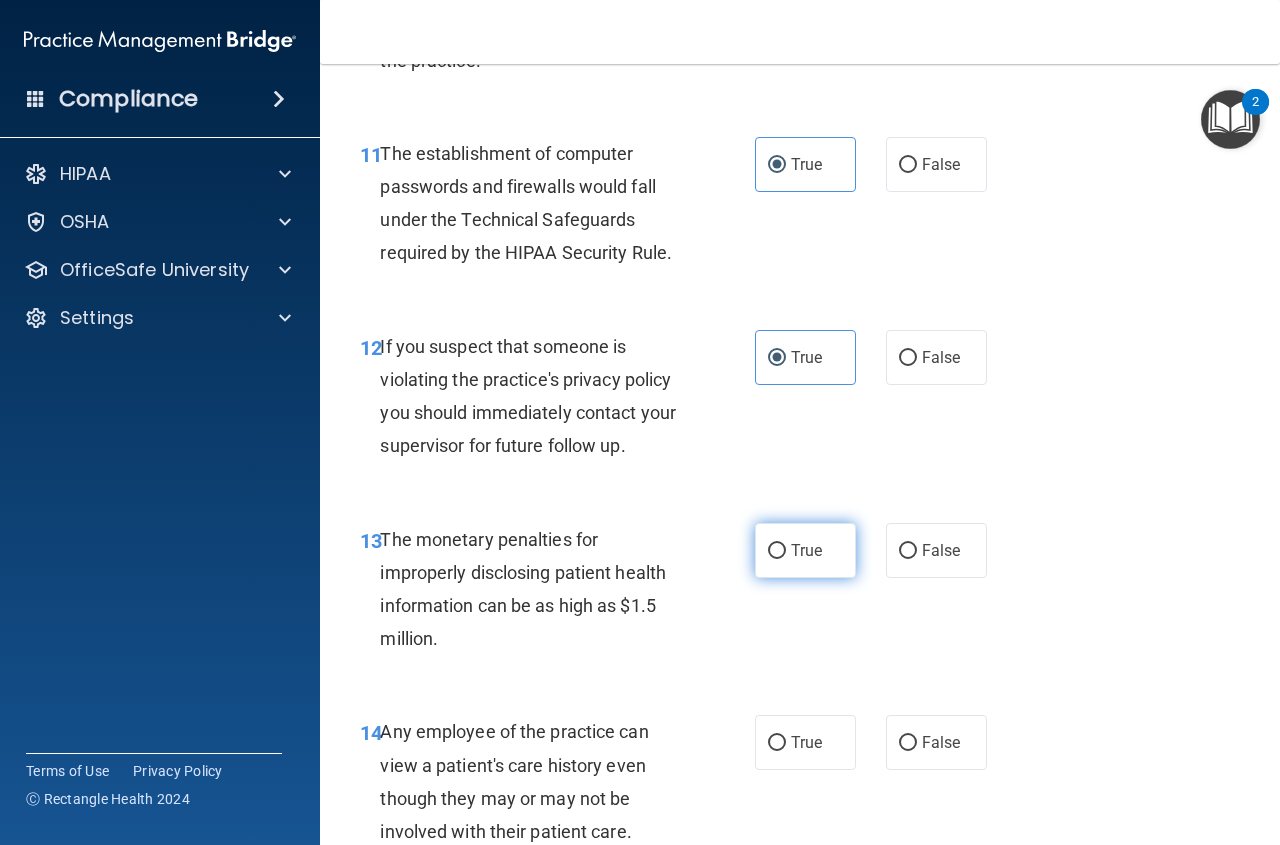 click on "True" at bounding box center [805, 550] 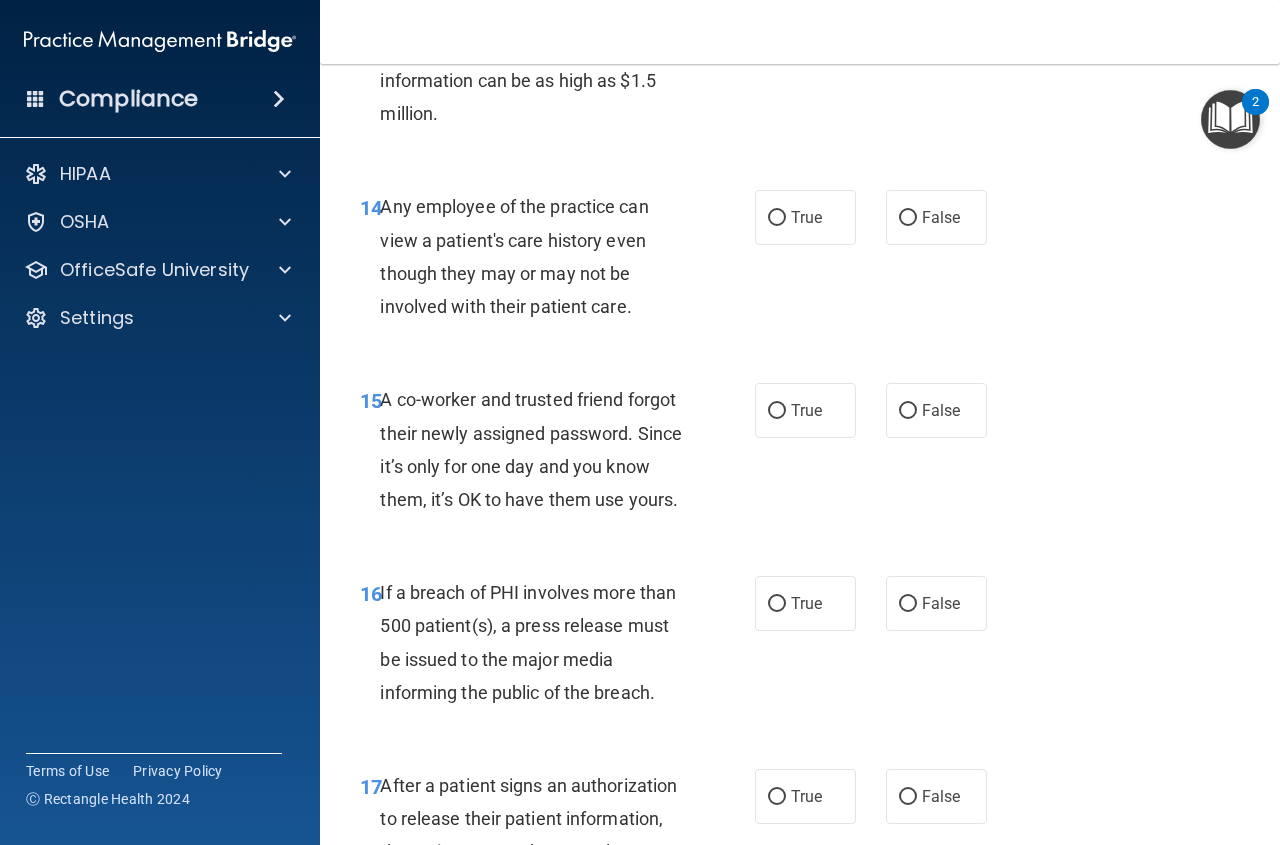 scroll, scrollTop: 2650, scrollLeft: 0, axis: vertical 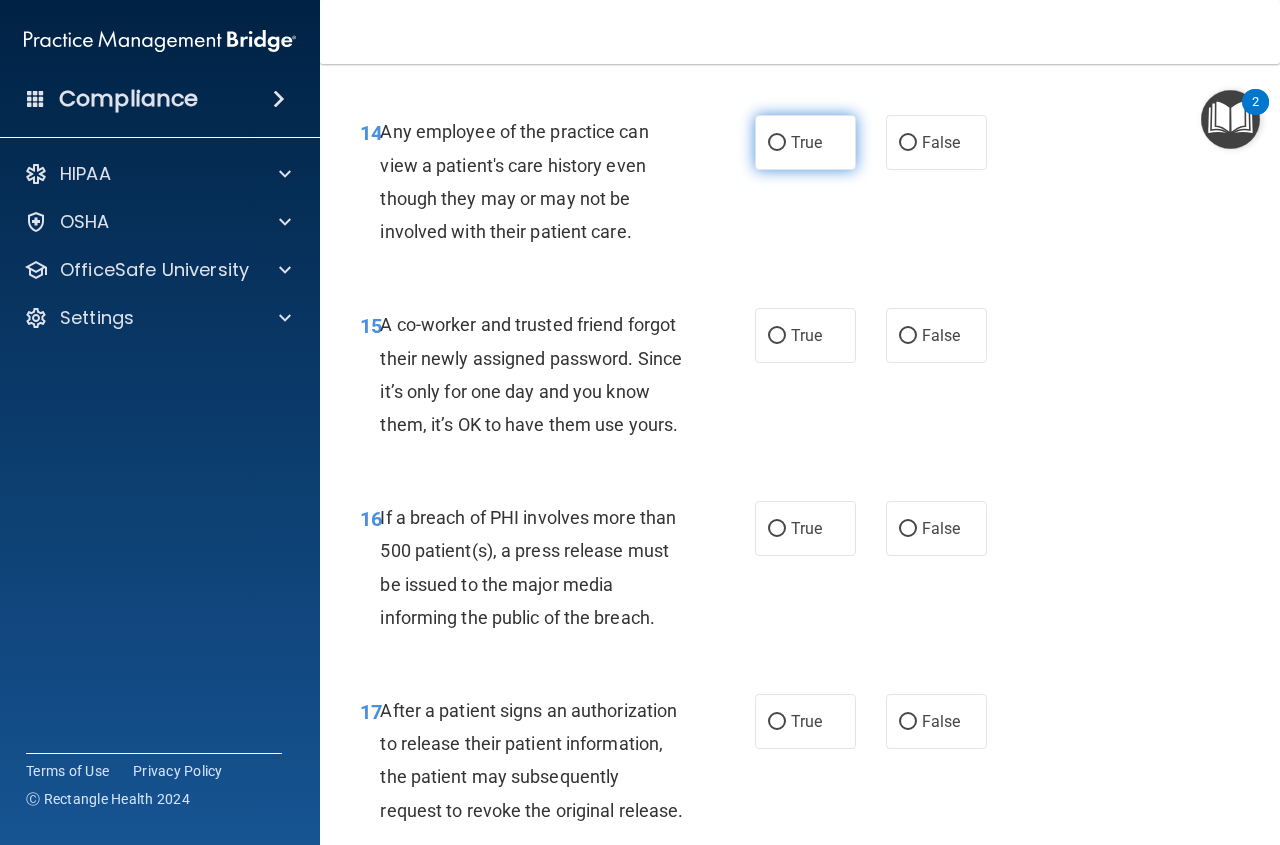 click on "True" at bounding box center [805, 142] 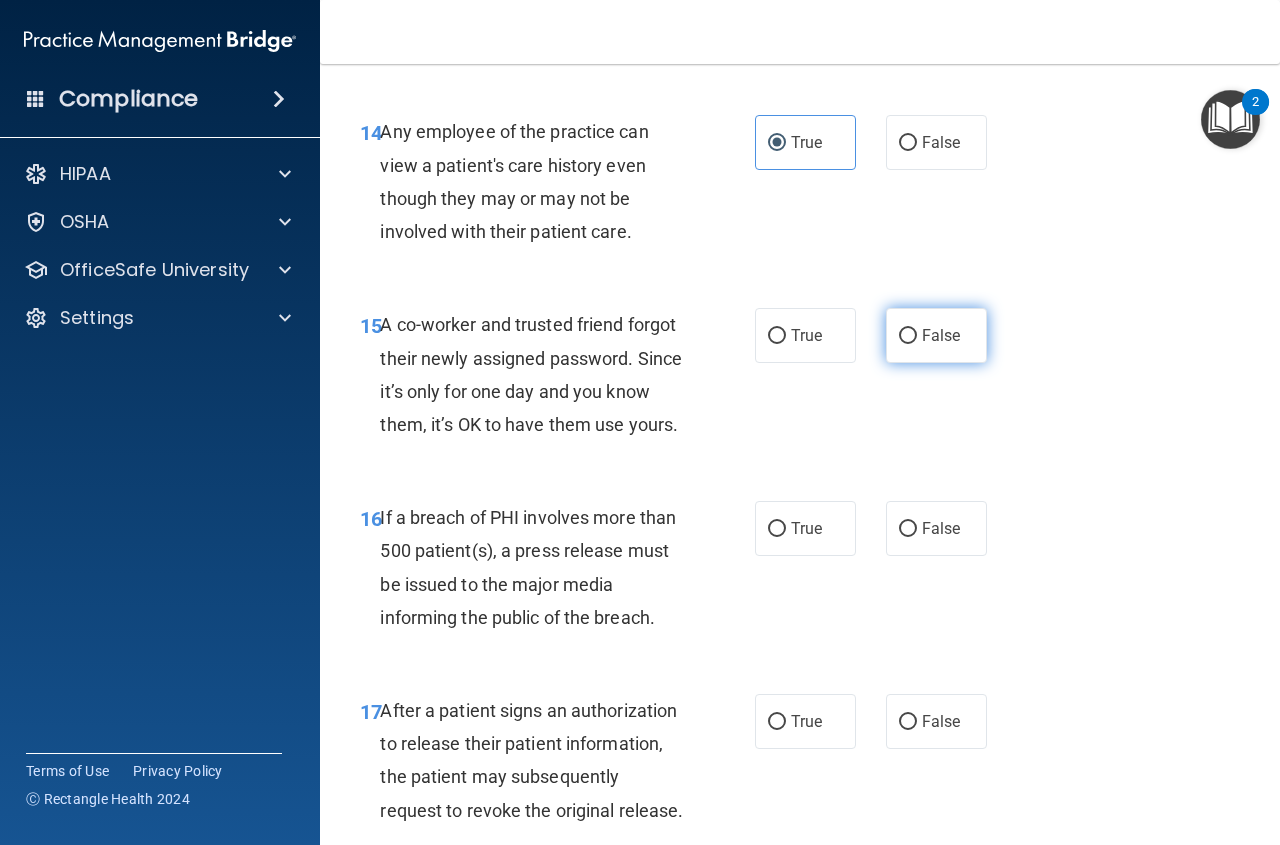 click on "False" at bounding box center [908, 336] 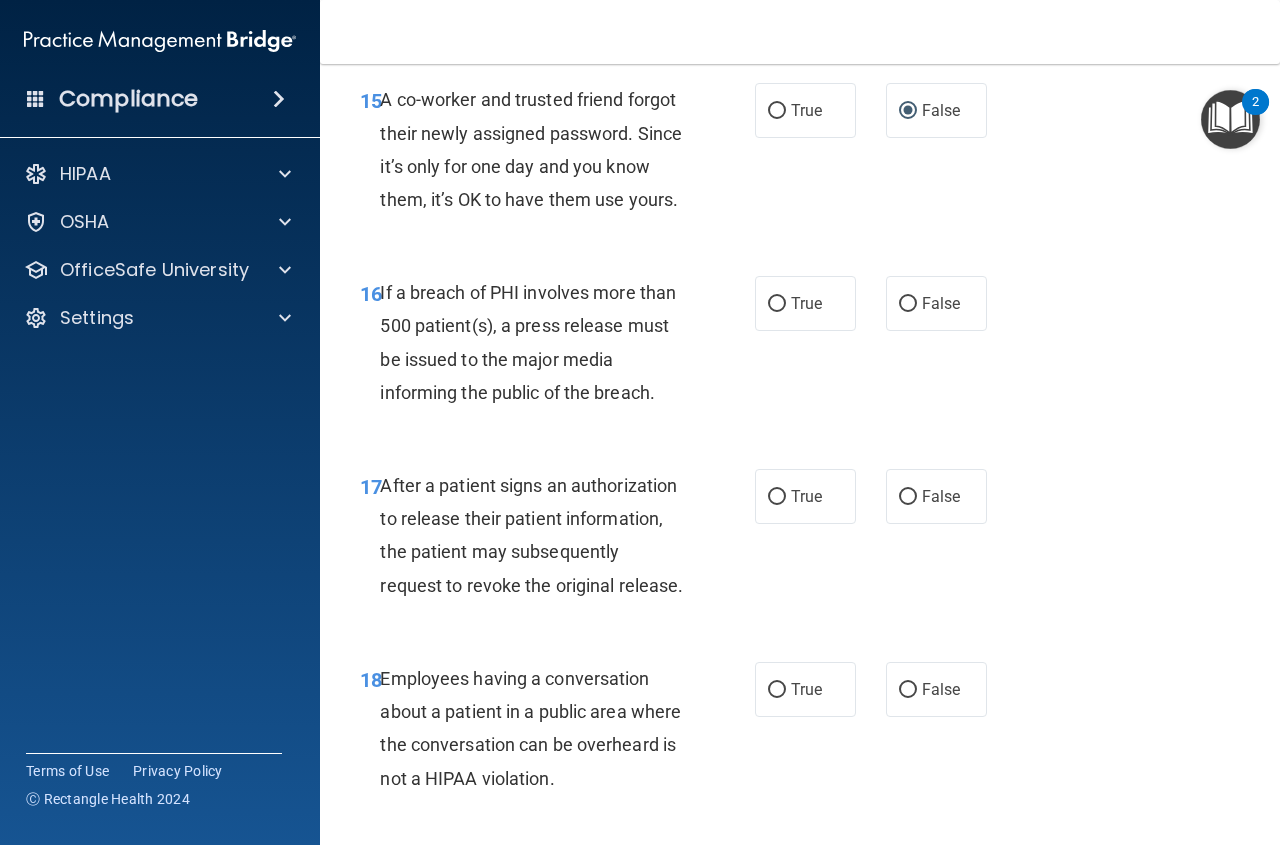 scroll, scrollTop: 2900, scrollLeft: 0, axis: vertical 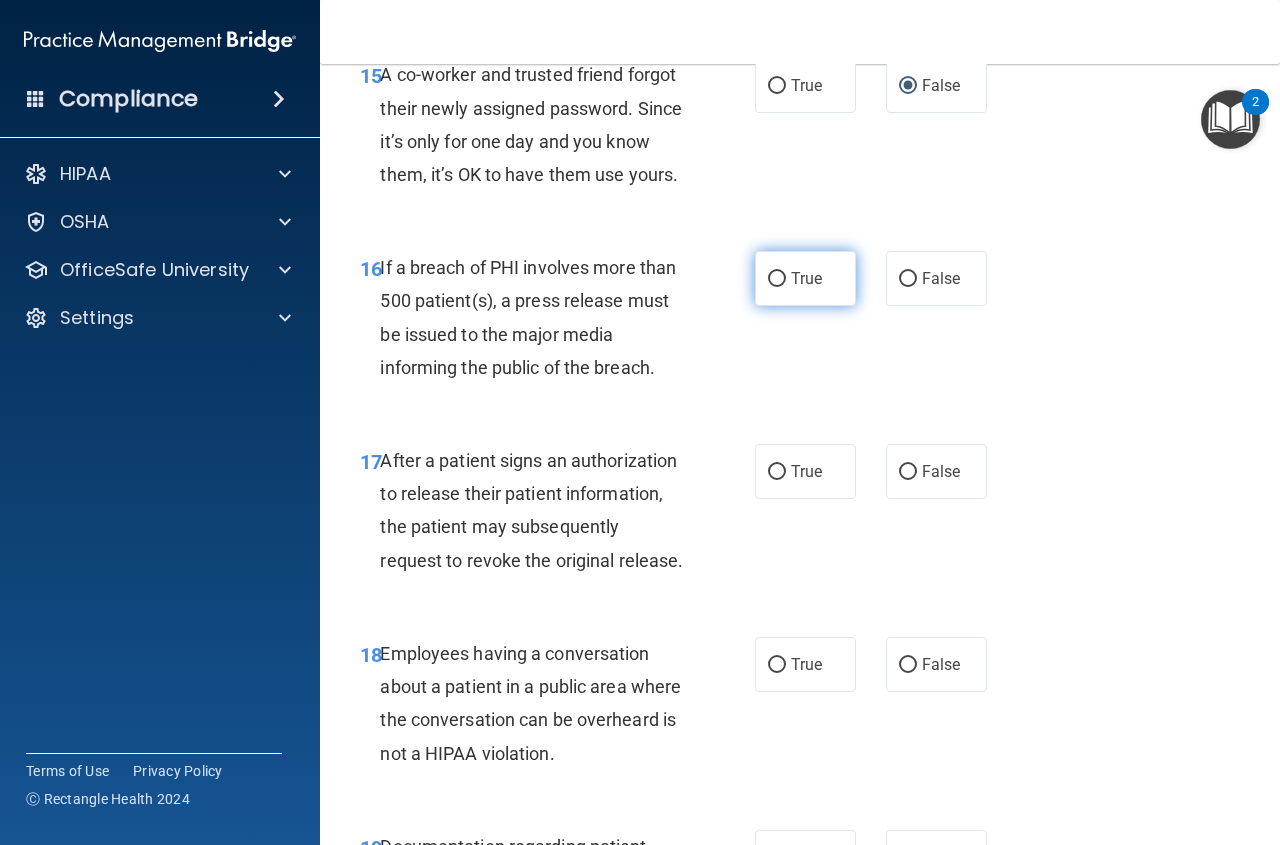 click on "True" at bounding box center (805, 278) 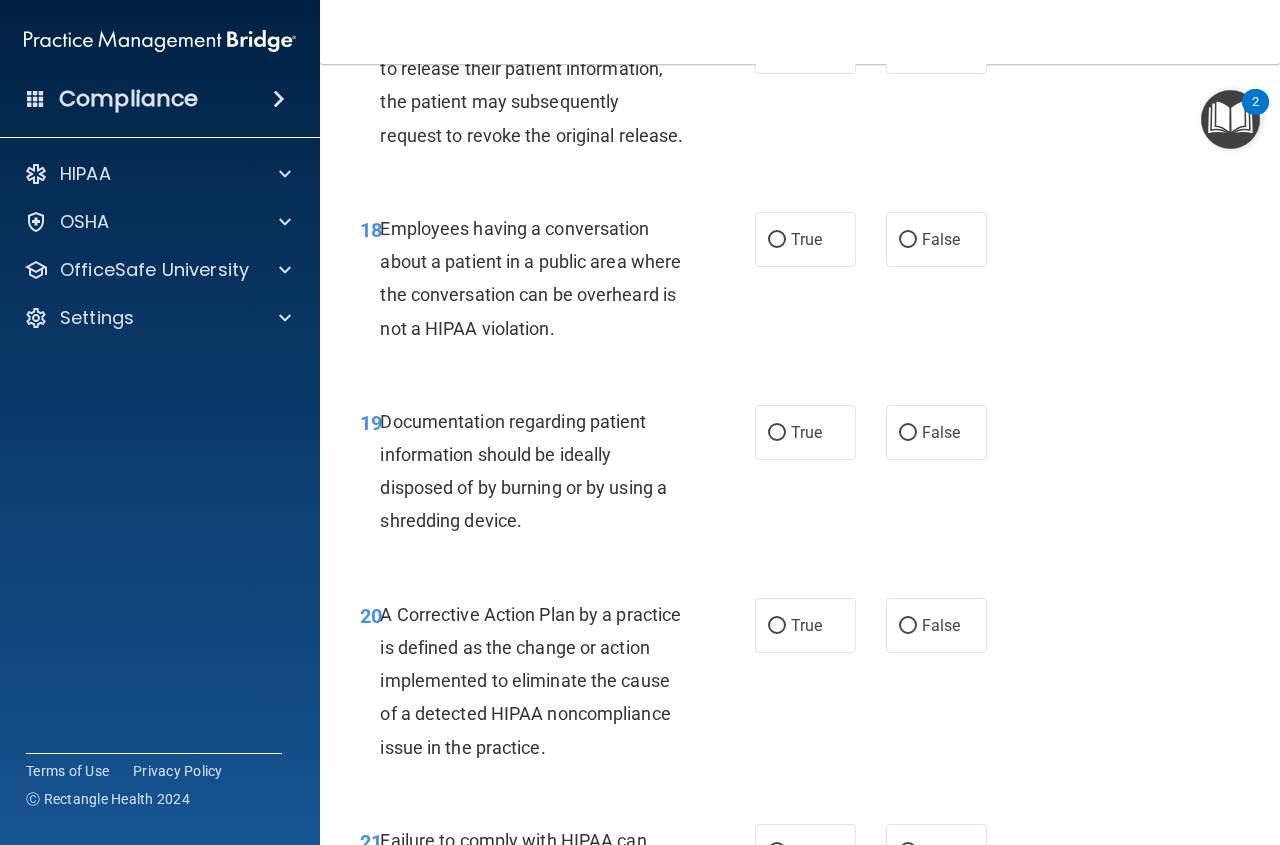 scroll, scrollTop: 3275, scrollLeft: 0, axis: vertical 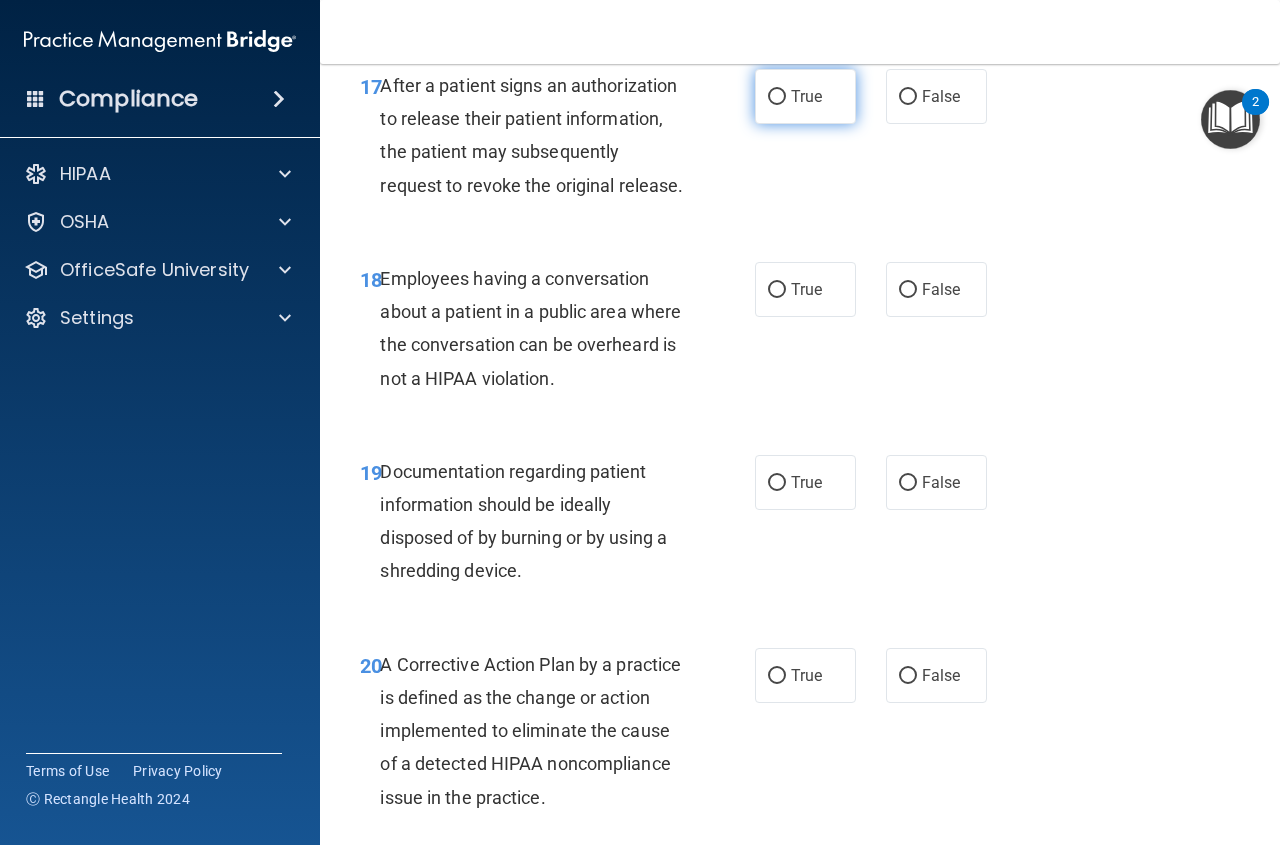 click on "True" at bounding box center [806, 96] 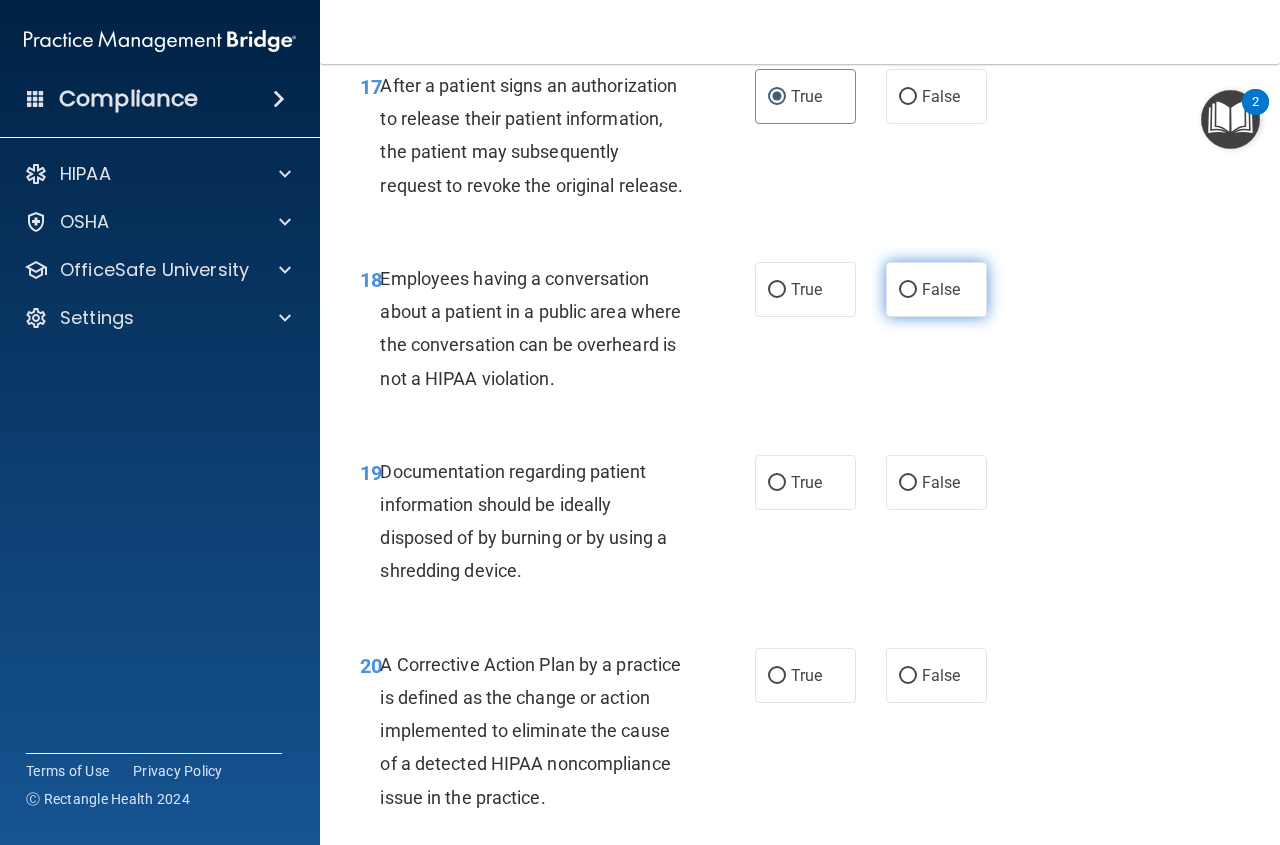 click on "False" at bounding box center (941, 289) 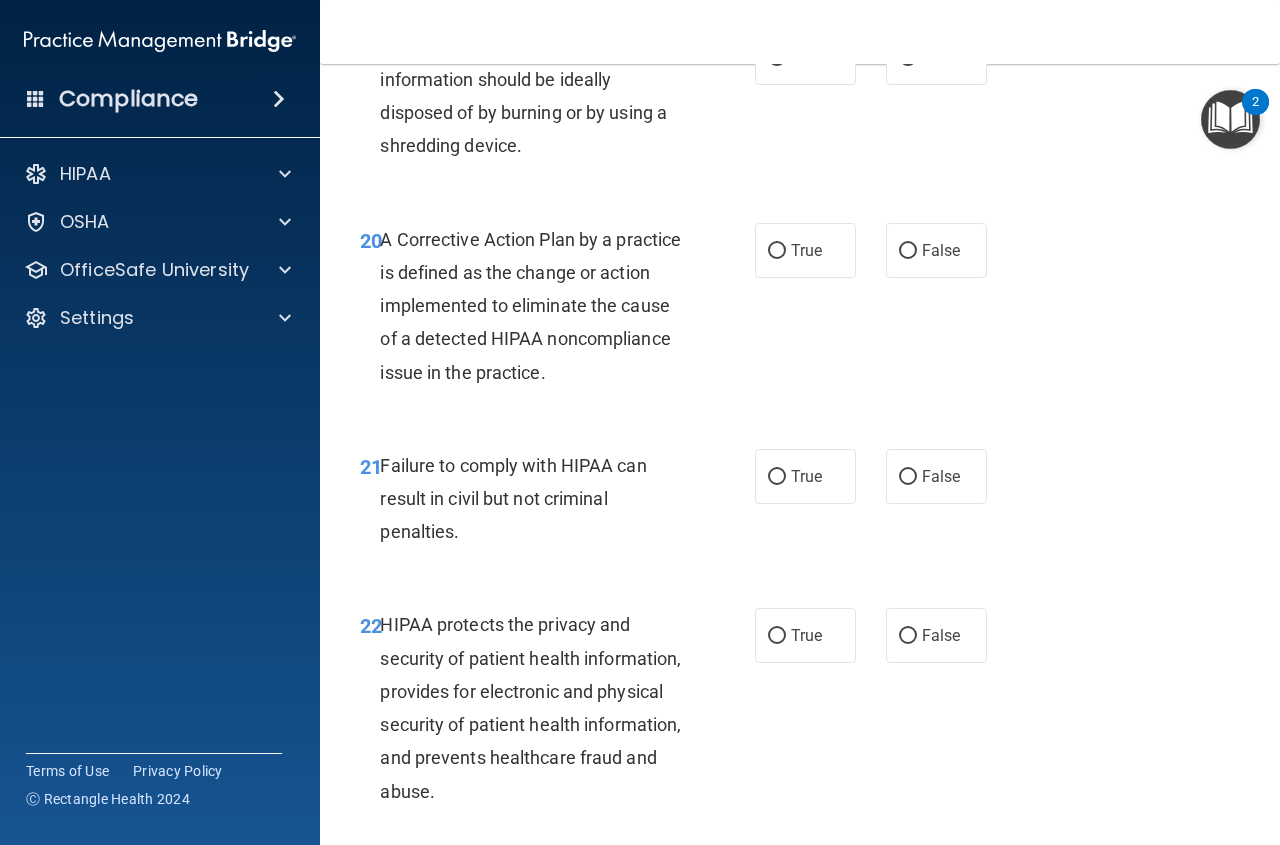 scroll, scrollTop: 3725, scrollLeft: 0, axis: vertical 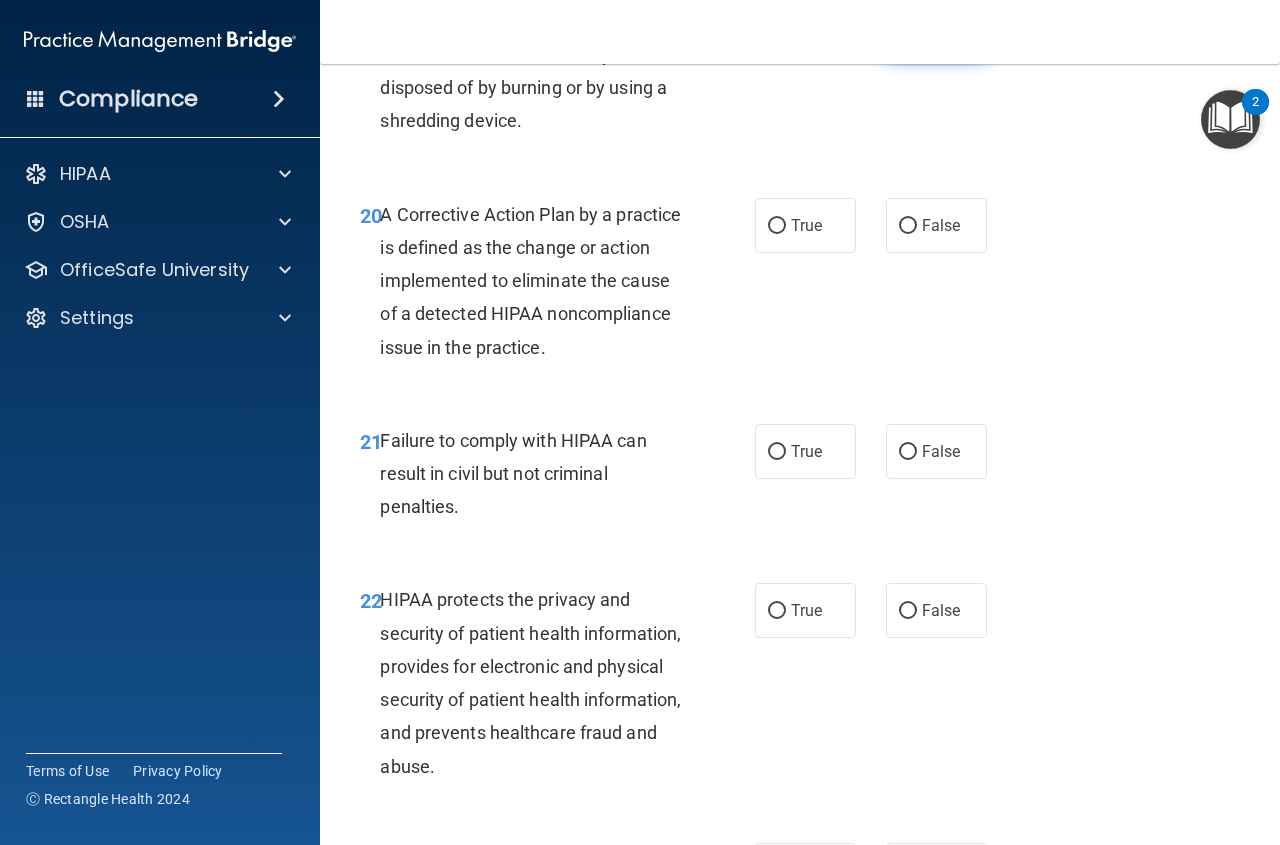 click on "False" at bounding box center (941, 32) 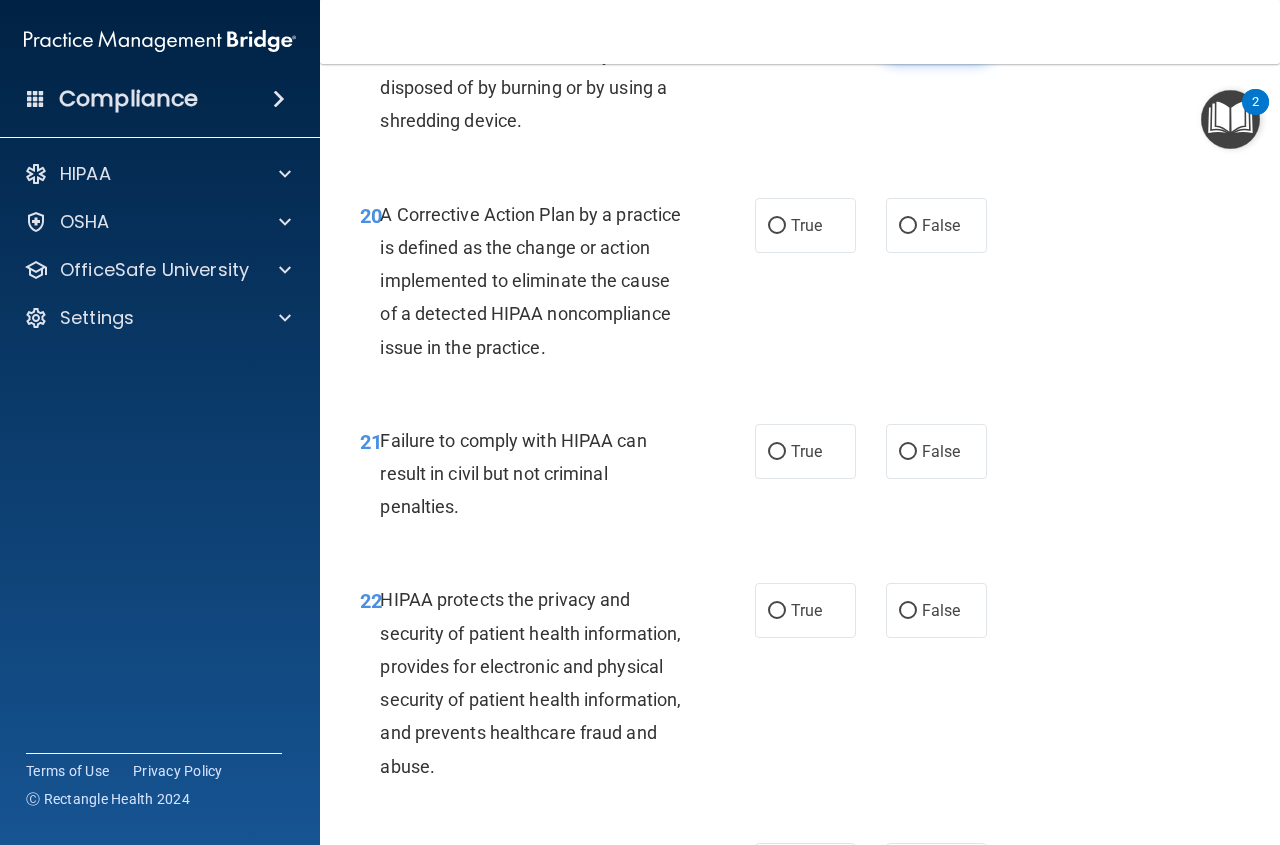 click on "False" at bounding box center (941, 32) 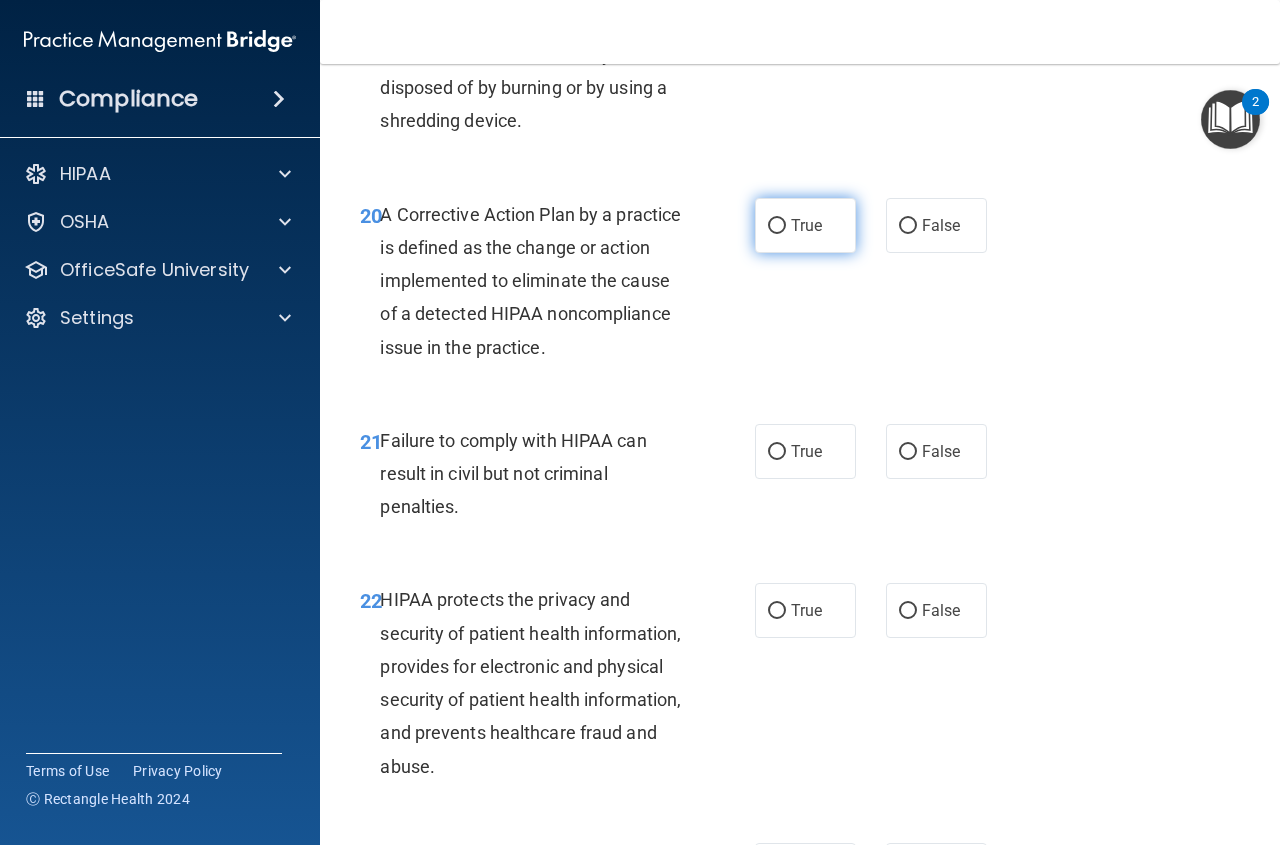 click on "True" at bounding box center [805, 225] 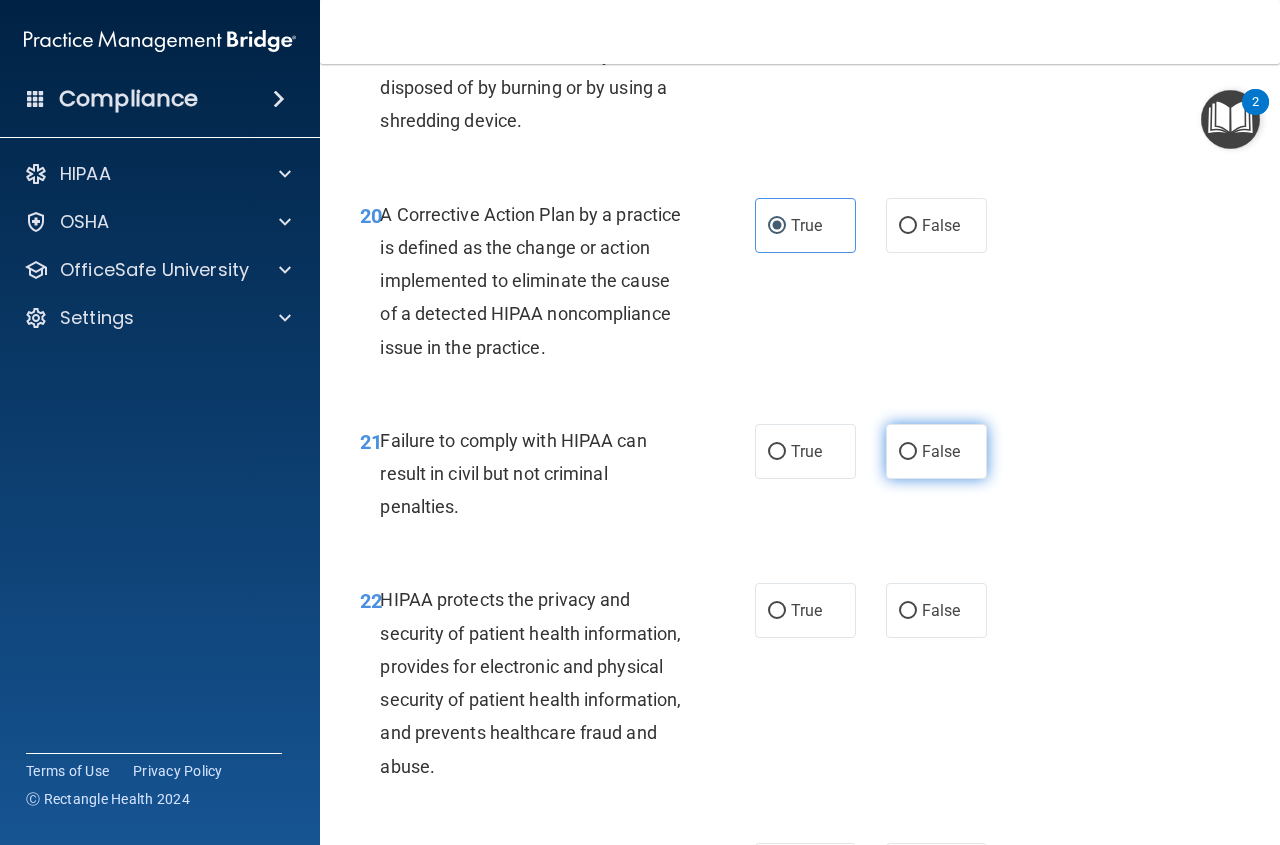 click on "False" at bounding box center [941, 451] 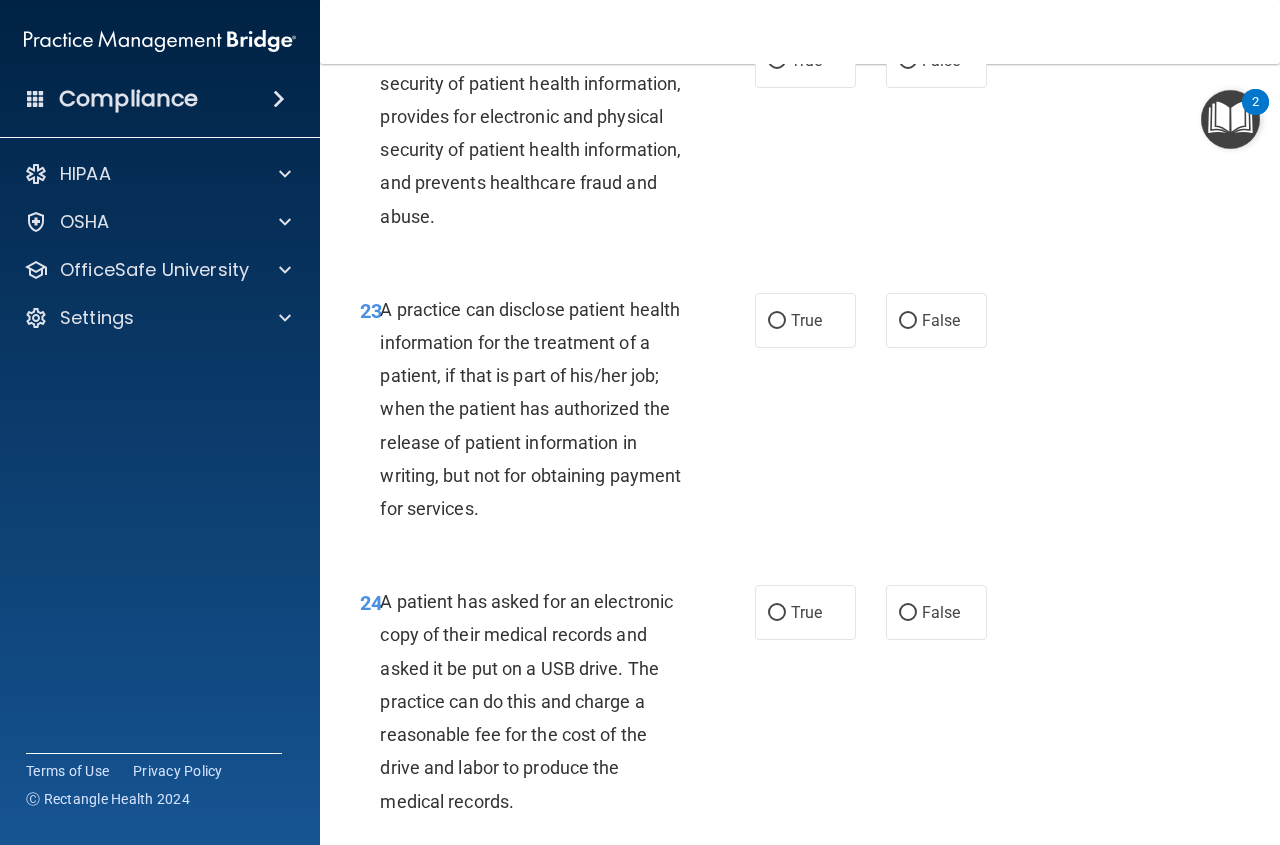 scroll, scrollTop: 4300, scrollLeft: 0, axis: vertical 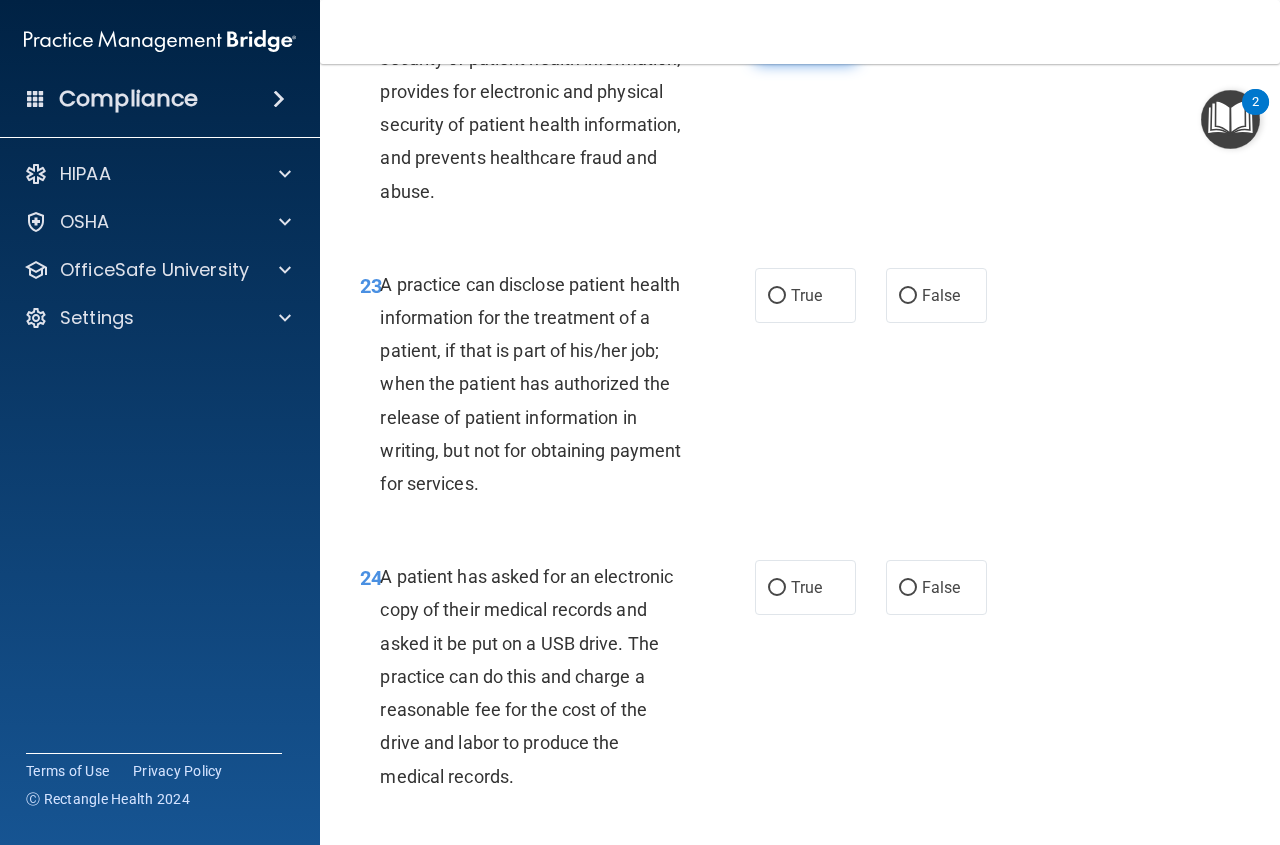 click on "True" at bounding box center [777, 36] 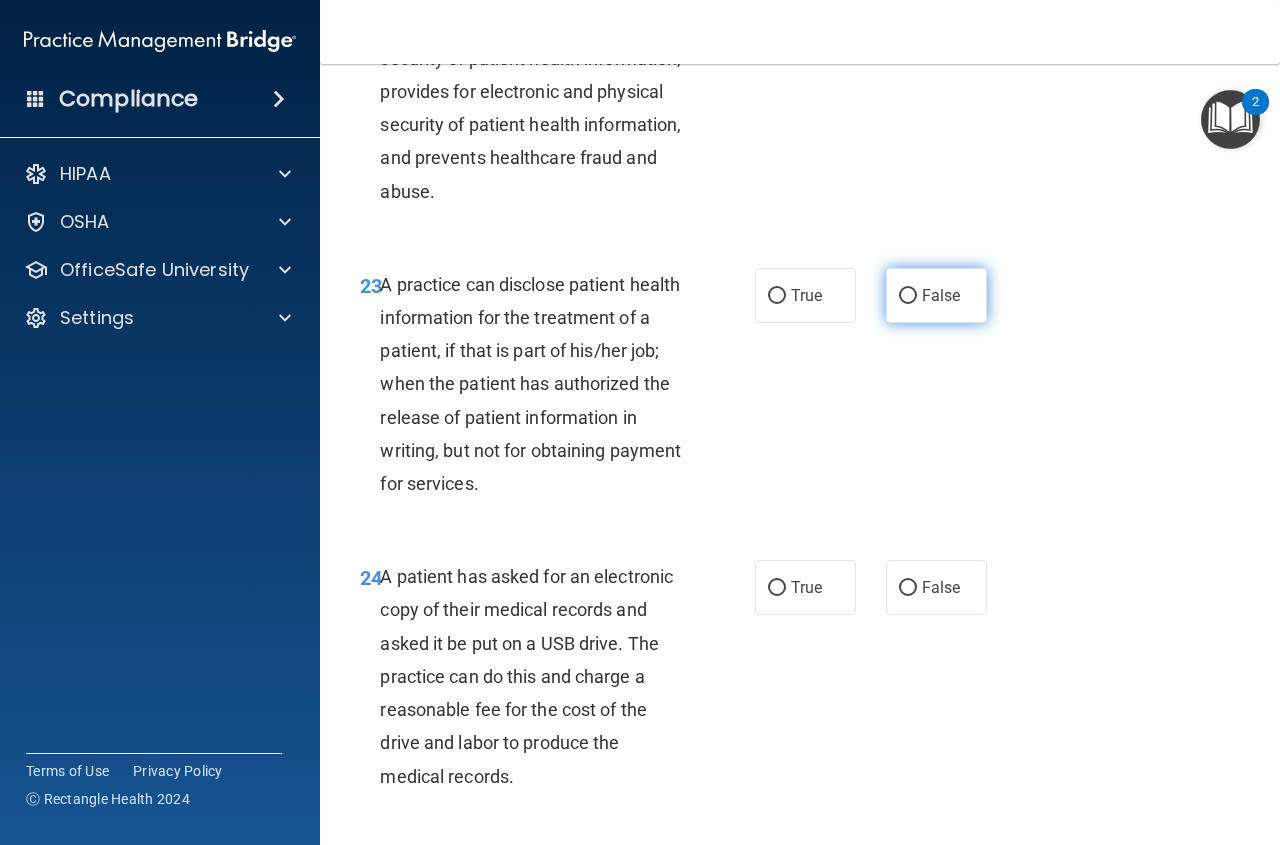 click on "False" at bounding box center (936, 295) 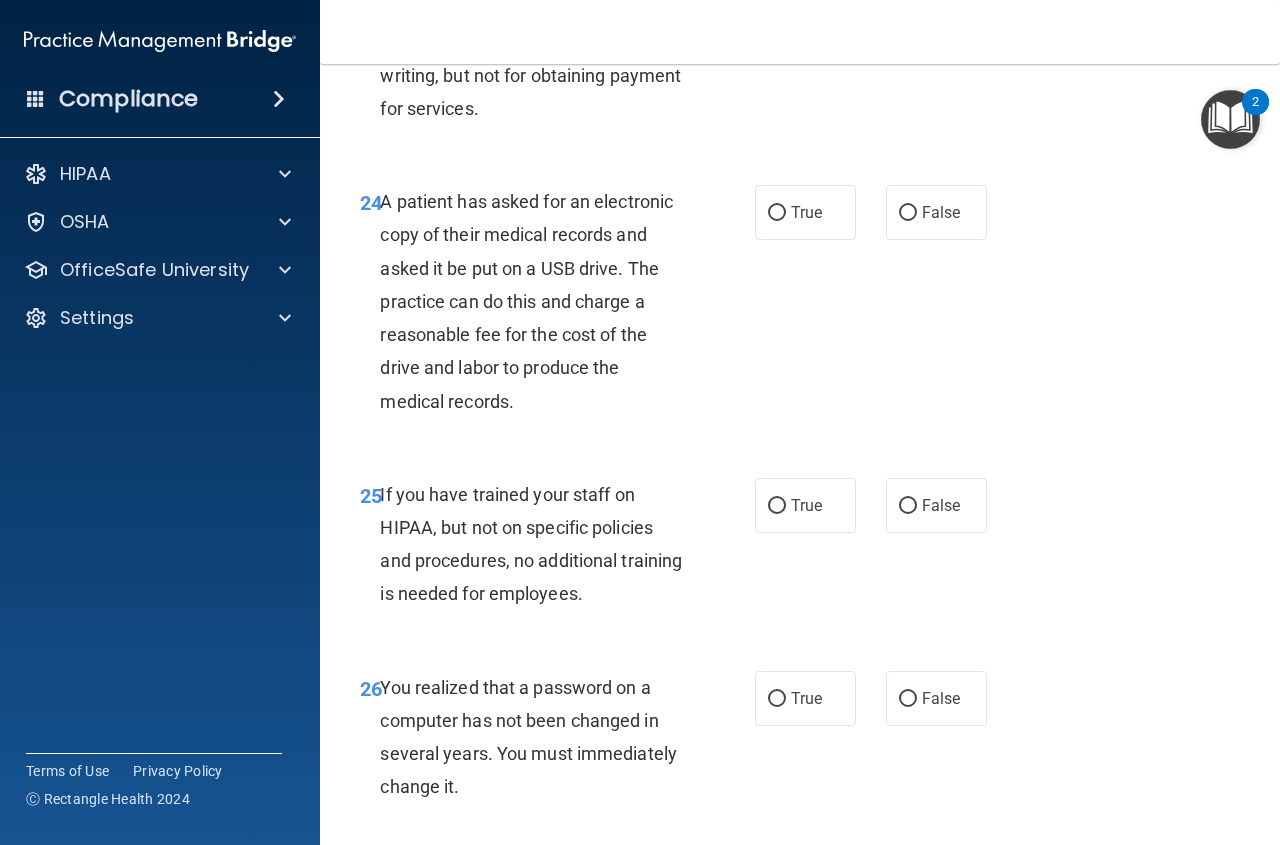 scroll, scrollTop: 4775, scrollLeft: 0, axis: vertical 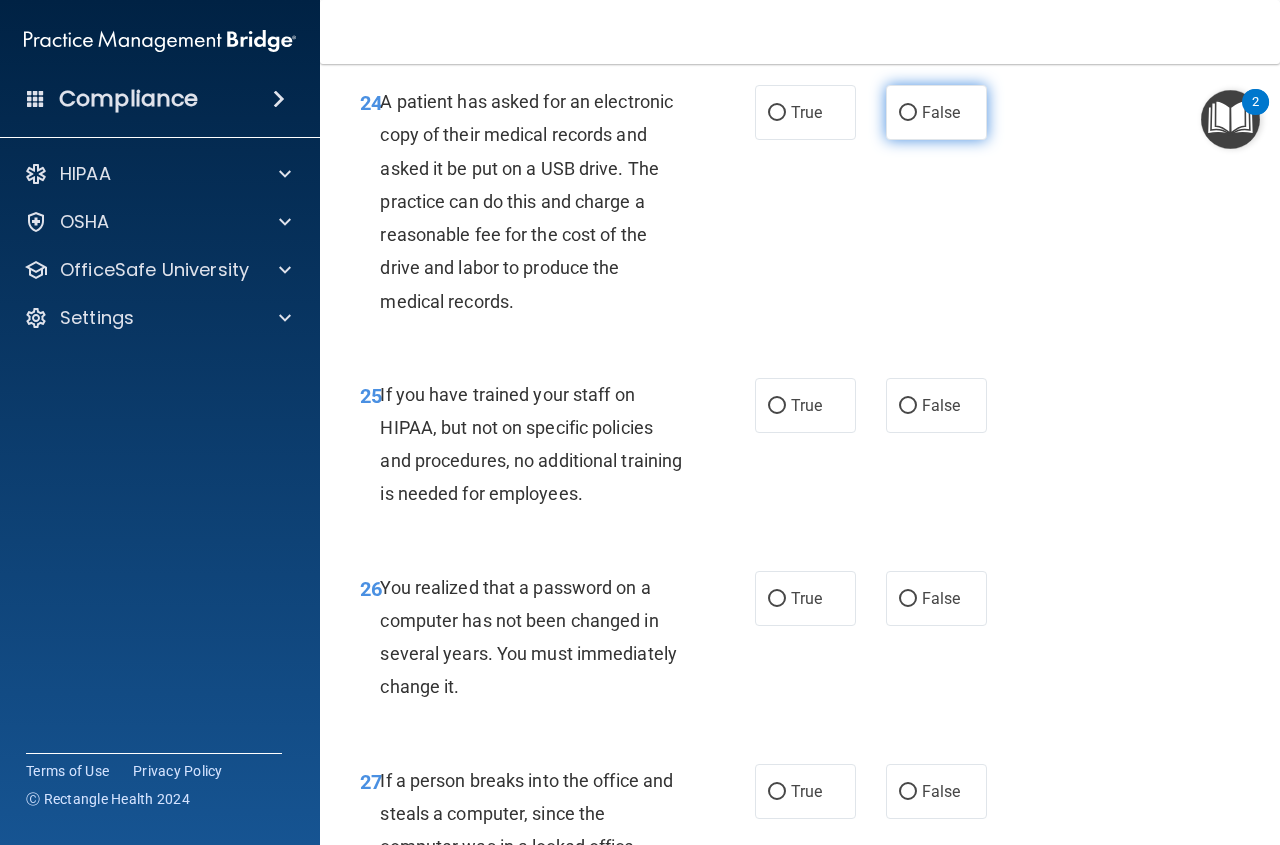 click on "False" at bounding box center [936, 112] 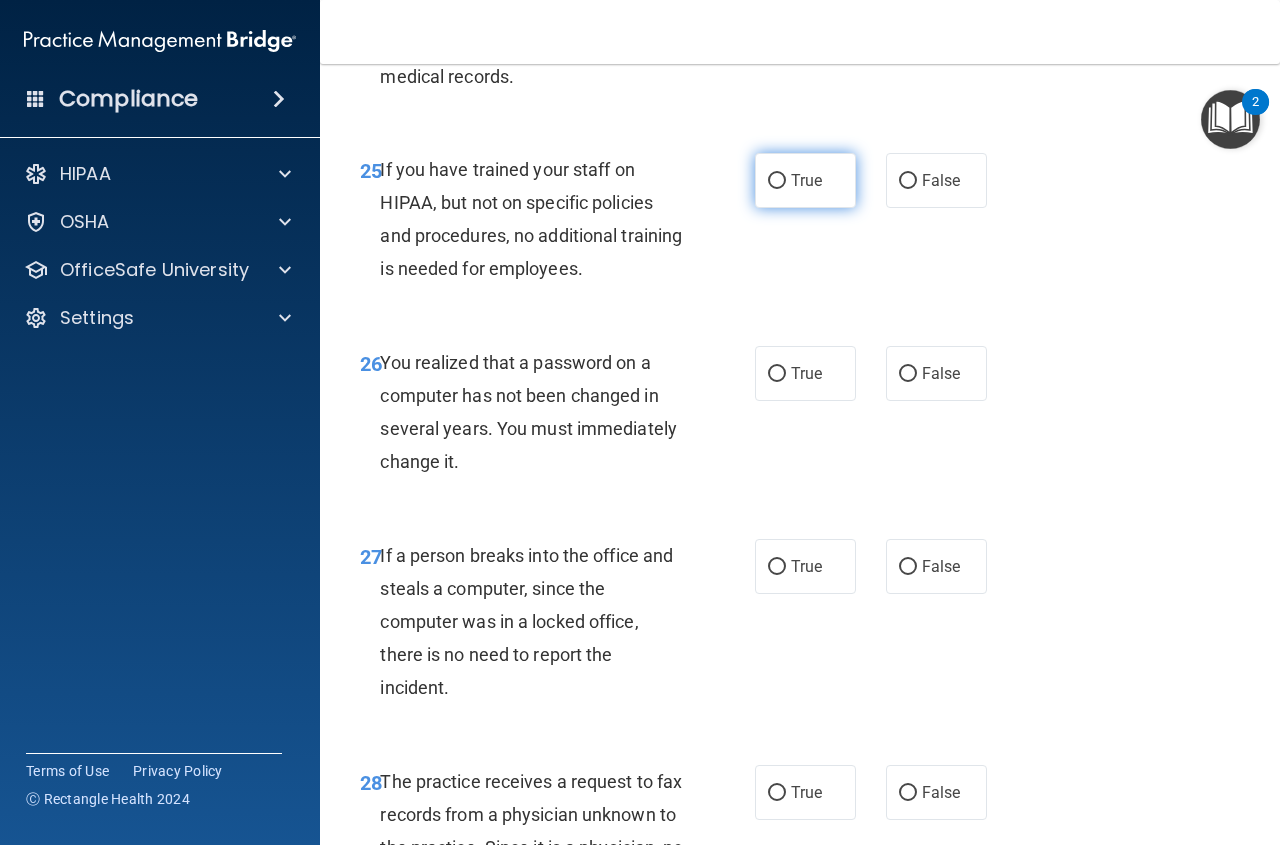 scroll, scrollTop: 5050, scrollLeft: 0, axis: vertical 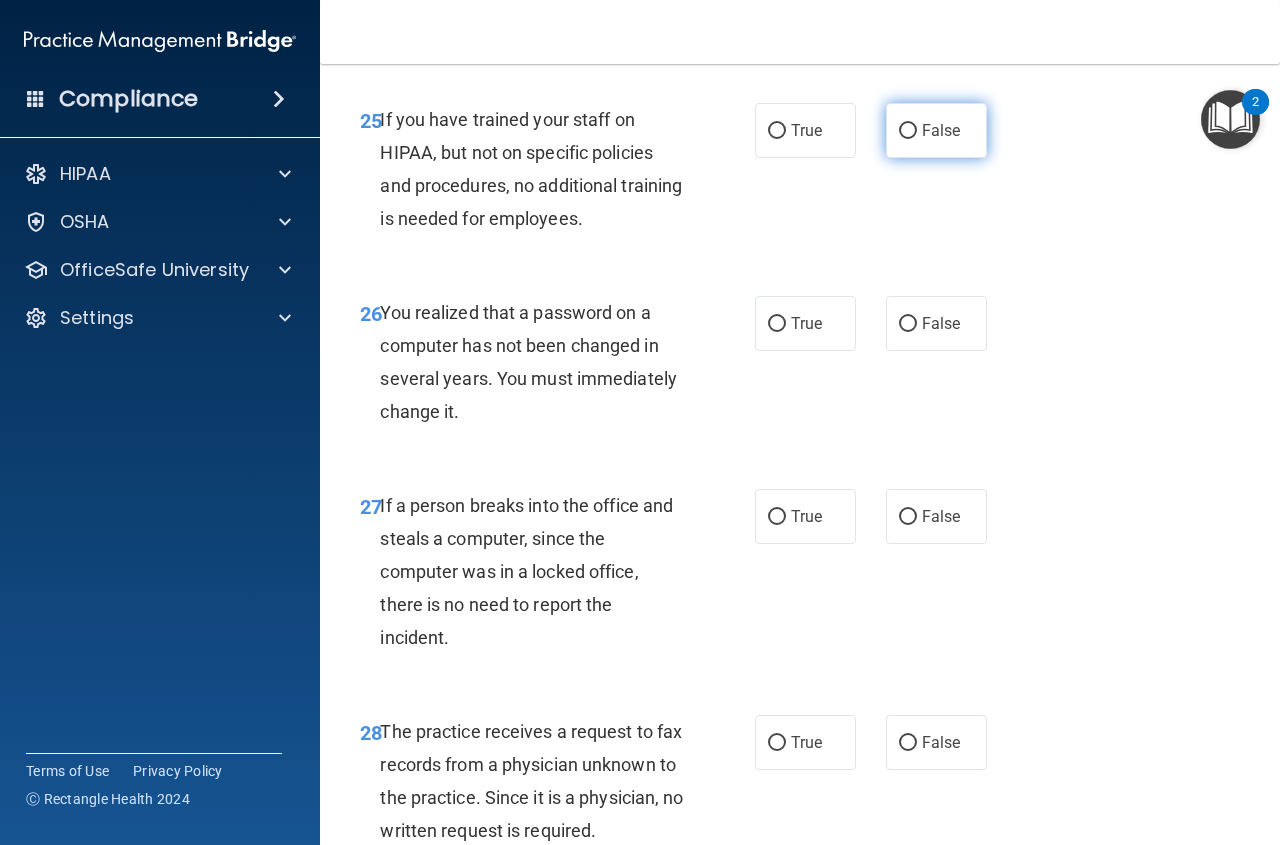click on "False" at bounding box center [936, 130] 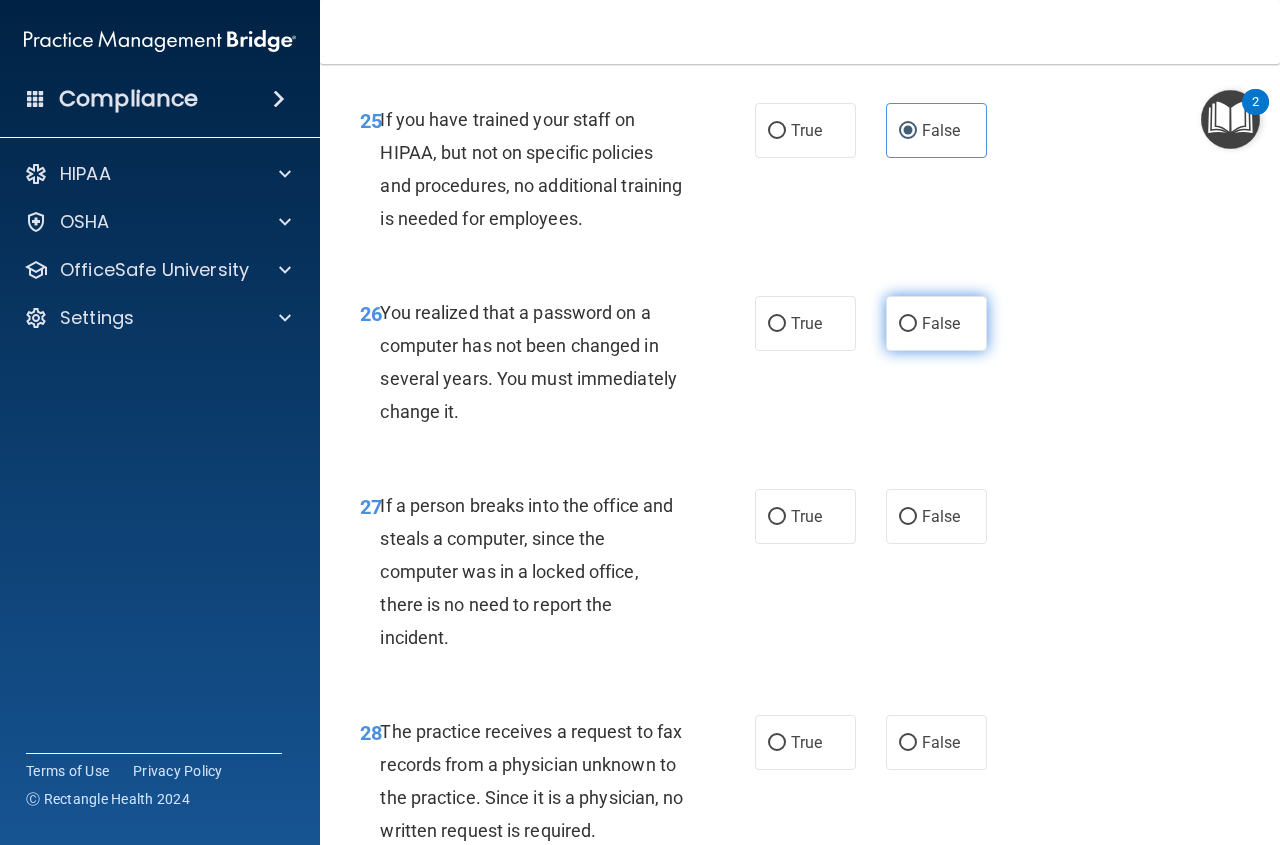 click on "False" at bounding box center (941, 323) 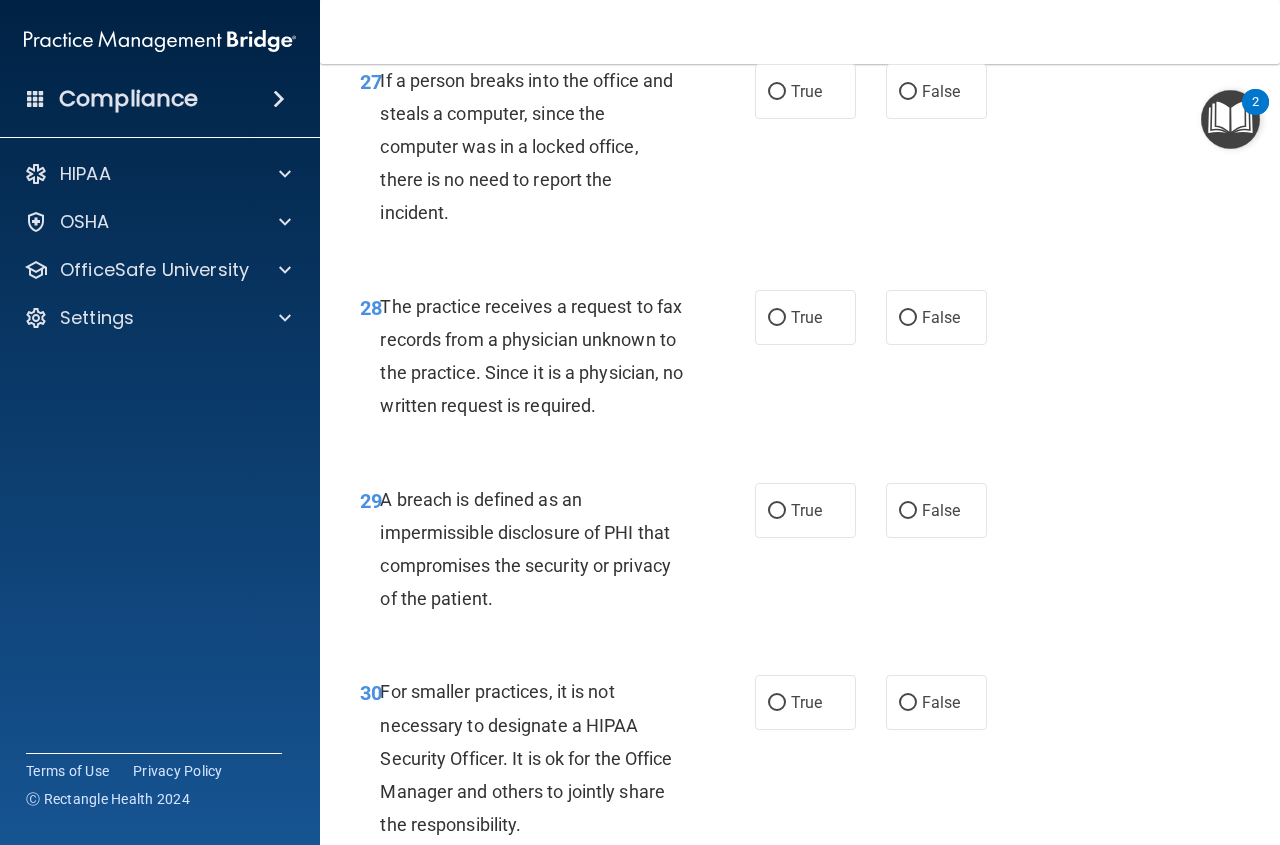 scroll, scrollTop: 5525, scrollLeft: 0, axis: vertical 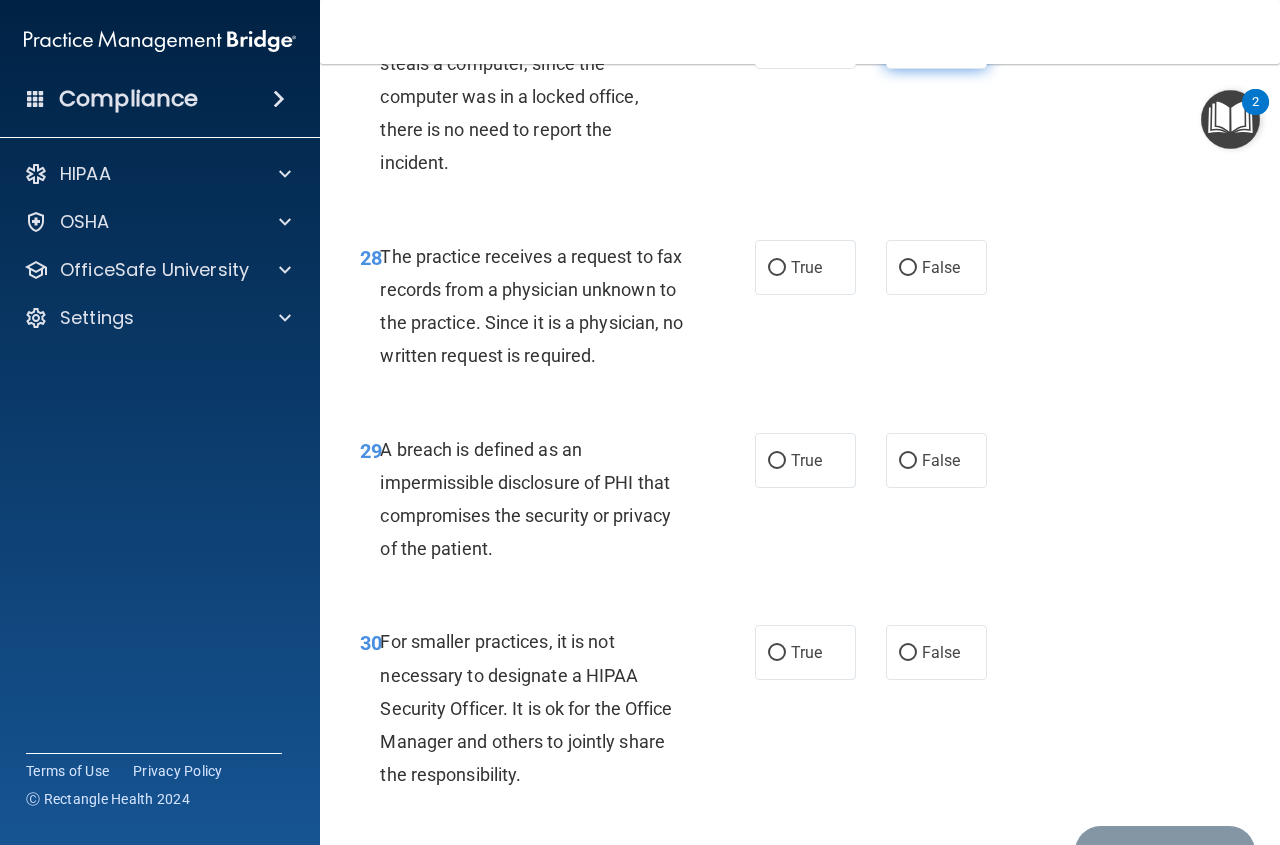 click on "False" at bounding box center (936, 41) 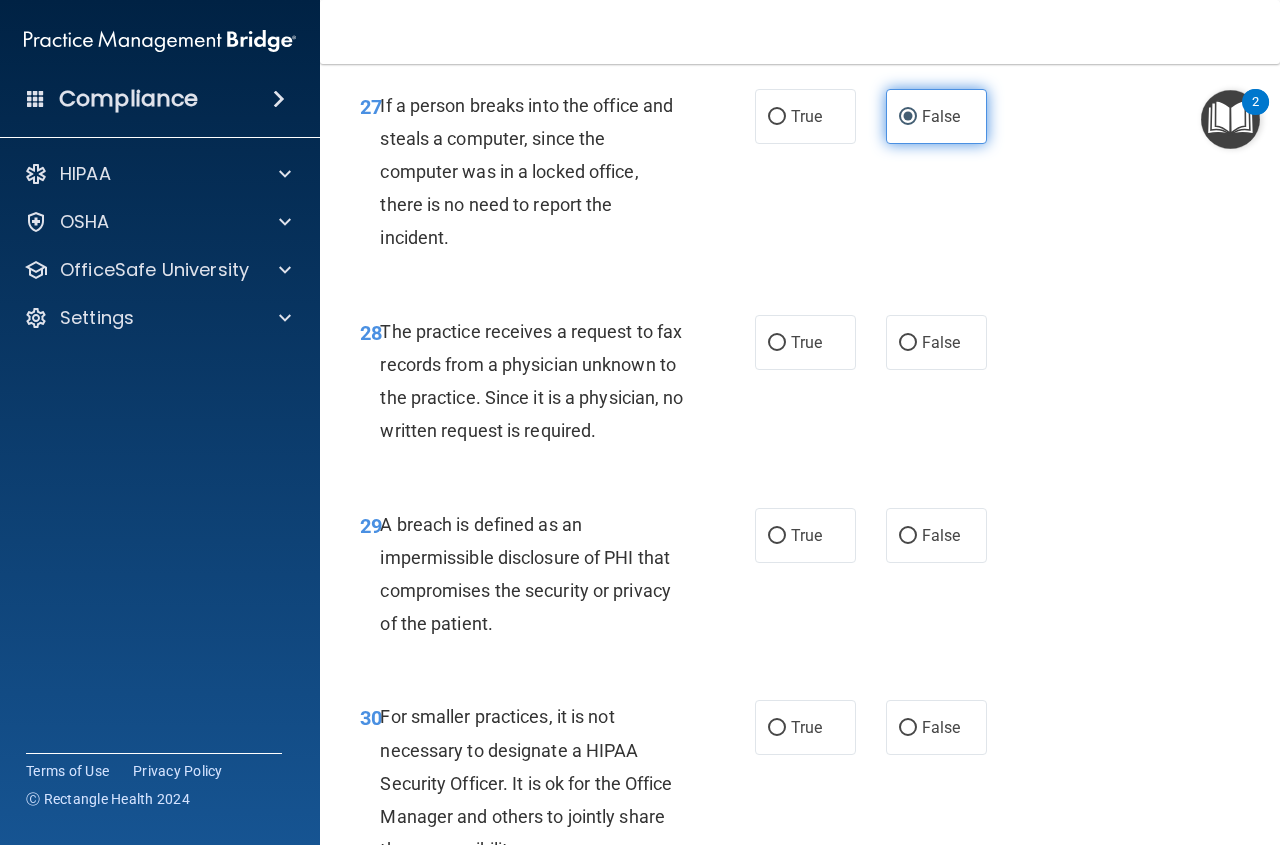 scroll, scrollTop: 5525, scrollLeft: 0, axis: vertical 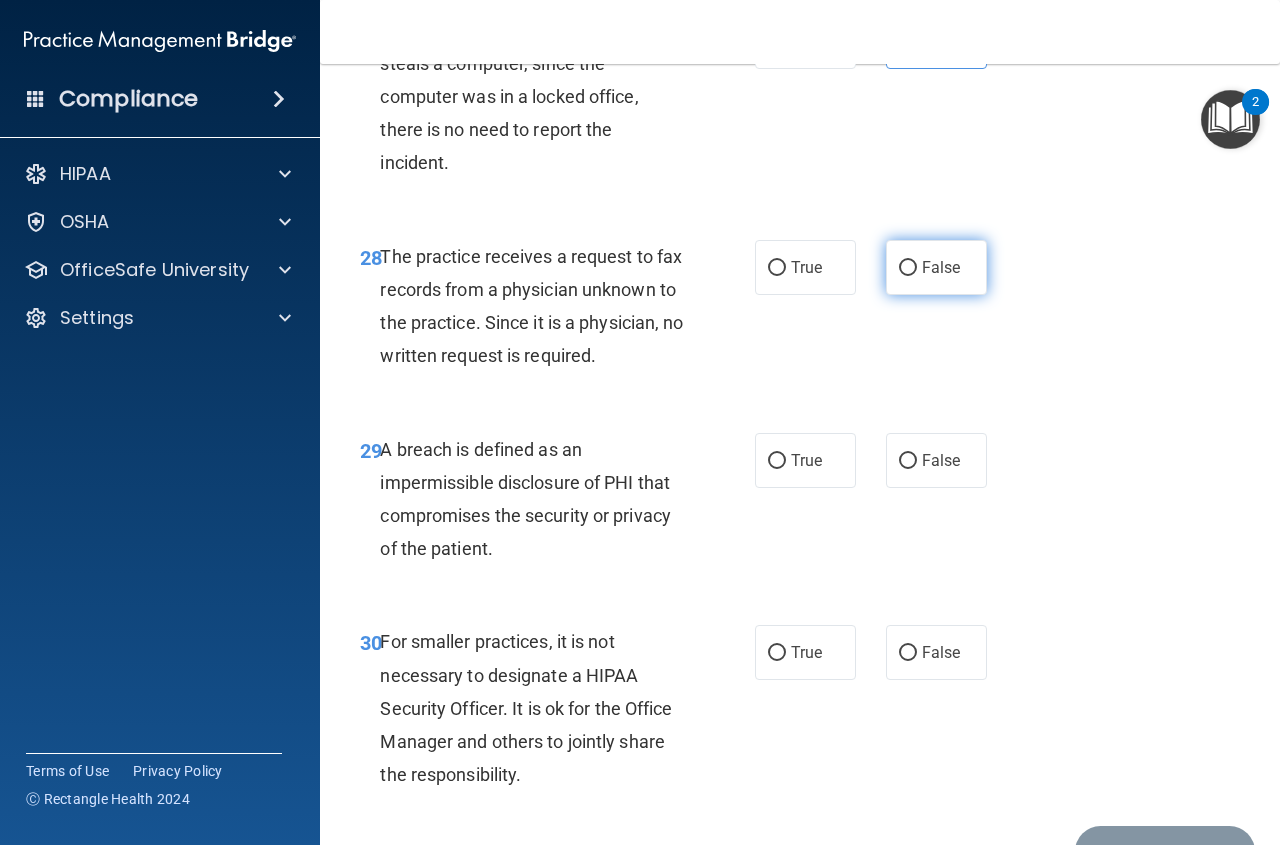 click on "False" at bounding box center [908, 268] 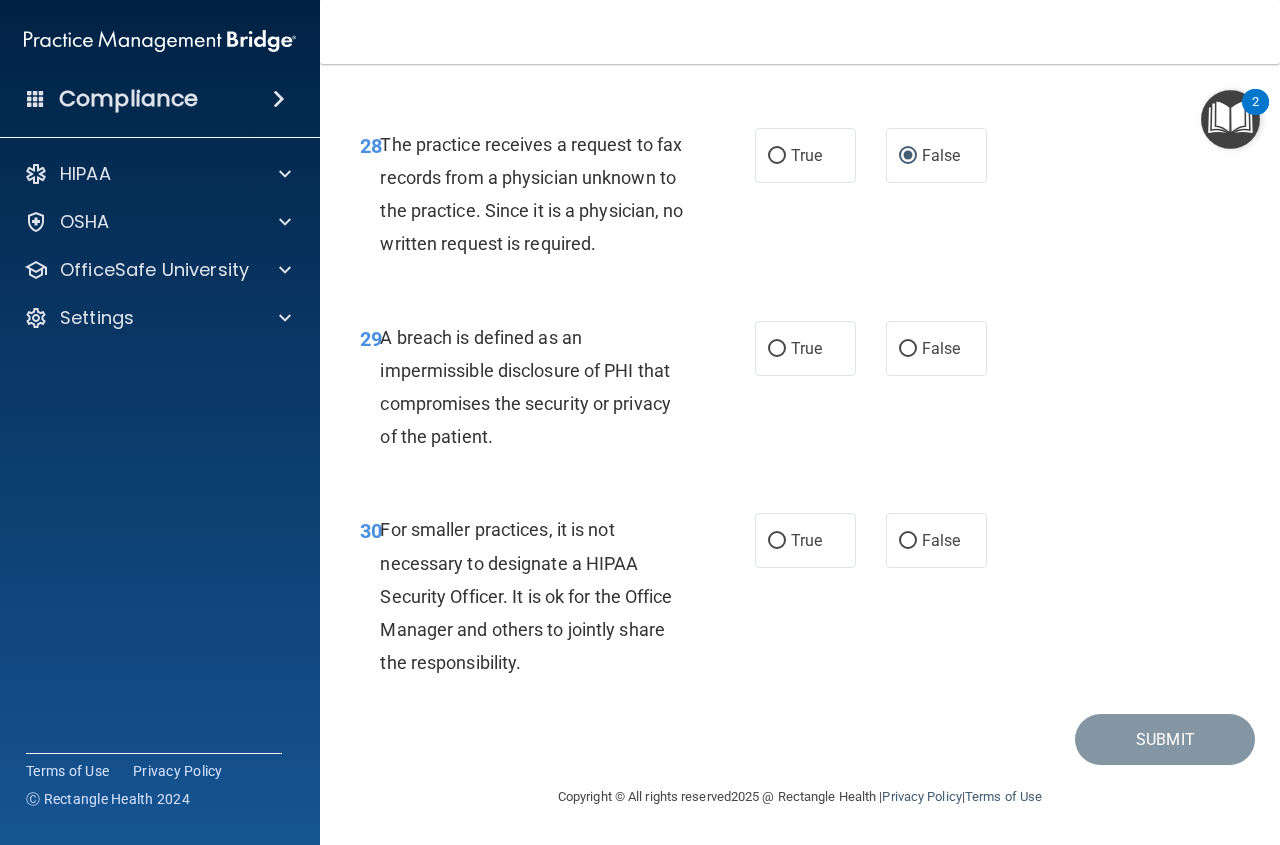 scroll, scrollTop: 5737, scrollLeft: 0, axis: vertical 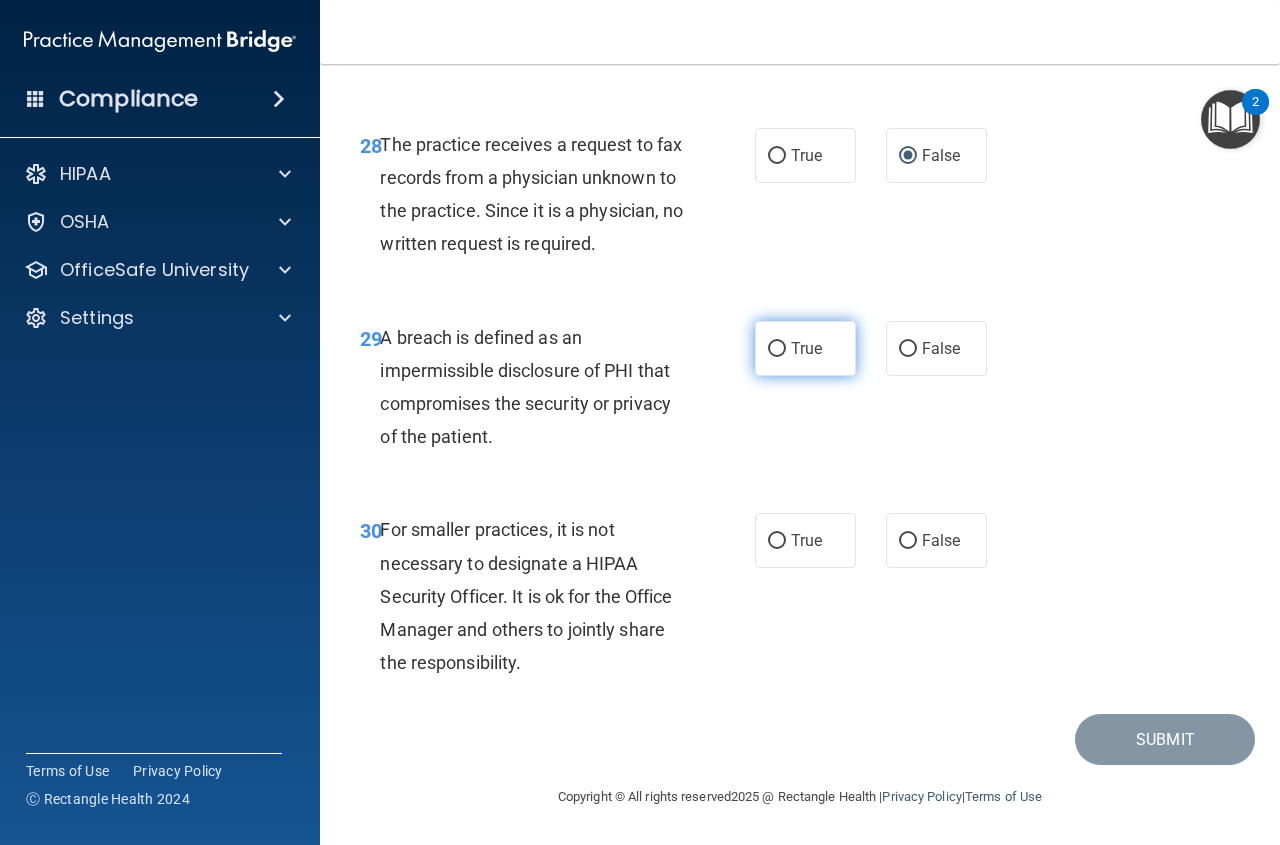 click on "True" at bounding box center (806, 348) 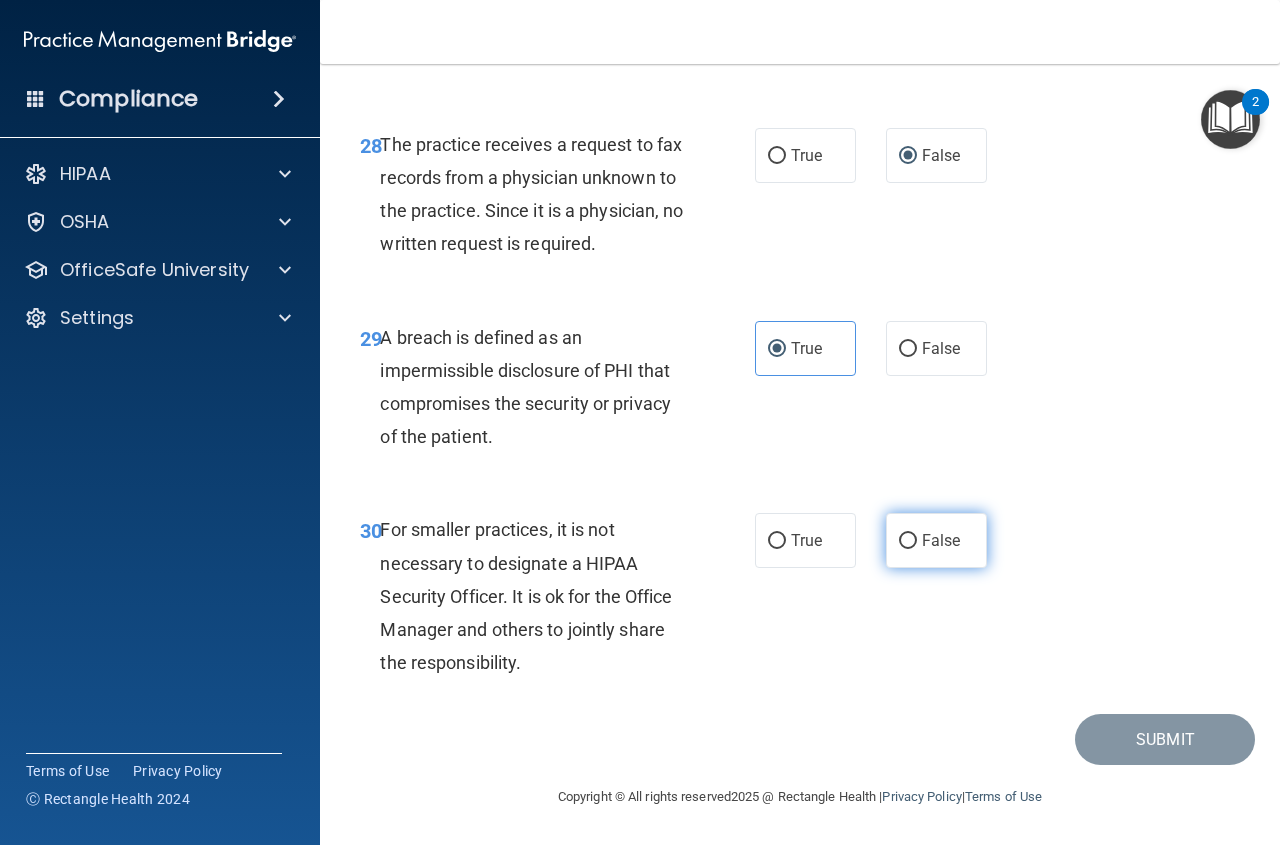 click on "False" at bounding box center [908, 541] 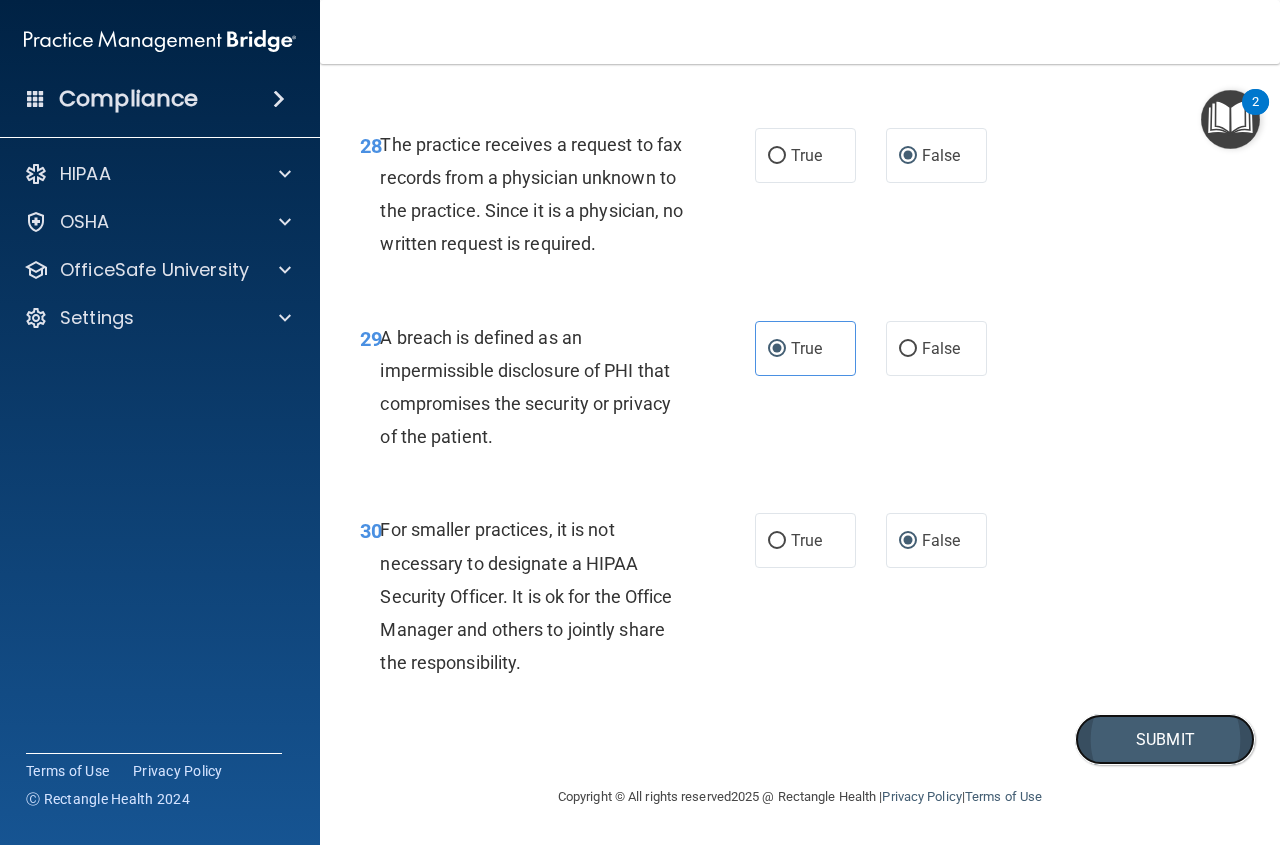click on "Submit" at bounding box center (1165, 739) 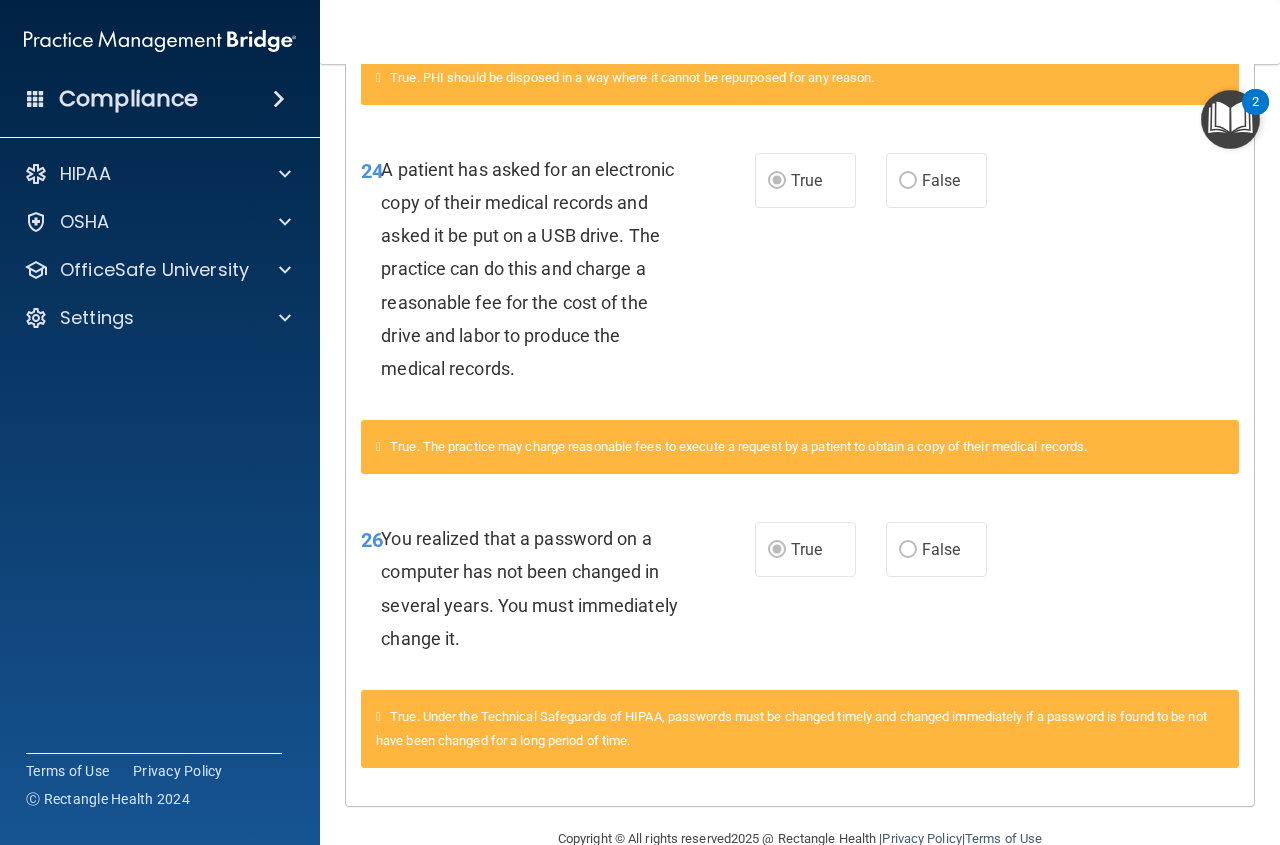 scroll, scrollTop: 1791, scrollLeft: 0, axis: vertical 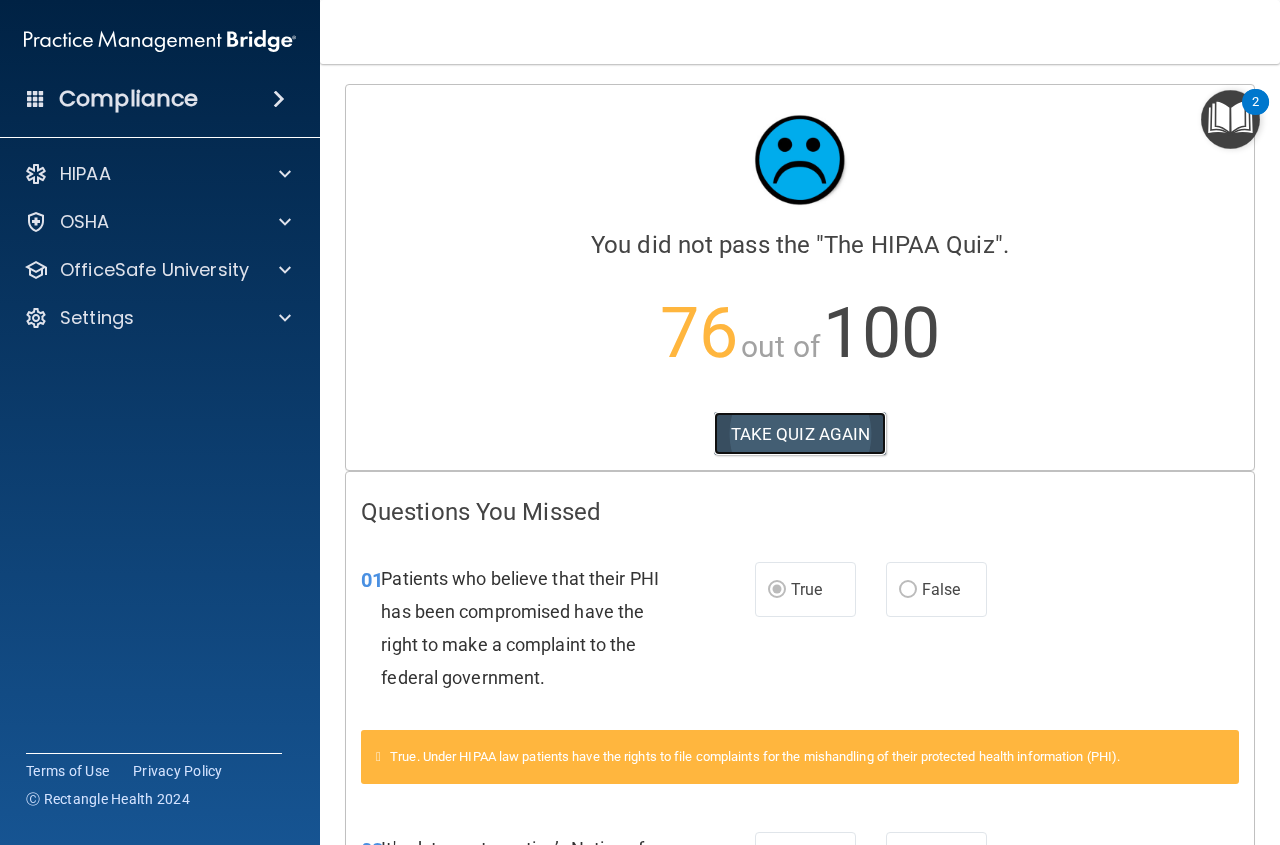 click on "TAKE QUIZ AGAIN" at bounding box center (800, 434) 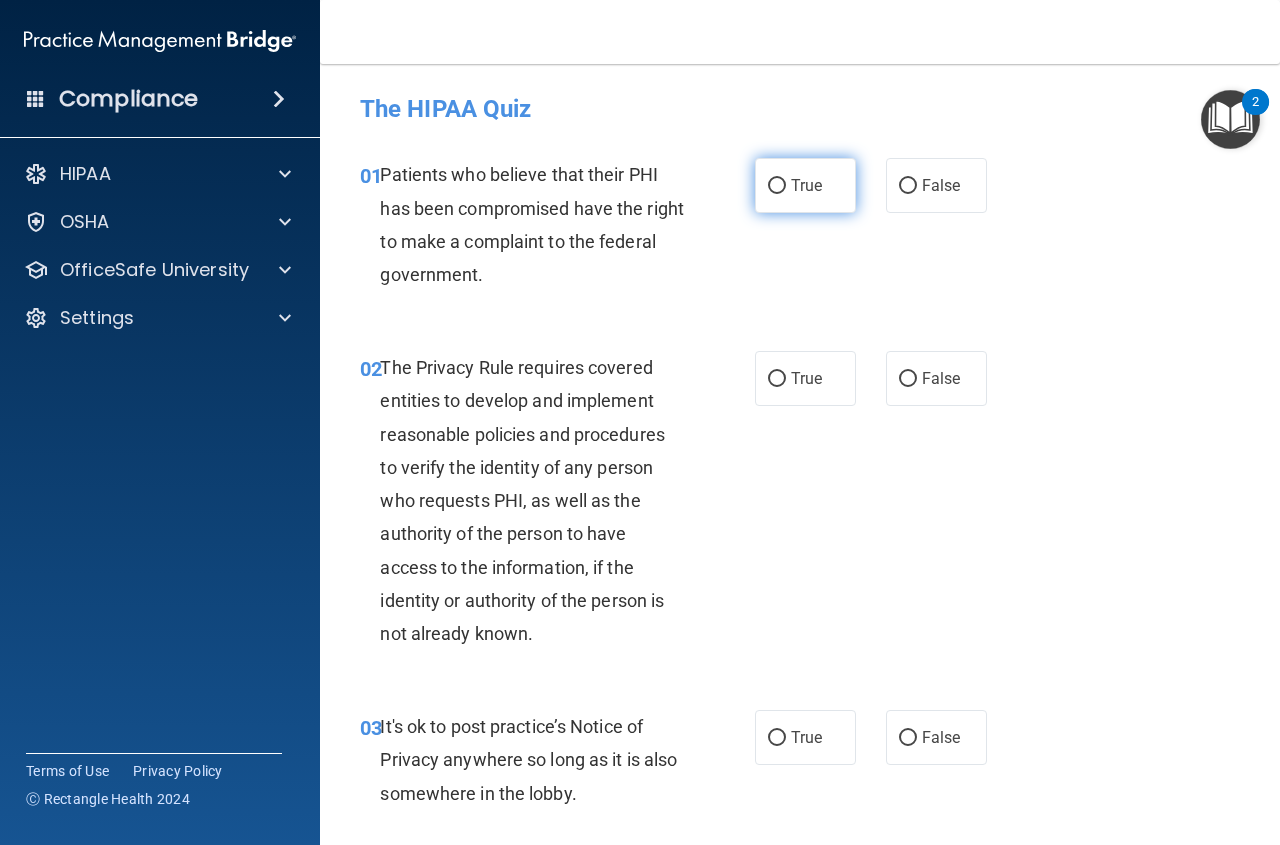 click on "True" at bounding box center [805, 185] 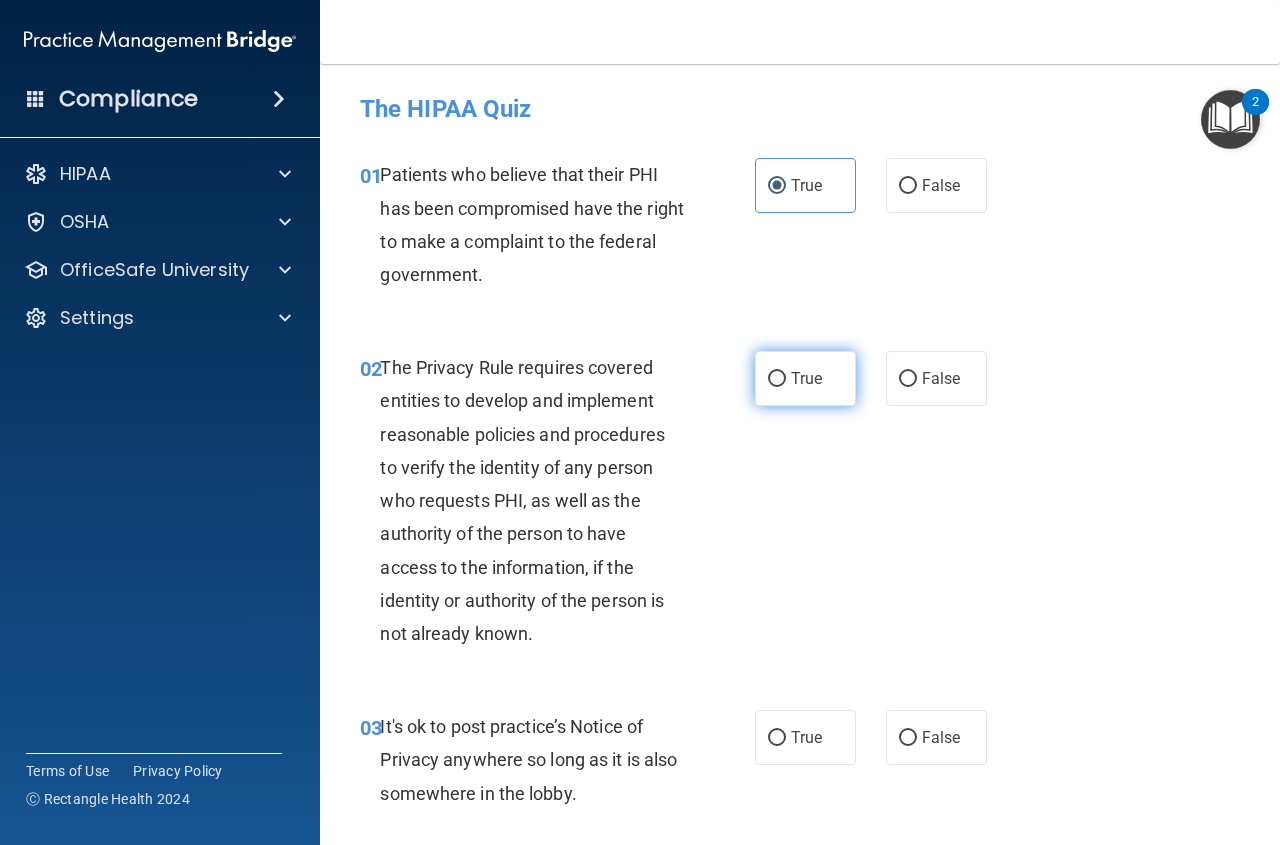 click on "True" at bounding box center [805, 378] 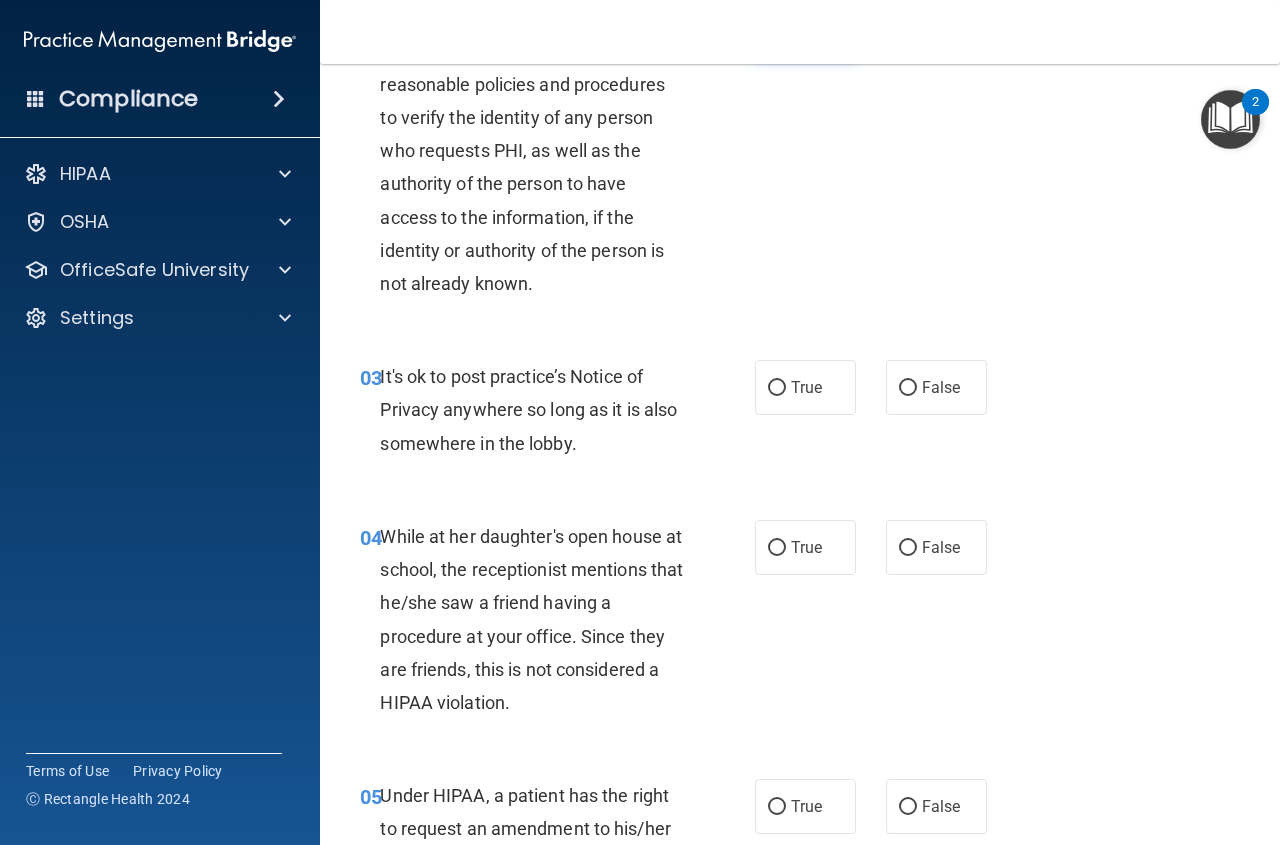 scroll, scrollTop: 375, scrollLeft: 0, axis: vertical 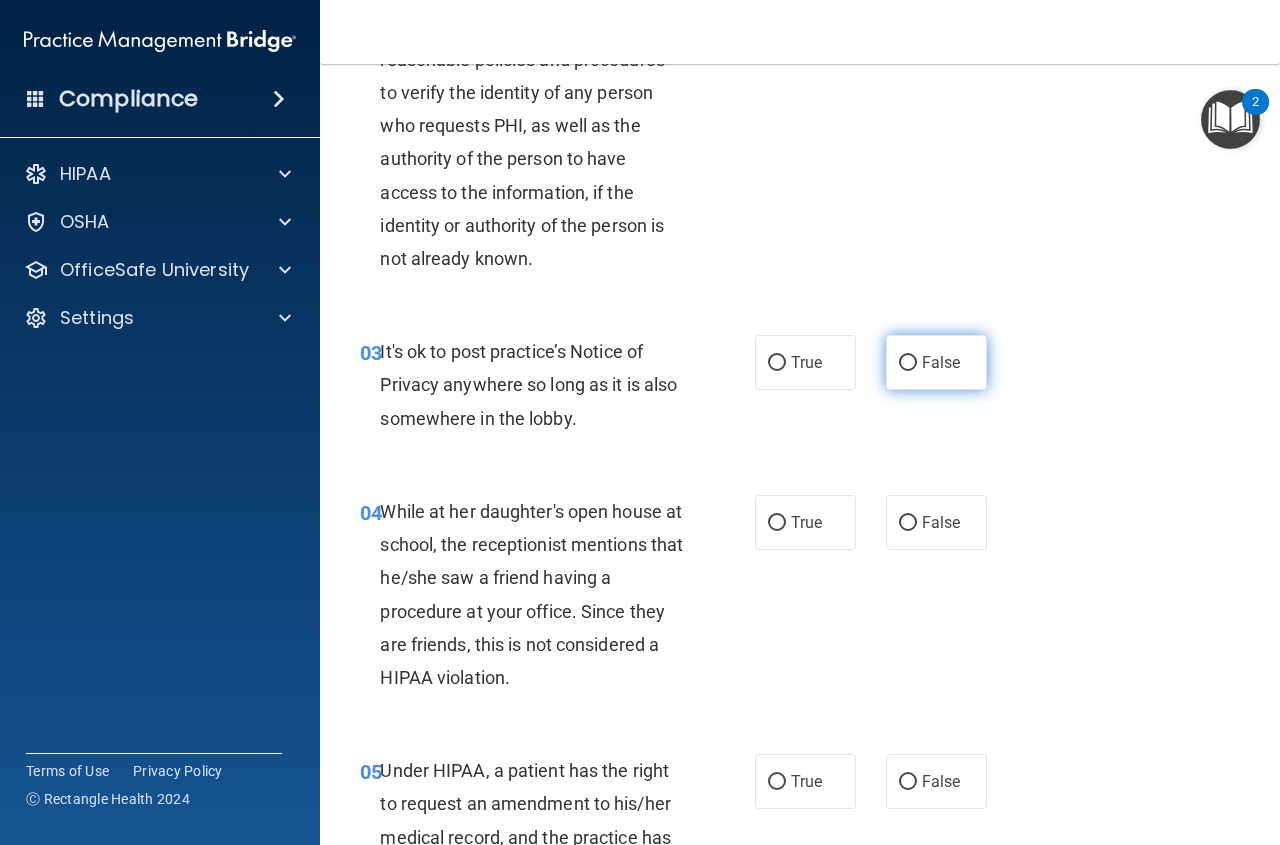 click on "False" at bounding box center [936, 362] 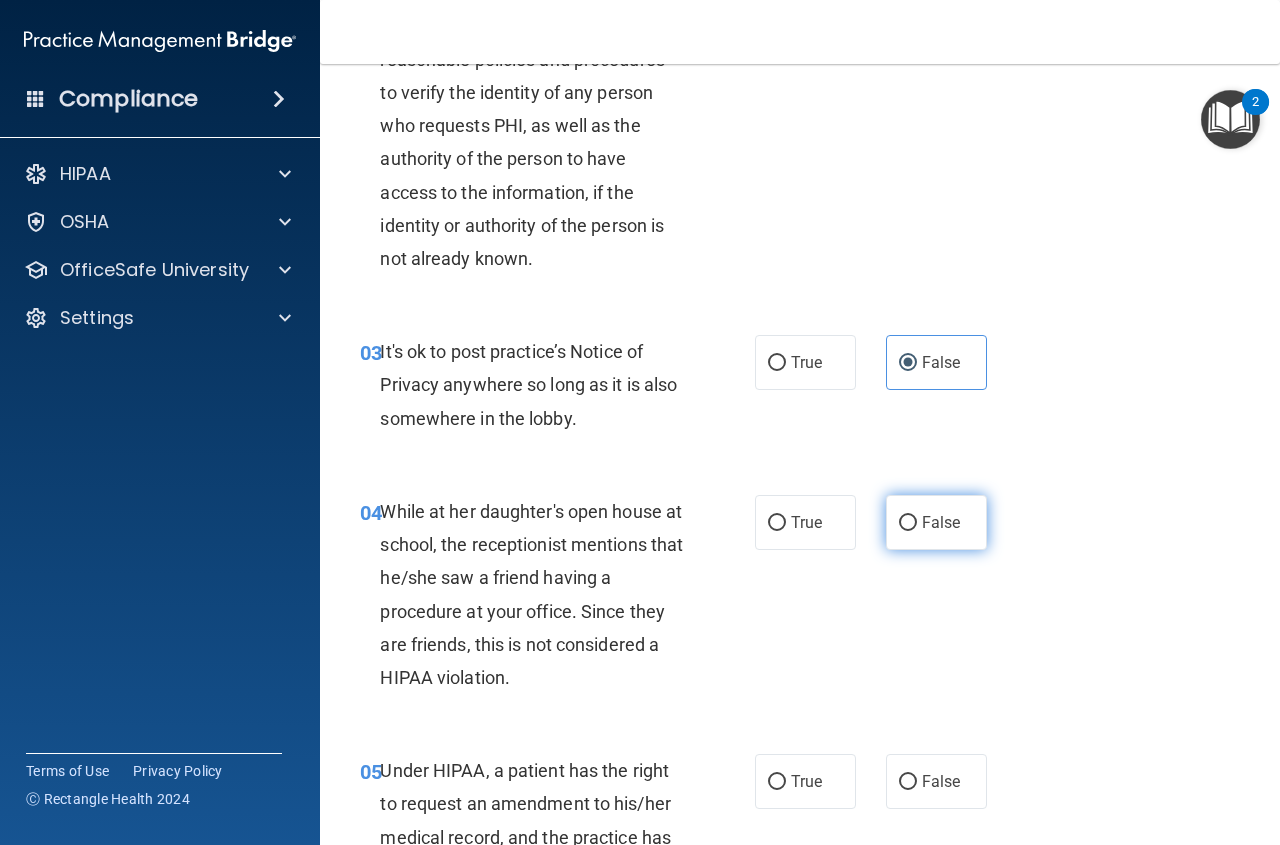 click on "False" at bounding box center (936, 522) 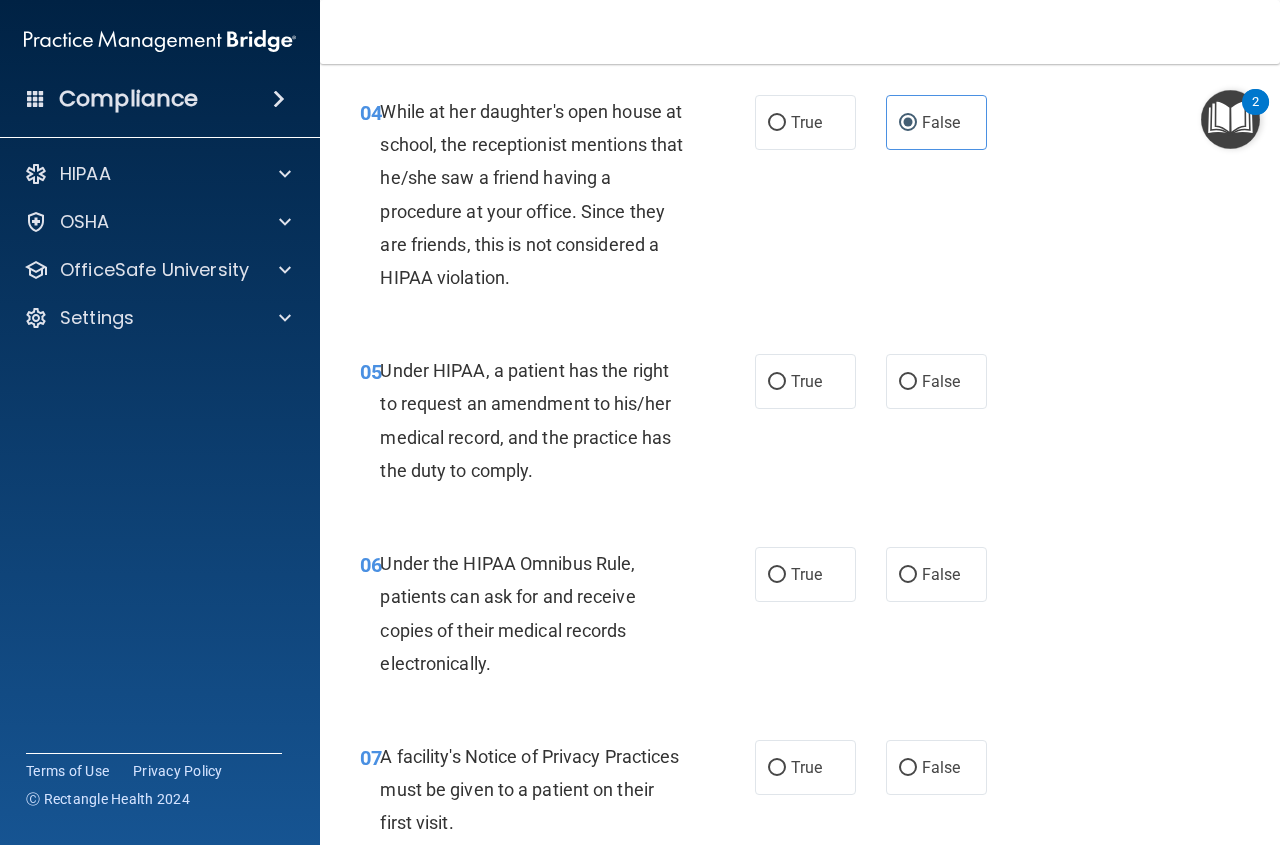 scroll, scrollTop: 825, scrollLeft: 0, axis: vertical 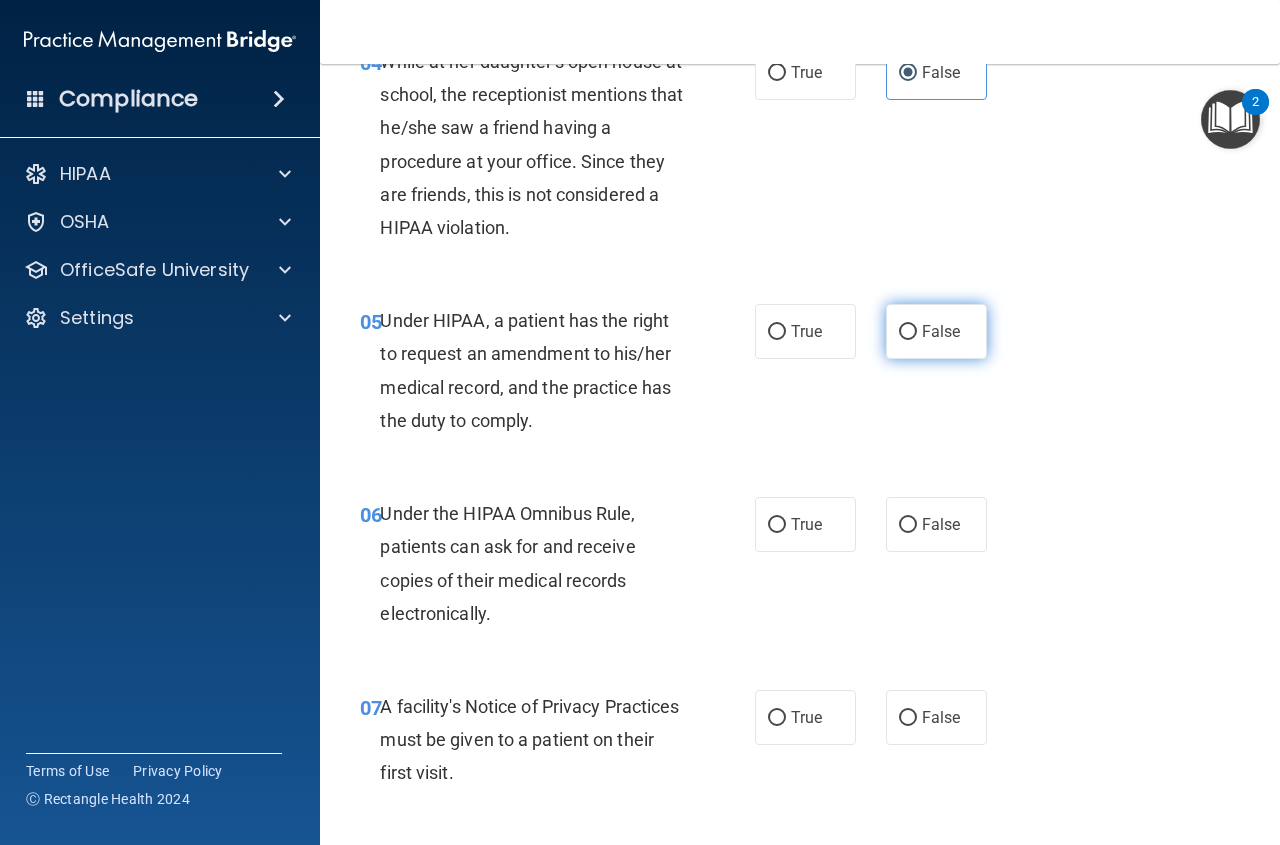 click on "False" at bounding box center (941, 331) 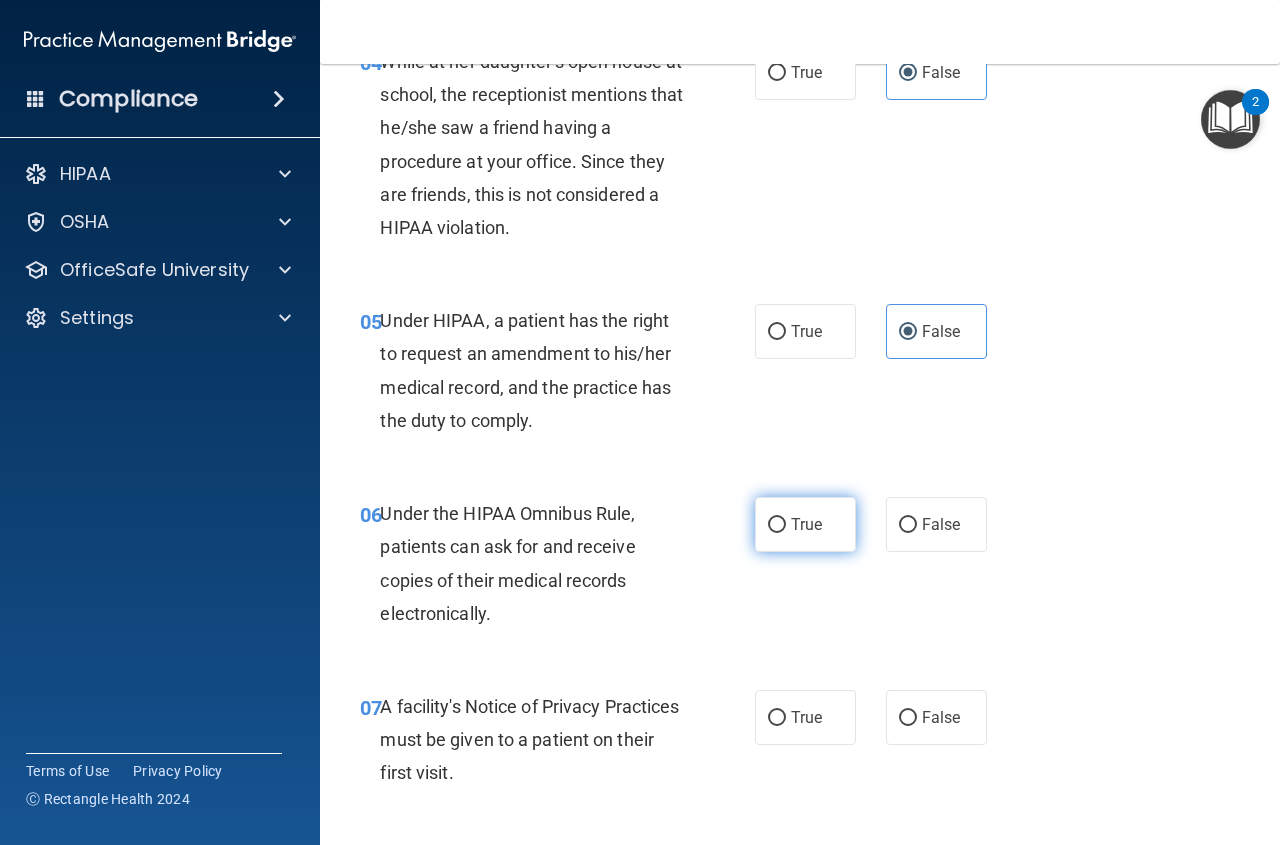 click on "True" at bounding box center (806, 524) 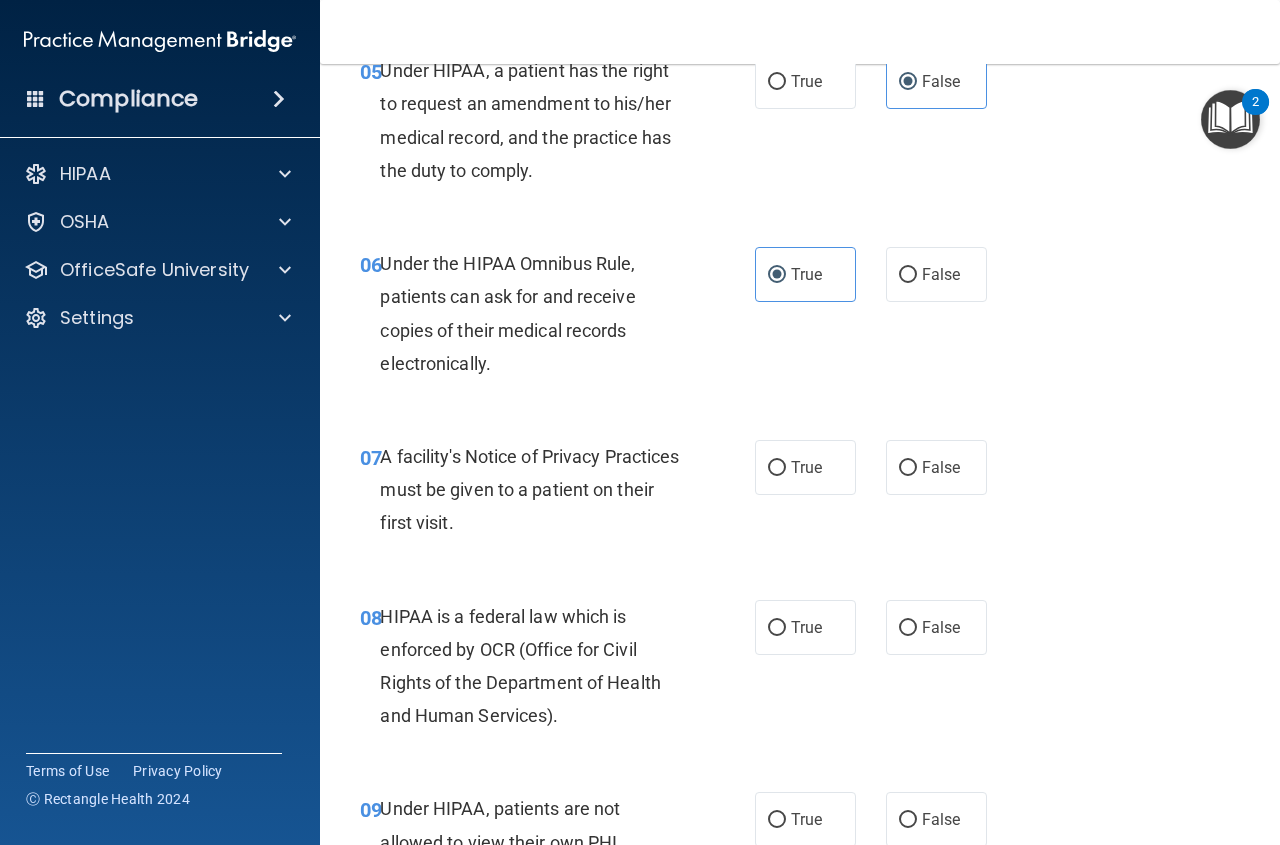 scroll, scrollTop: 1125, scrollLeft: 0, axis: vertical 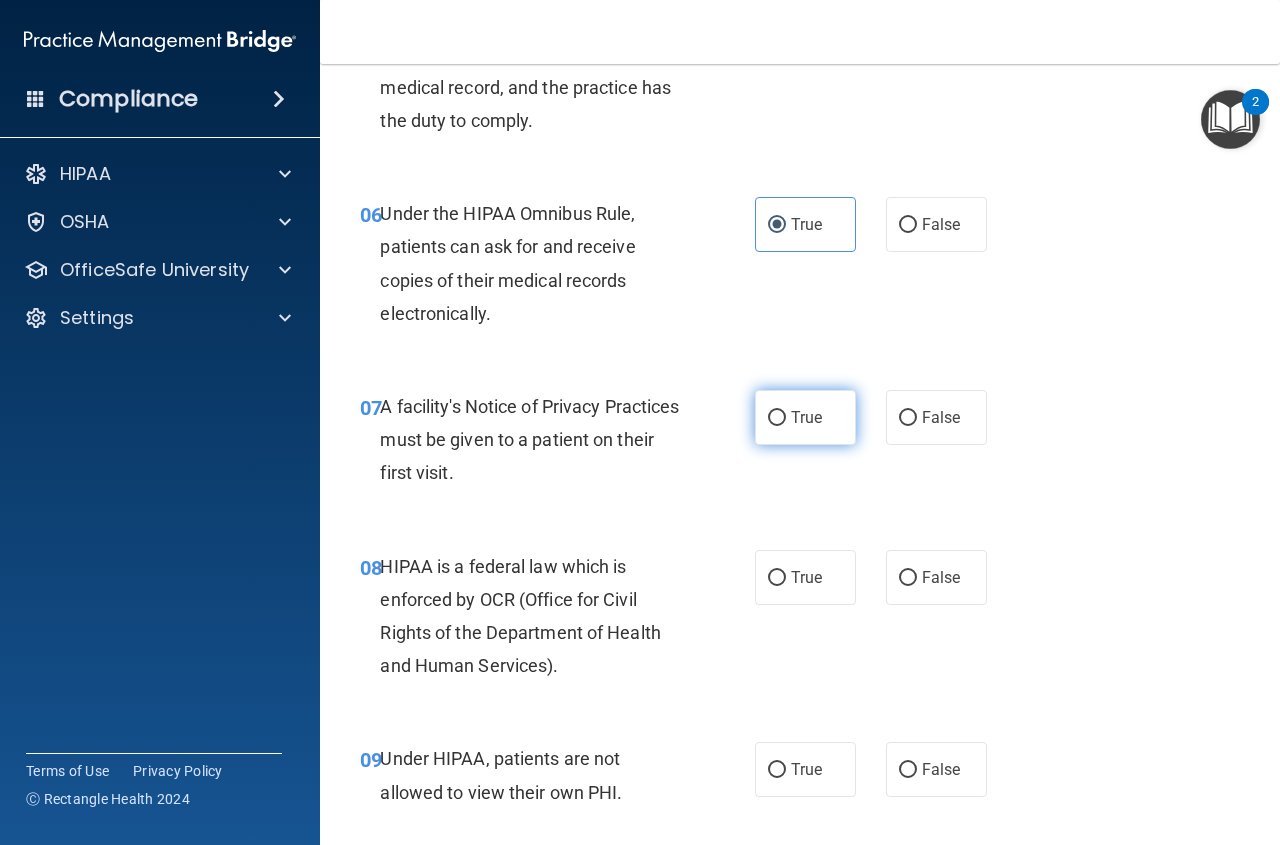 click on "True" at bounding box center (805, 417) 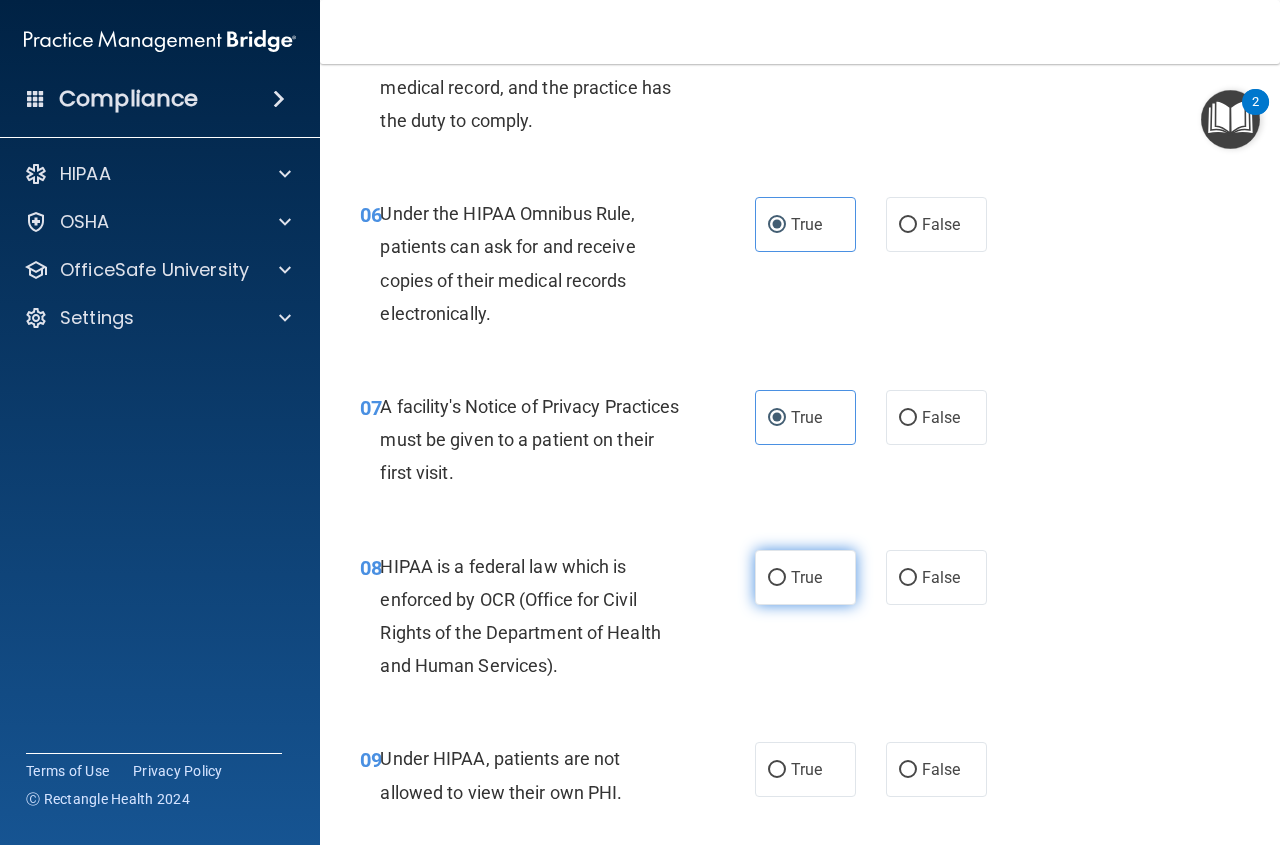 click on "True" at bounding box center [806, 577] 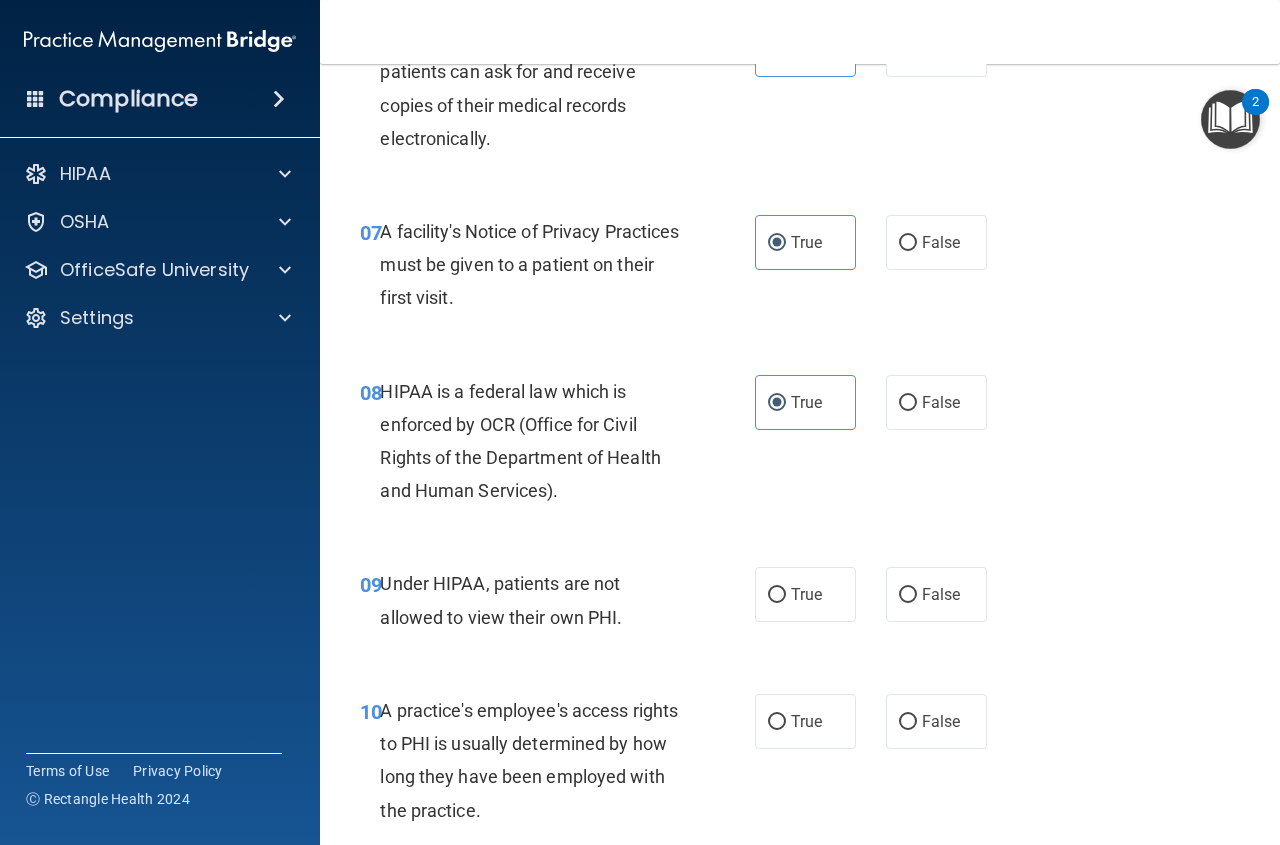 scroll, scrollTop: 1325, scrollLeft: 0, axis: vertical 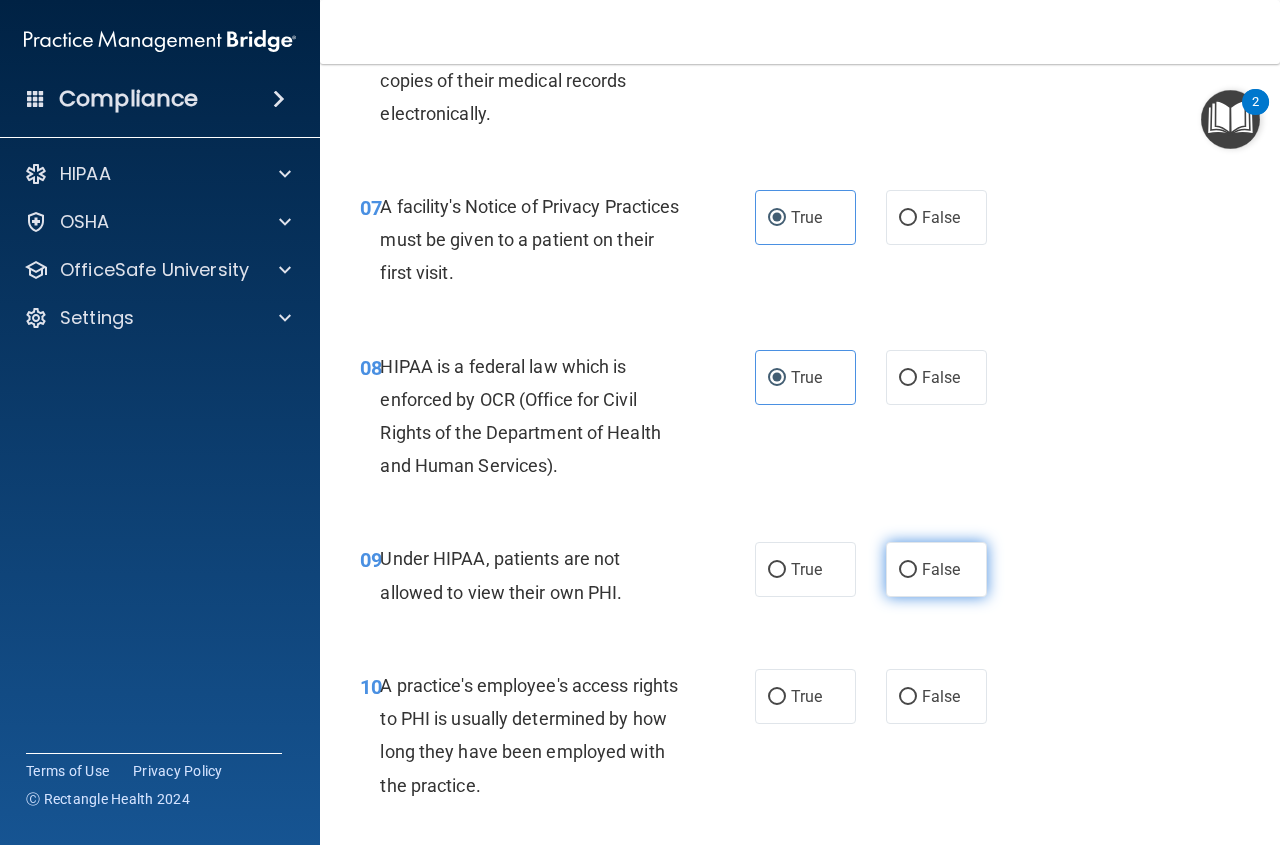click on "False" at bounding box center [941, 569] 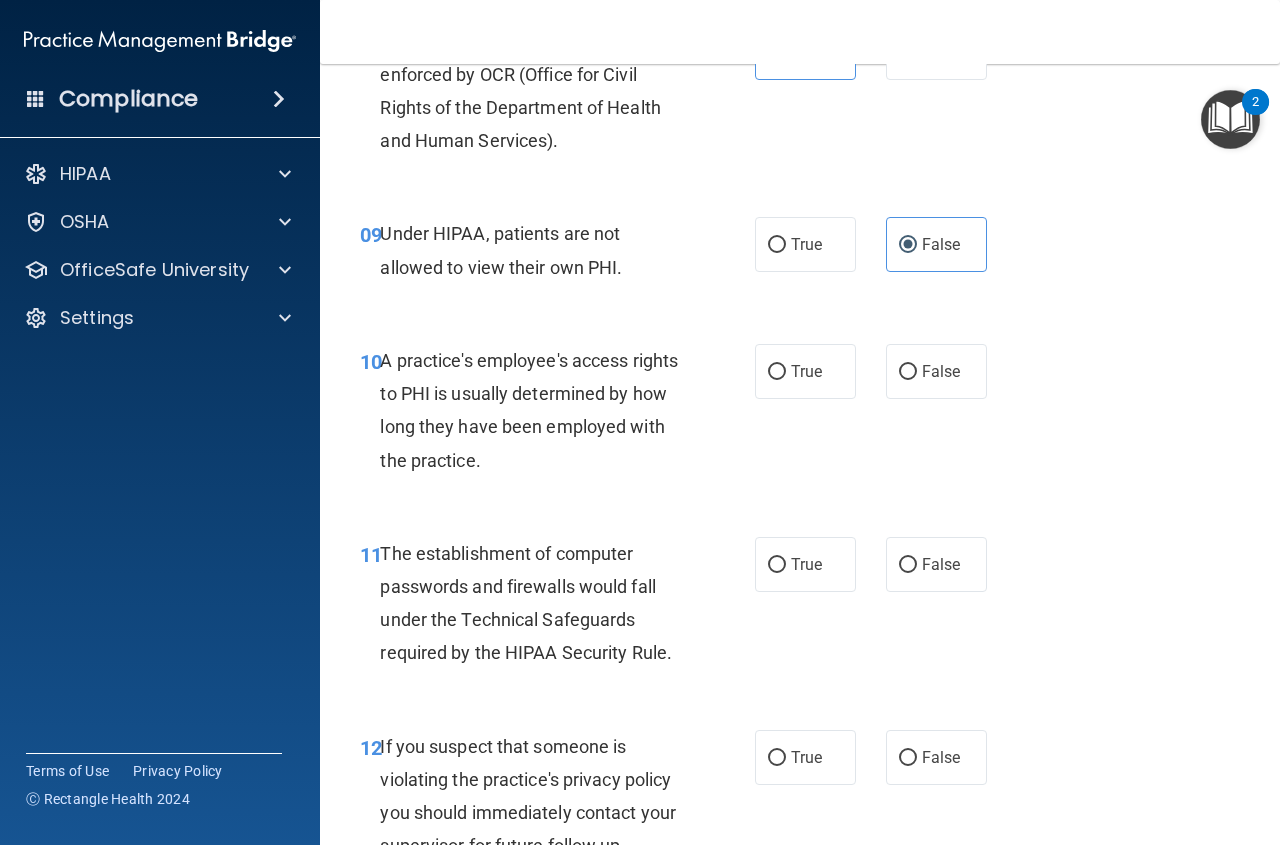 scroll, scrollTop: 1850, scrollLeft: 0, axis: vertical 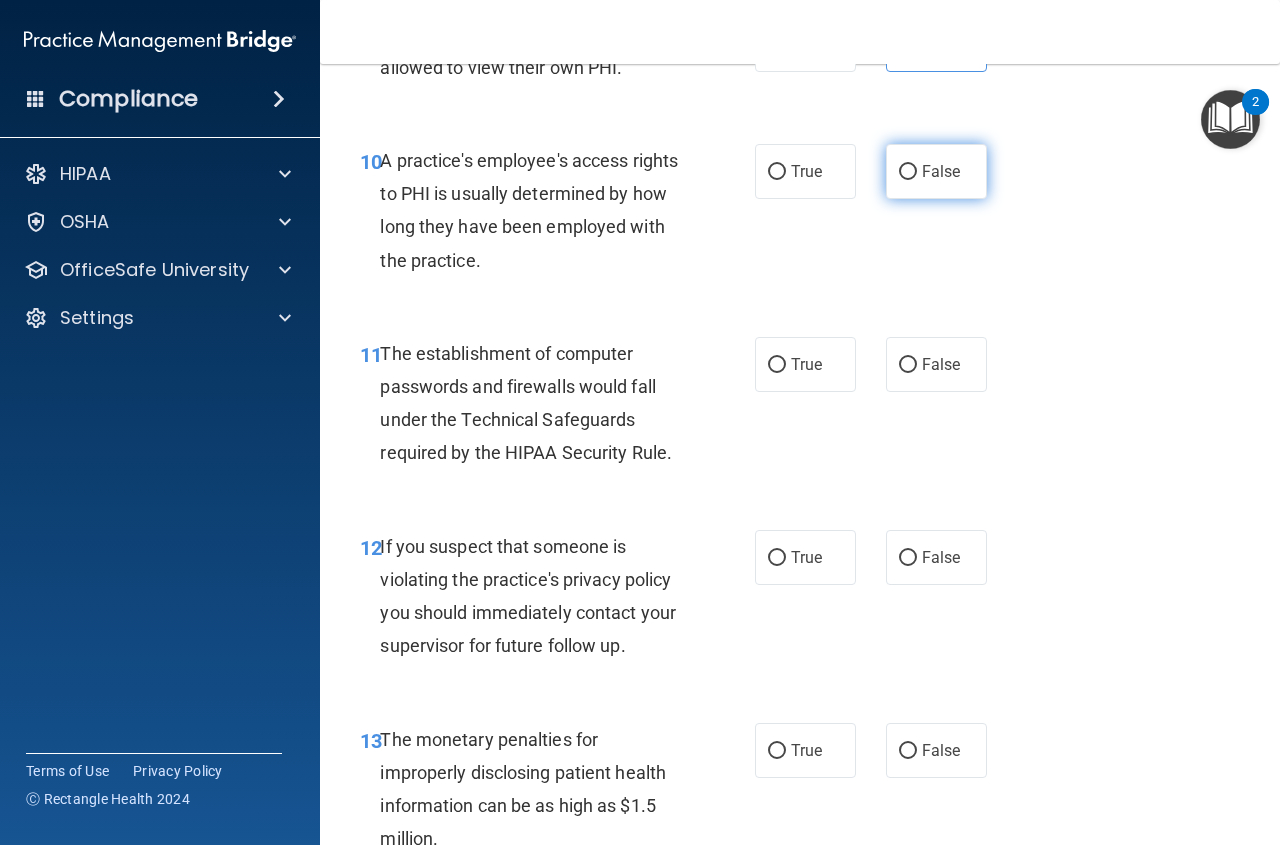 click on "False" at bounding box center (941, 171) 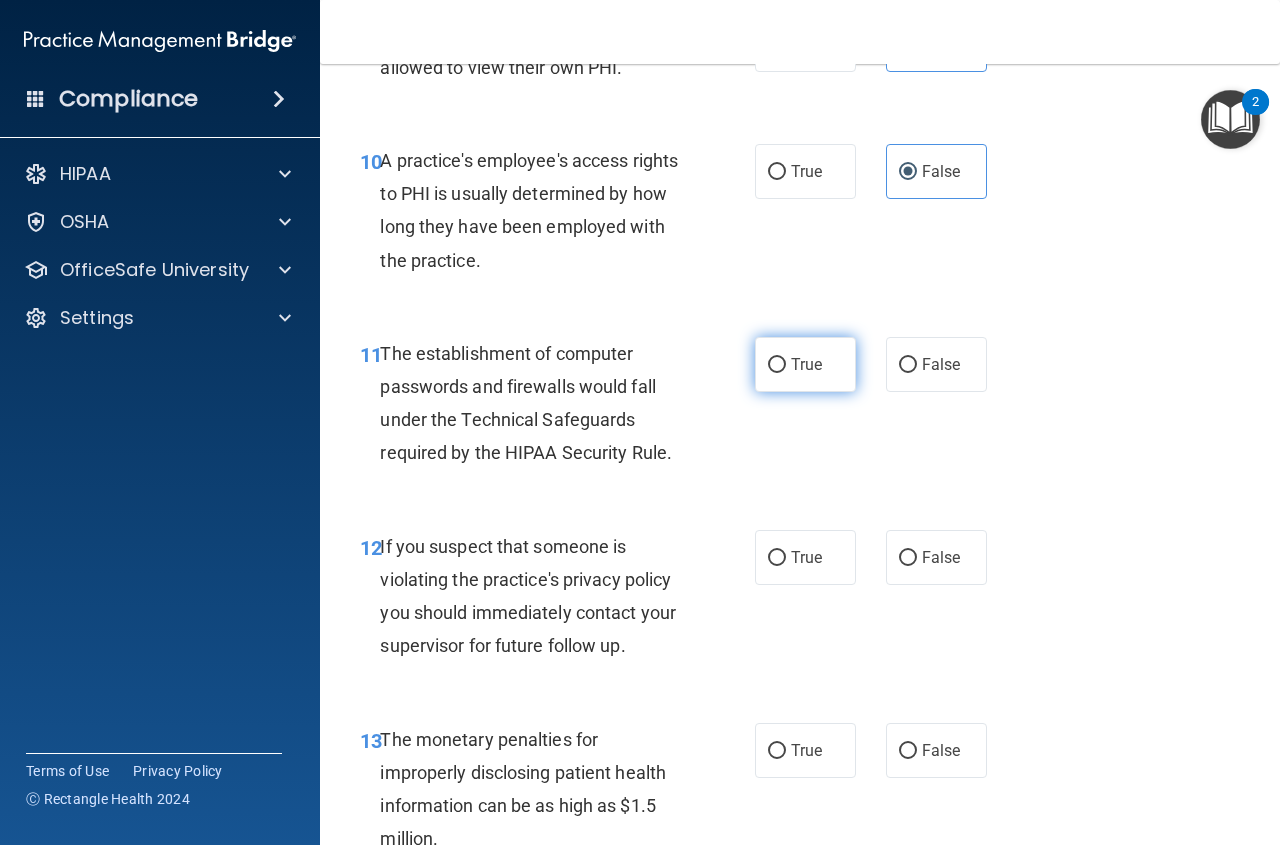 click on "True" at bounding box center (805, 364) 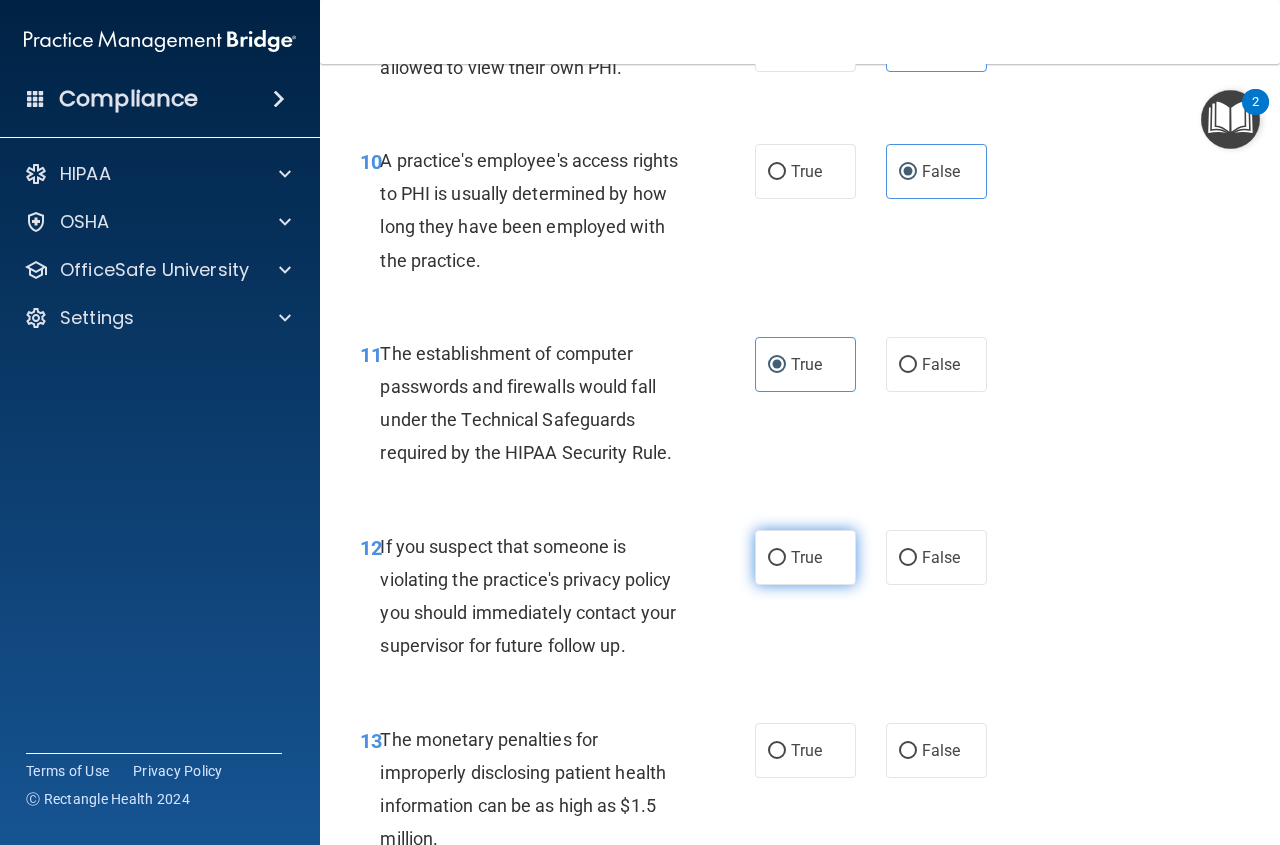 click on "True" at bounding box center (806, 557) 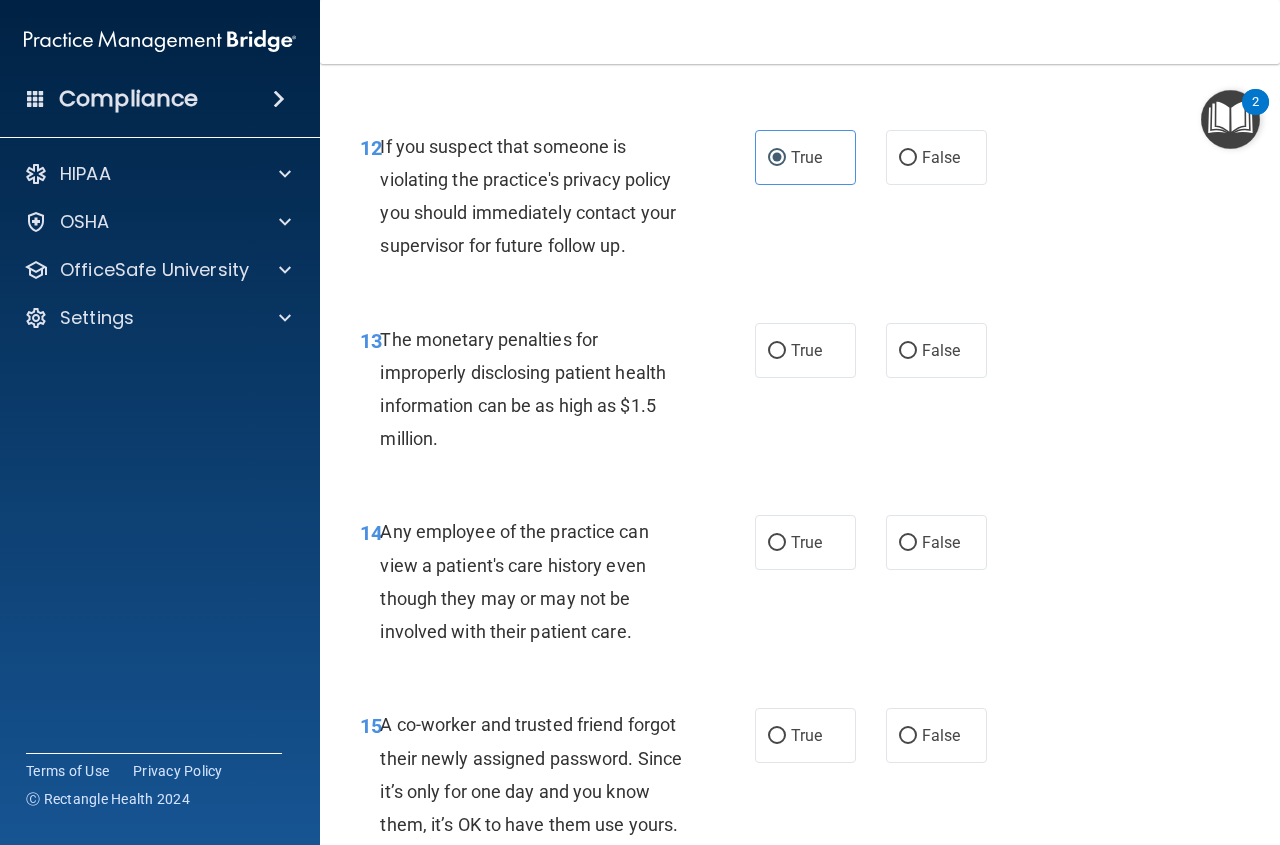 scroll, scrollTop: 2300, scrollLeft: 0, axis: vertical 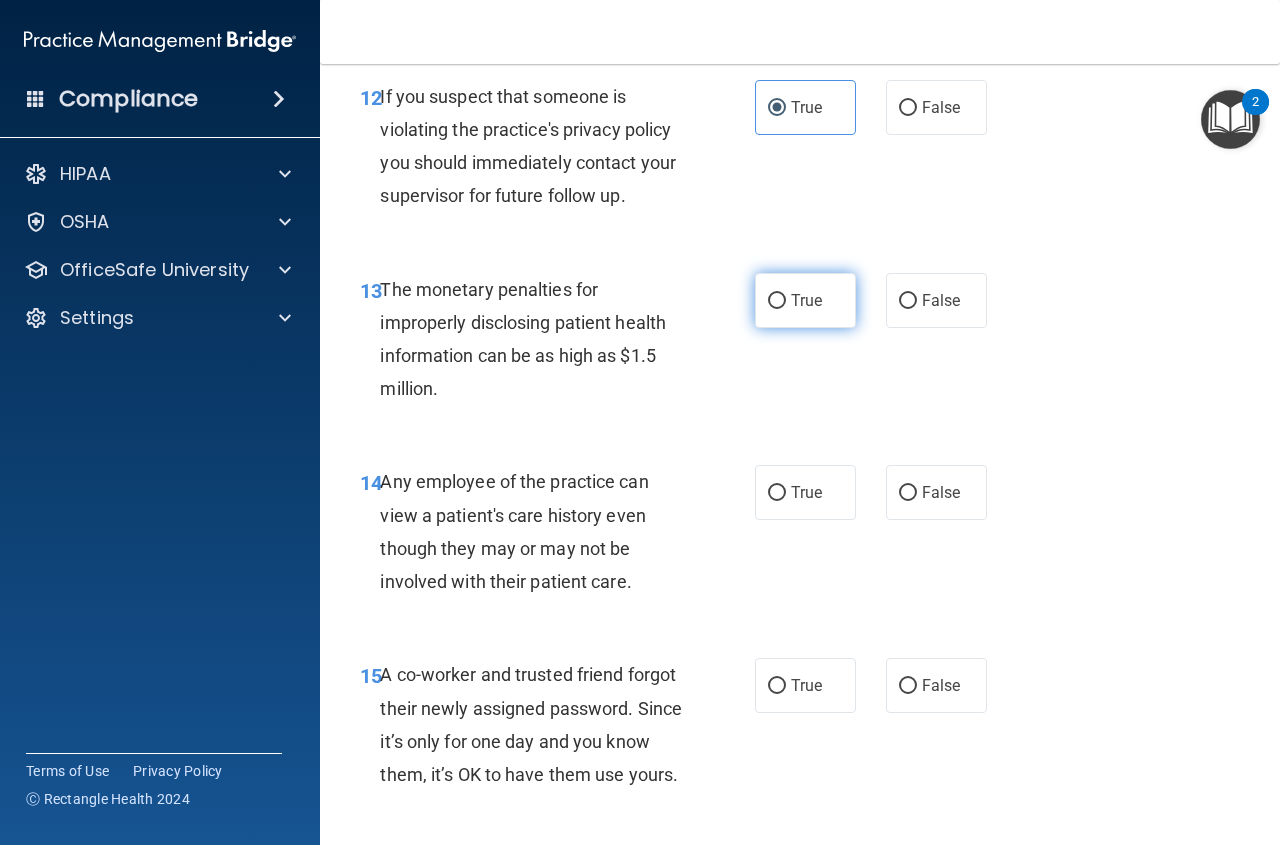 click on "True" at bounding box center [806, 300] 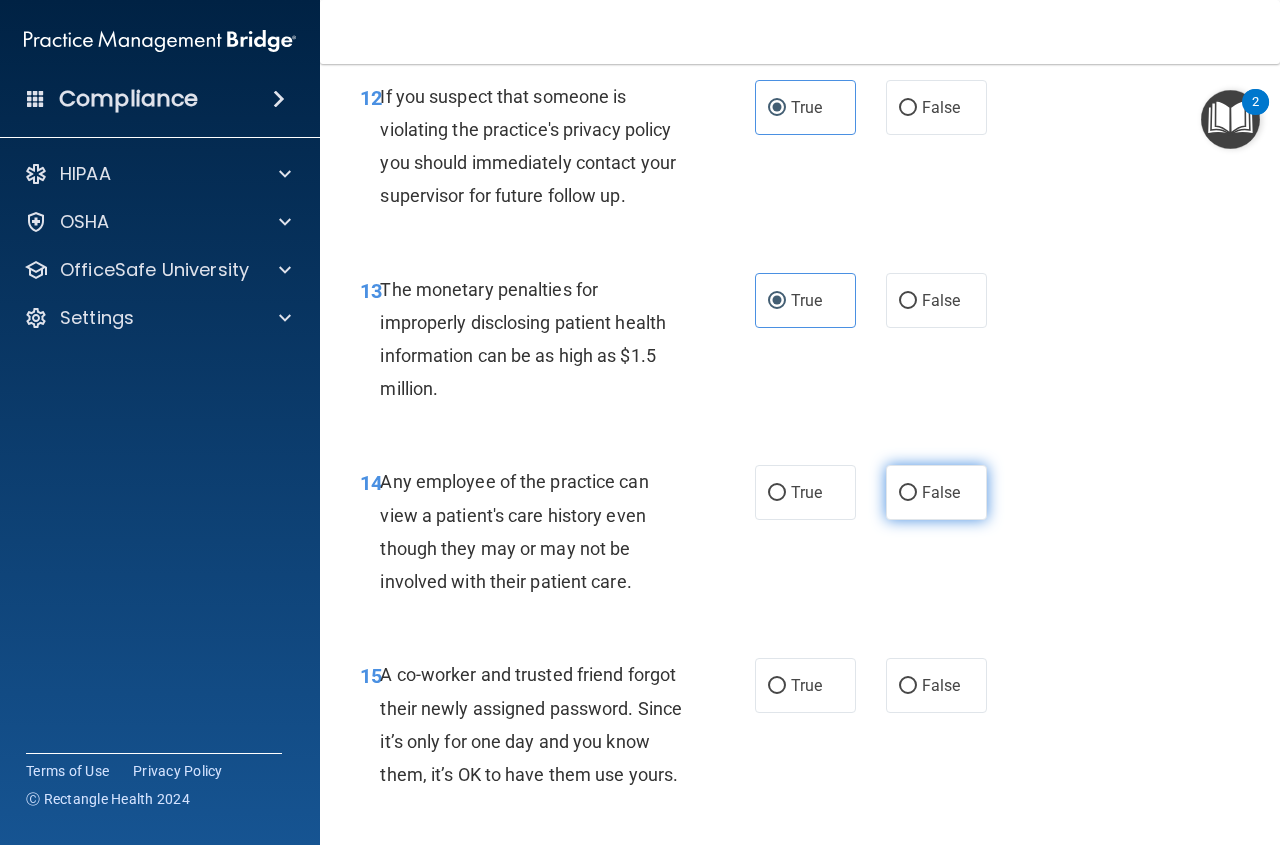 click on "False" at bounding box center (936, 492) 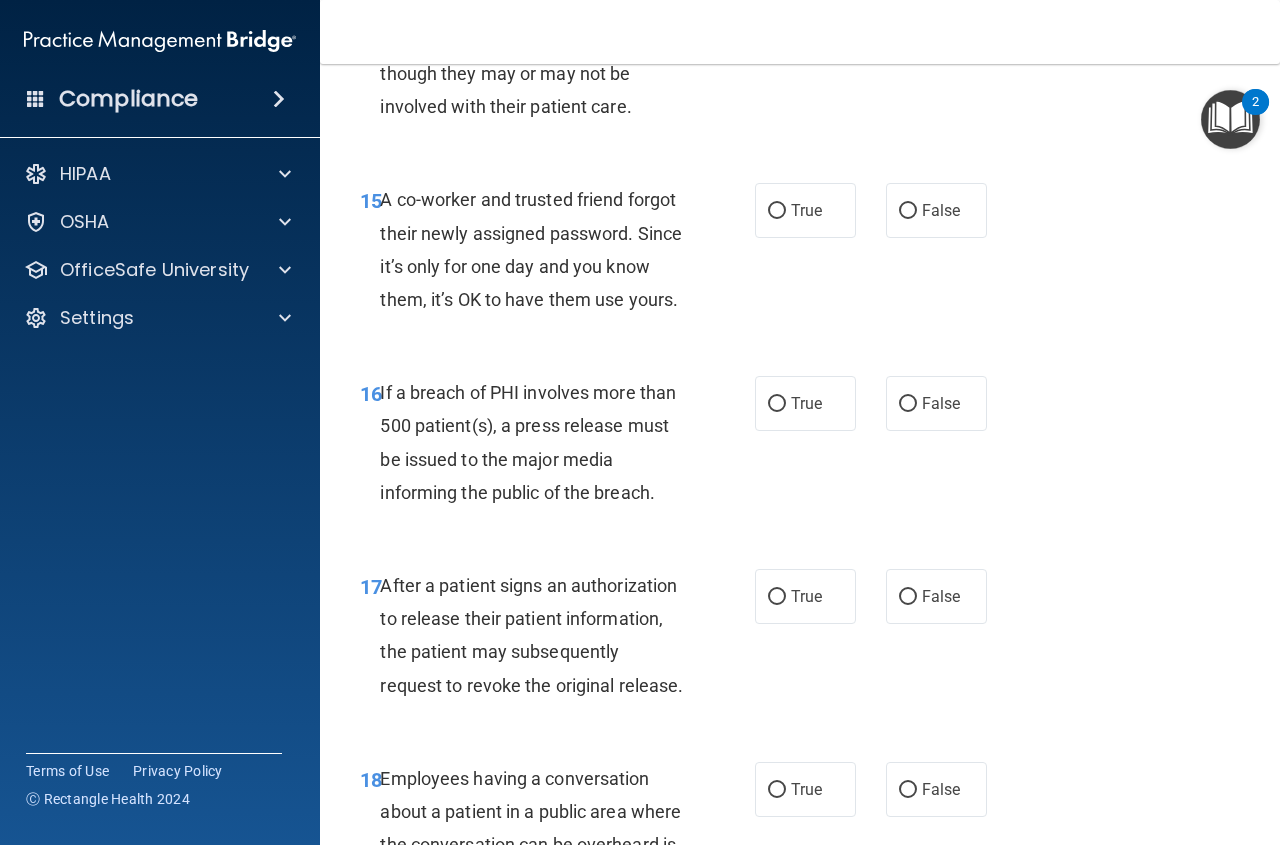 scroll, scrollTop: 2800, scrollLeft: 0, axis: vertical 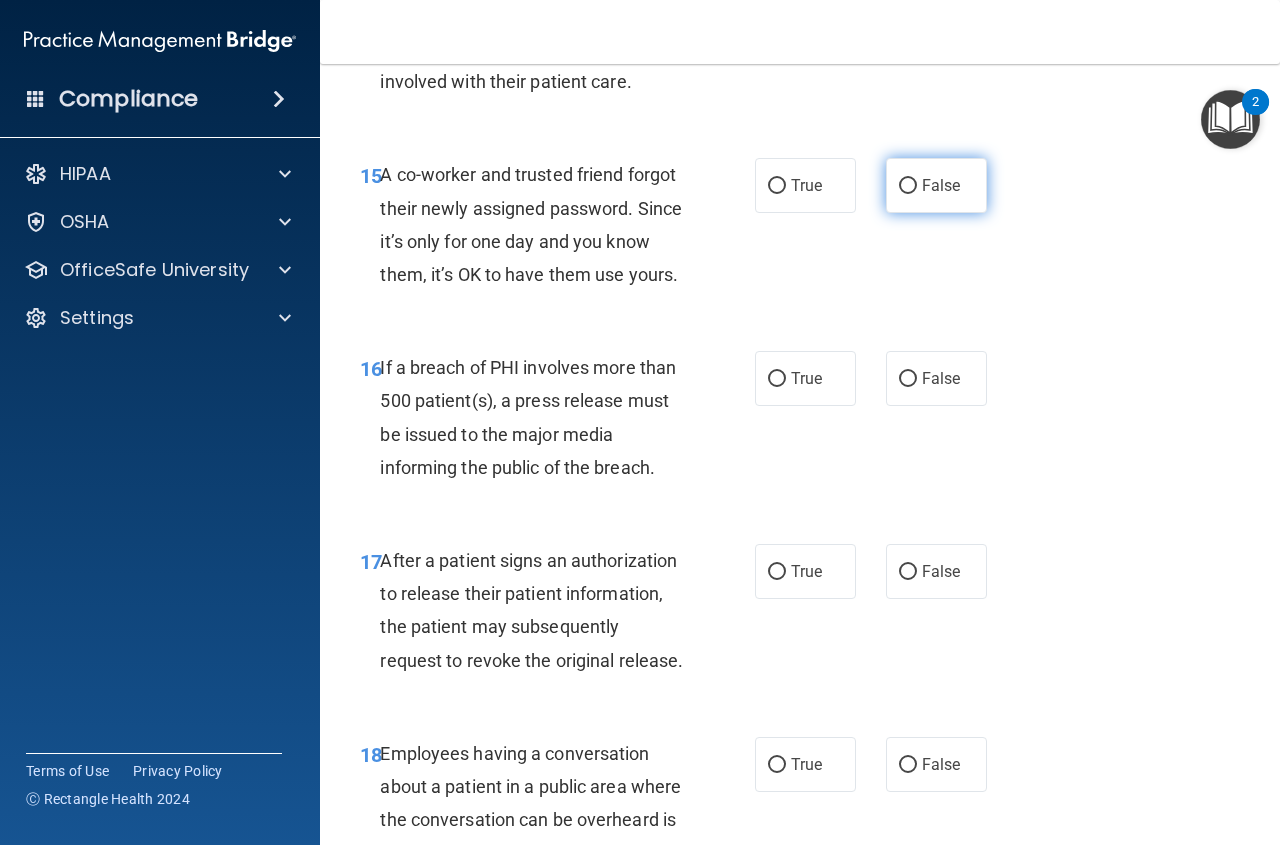 click on "False" at bounding box center [908, 186] 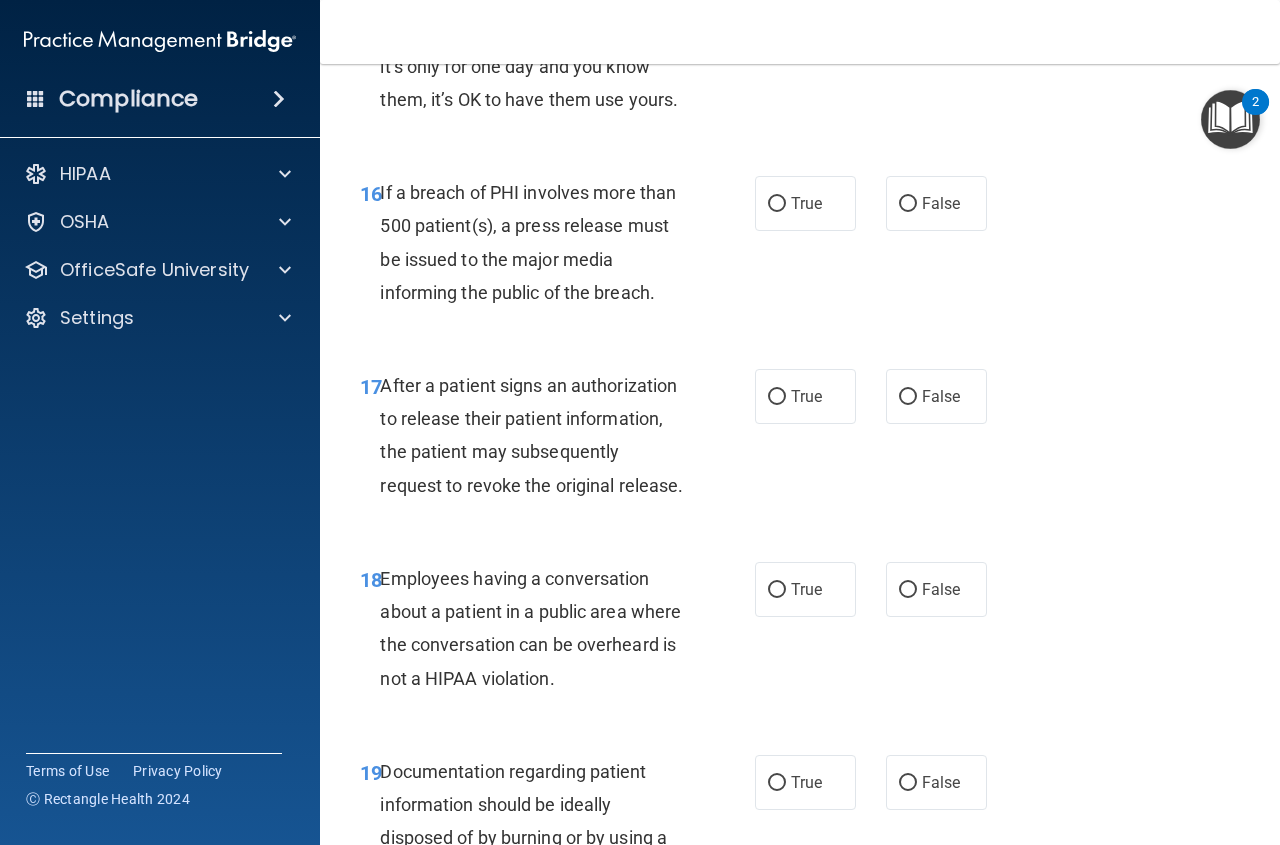 scroll, scrollTop: 3025, scrollLeft: 0, axis: vertical 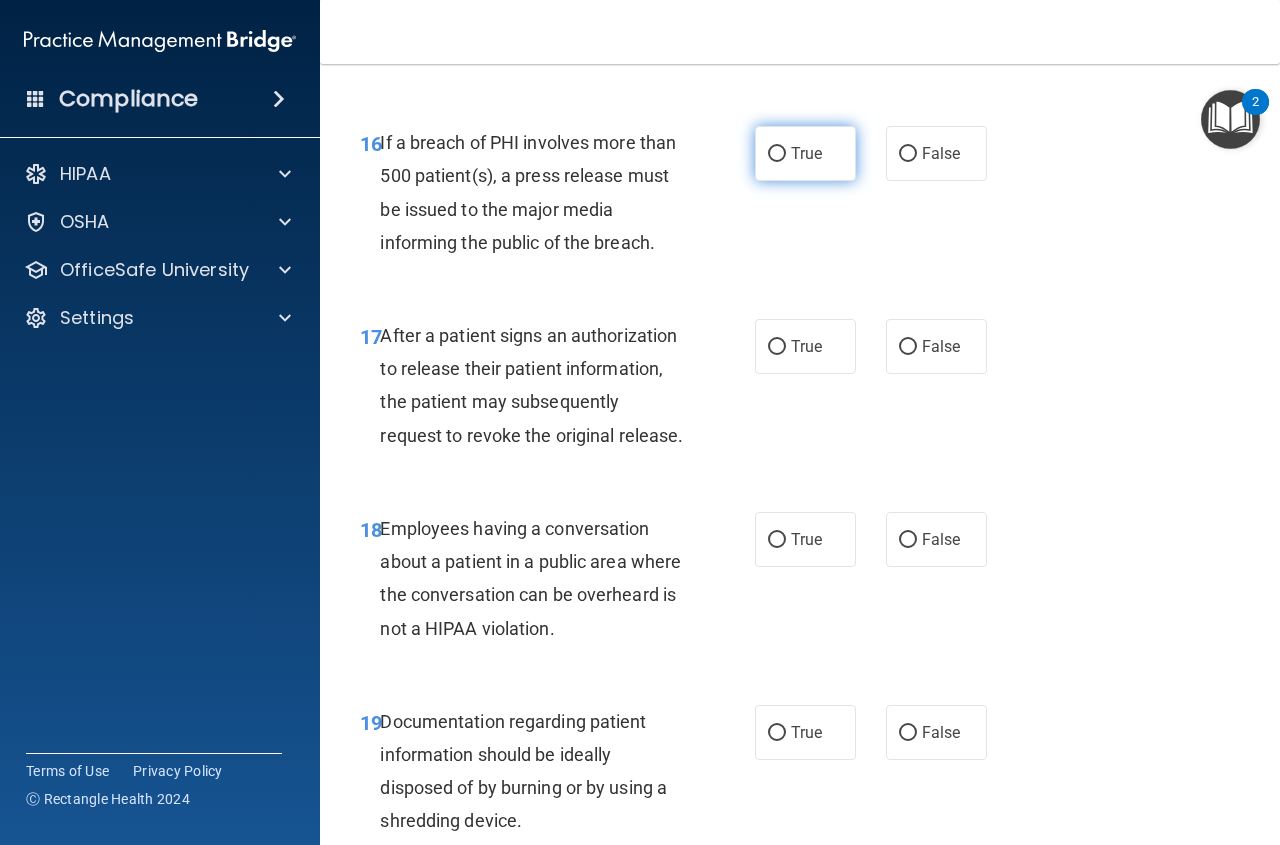 click on "True" at bounding box center (805, 153) 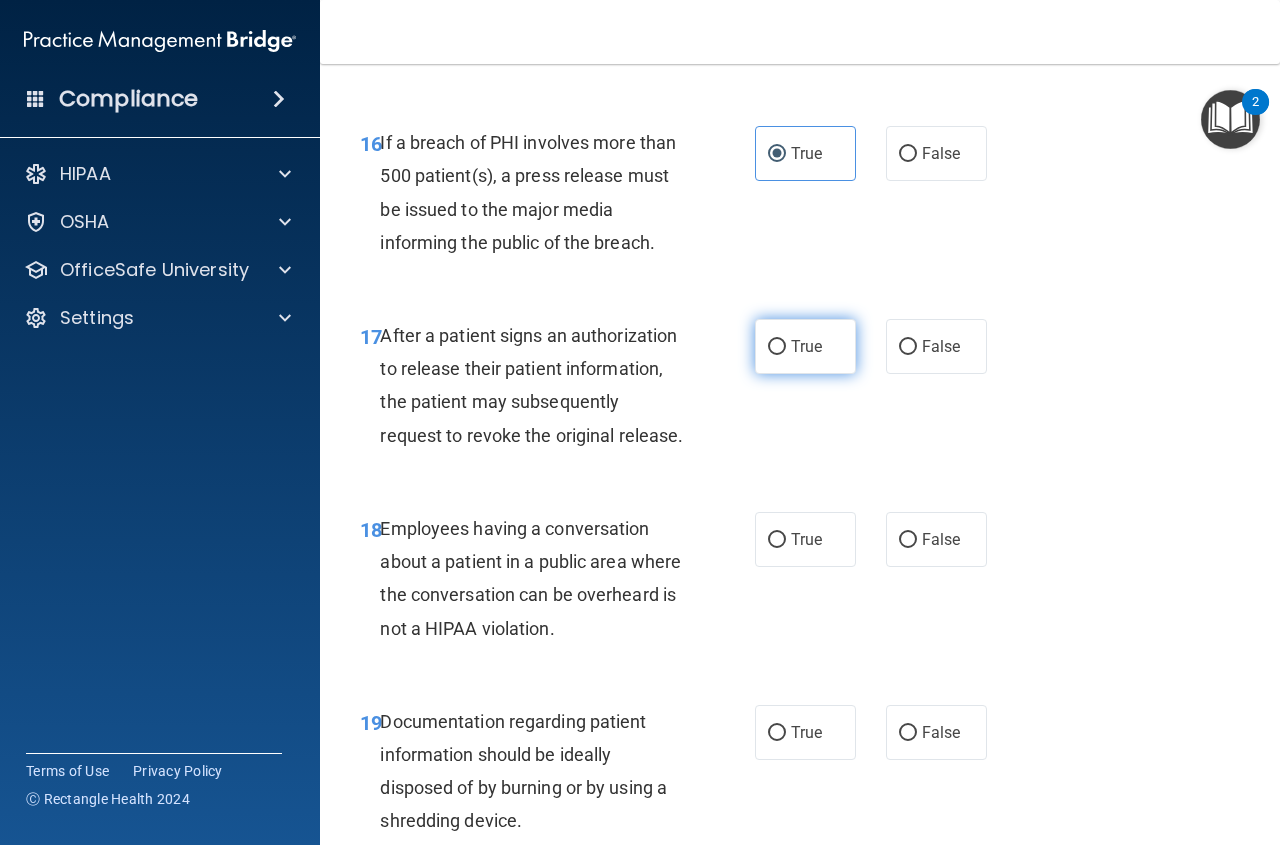 click on "True" at bounding box center [805, 346] 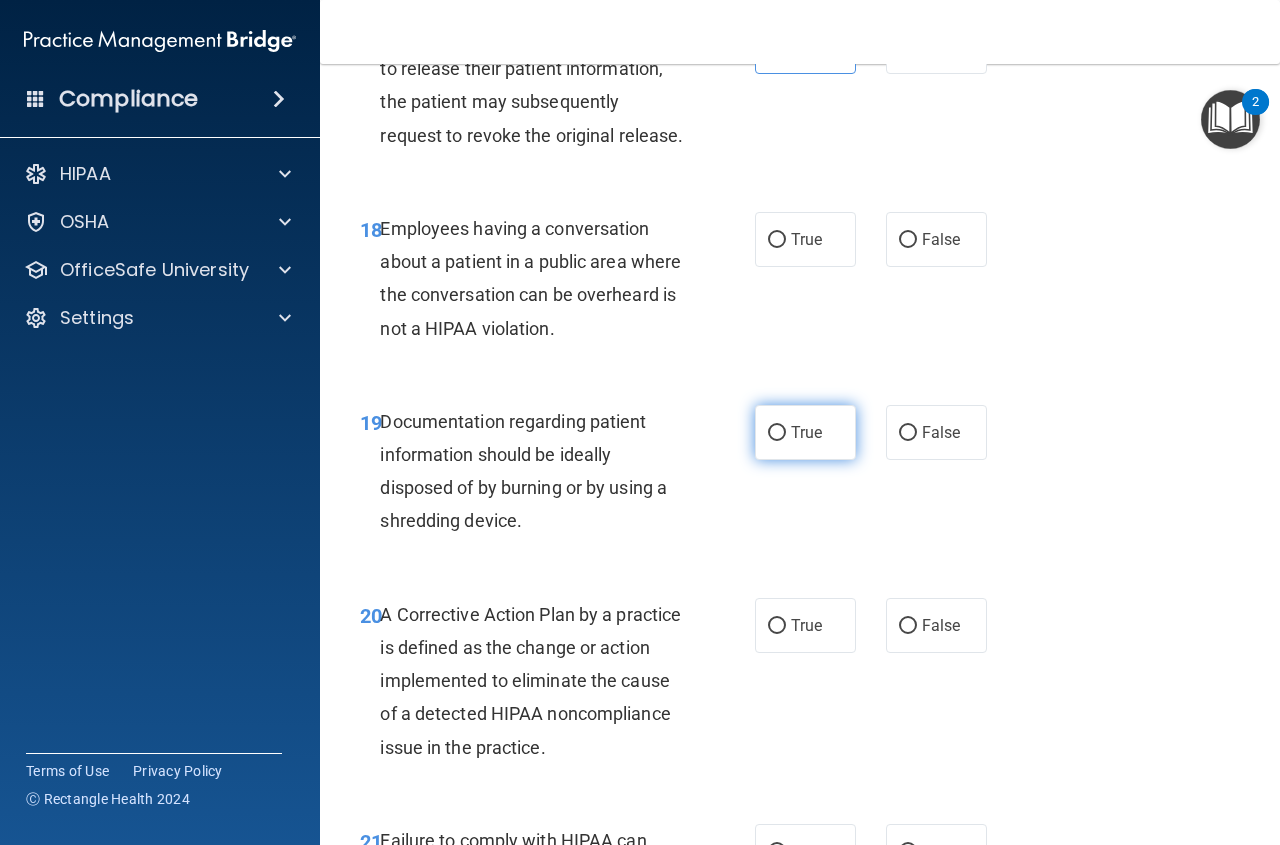 scroll, scrollTop: 3375, scrollLeft: 0, axis: vertical 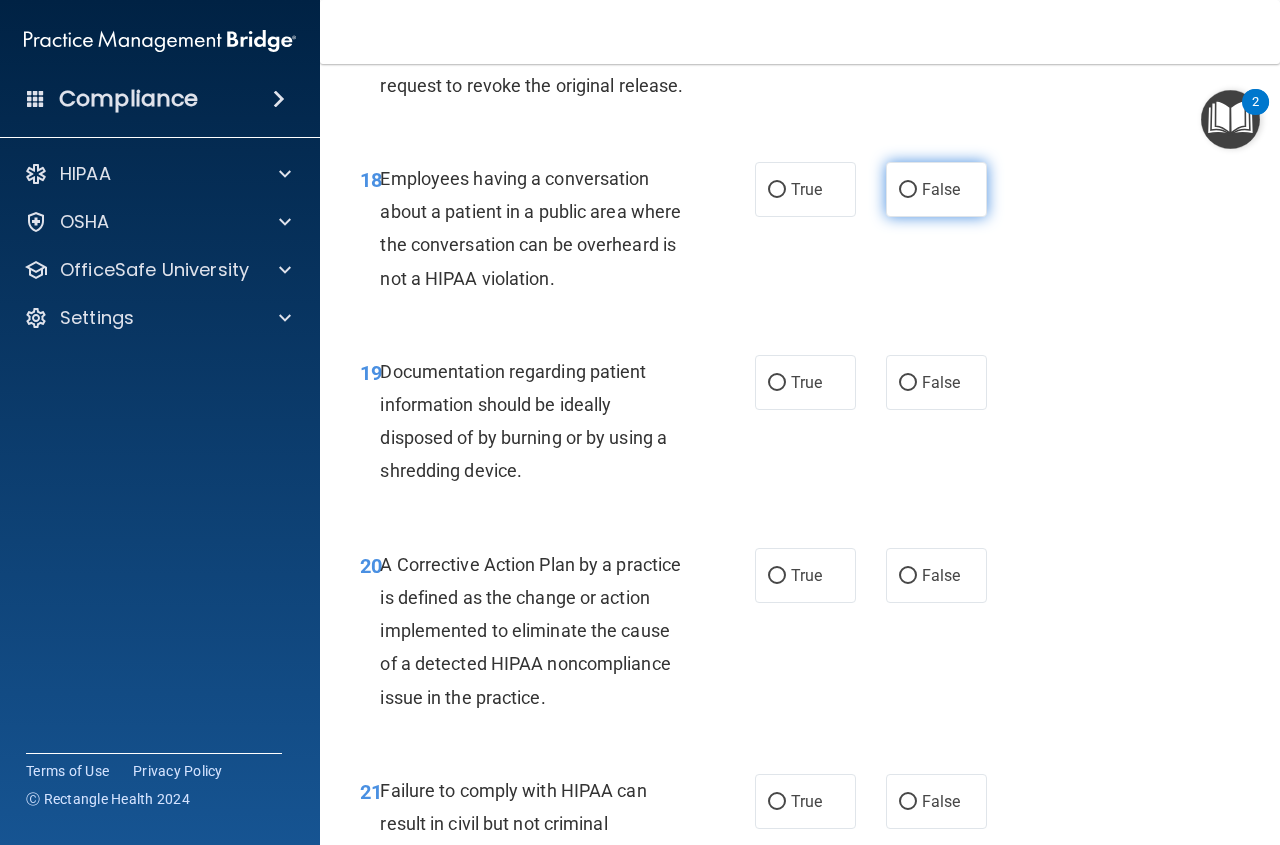 click on "False" at bounding box center (936, 189) 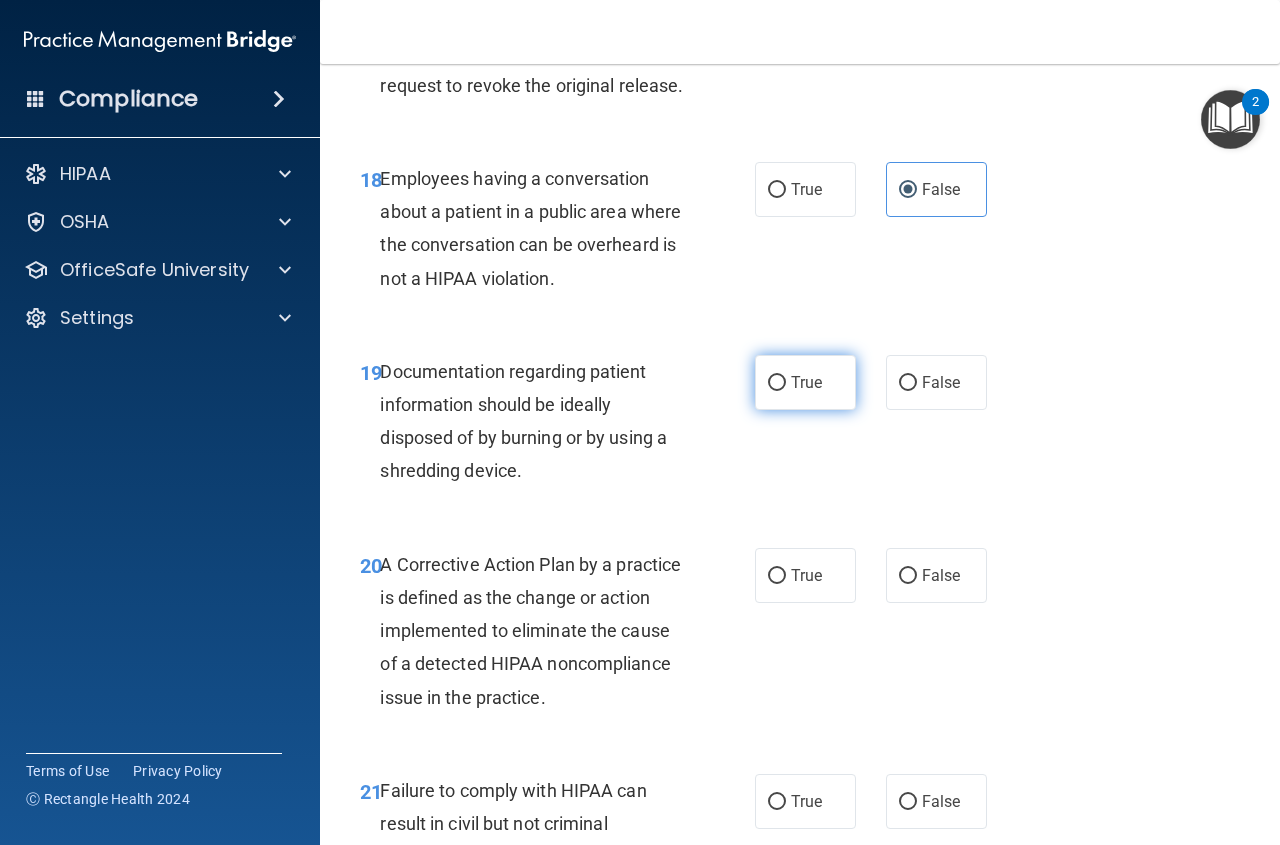 click on "True" at bounding box center [805, 382] 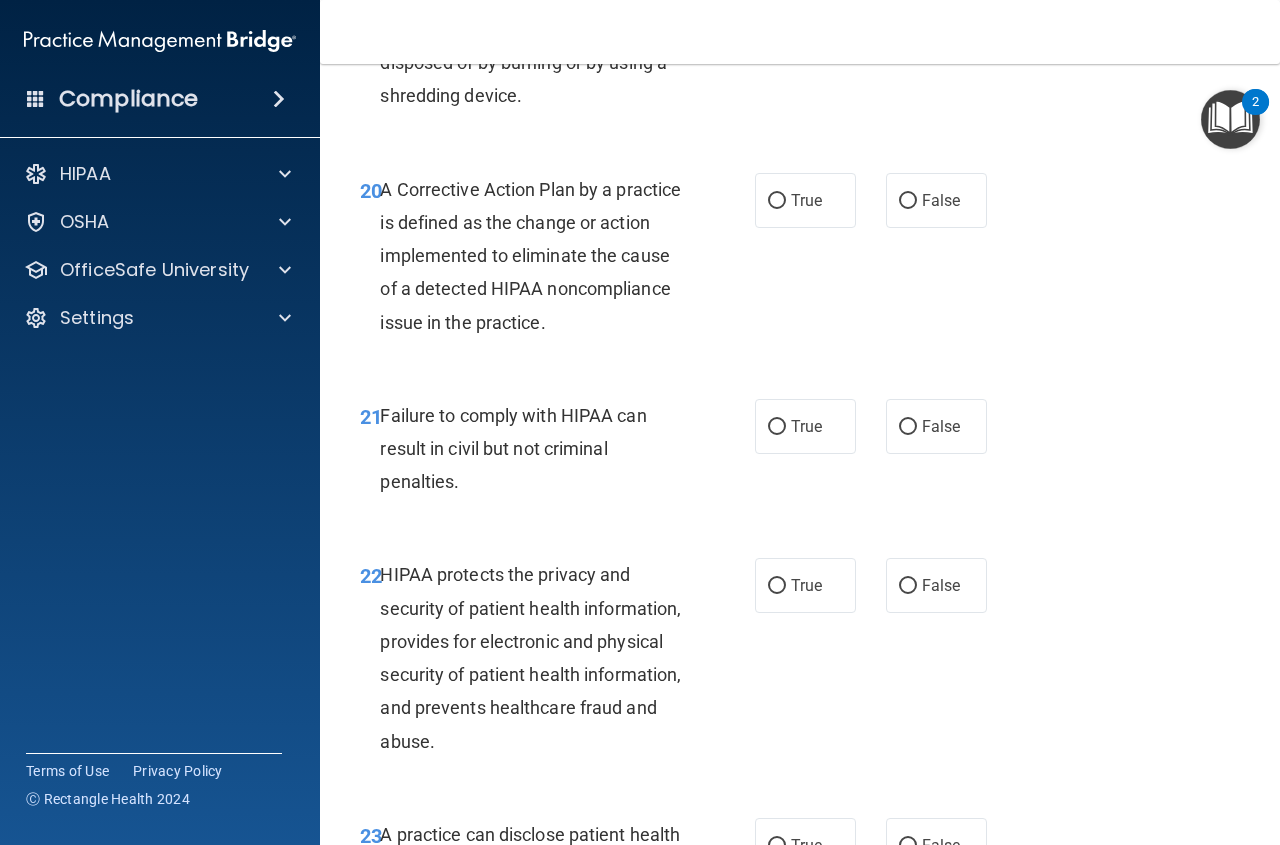 scroll, scrollTop: 3825, scrollLeft: 0, axis: vertical 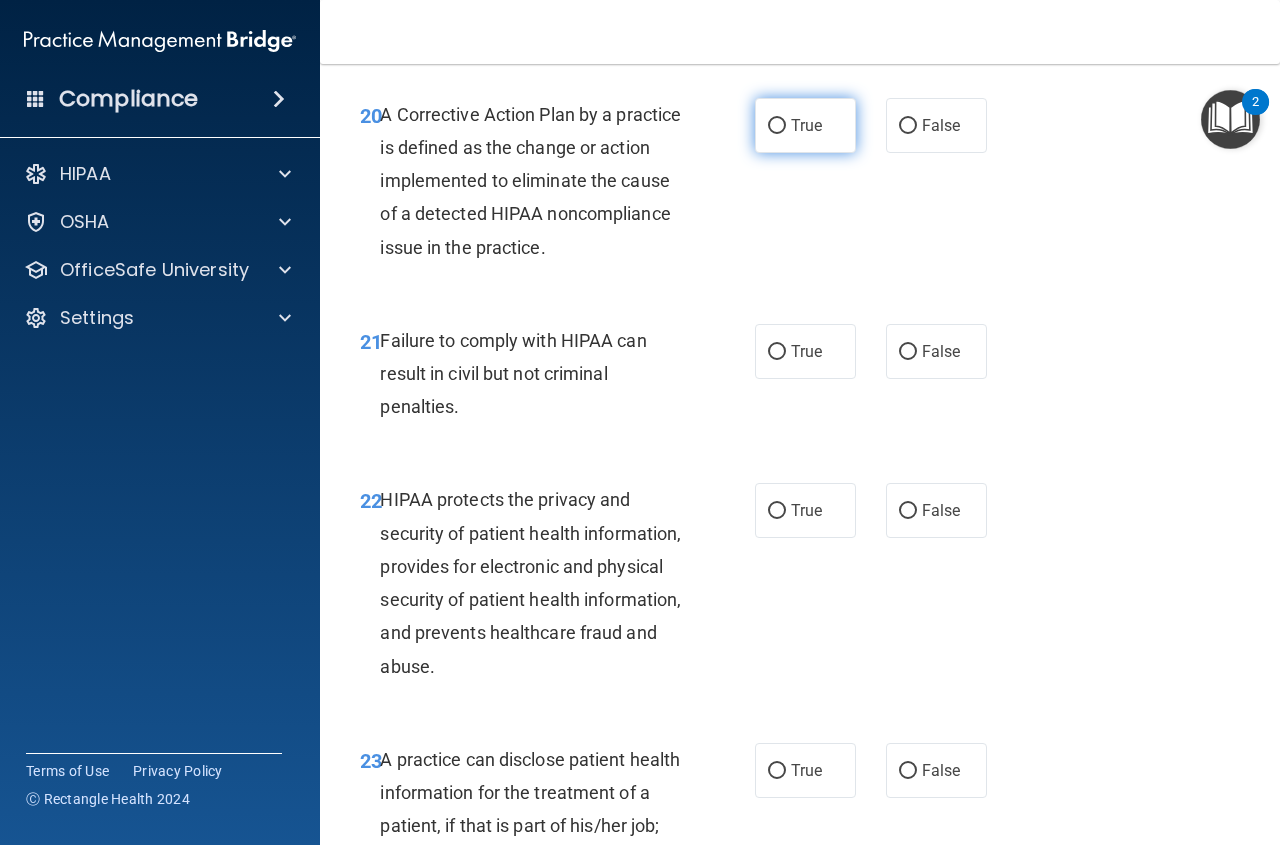 click on "True" at bounding box center [806, 125] 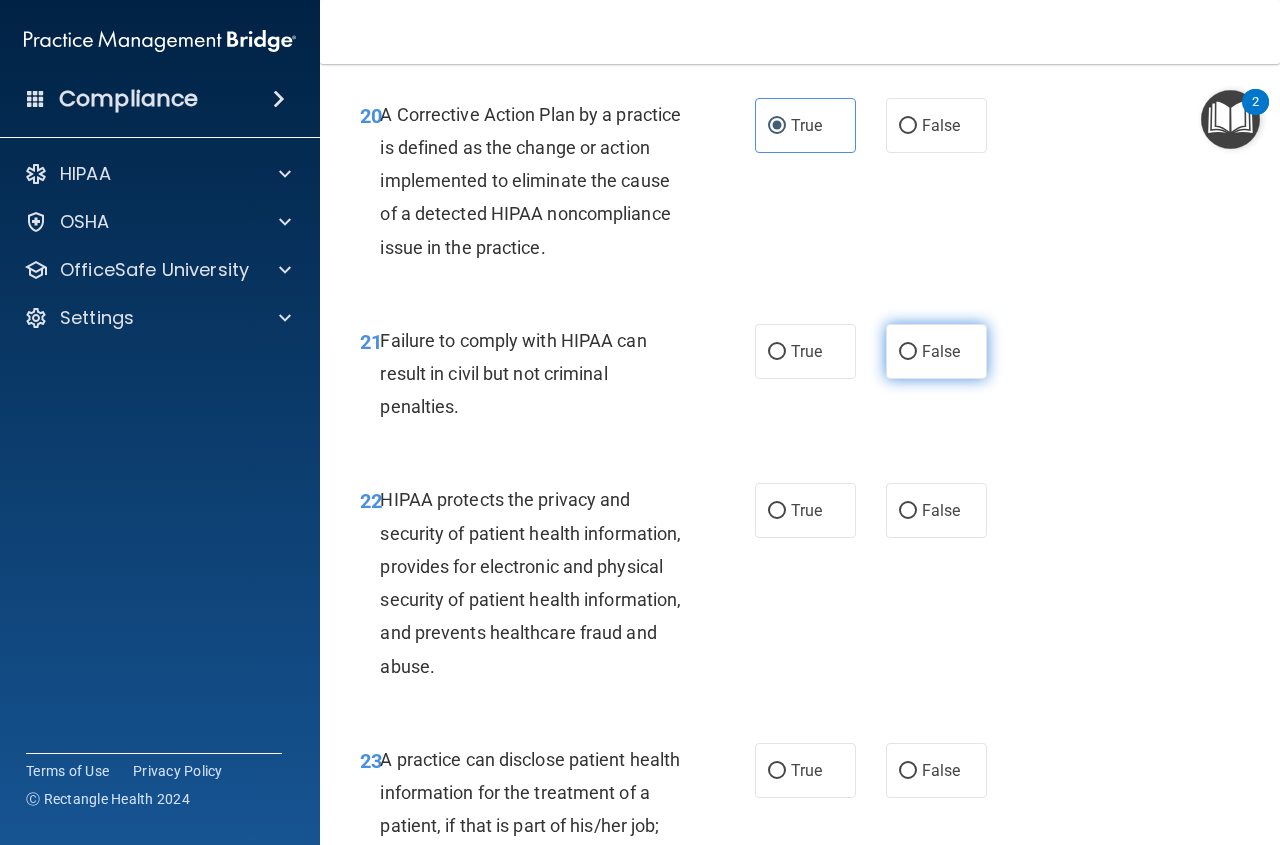 click on "False" at bounding box center (908, 352) 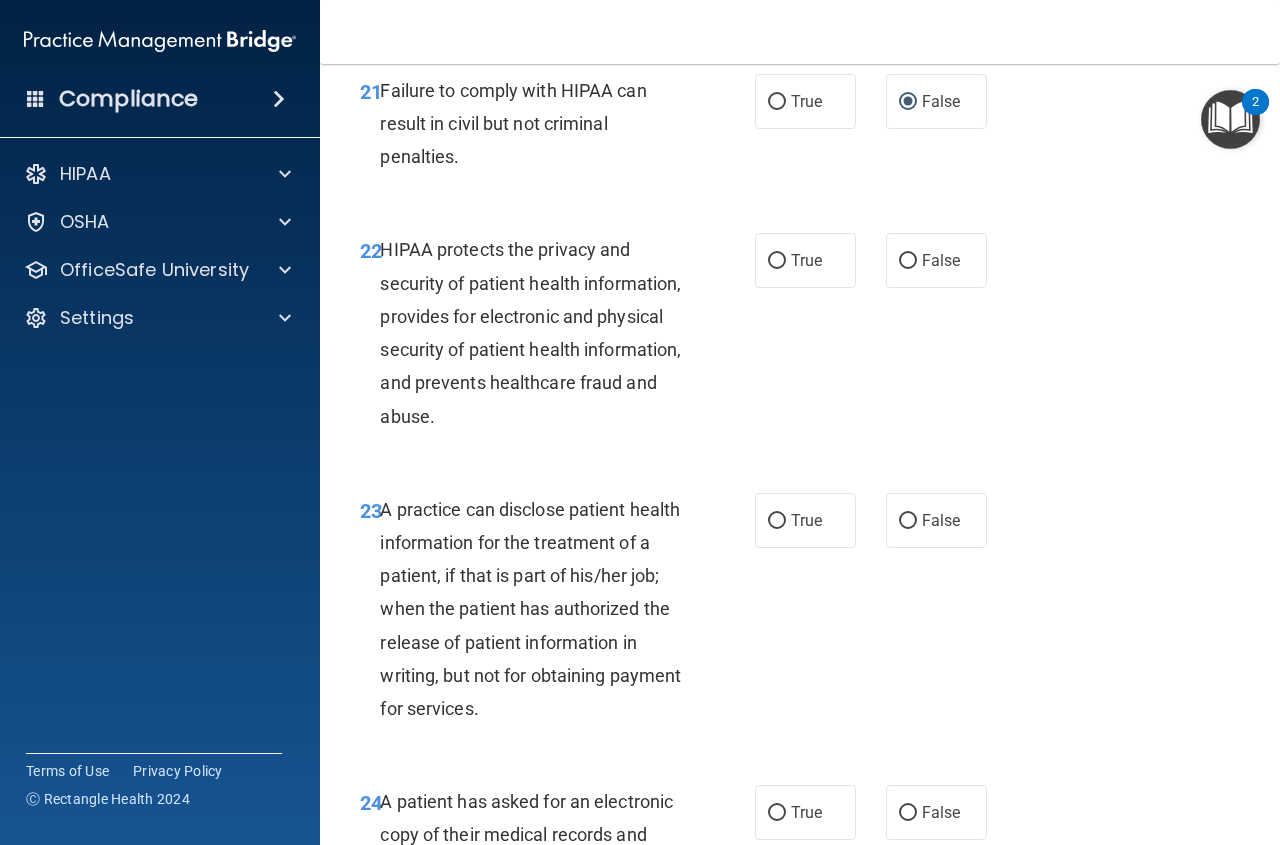 scroll, scrollTop: 4125, scrollLeft: 0, axis: vertical 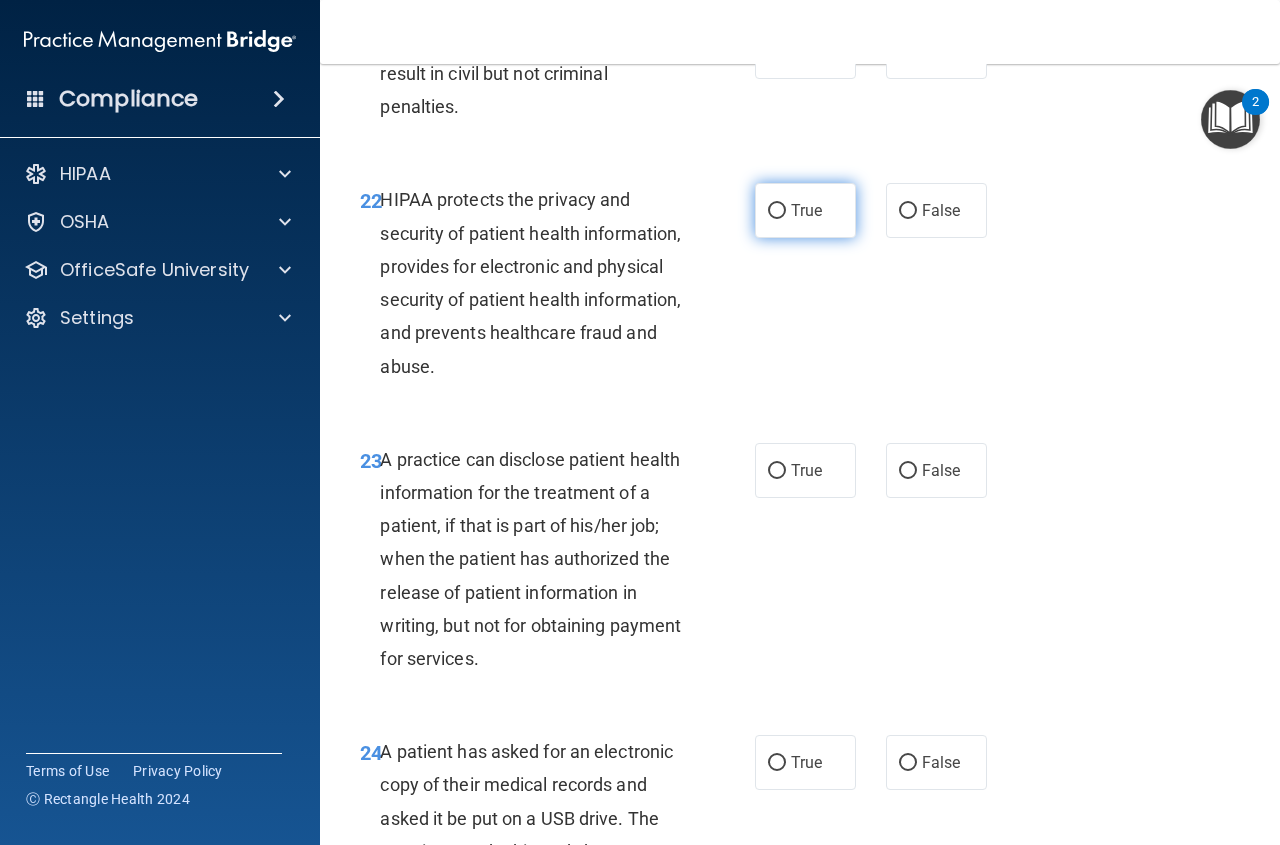 click on "True" at bounding box center [806, 210] 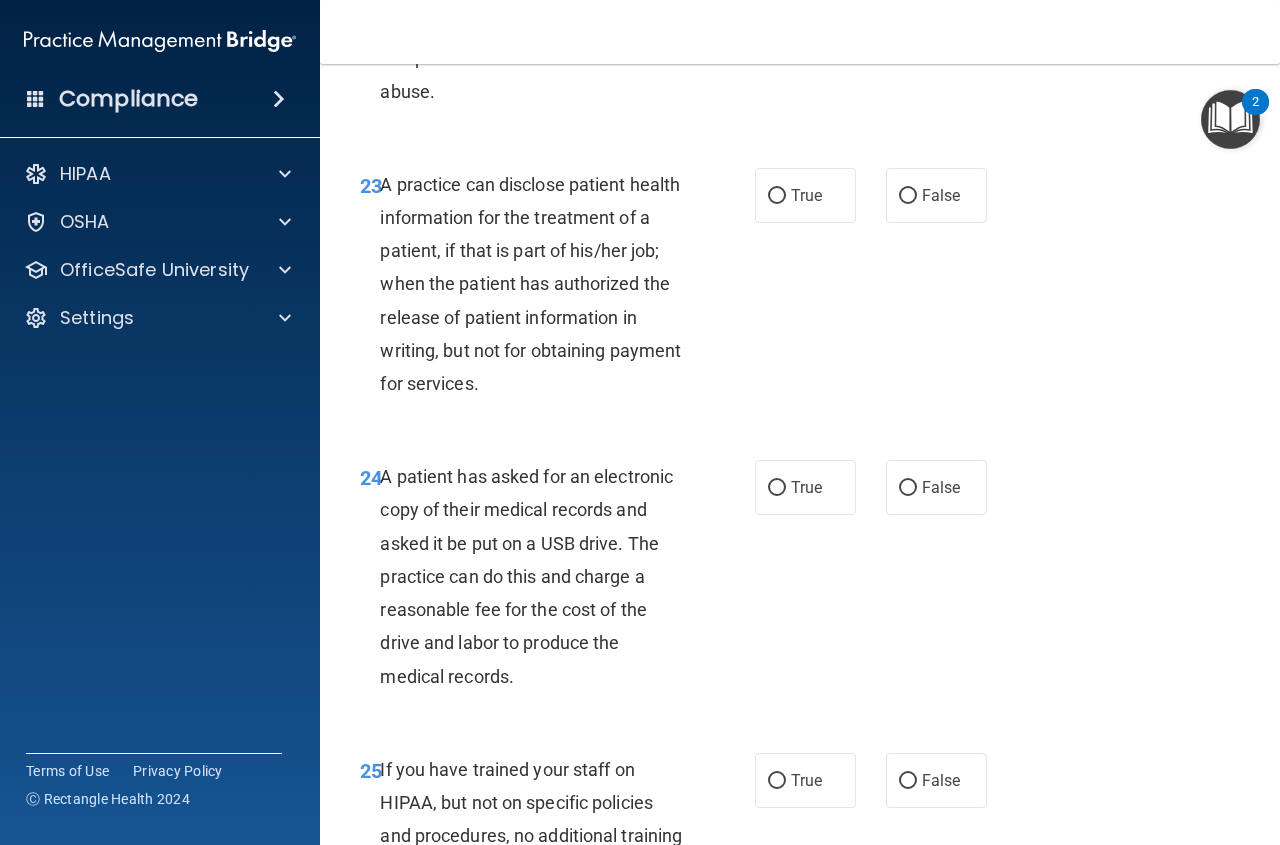 scroll, scrollTop: 4450, scrollLeft: 0, axis: vertical 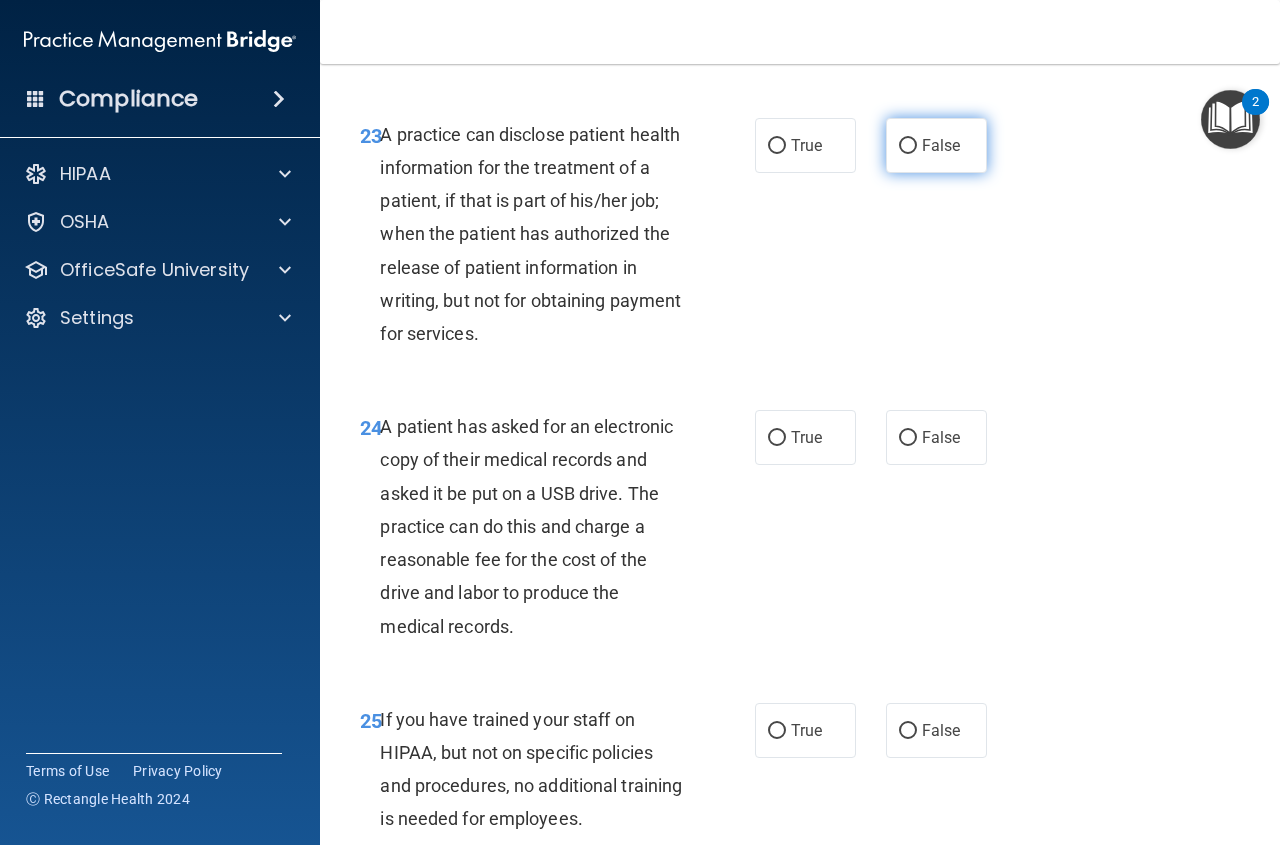 click on "False" at bounding box center [936, 145] 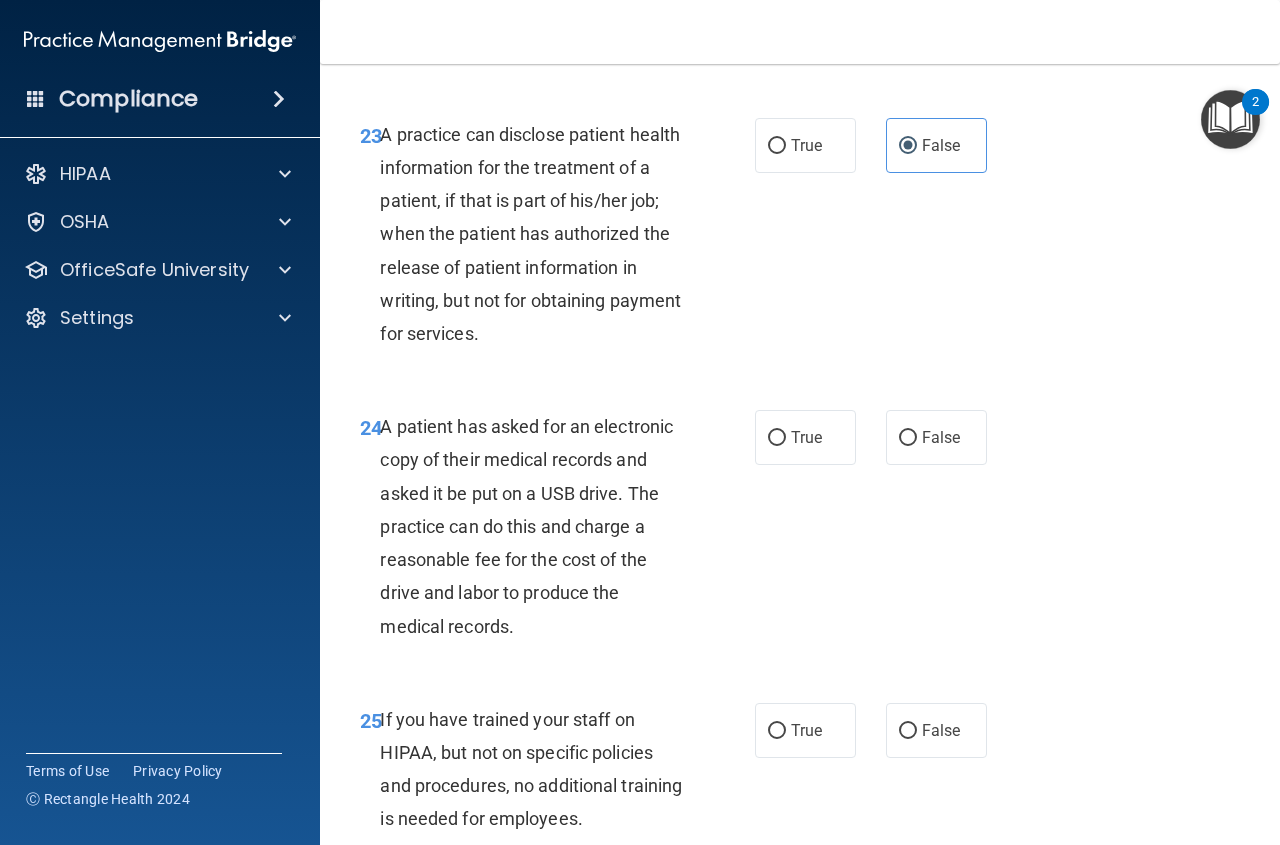 drag, startPoint x: 872, startPoint y: 244, endPoint x: 811, endPoint y: 316, distance: 94.36631 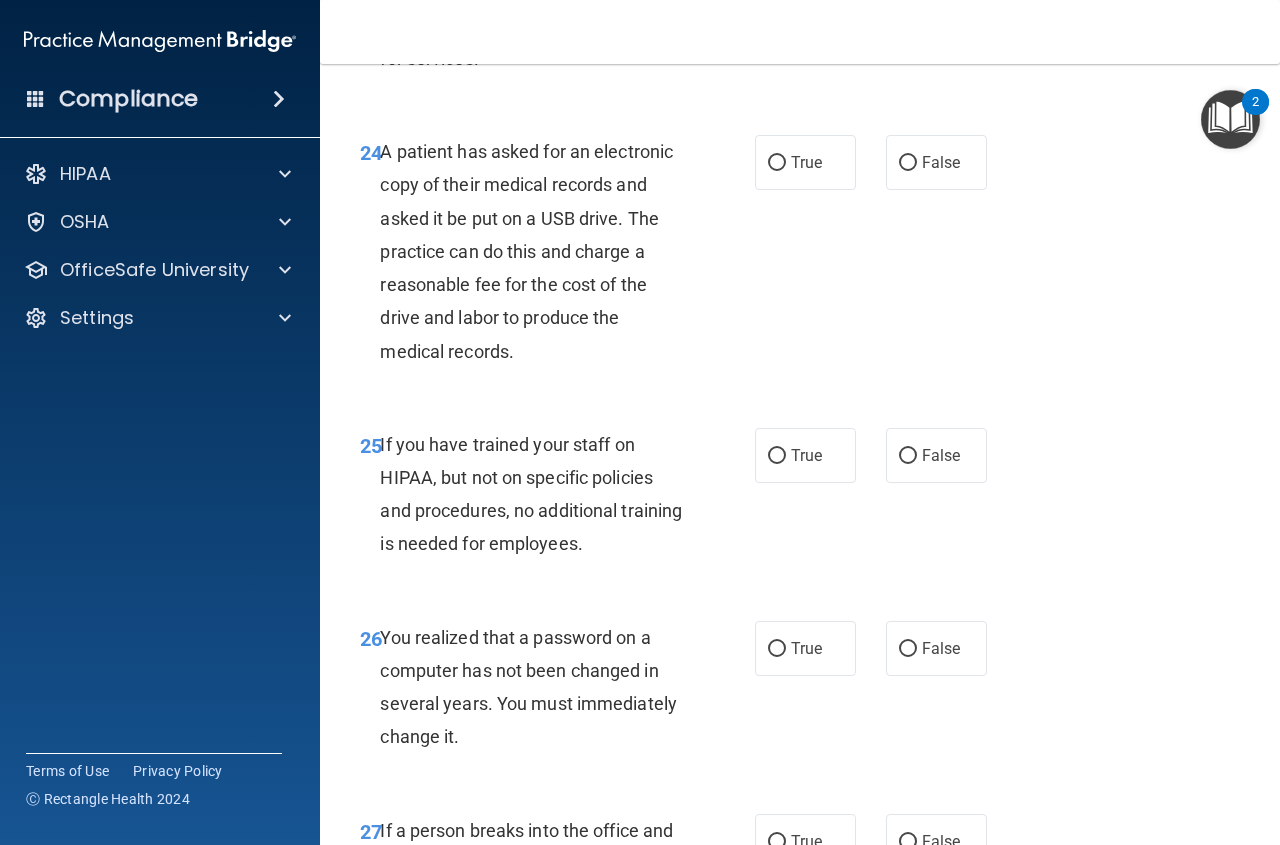 scroll, scrollTop: 4750, scrollLeft: 0, axis: vertical 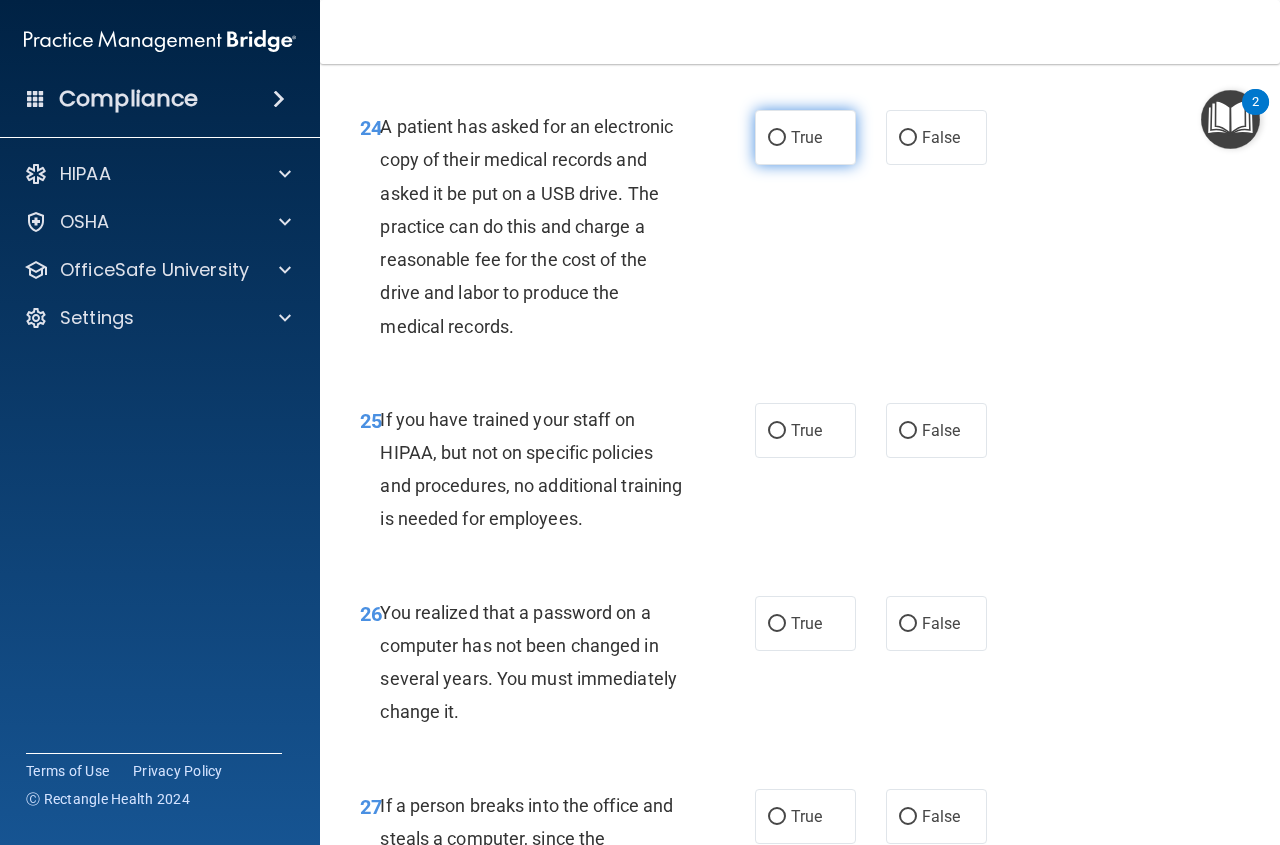 click on "True" at bounding box center [806, 137] 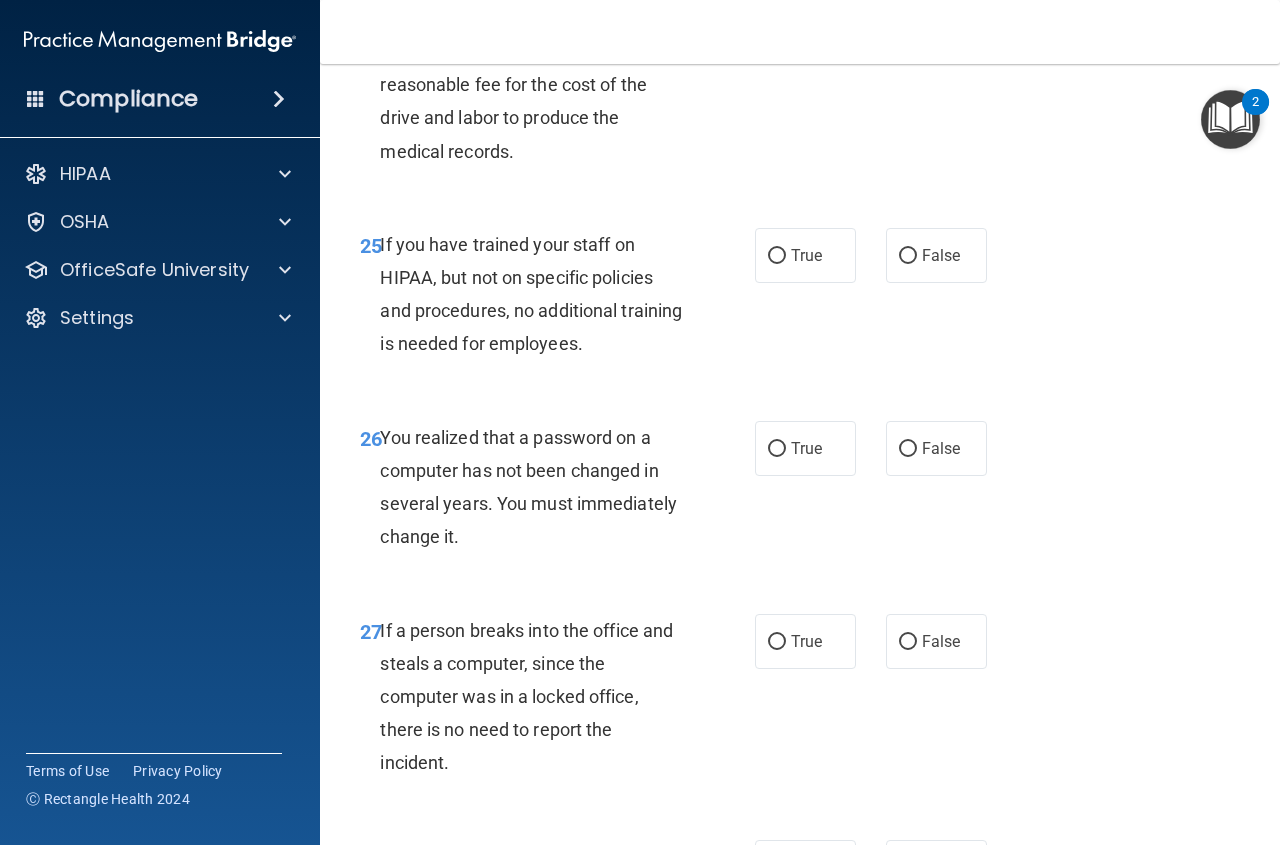 scroll, scrollTop: 4950, scrollLeft: 0, axis: vertical 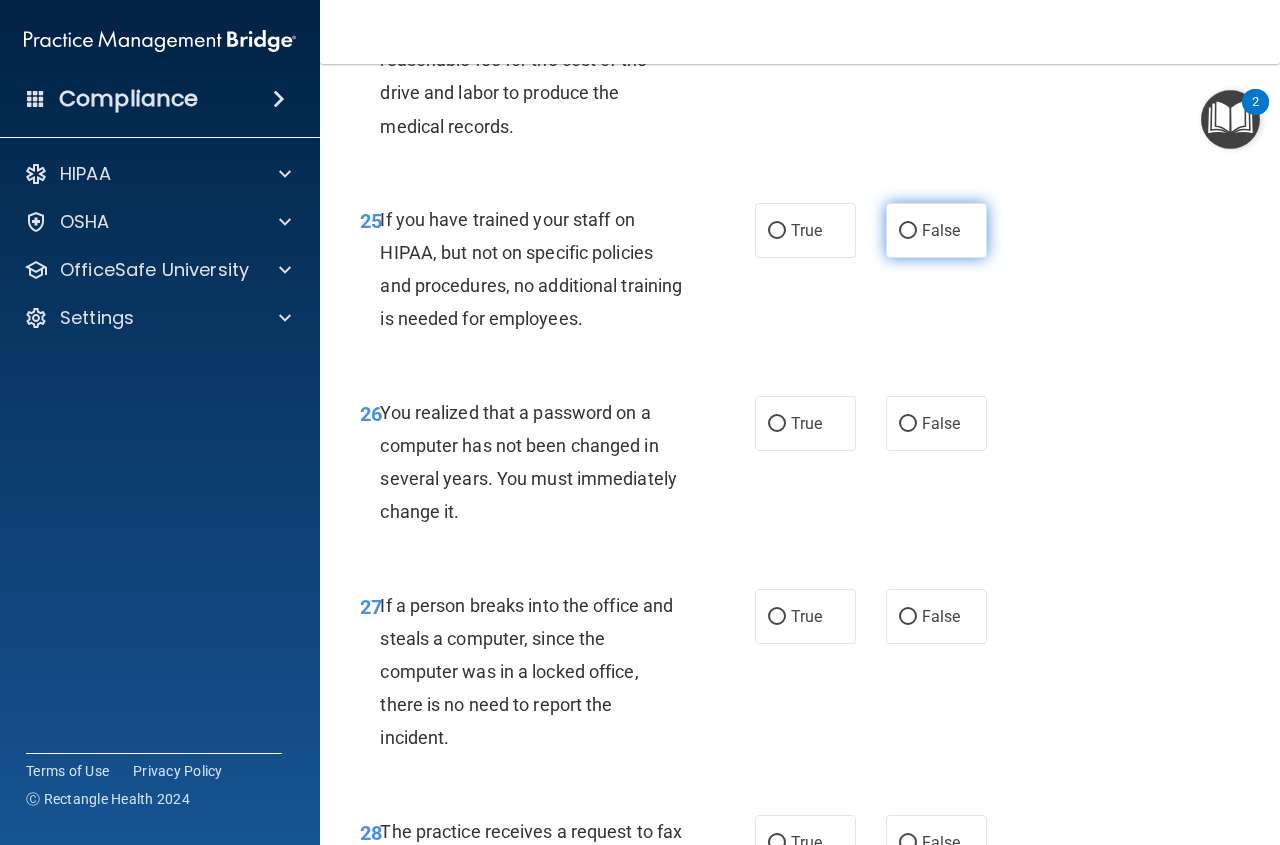 click on "False" at bounding box center [936, 230] 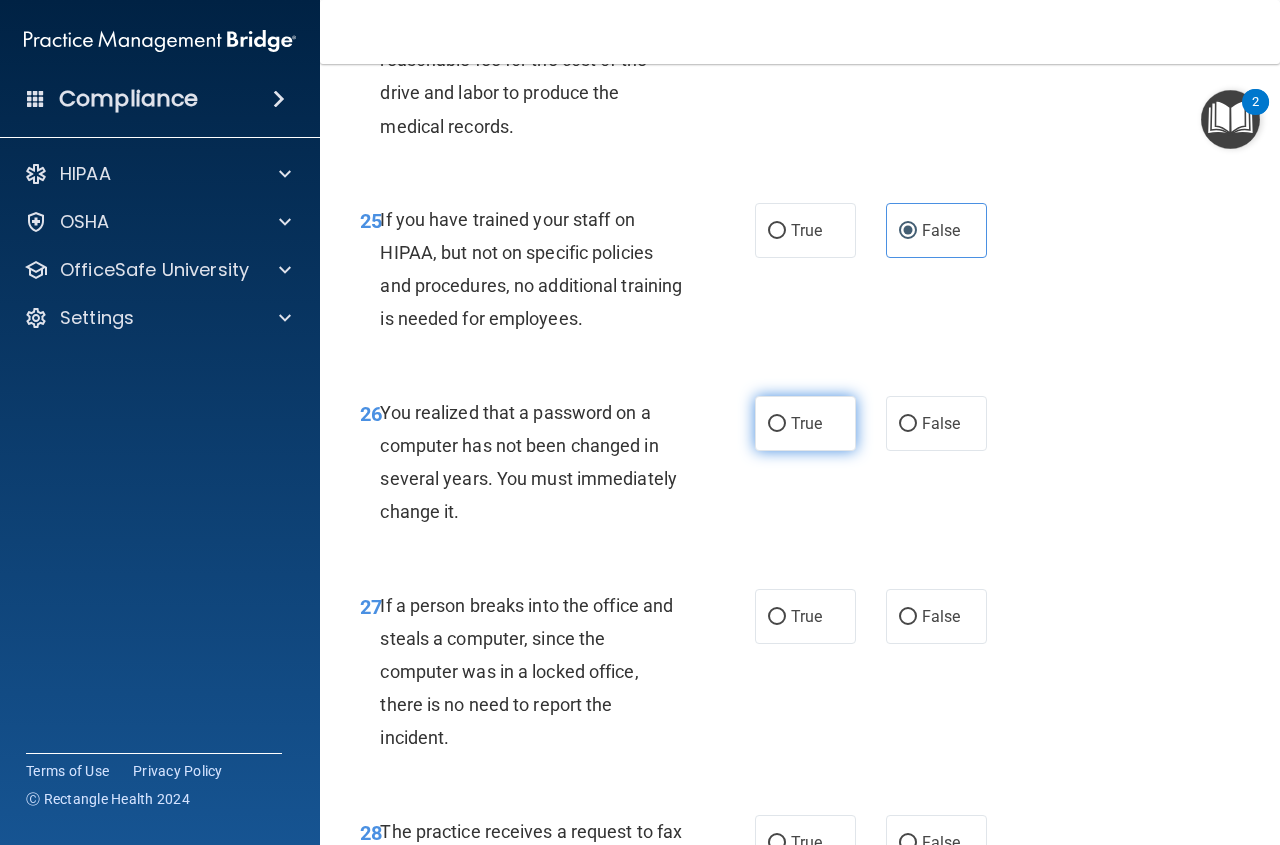 click on "True" at bounding box center (805, 423) 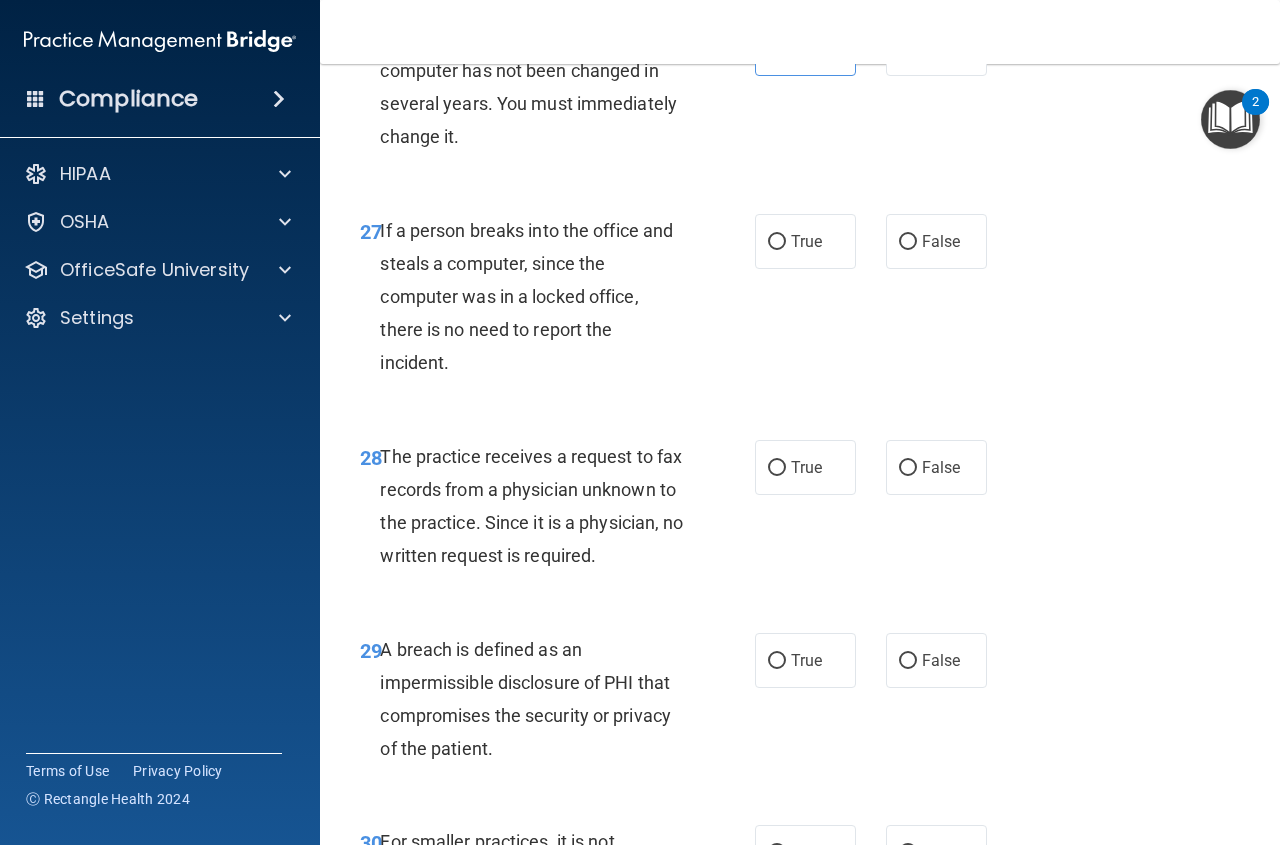 scroll, scrollTop: 5450, scrollLeft: 0, axis: vertical 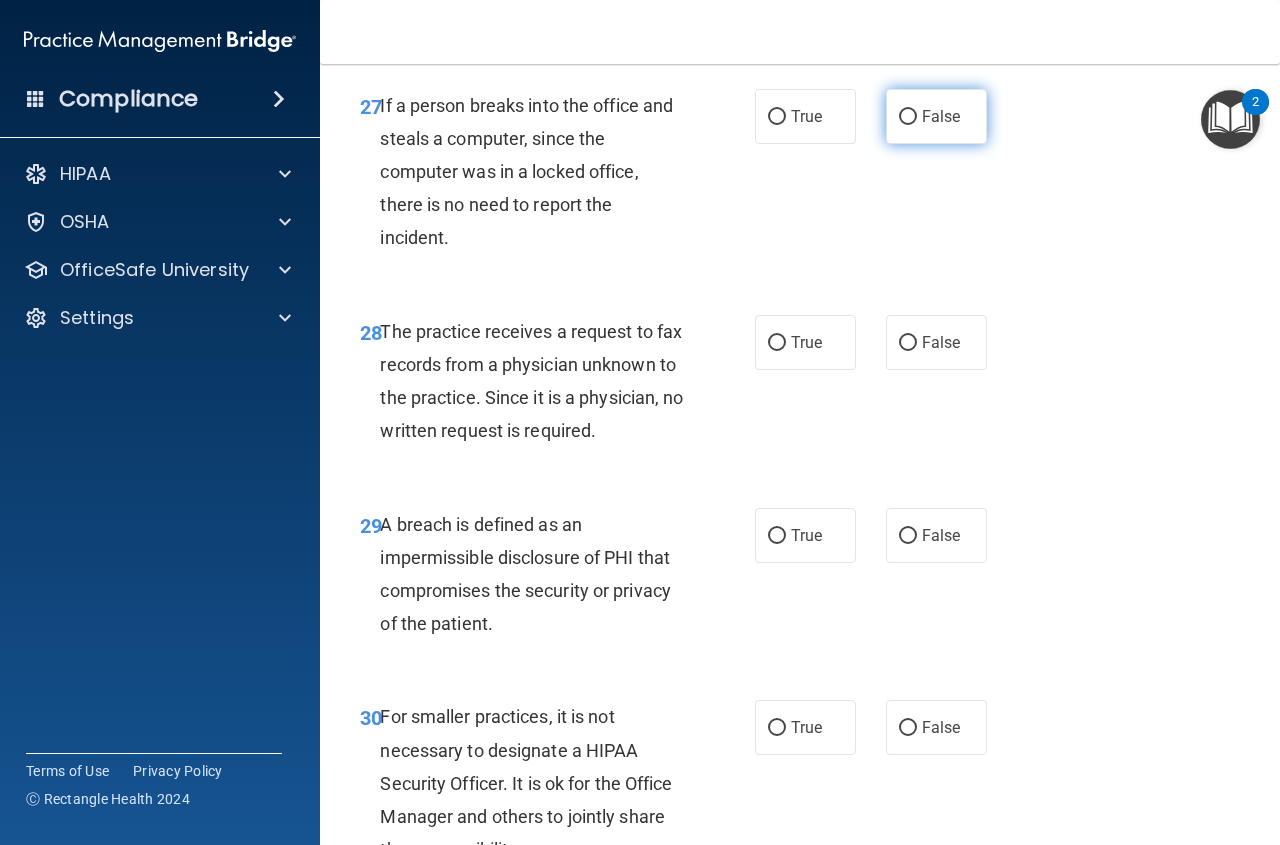 click on "False" at bounding box center (936, 116) 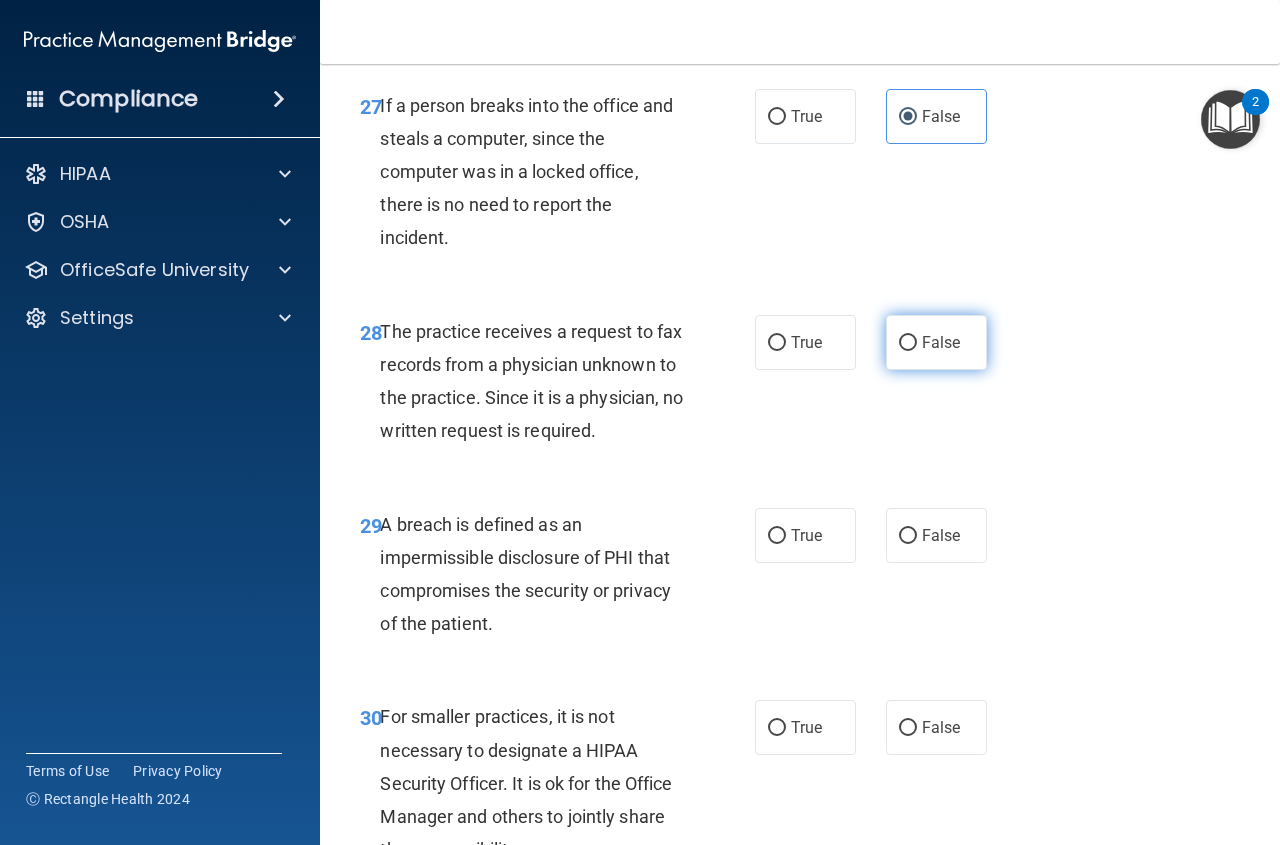 click on "False" at bounding box center (936, 342) 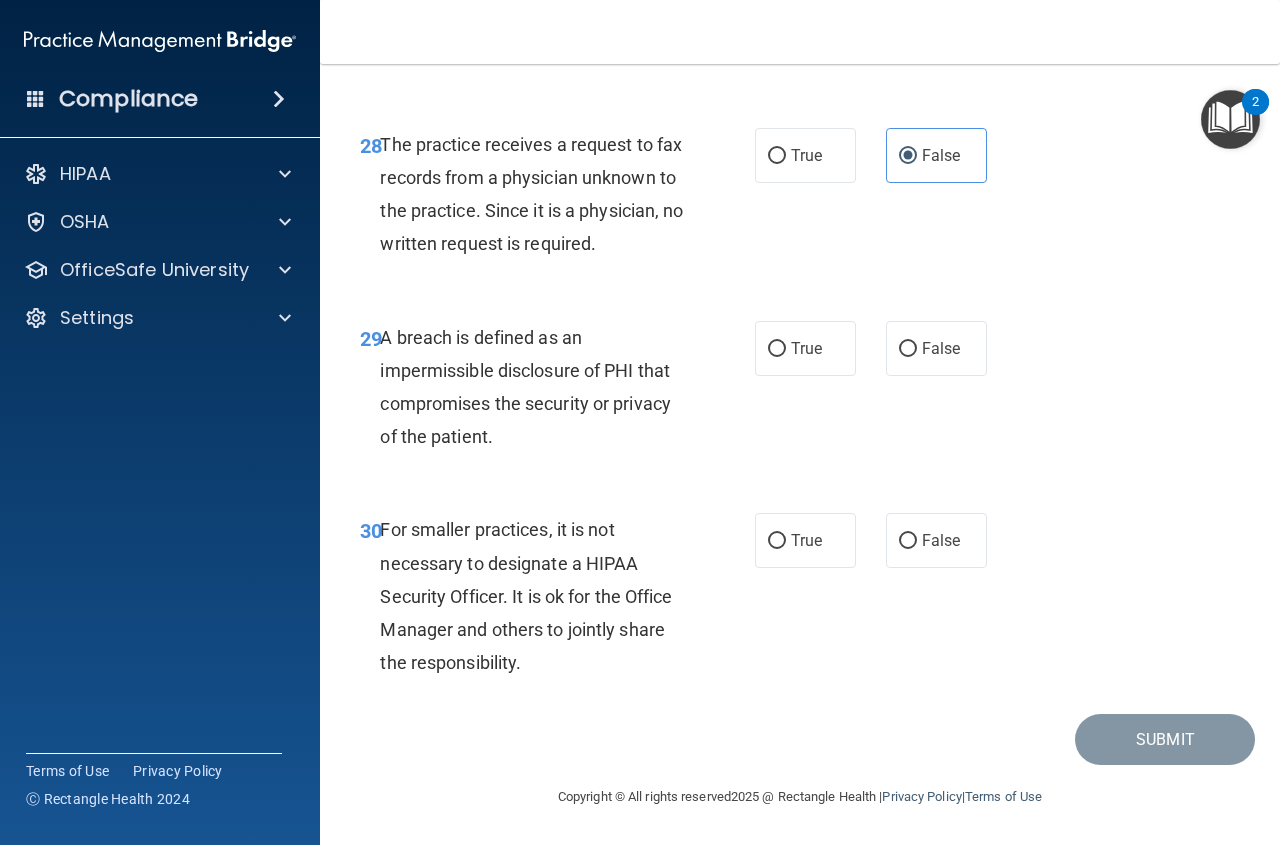 scroll, scrollTop: 5725, scrollLeft: 0, axis: vertical 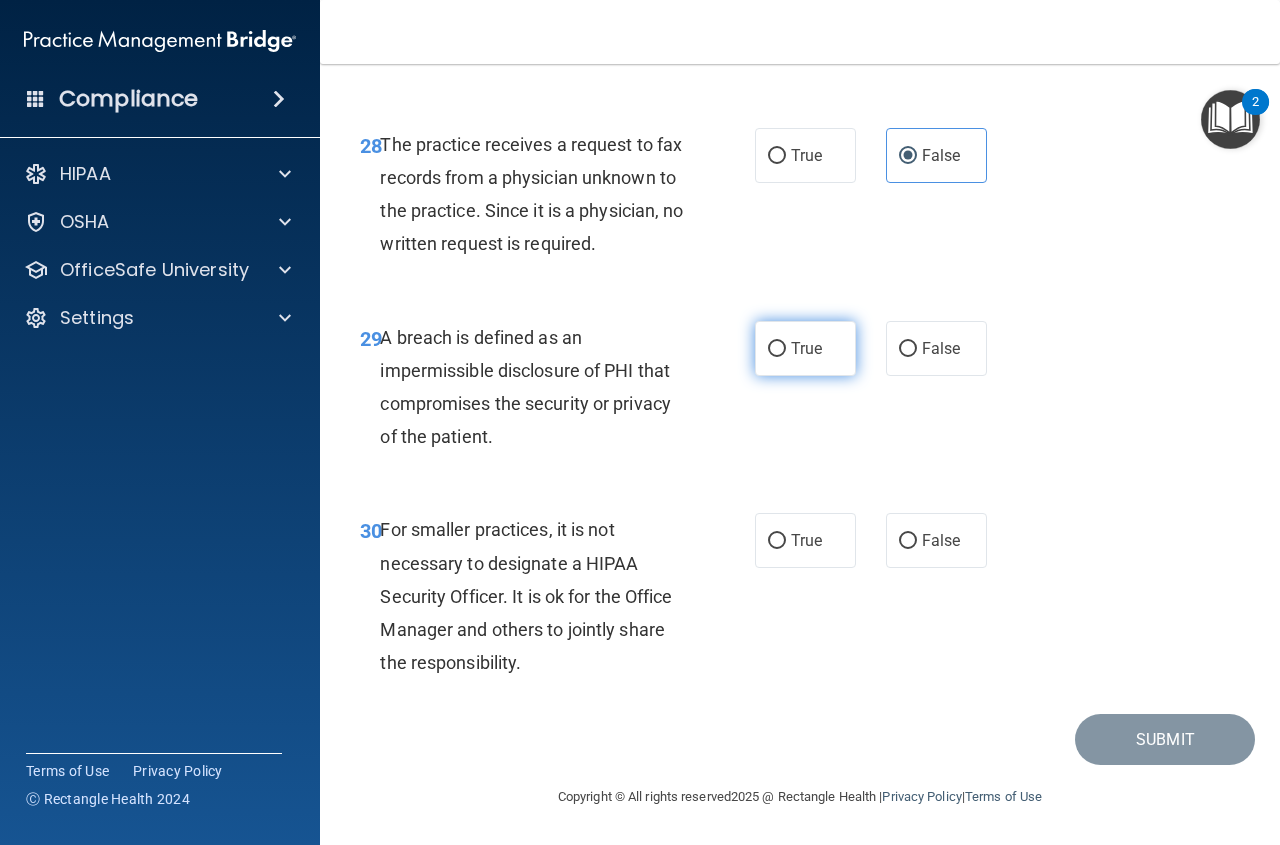 click on "True" at bounding box center (805, 348) 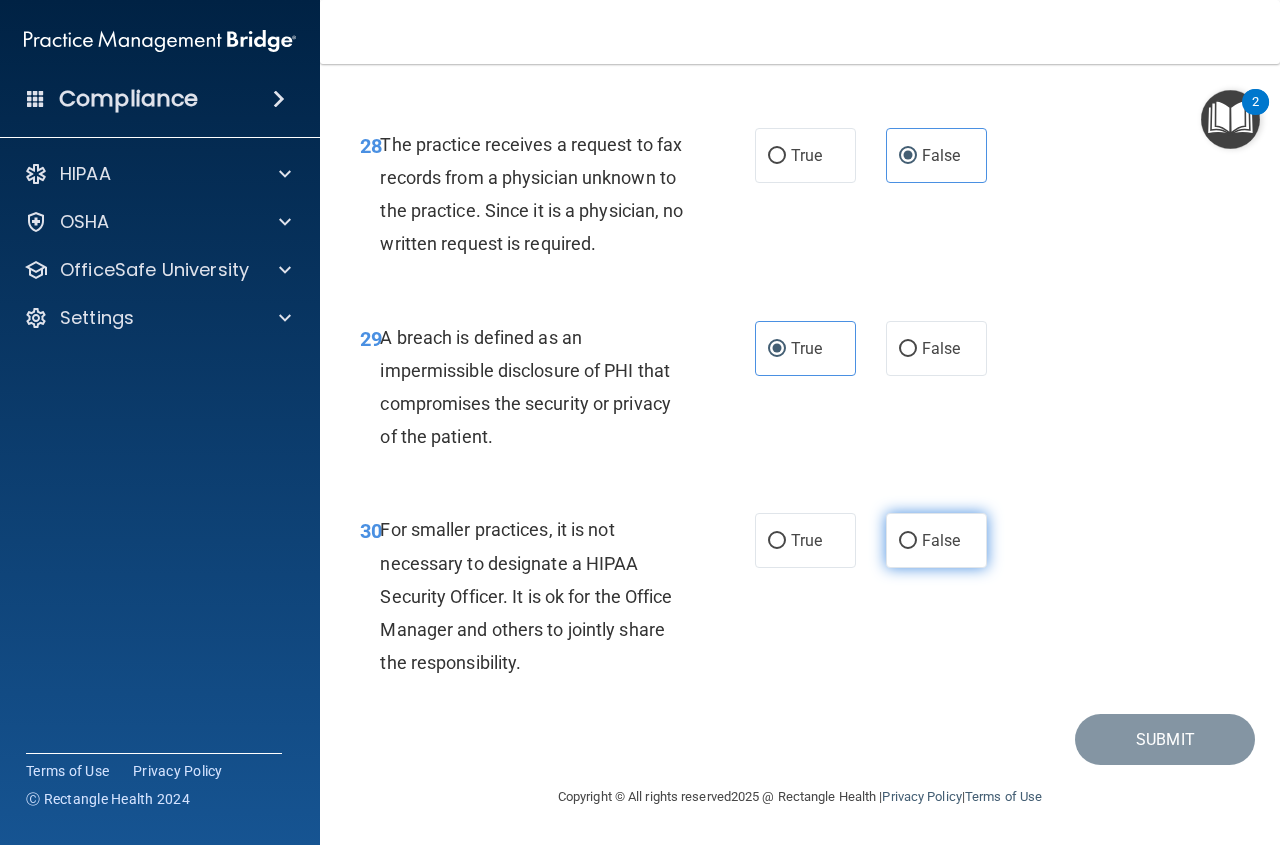 click on "False" at bounding box center (936, 540) 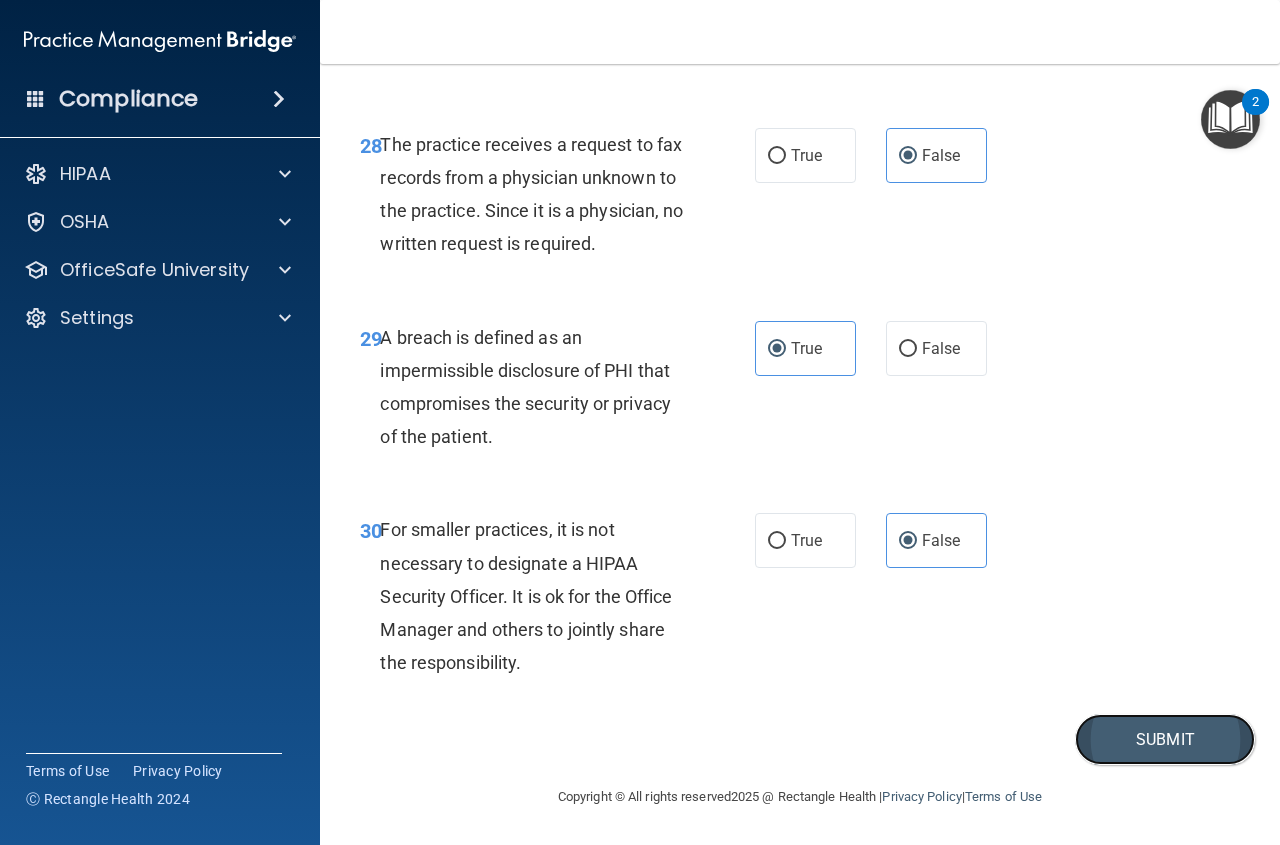 click on "Submit" at bounding box center [1165, 739] 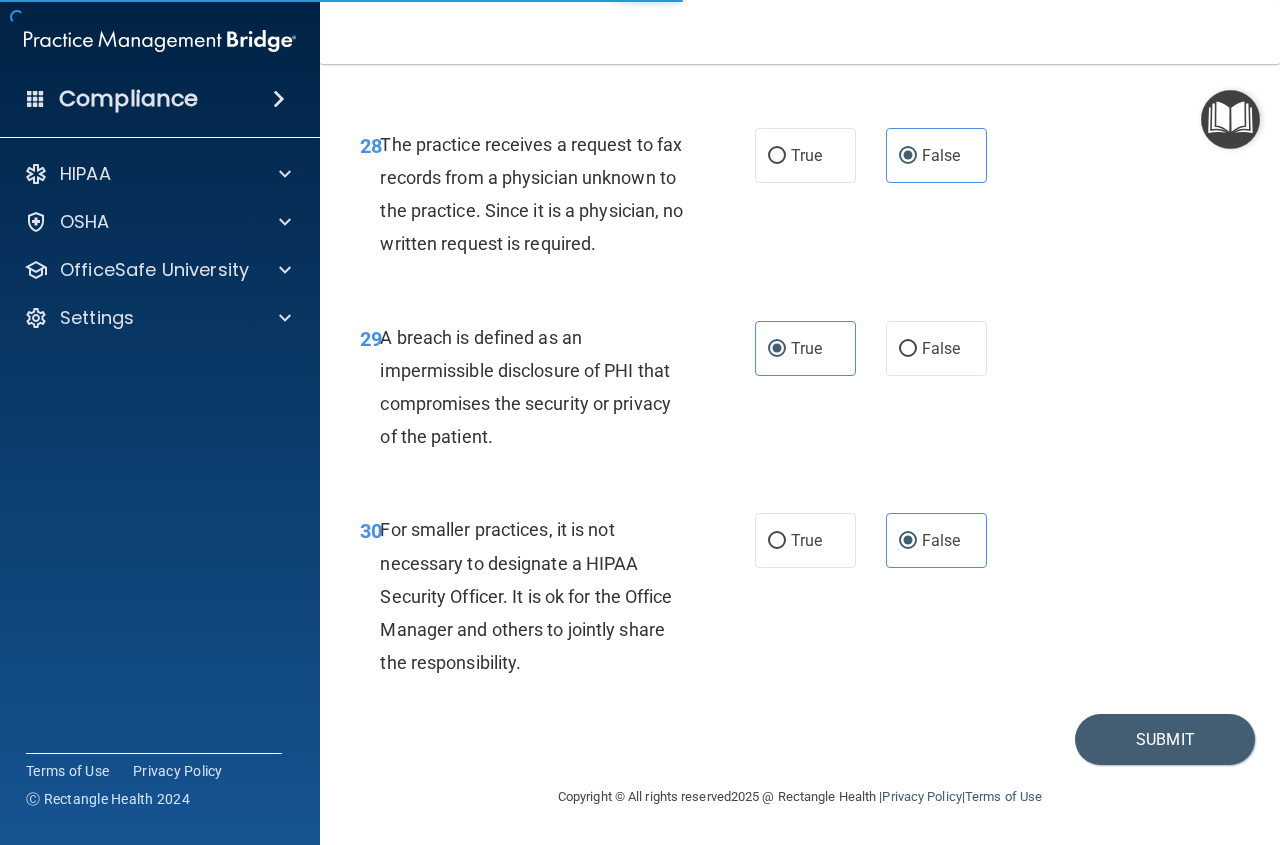 scroll, scrollTop: 0, scrollLeft: 0, axis: both 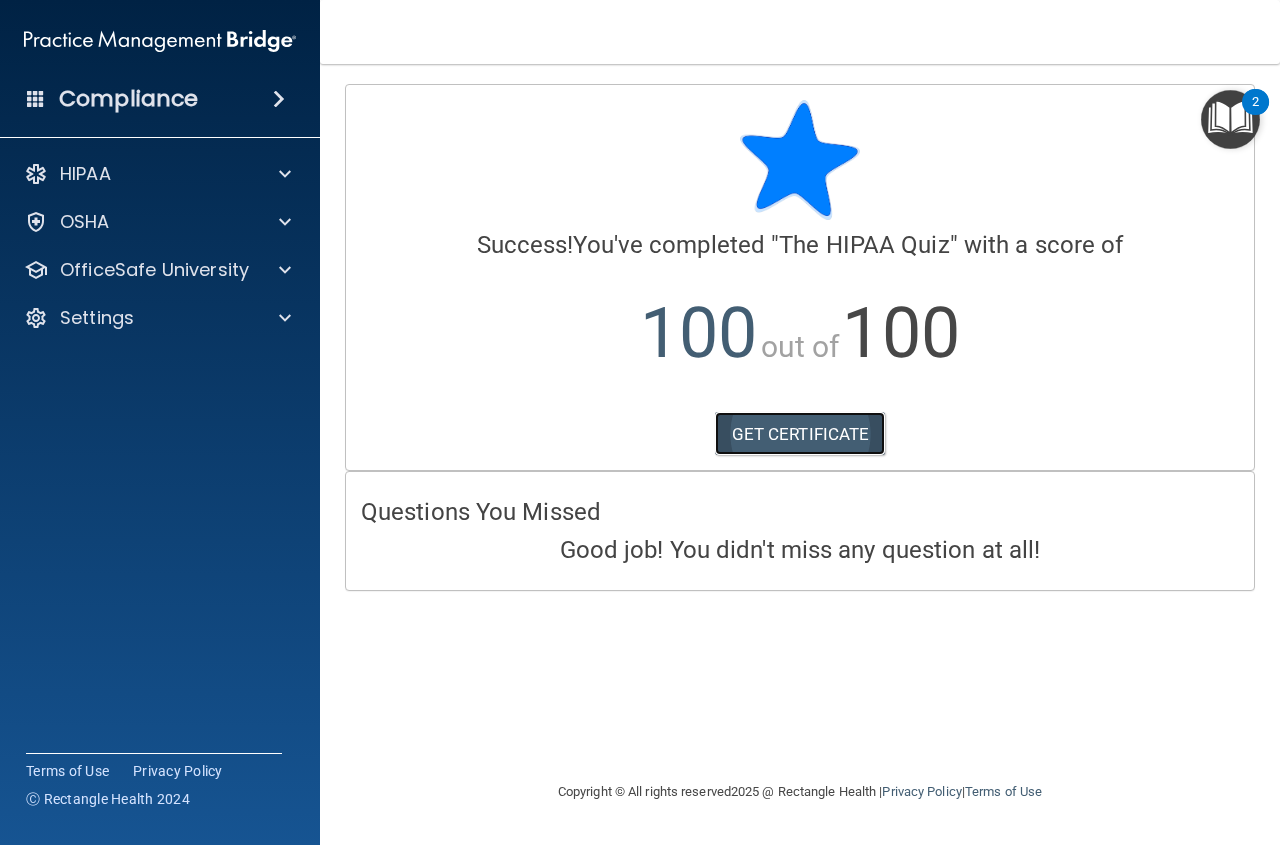 click on "GET CERTIFICATE" at bounding box center [800, 434] 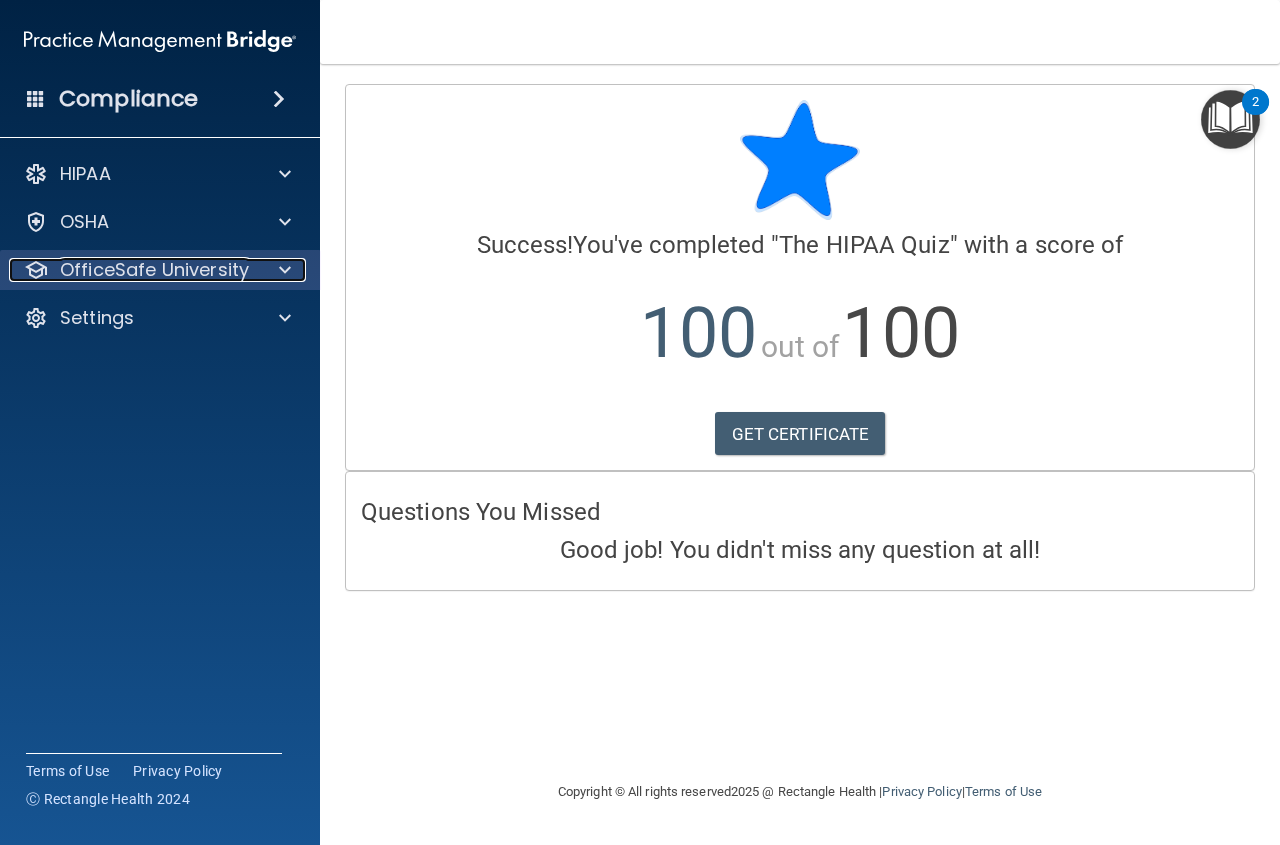 click at bounding box center (282, 270) 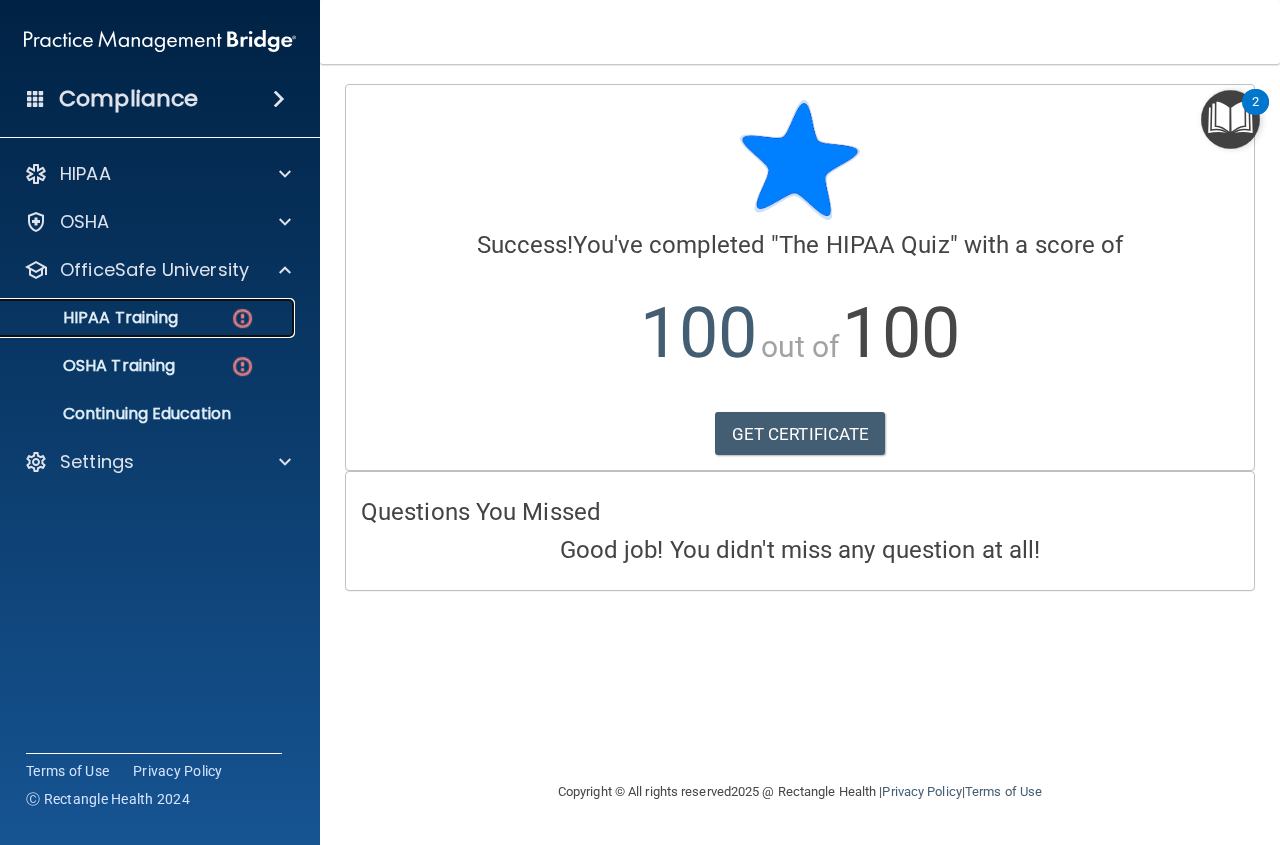 click on "HIPAA Training" at bounding box center (149, 318) 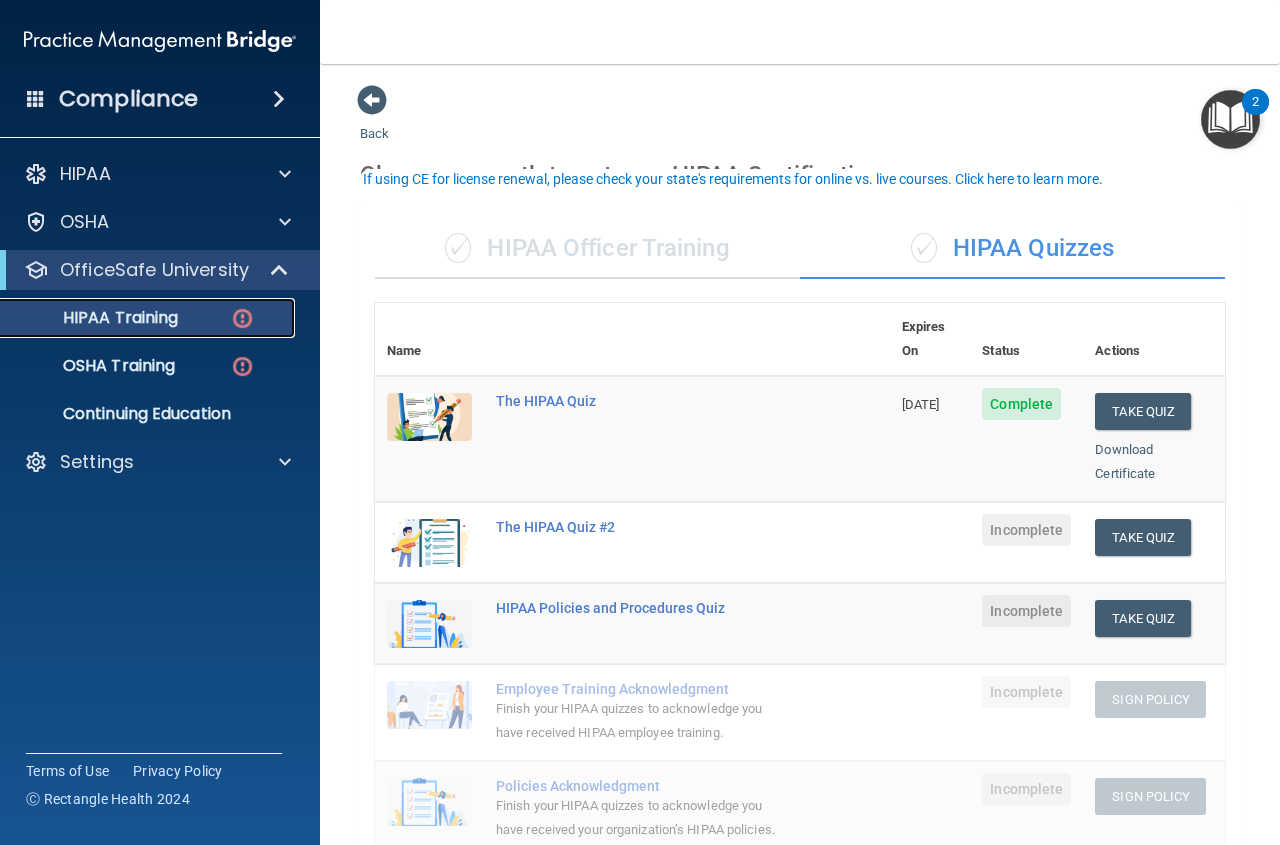 scroll, scrollTop: 175, scrollLeft: 0, axis: vertical 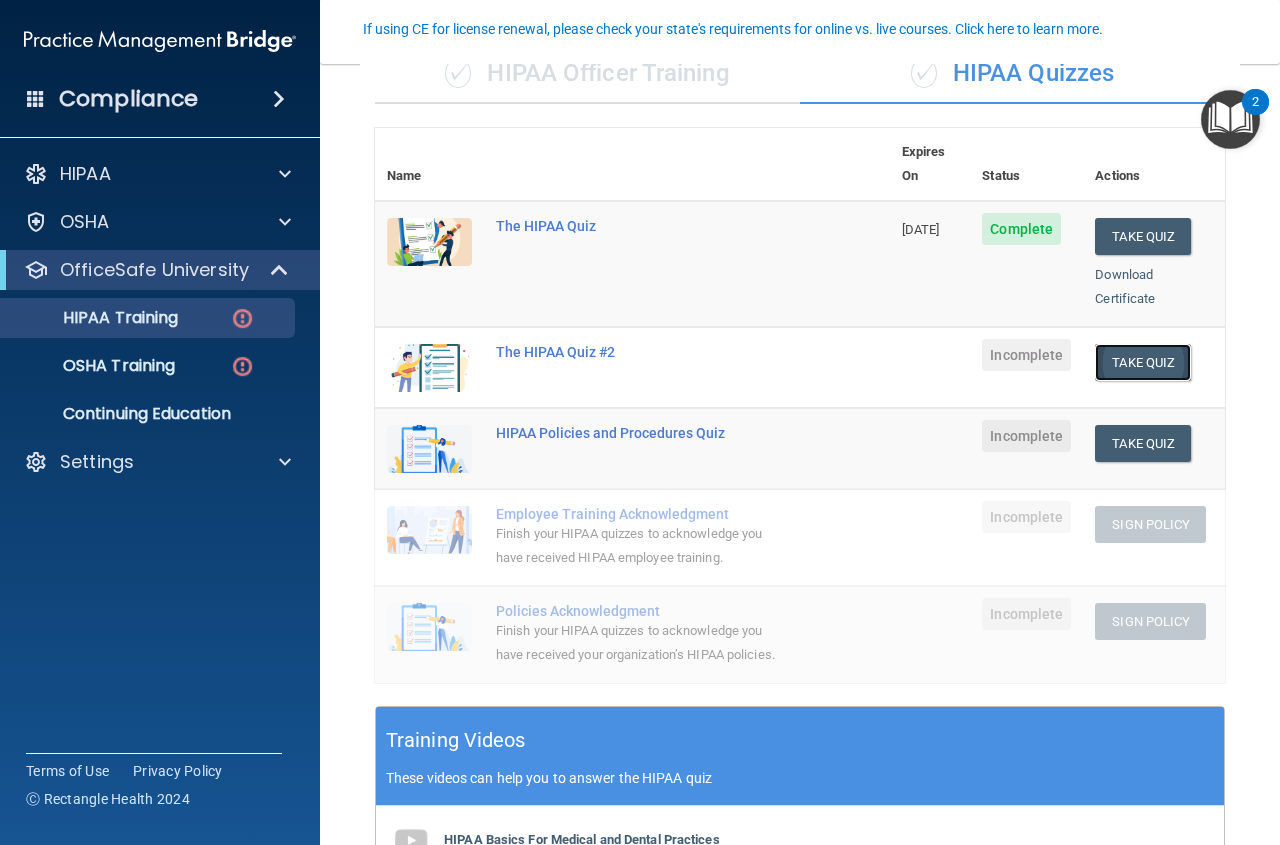 click on "Take Quiz" at bounding box center [1143, 362] 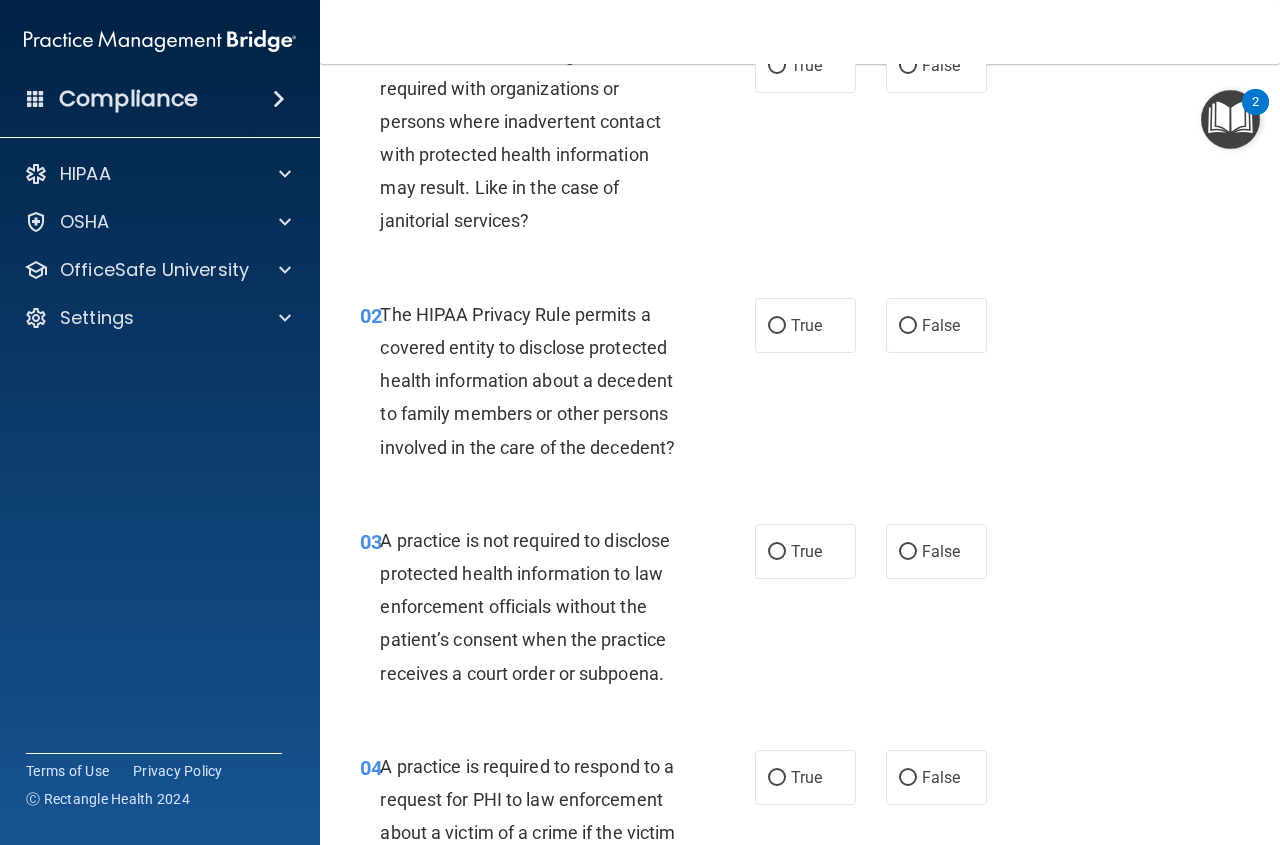 scroll, scrollTop: 0, scrollLeft: 0, axis: both 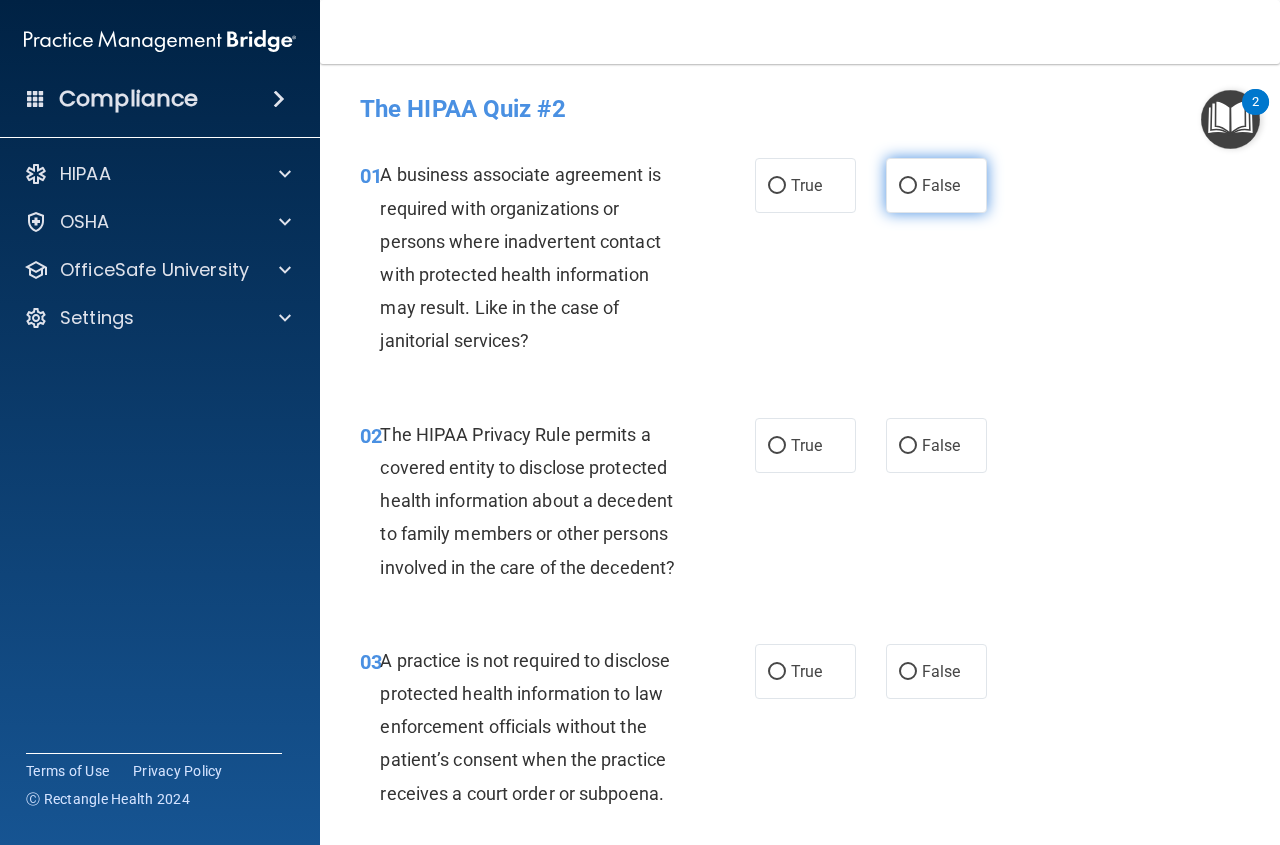click on "False" at bounding box center [936, 185] 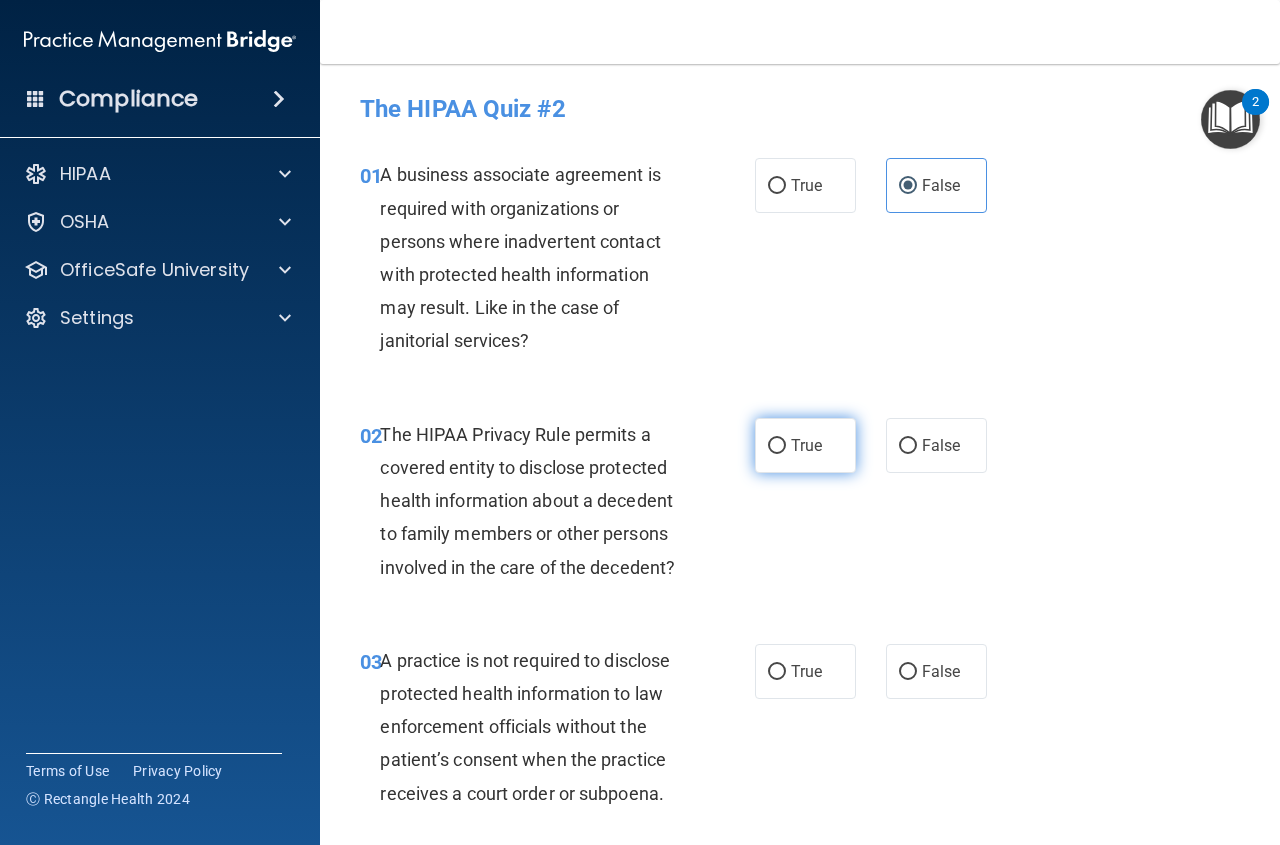 click on "True" at bounding box center [805, 445] 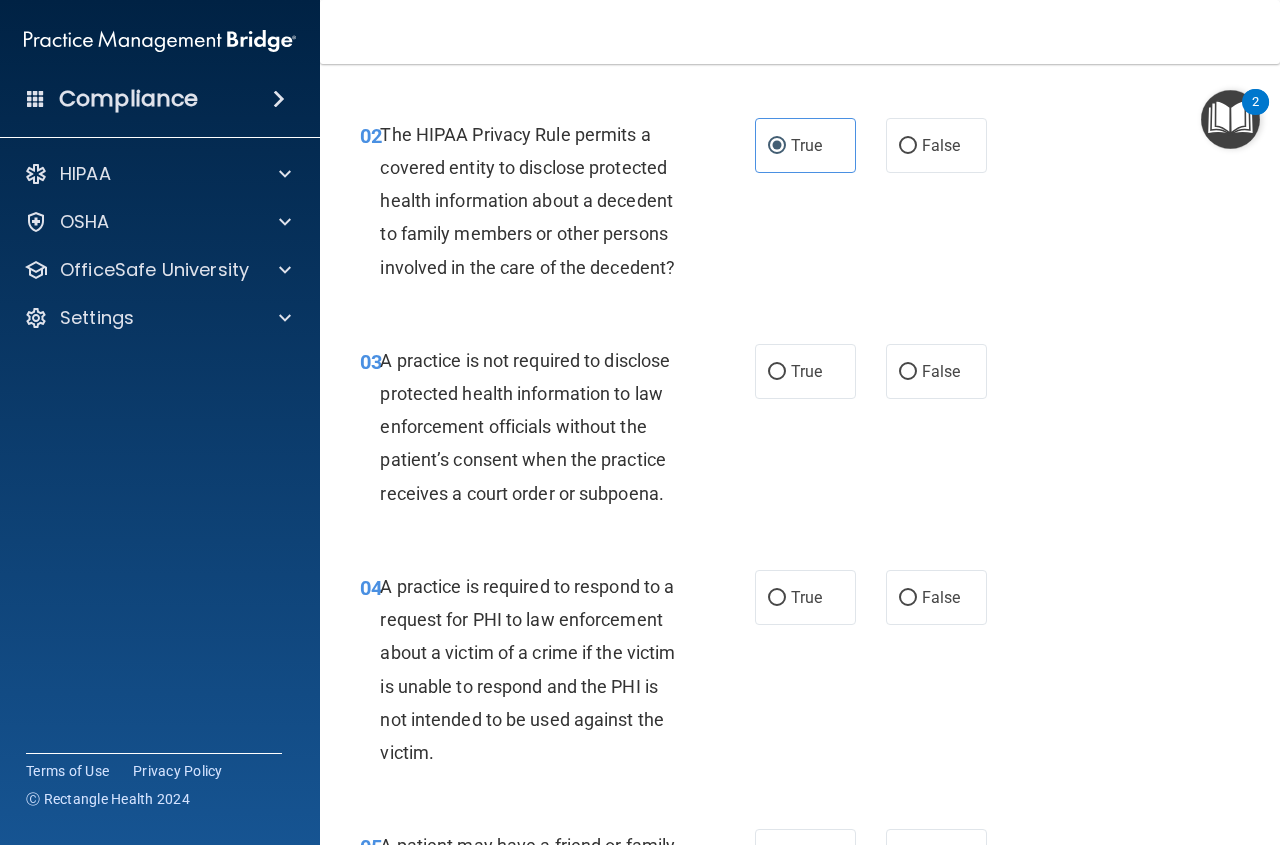scroll, scrollTop: 350, scrollLeft: 0, axis: vertical 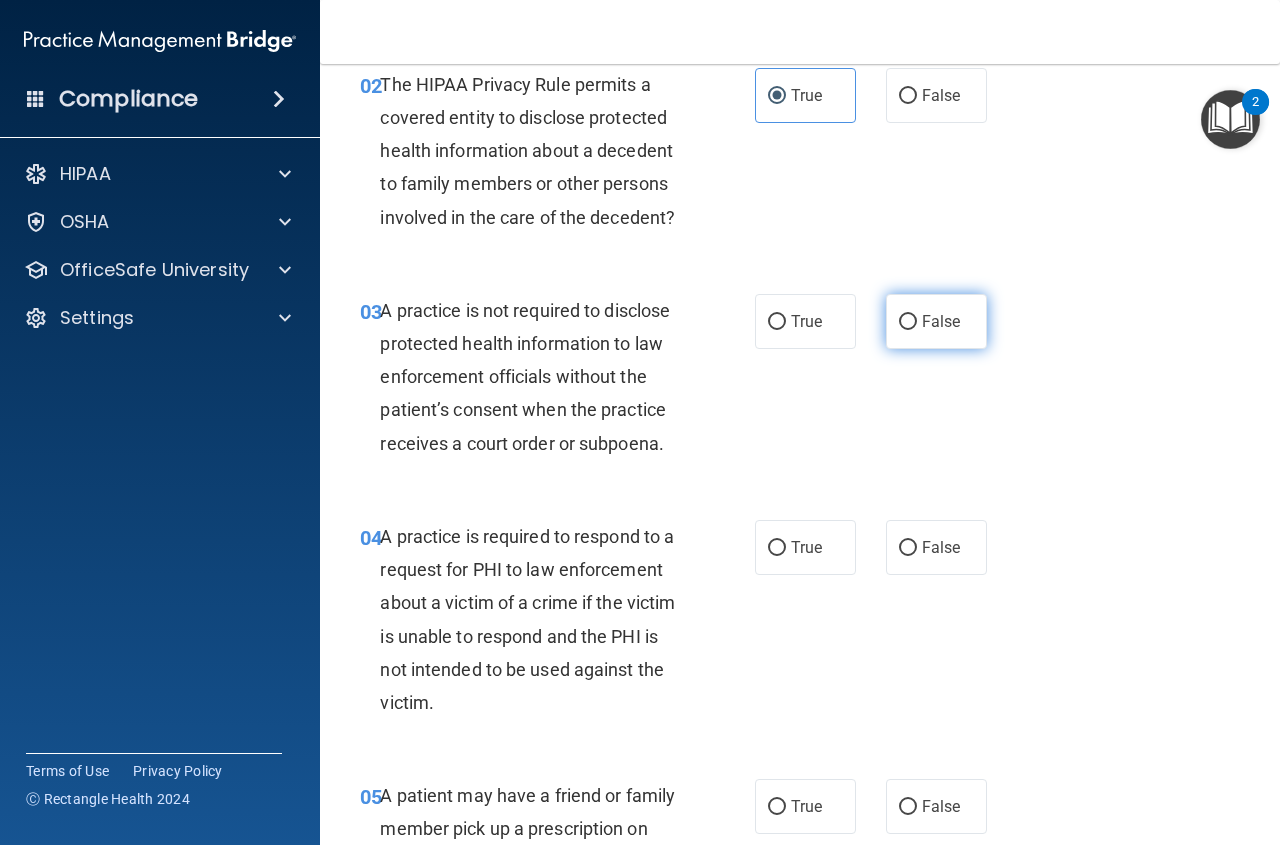 click on "False" at bounding box center [941, 321] 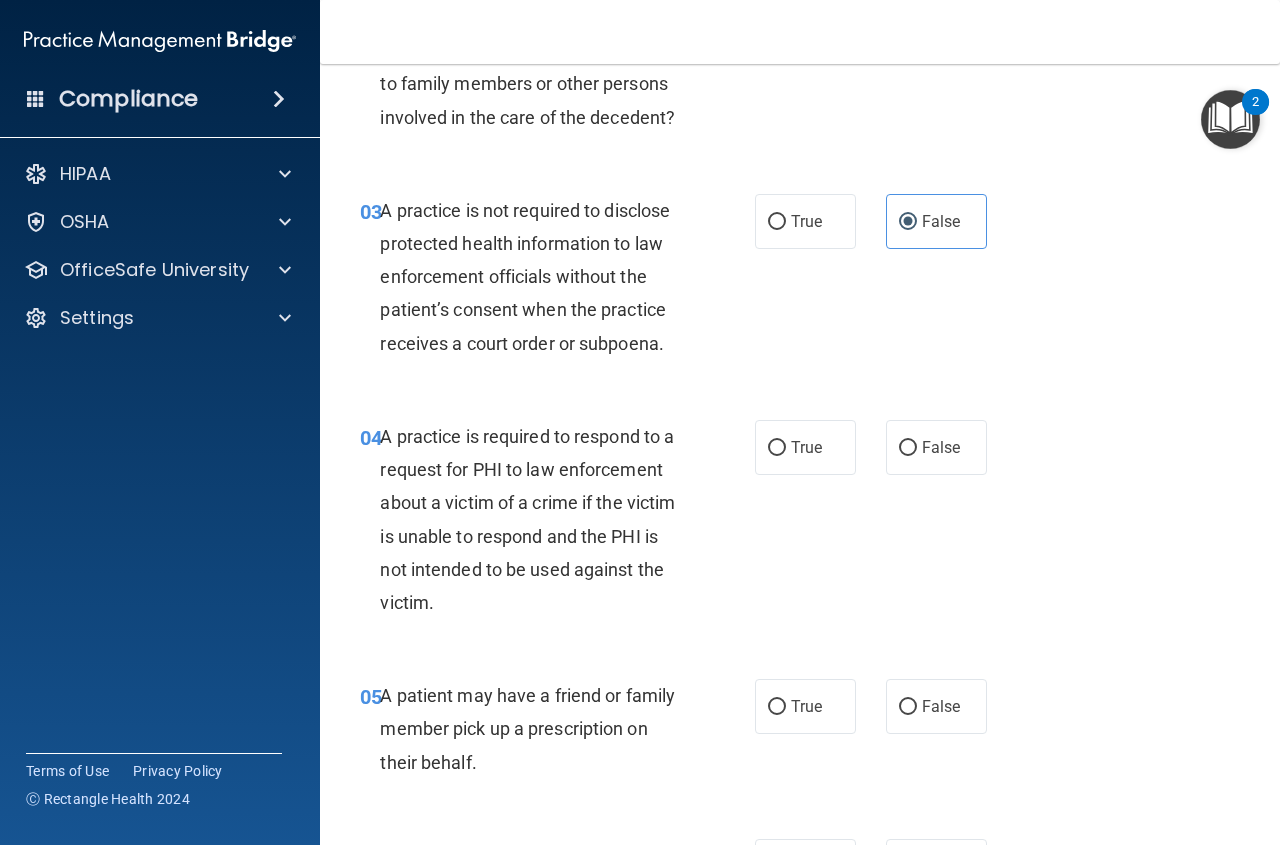 scroll, scrollTop: 575, scrollLeft: 0, axis: vertical 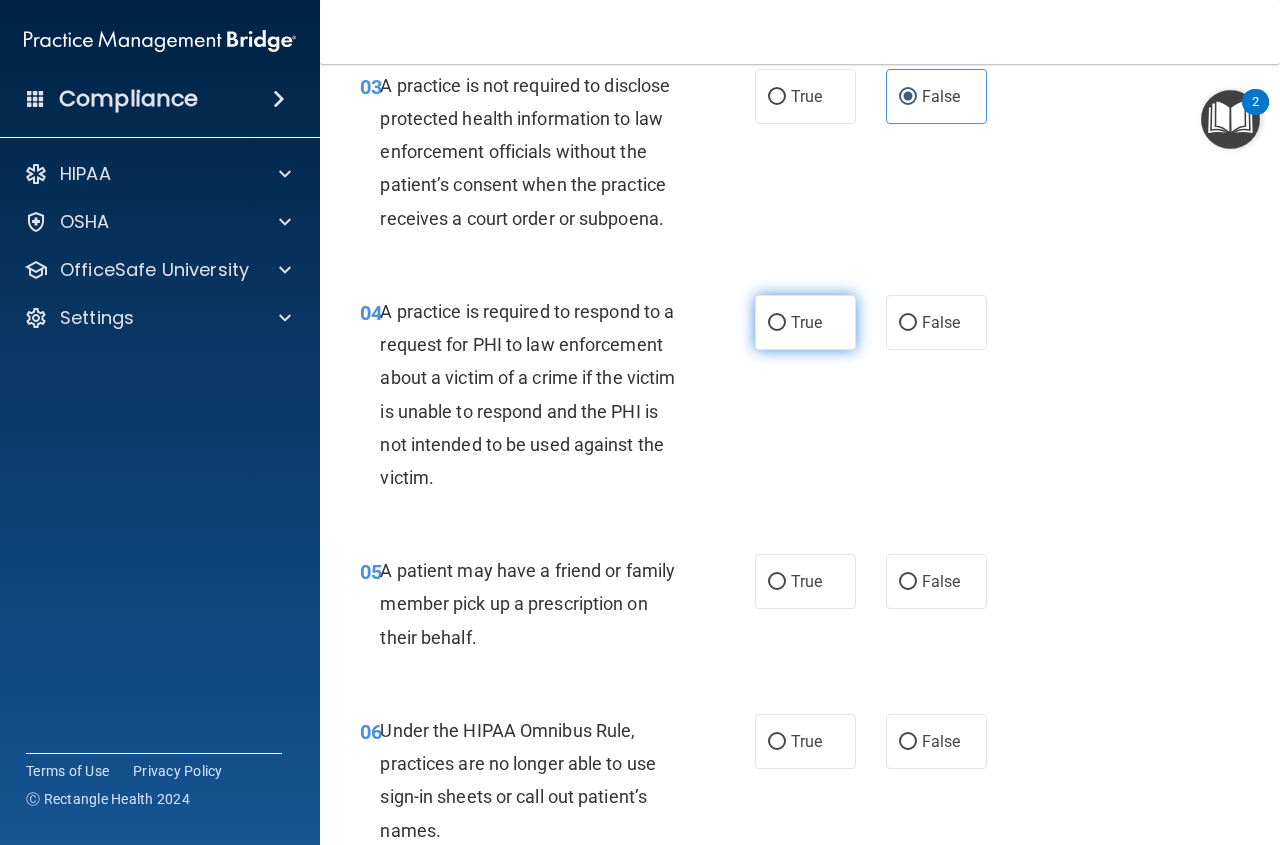 click on "True" at bounding box center (777, 323) 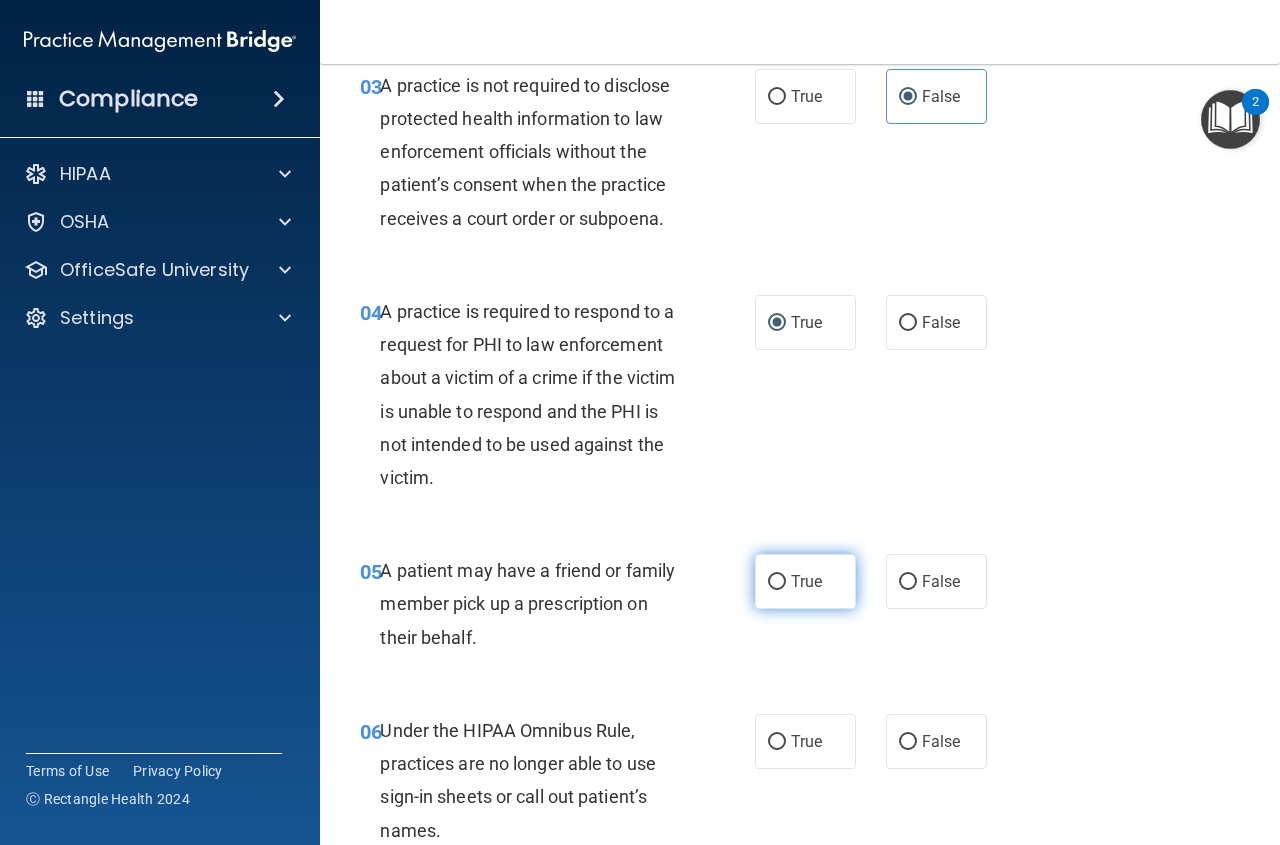 click on "True" at bounding box center (805, 581) 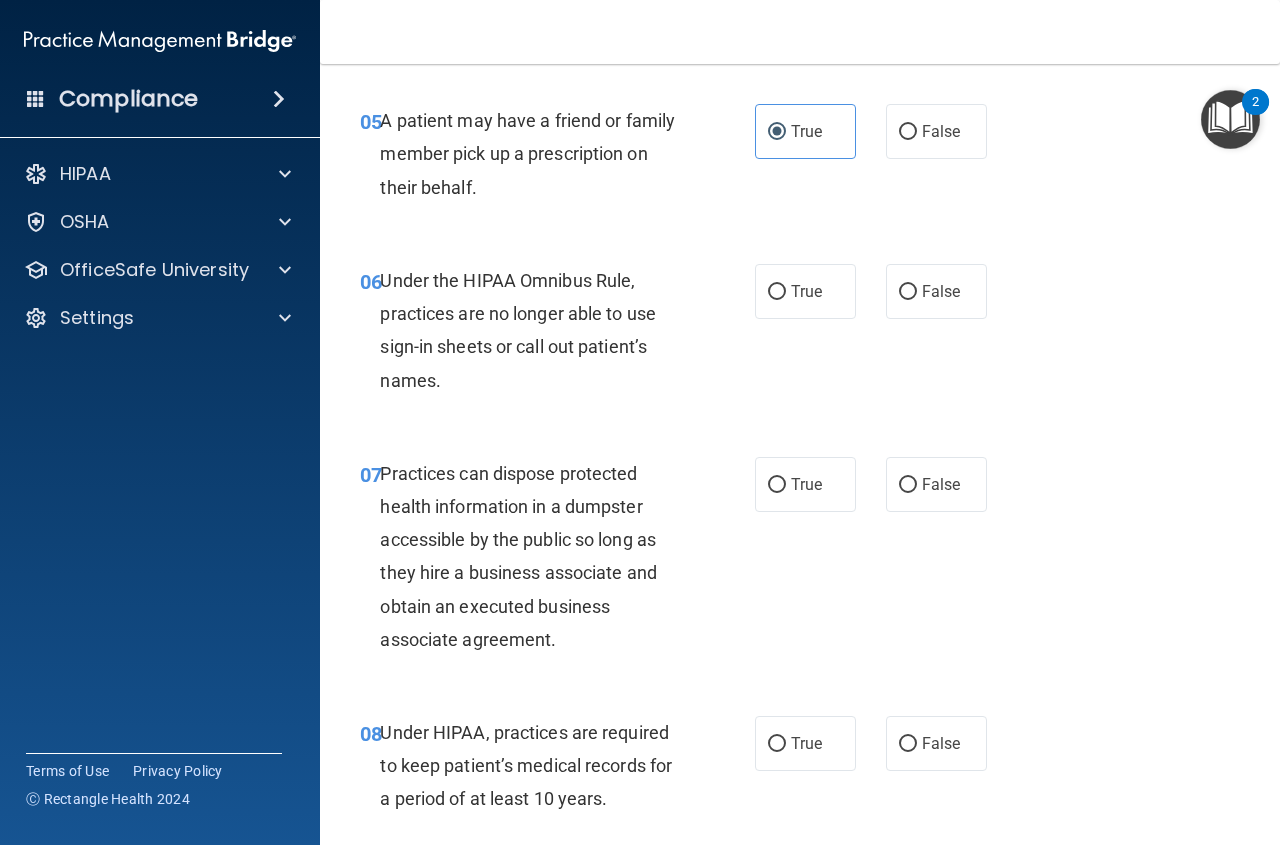 scroll, scrollTop: 1150, scrollLeft: 0, axis: vertical 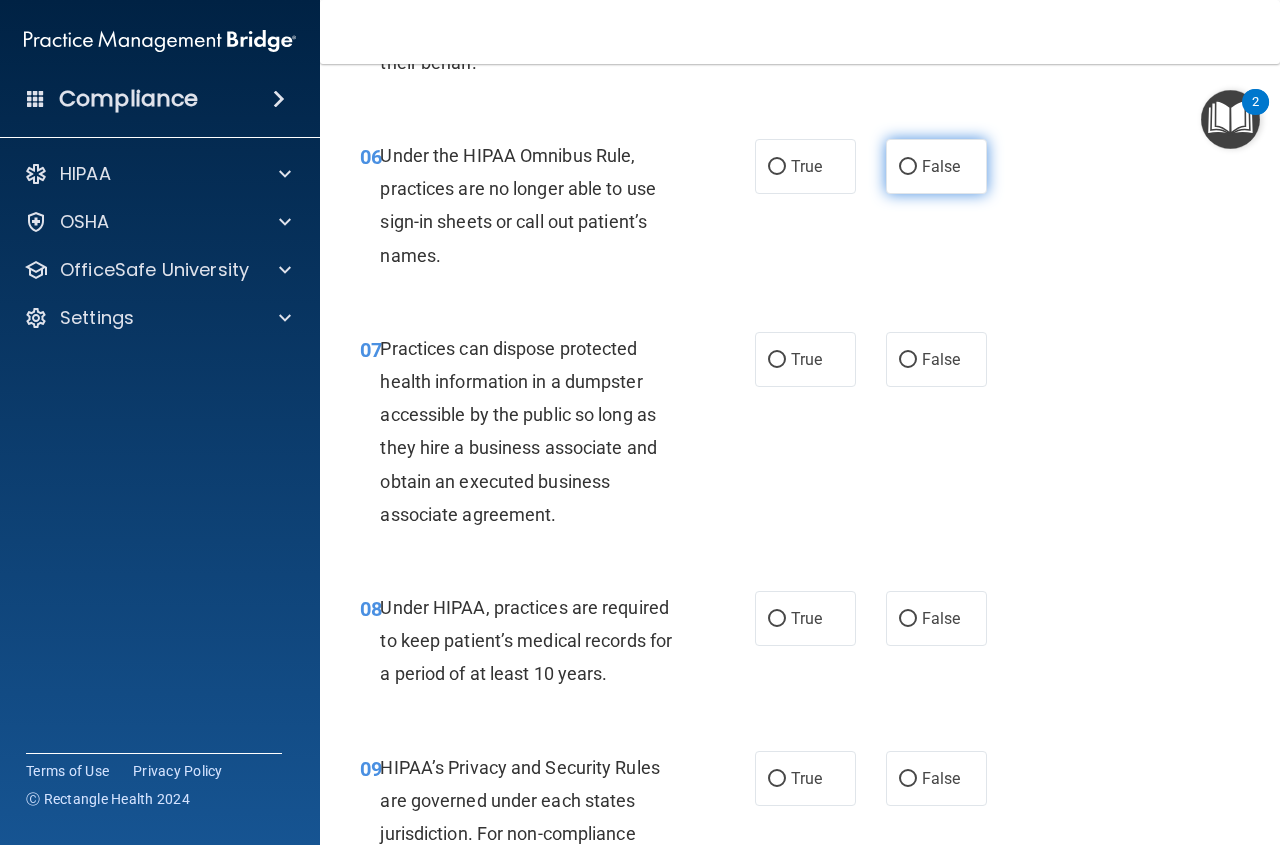 click on "False" at bounding box center [936, 166] 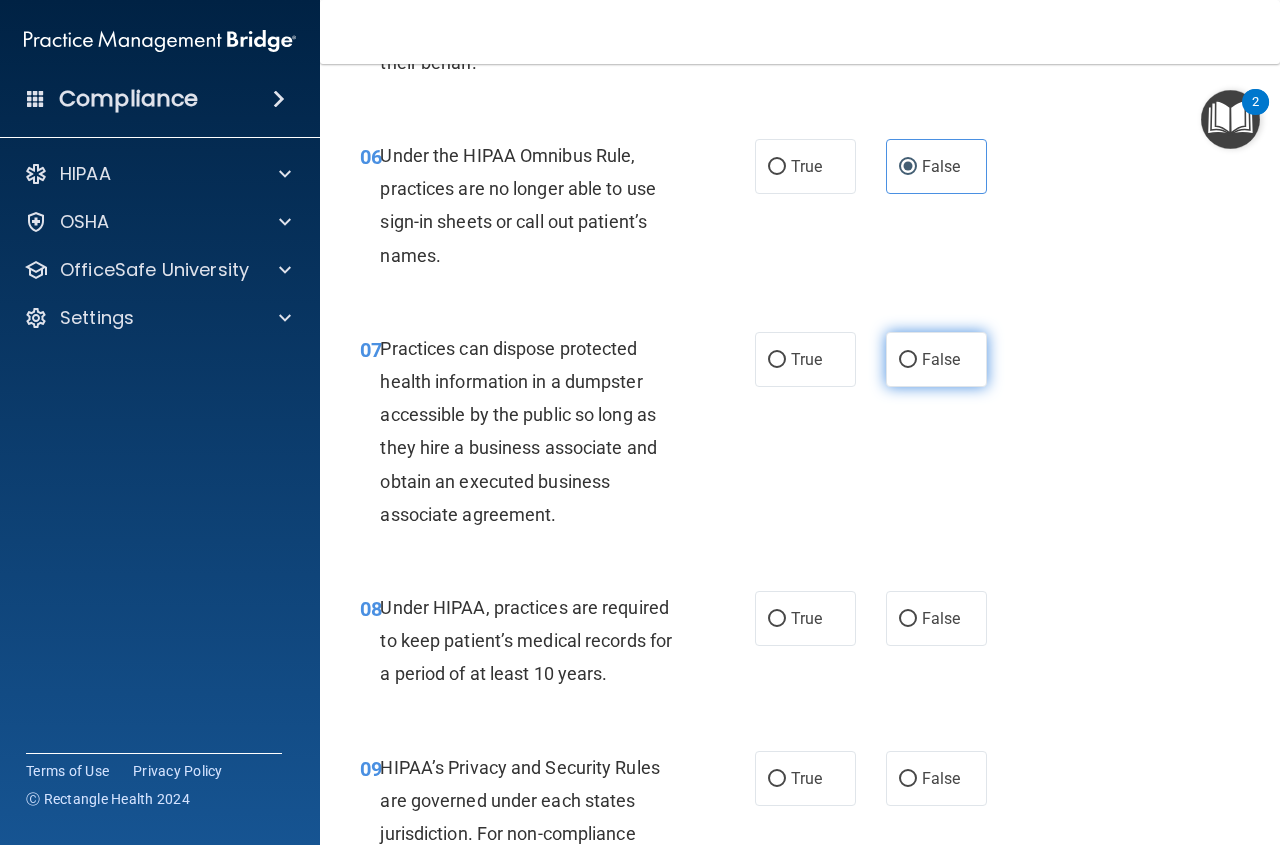 click on "False" at bounding box center (941, 359) 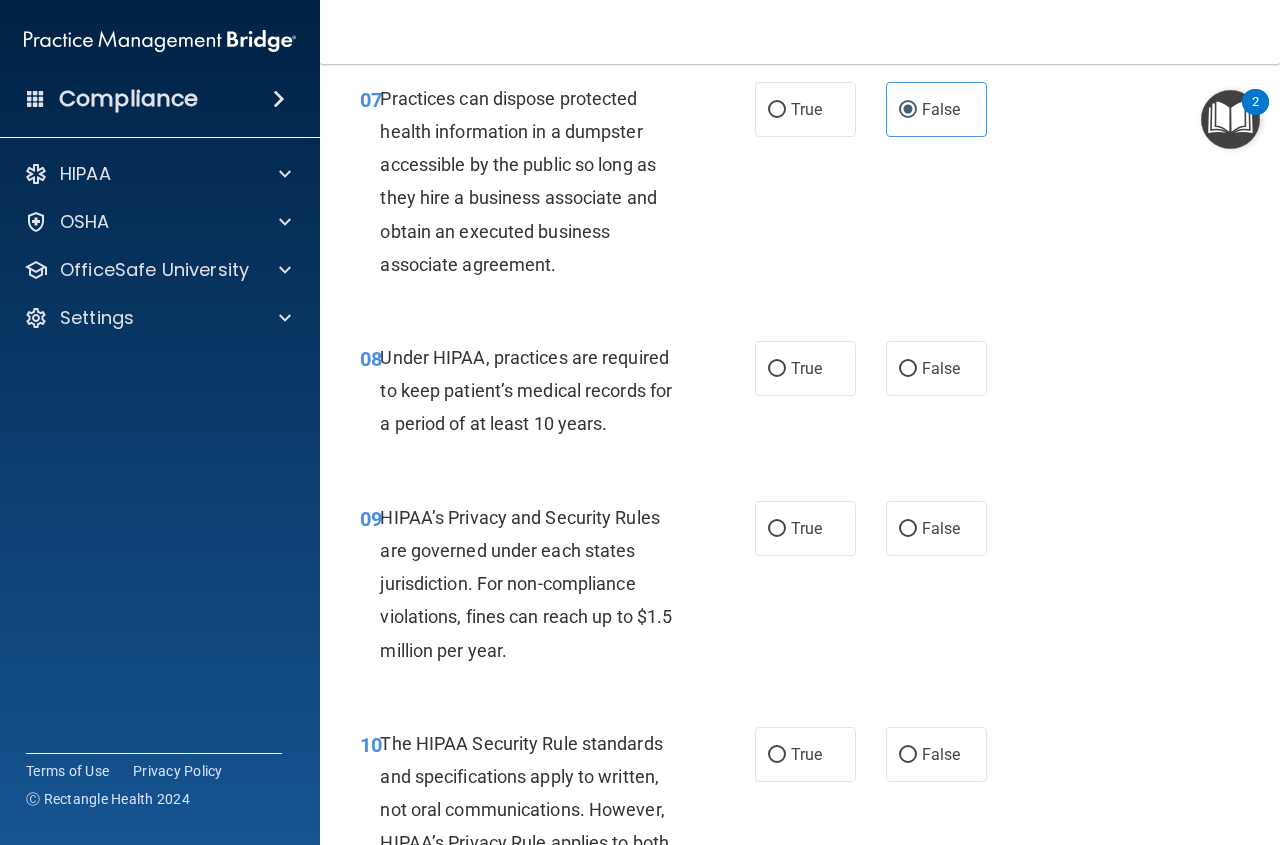 scroll, scrollTop: 1450, scrollLeft: 0, axis: vertical 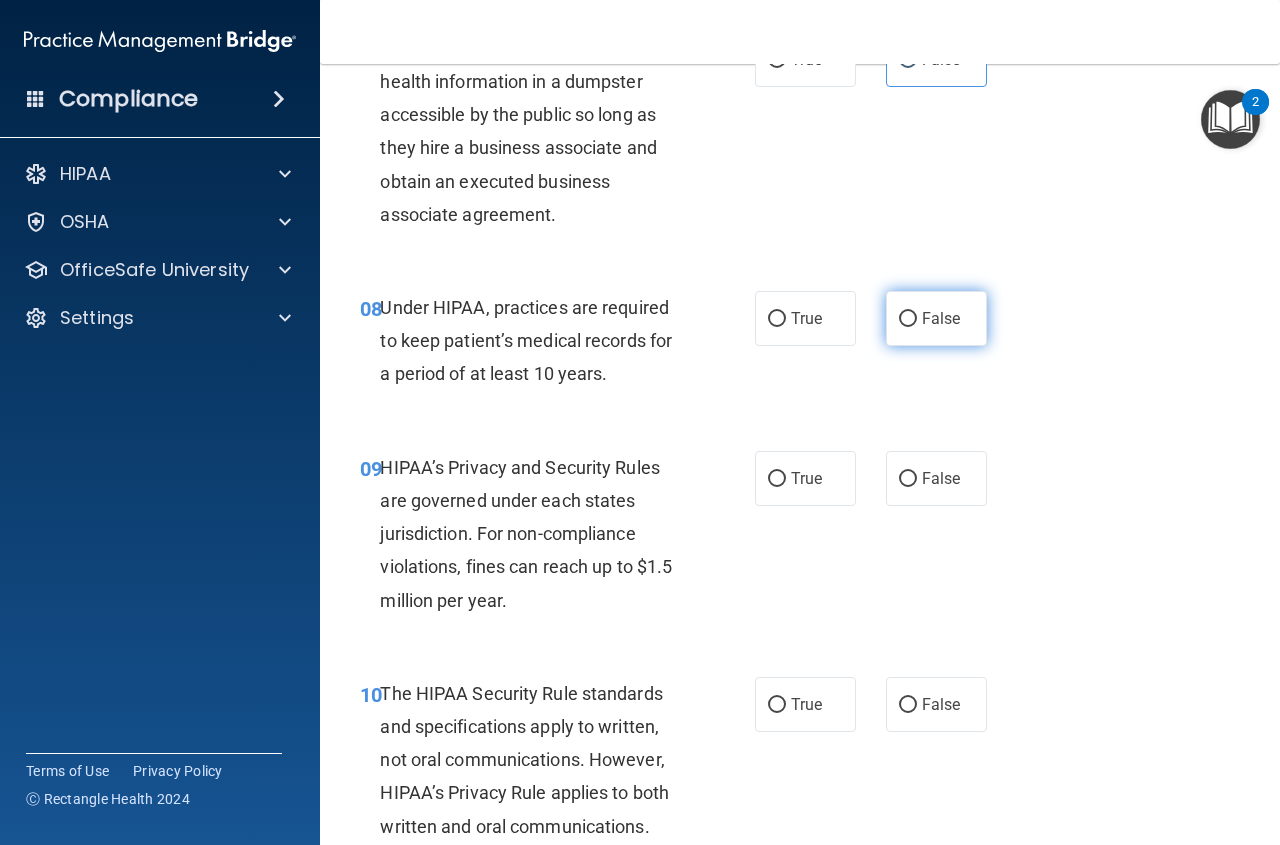click on "False" at bounding box center (941, 318) 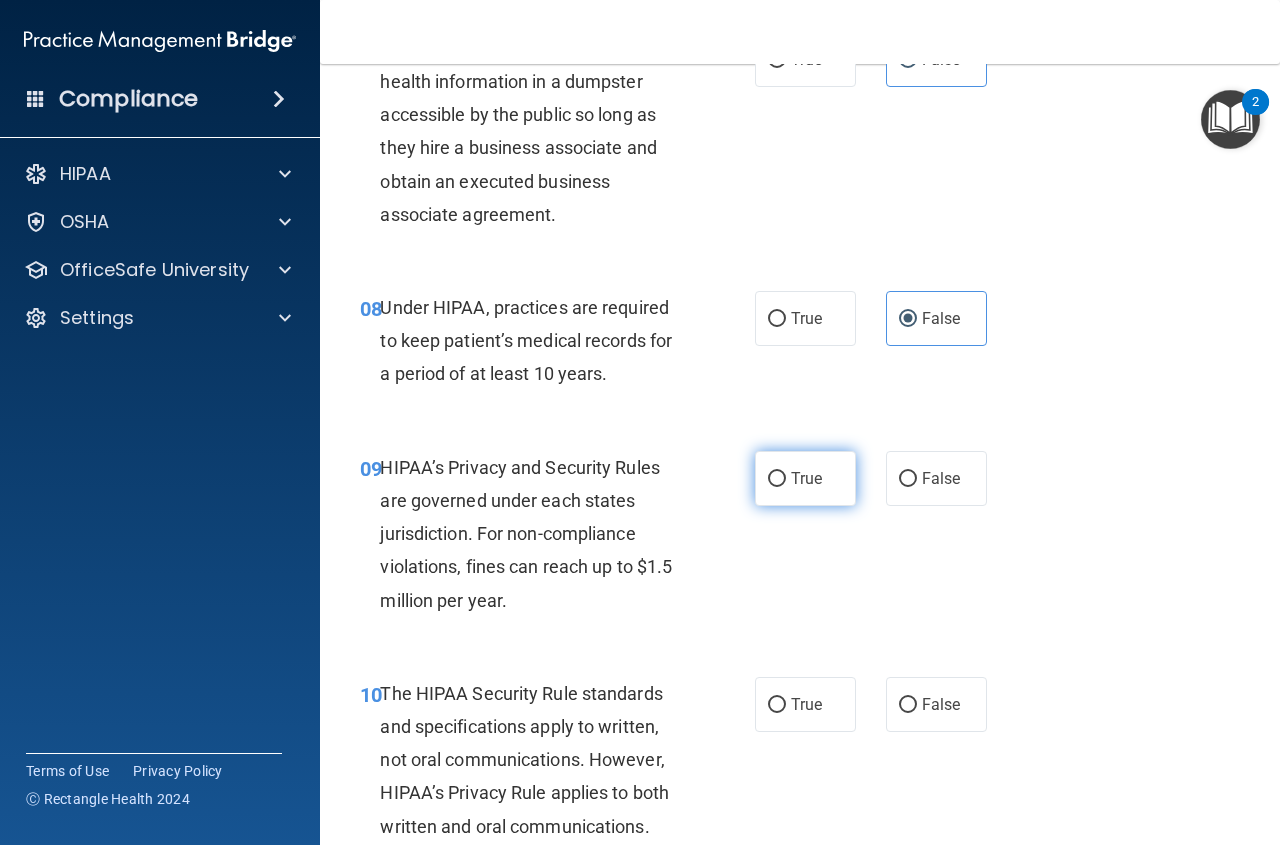 click on "True" at bounding box center [806, 478] 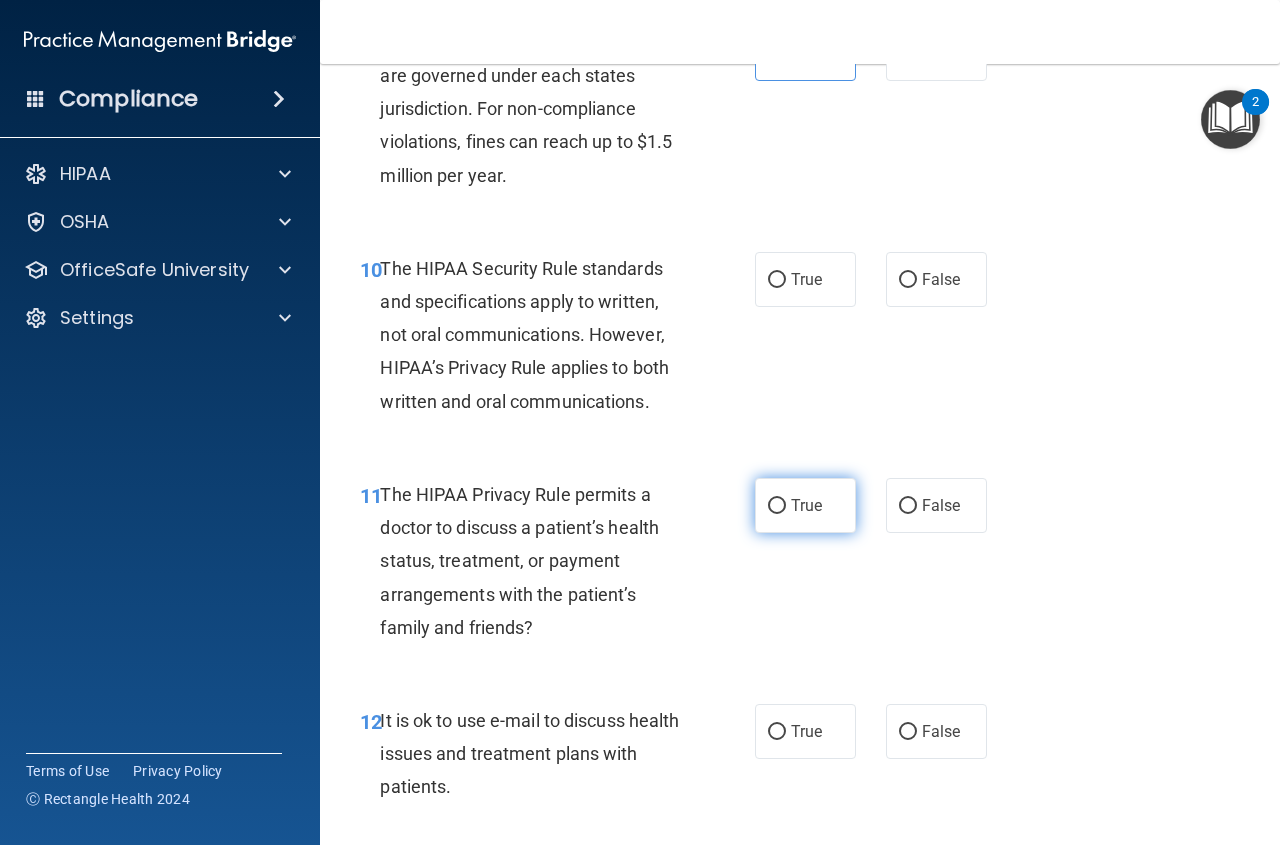 scroll, scrollTop: 1900, scrollLeft: 0, axis: vertical 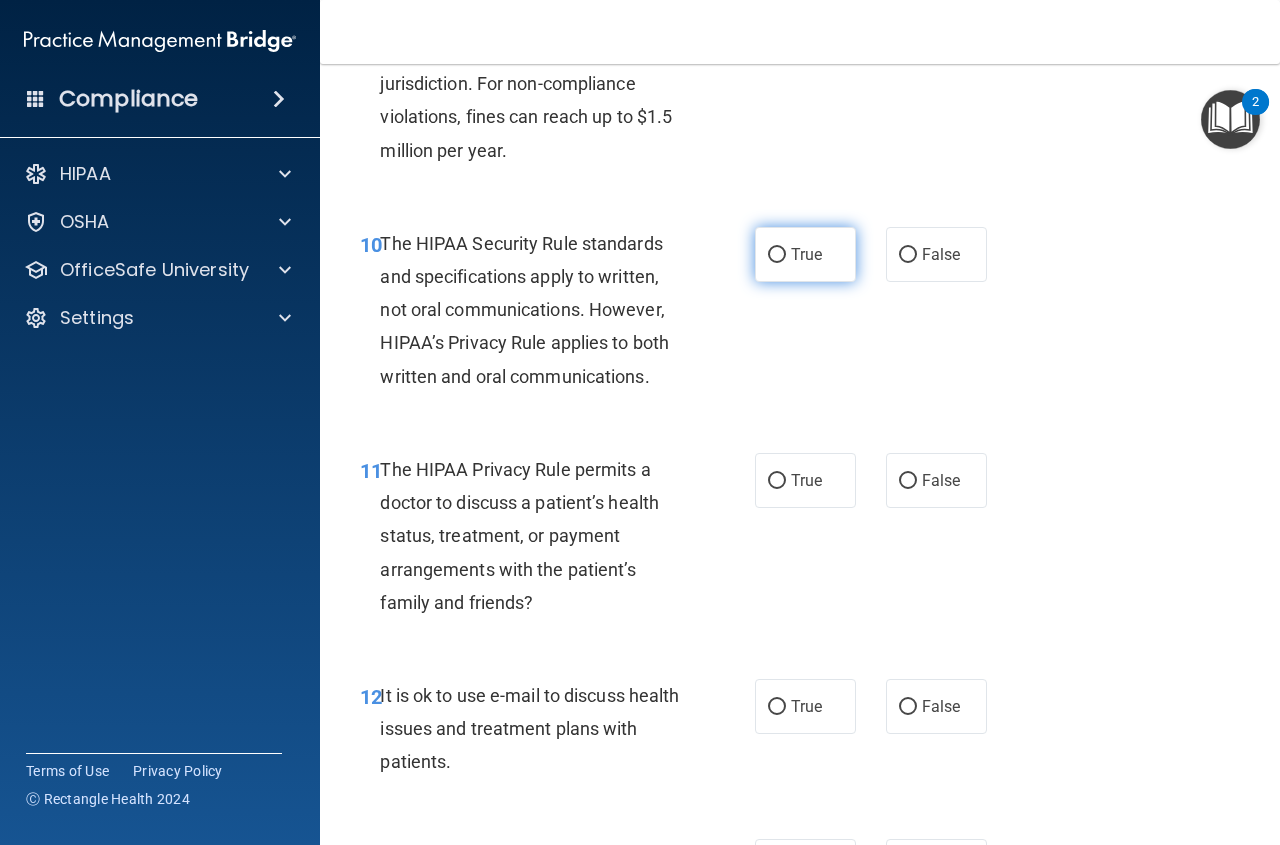 click on "True" at bounding box center (806, 254) 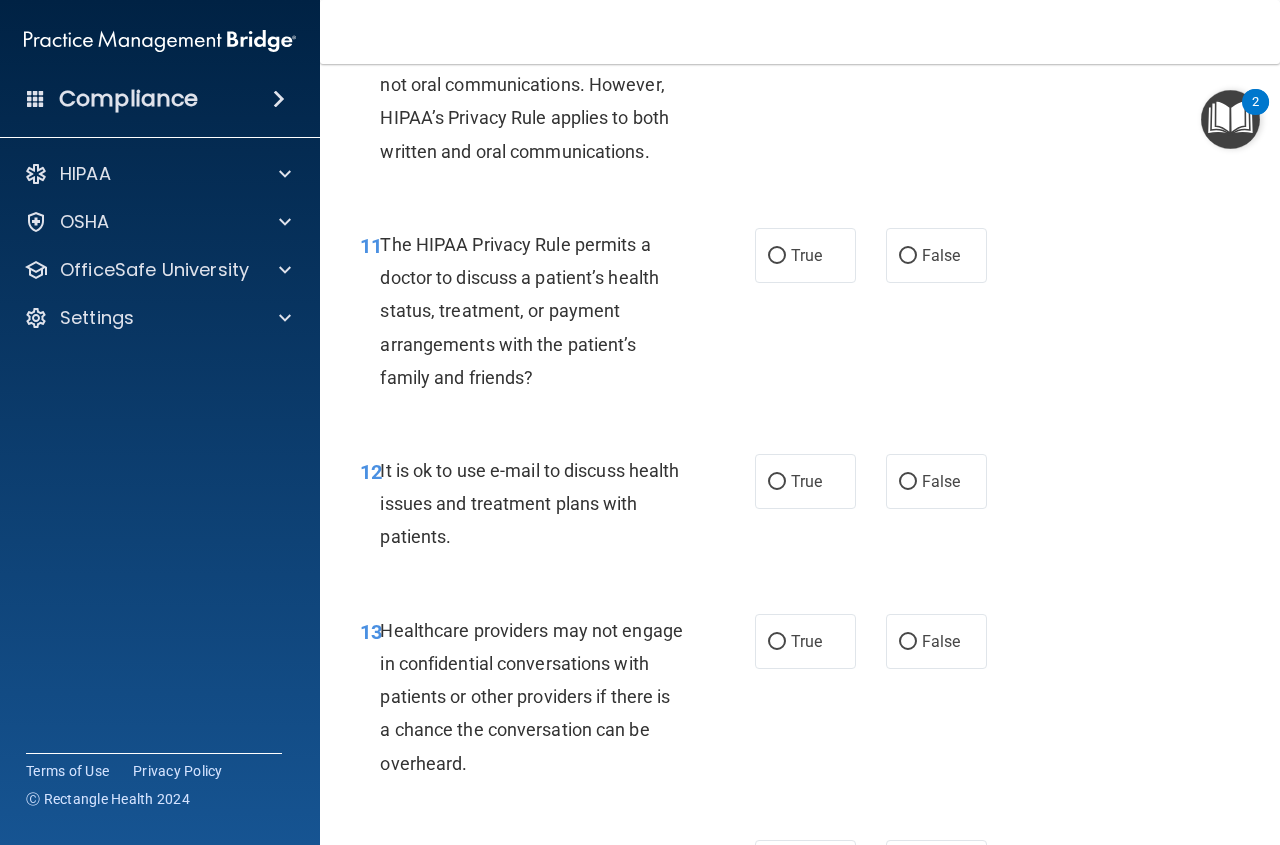 scroll, scrollTop: 2175, scrollLeft: 0, axis: vertical 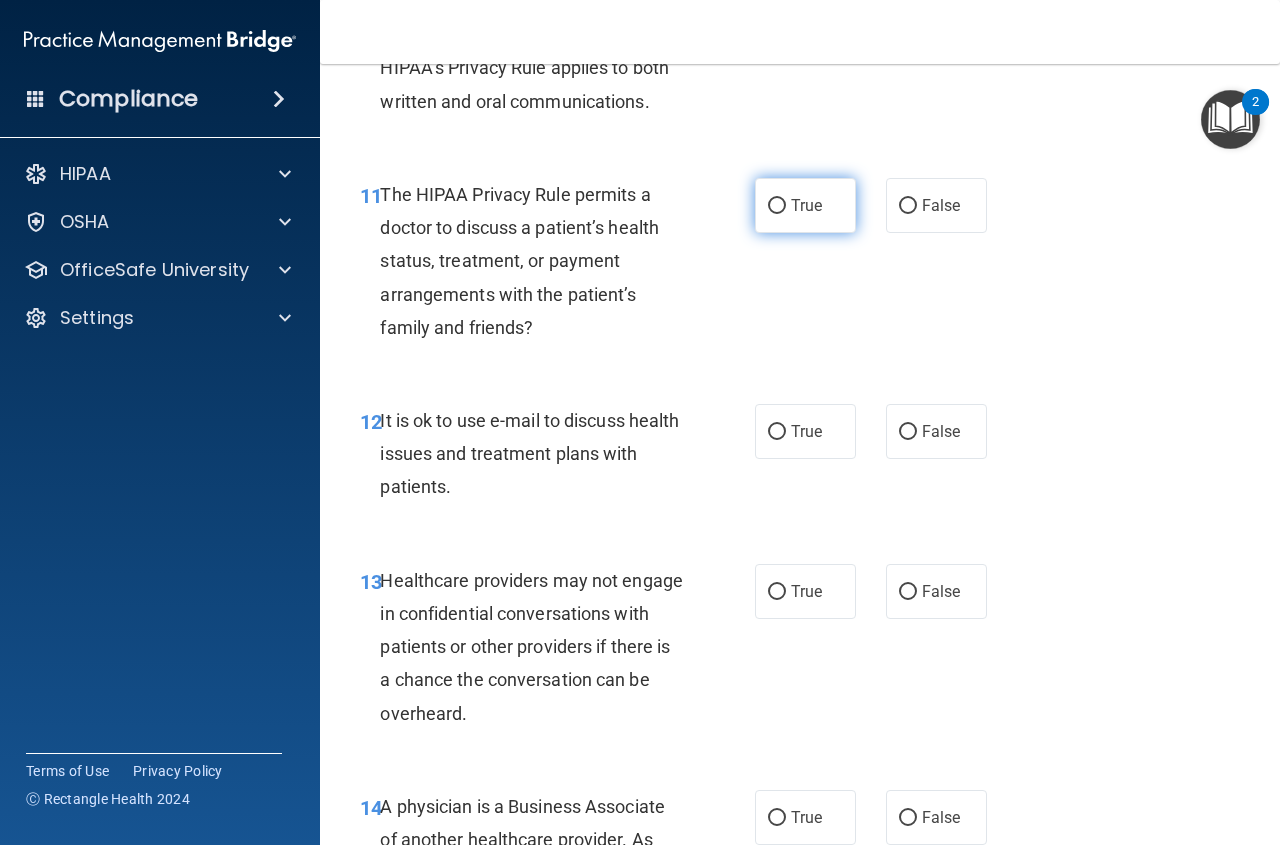 click on "True" at bounding box center [806, 205] 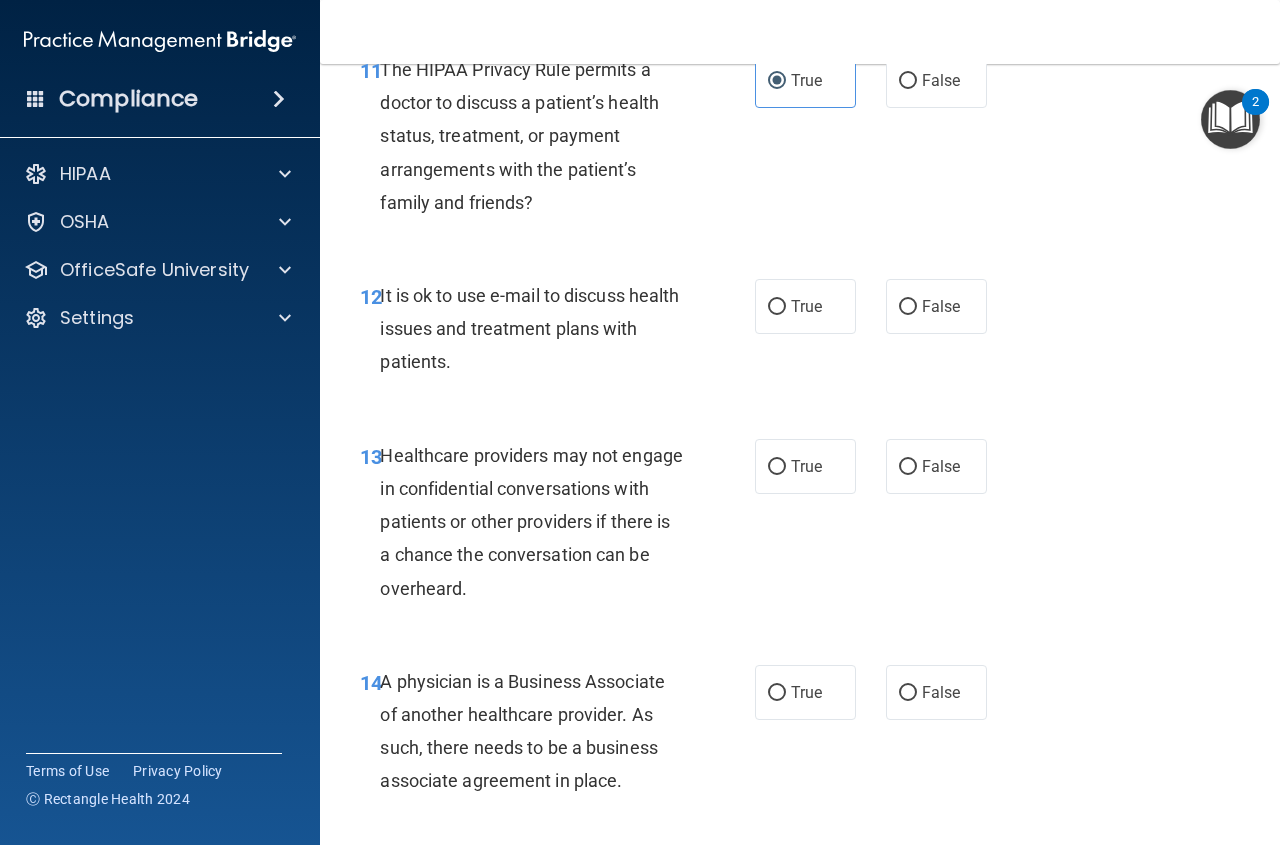 scroll, scrollTop: 2200, scrollLeft: 0, axis: vertical 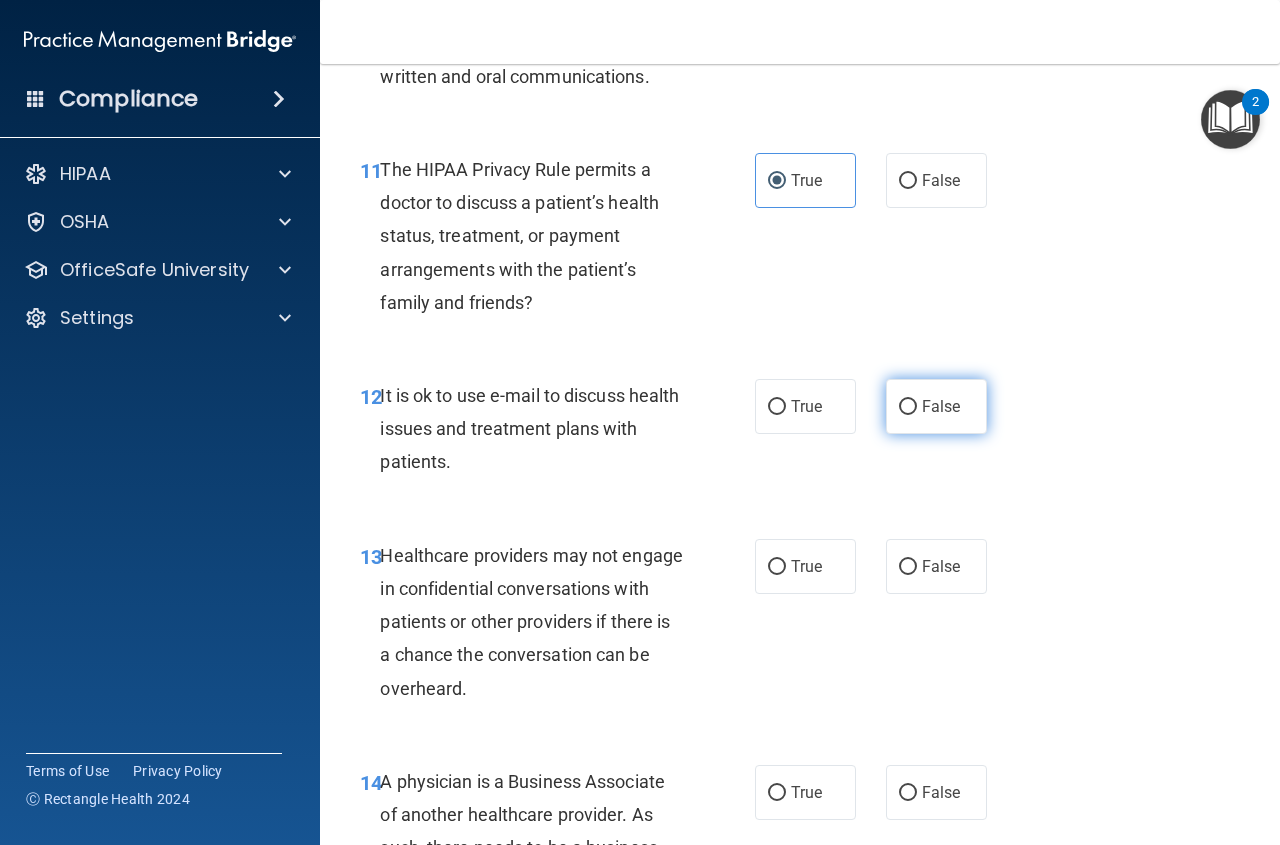 click on "False" at bounding box center (941, 406) 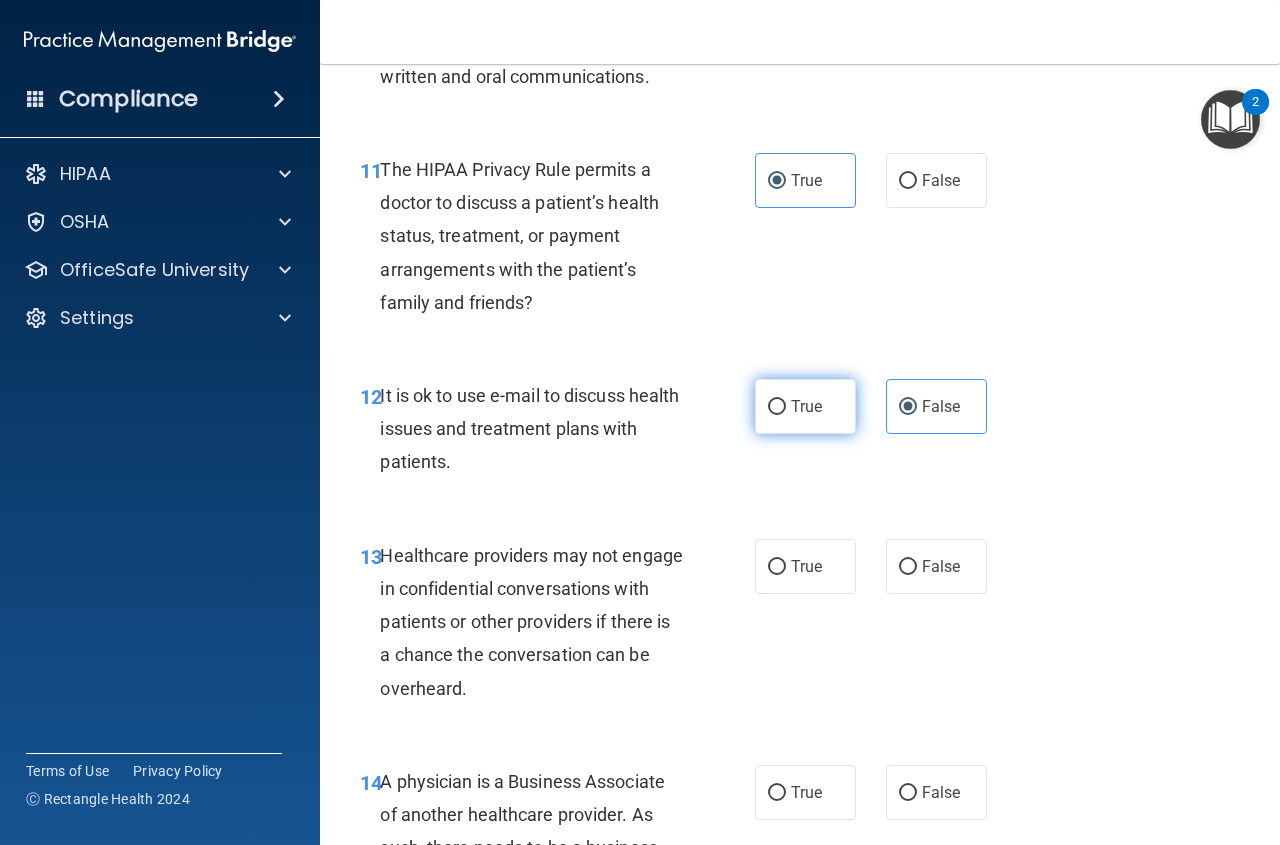 click on "True" at bounding box center [806, 406] 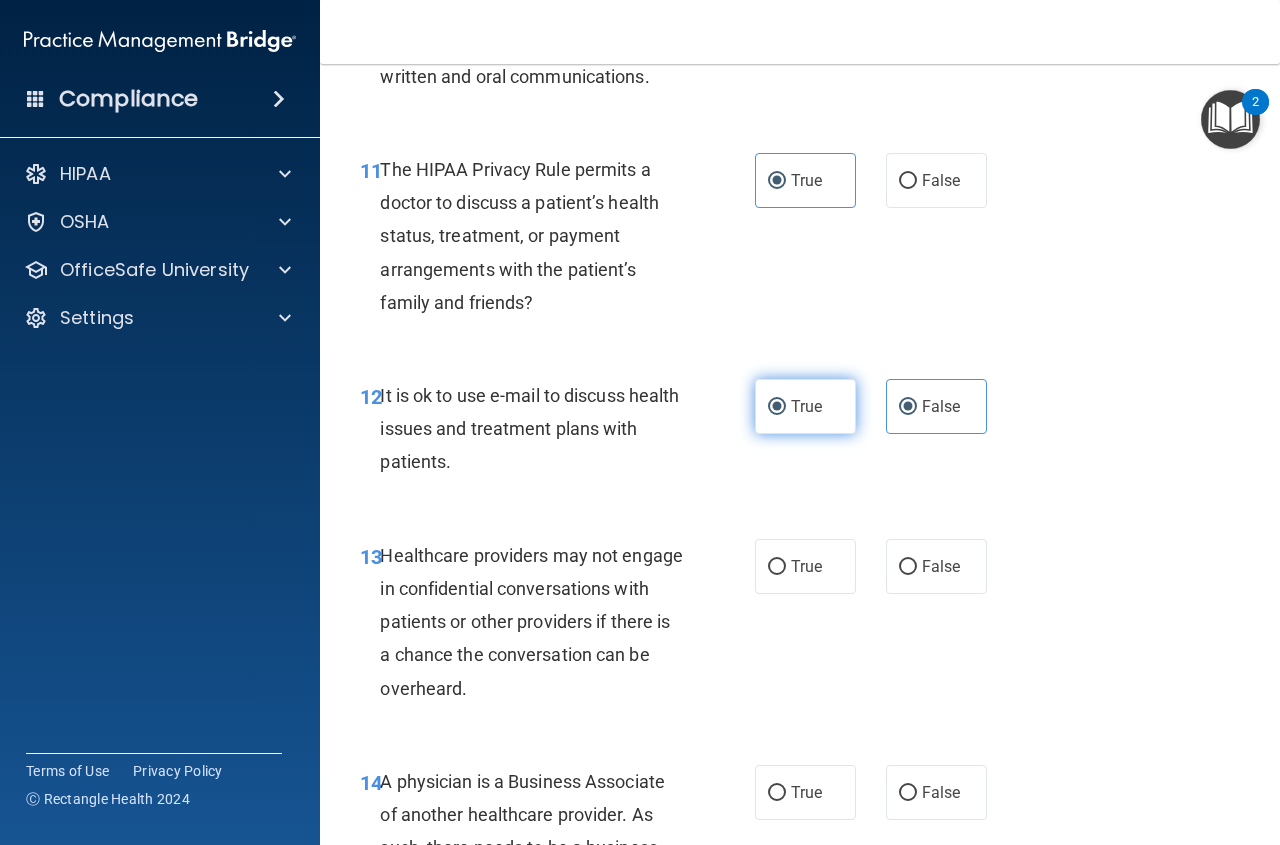 radio on "false" 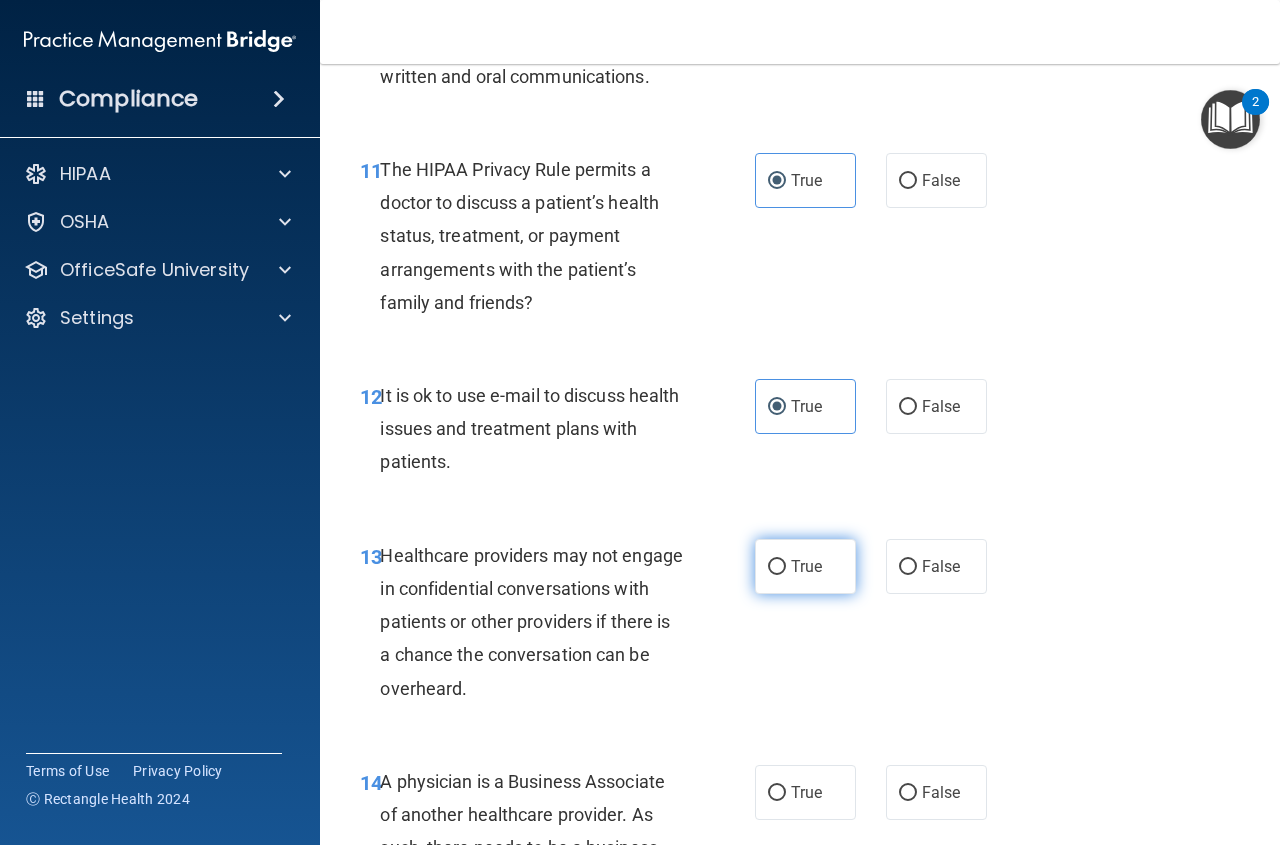 click on "True" at bounding box center (806, 566) 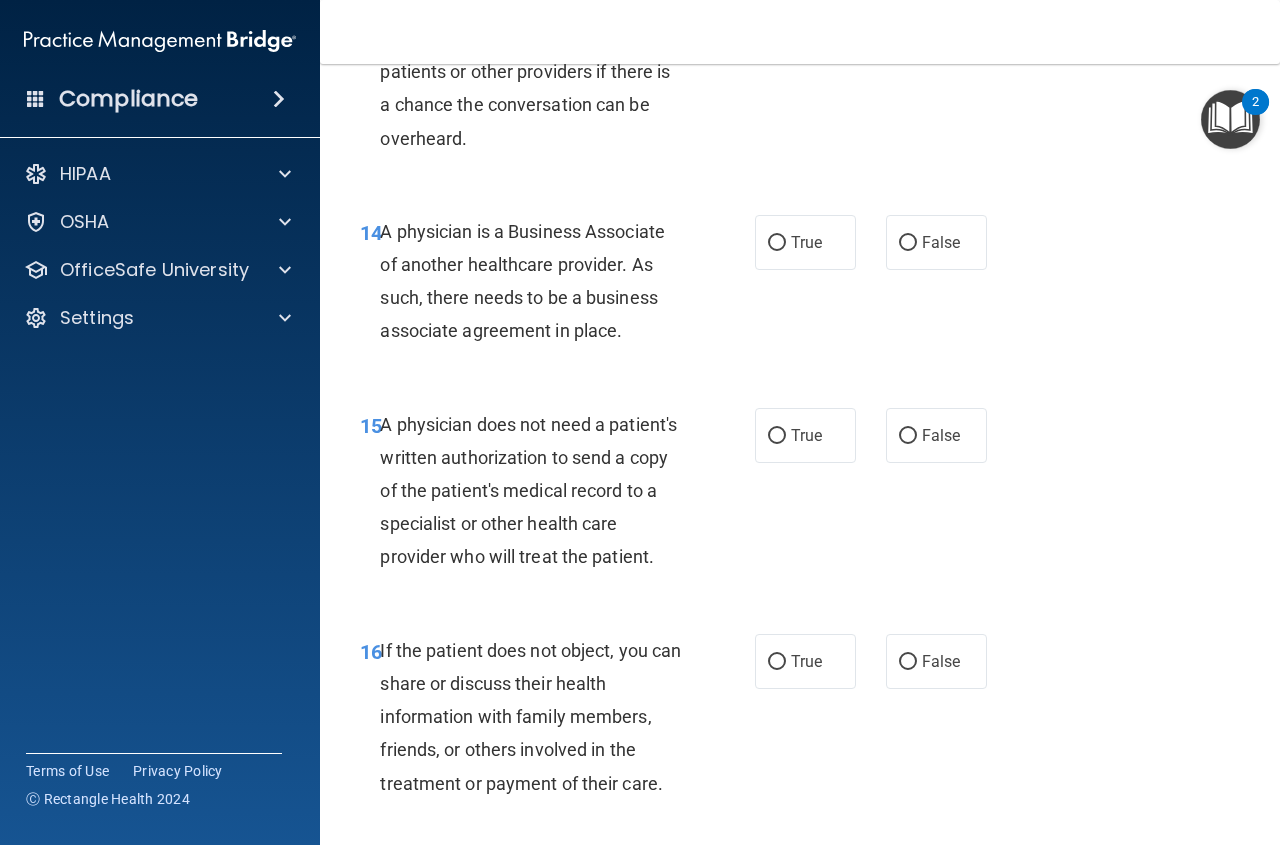 scroll, scrollTop: 2825, scrollLeft: 0, axis: vertical 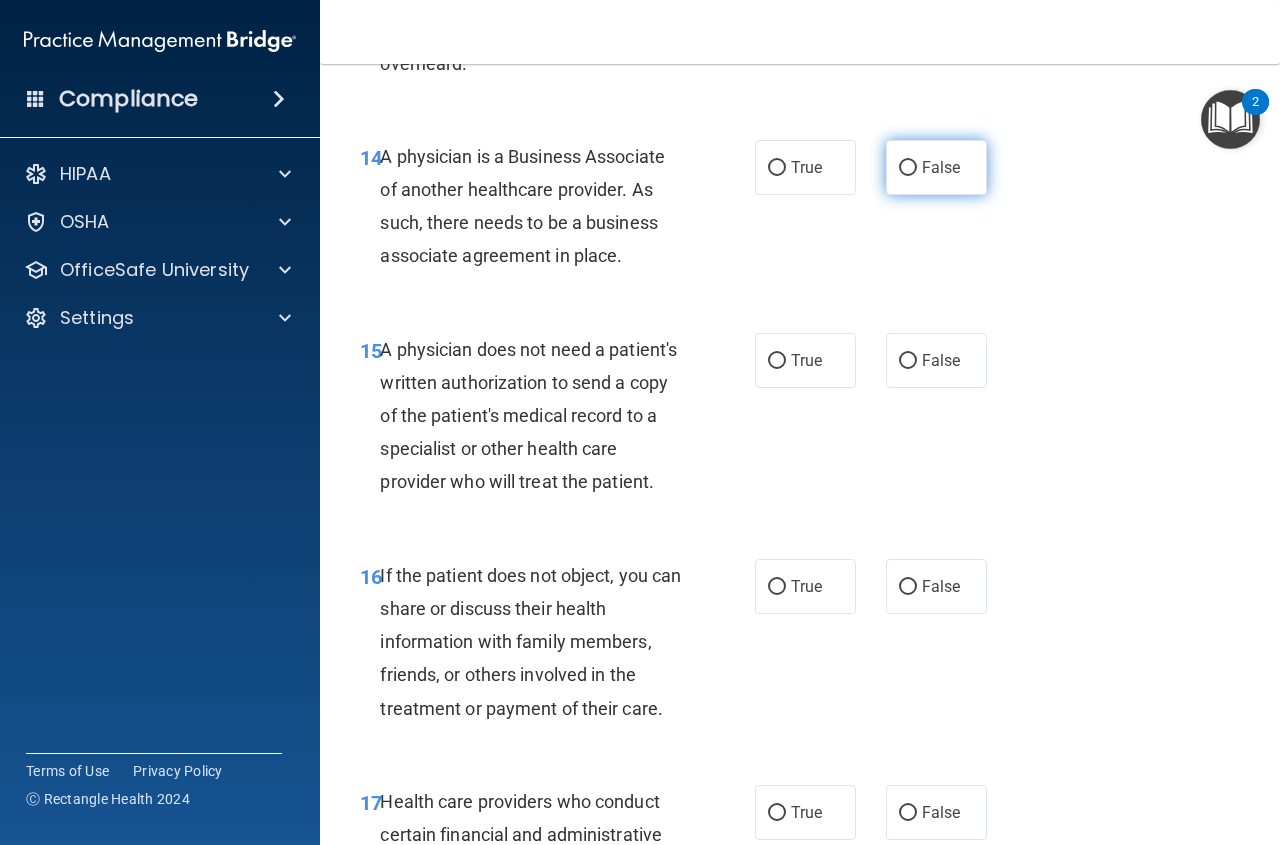click on "False" at bounding box center (936, 167) 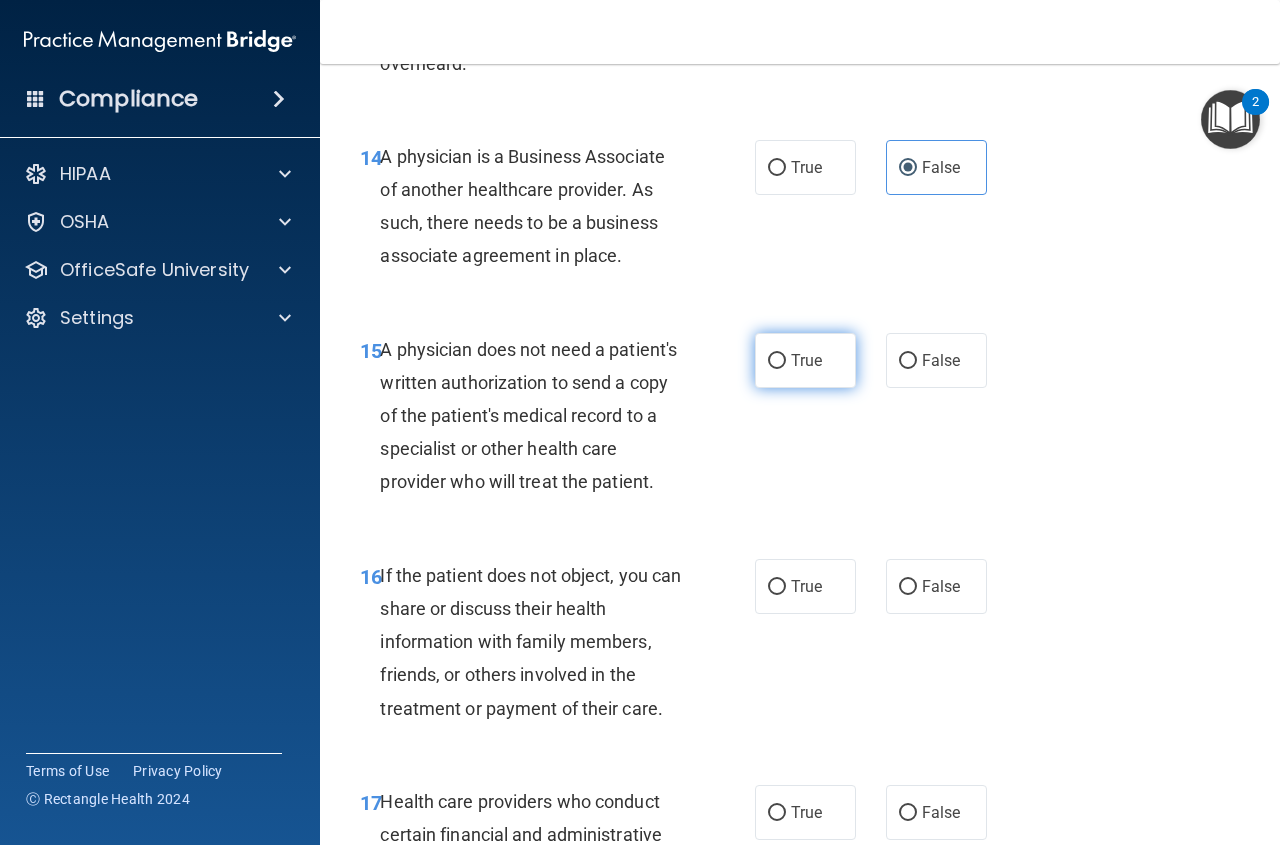 click on "True" at bounding box center (806, 360) 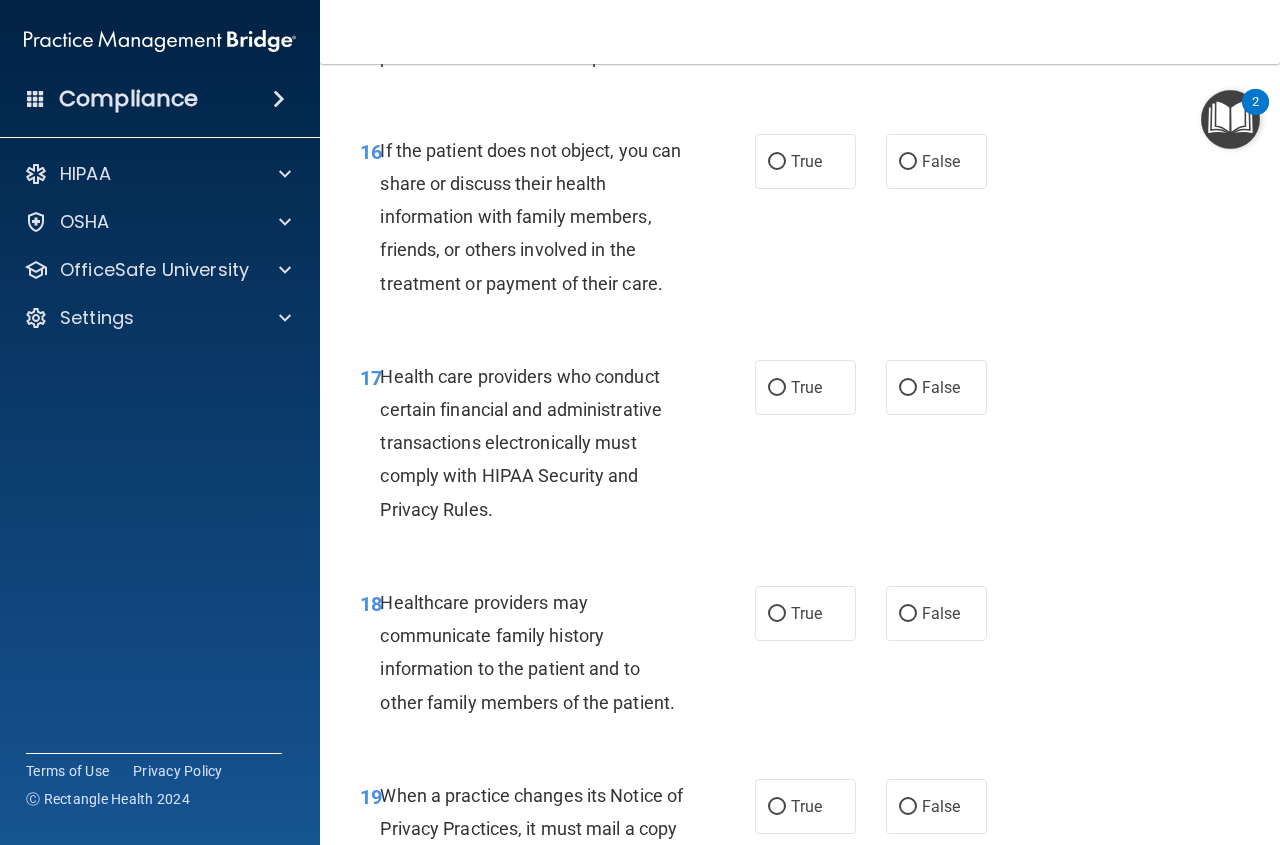 scroll, scrollTop: 3275, scrollLeft: 0, axis: vertical 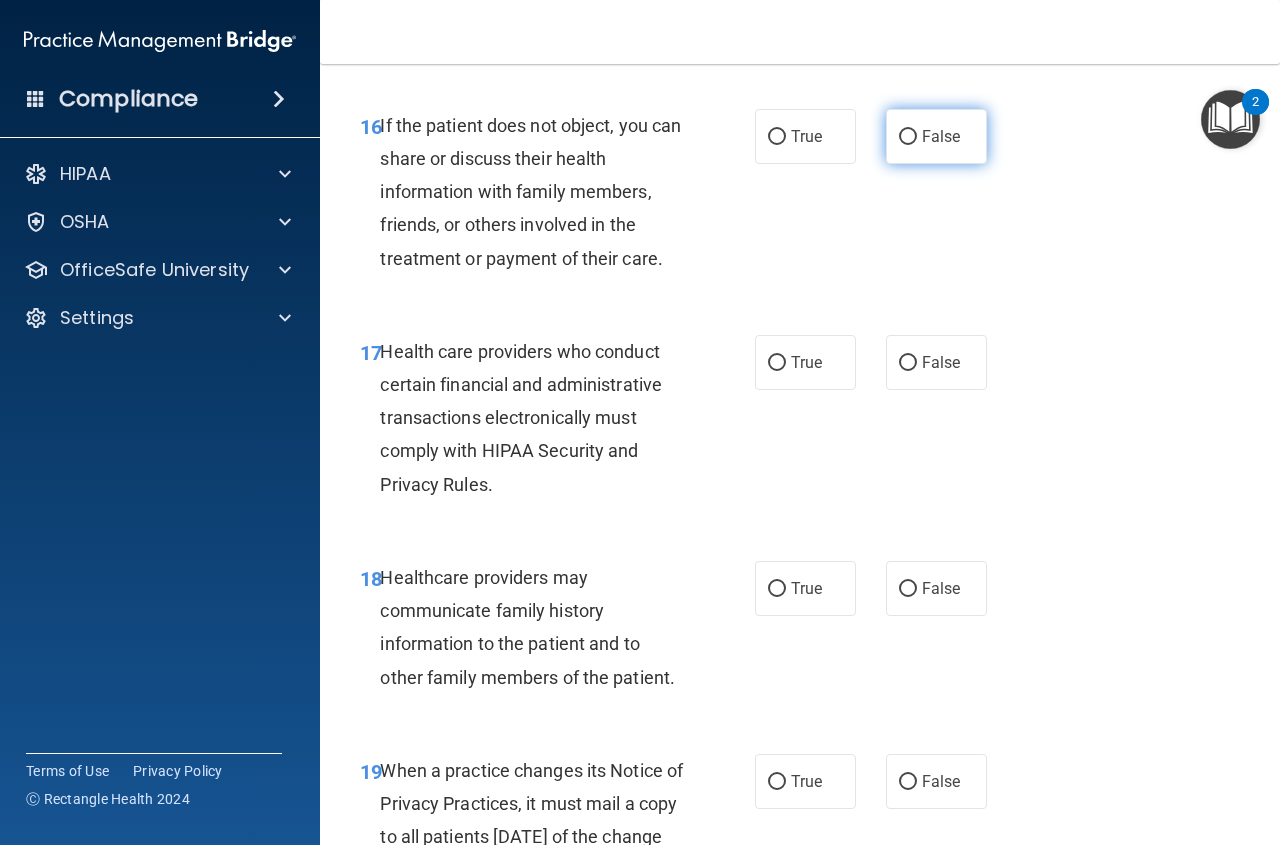 click on "False" at bounding box center [941, 136] 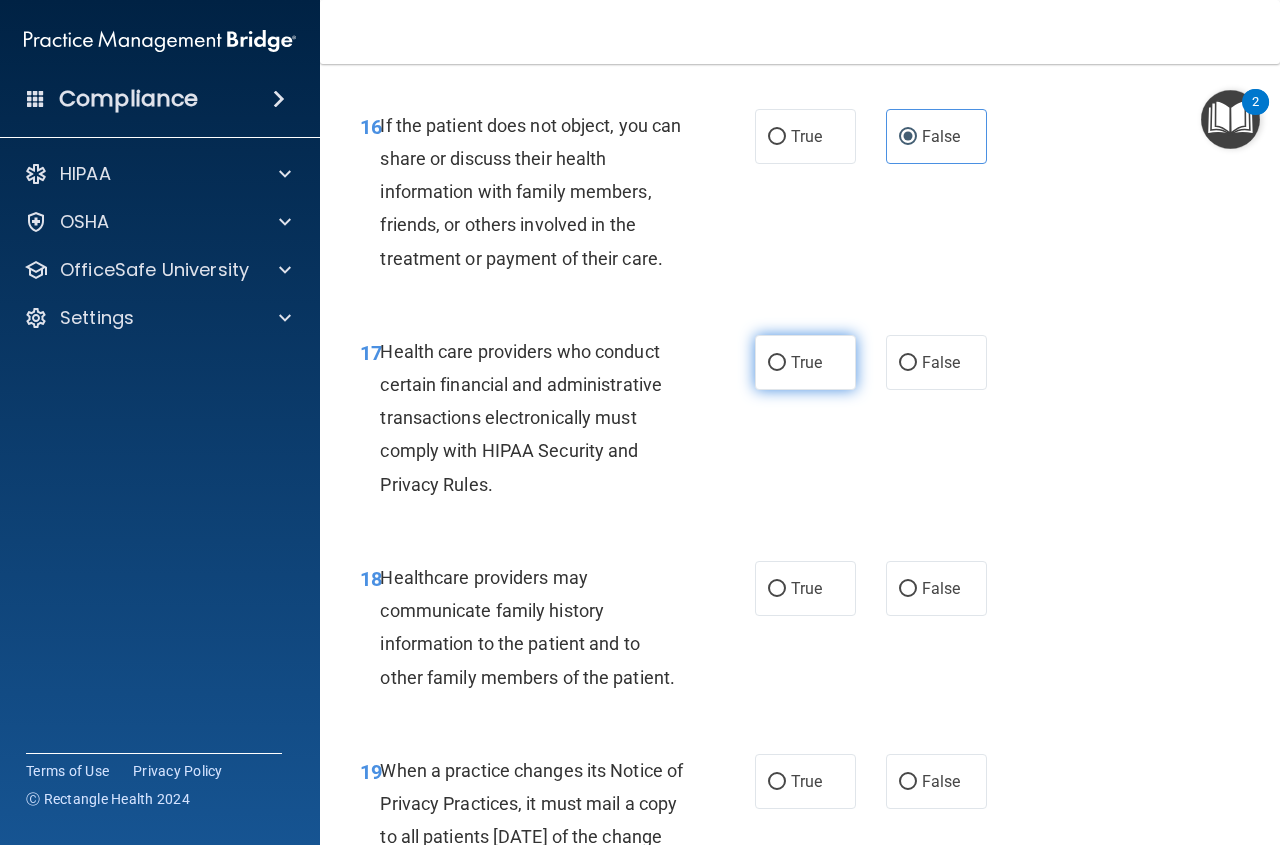 click on "True" at bounding box center (805, 362) 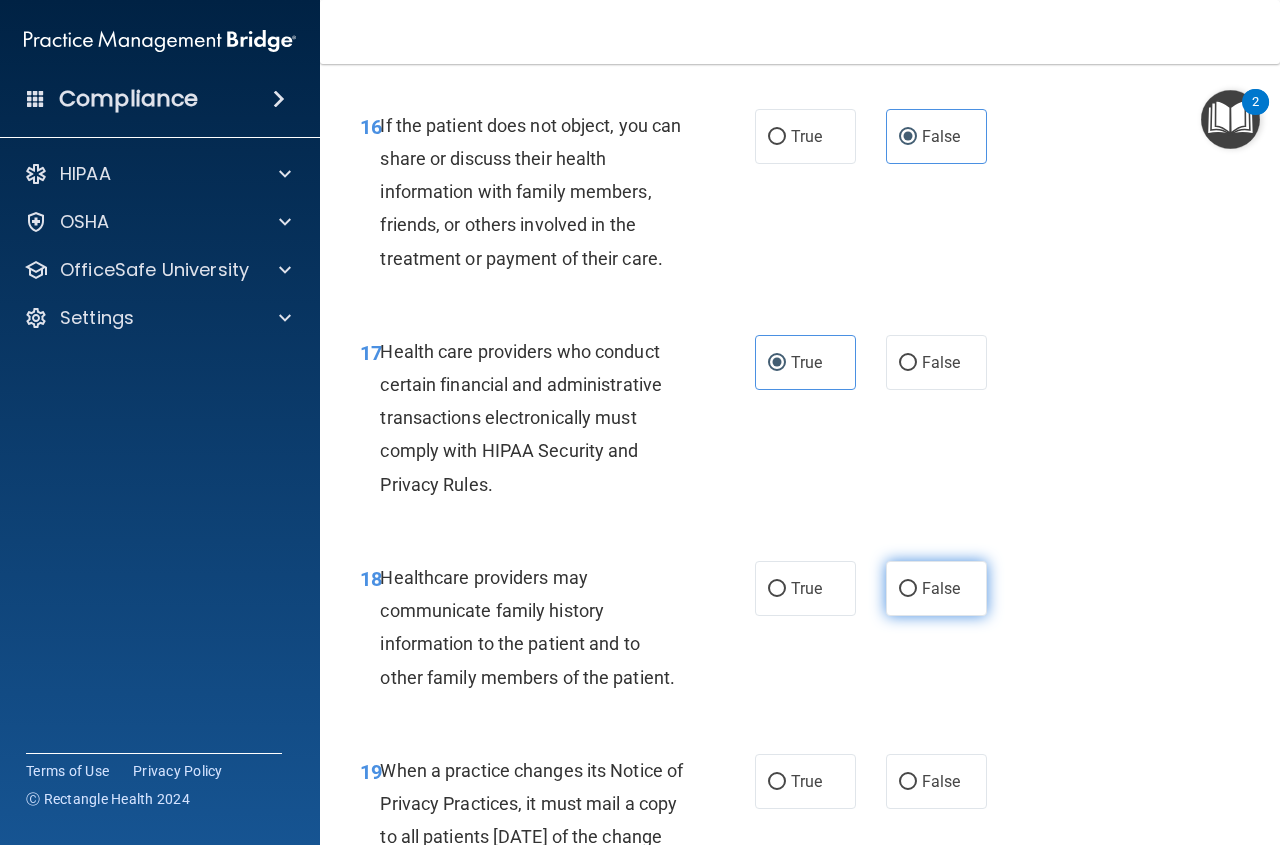 click on "False" at bounding box center [936, 588] 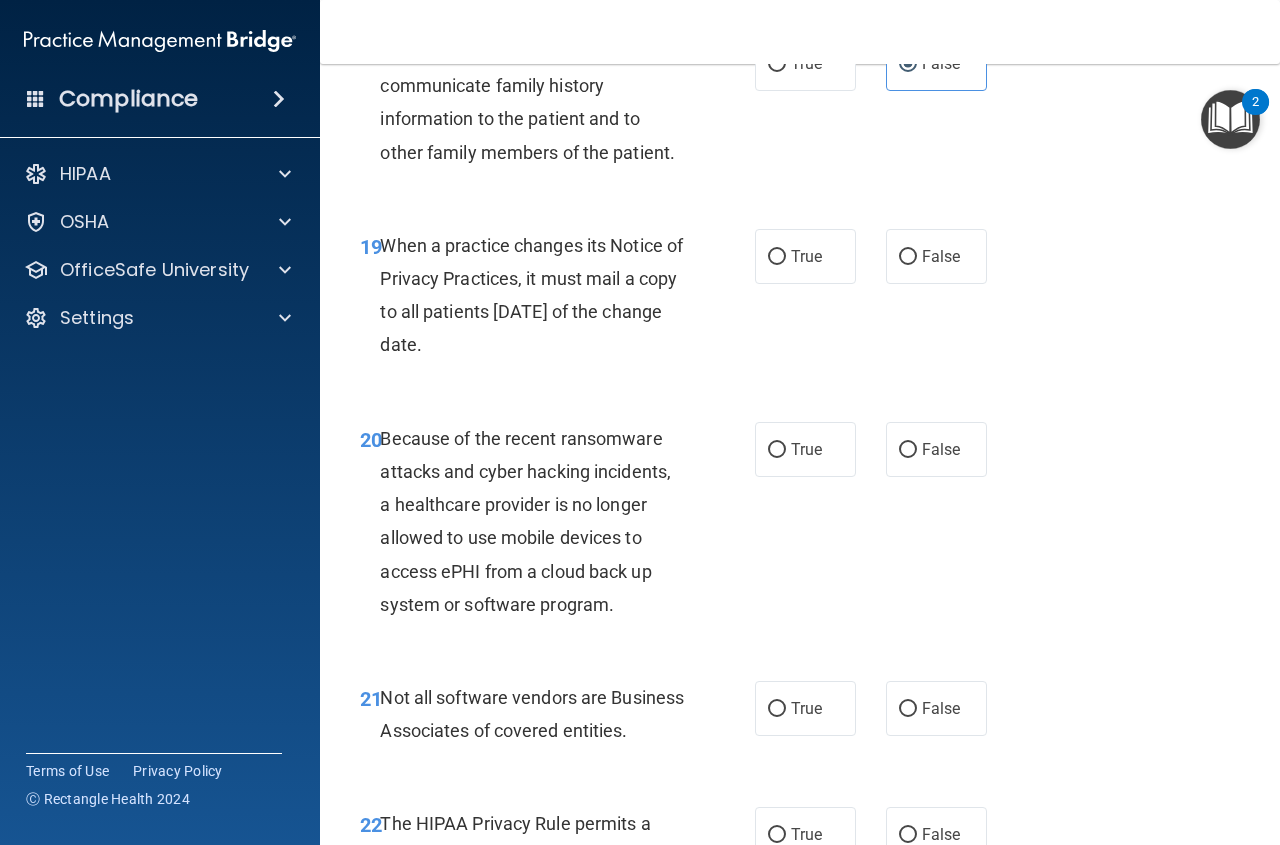 scroll, scrollTop: 3925, scrollLeft: 0, axis: vertical 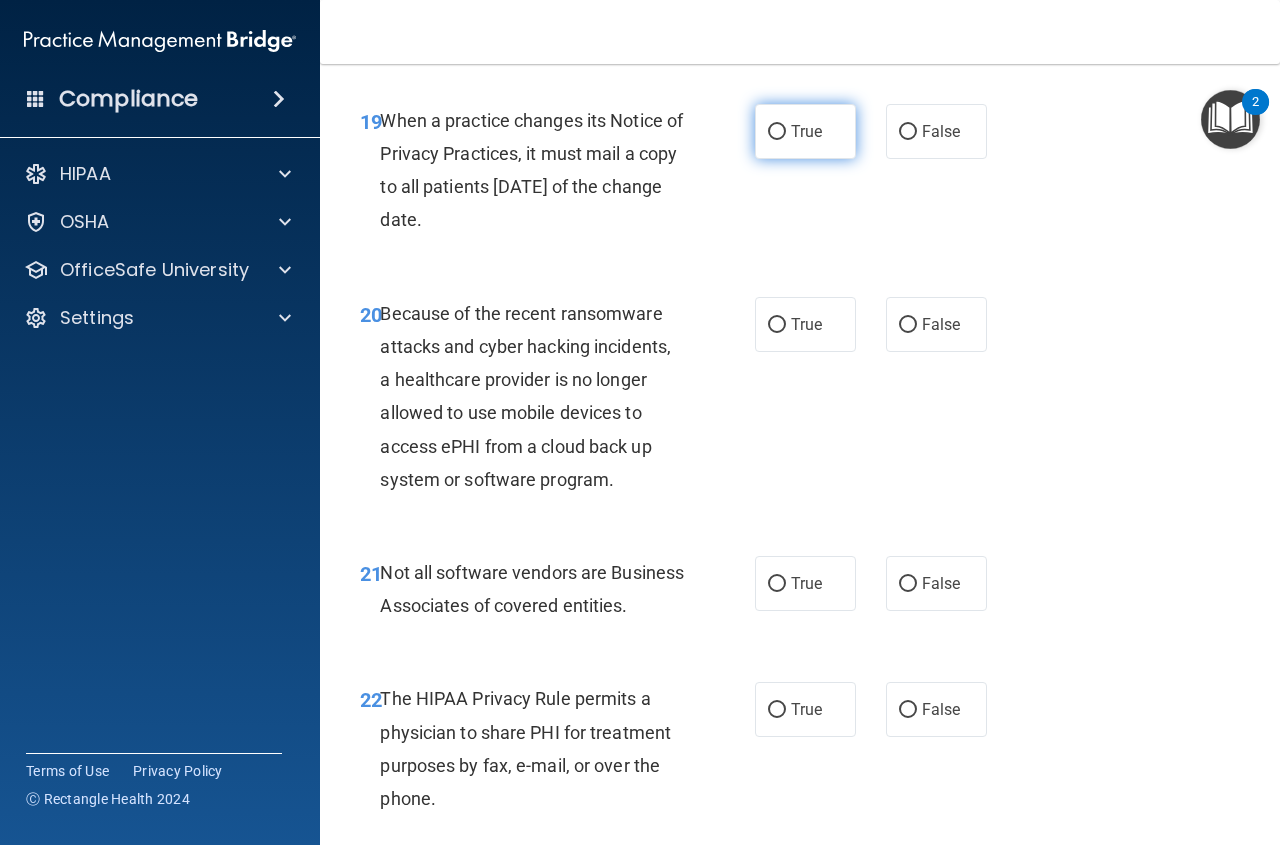 click on "True" at bounding box center (805, 131) 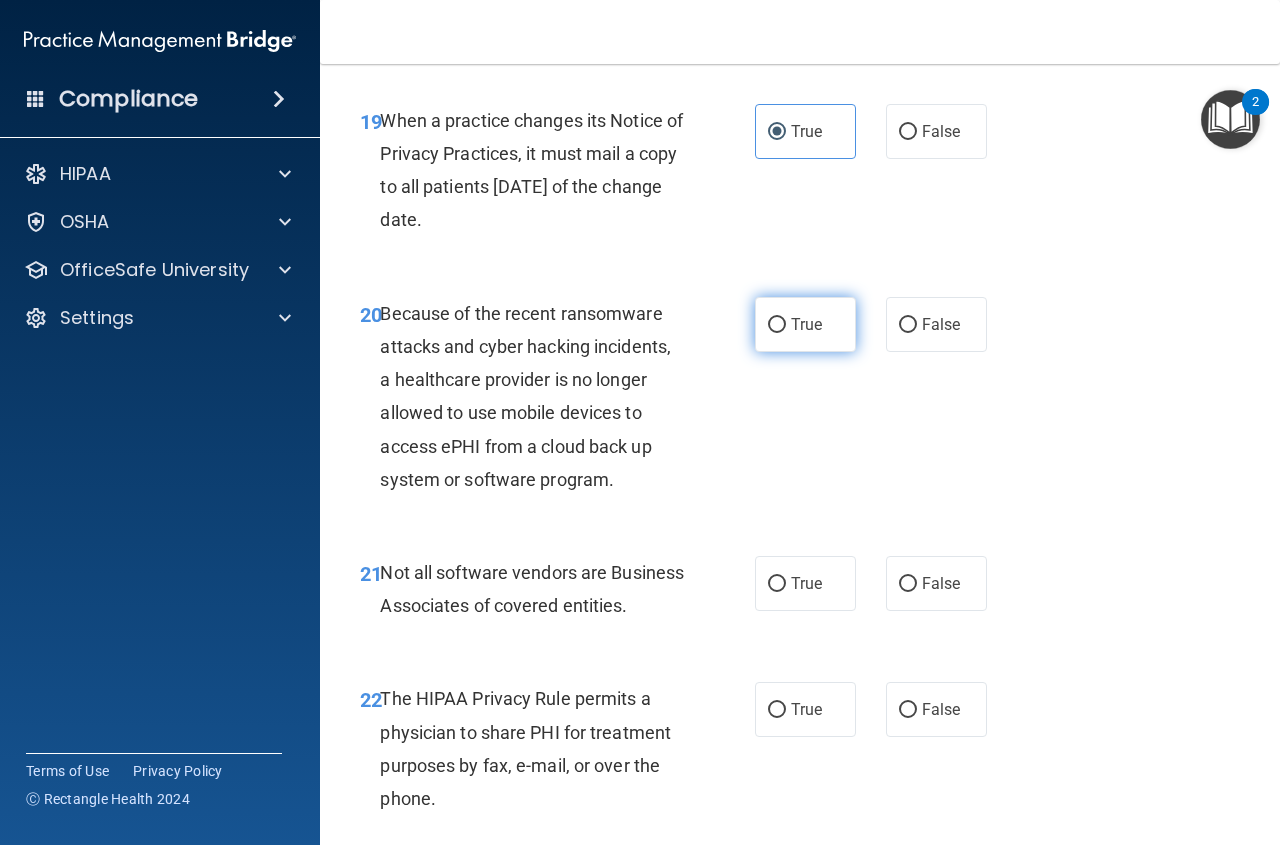 click on "True" at bounding box center (805, 324) 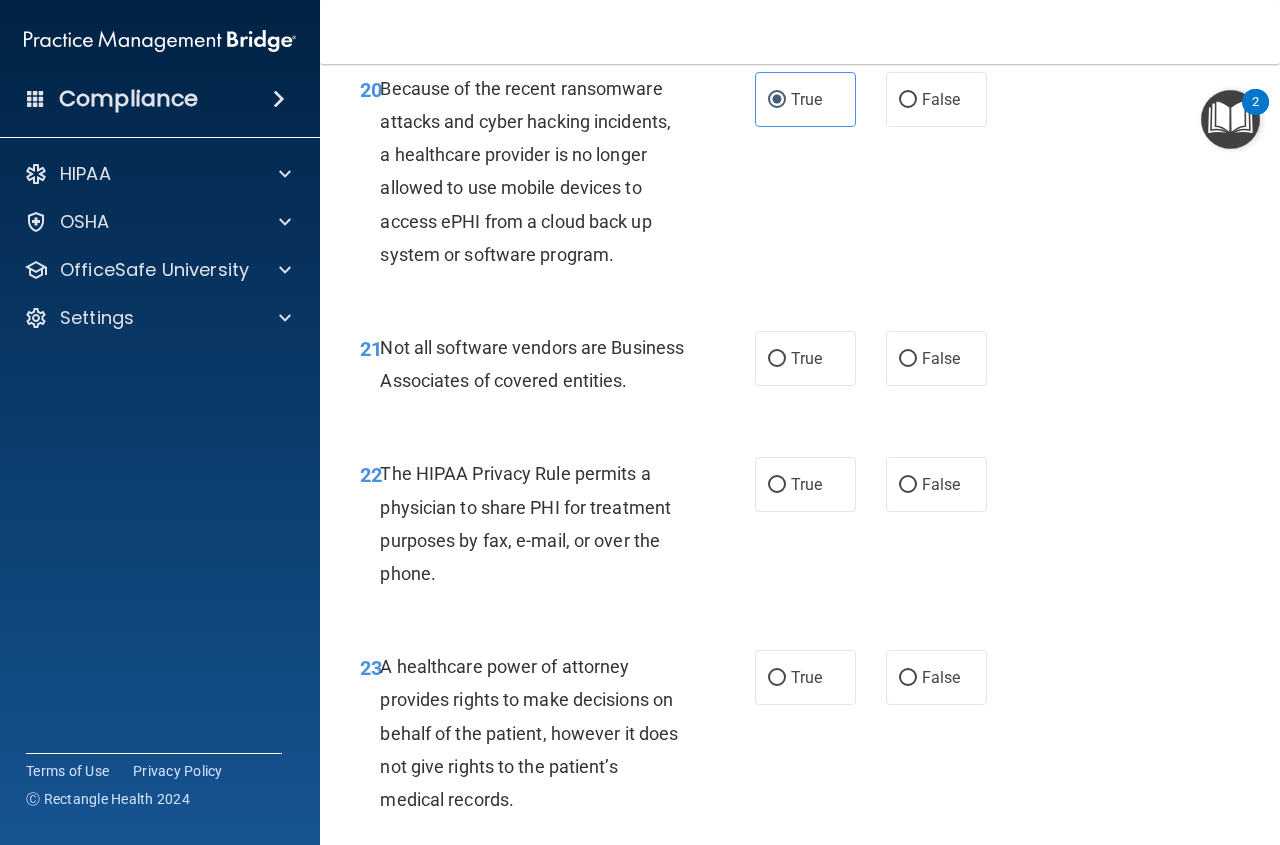 scroll, scrollTop: 4325, scrollLeft: 0, axis: vertical 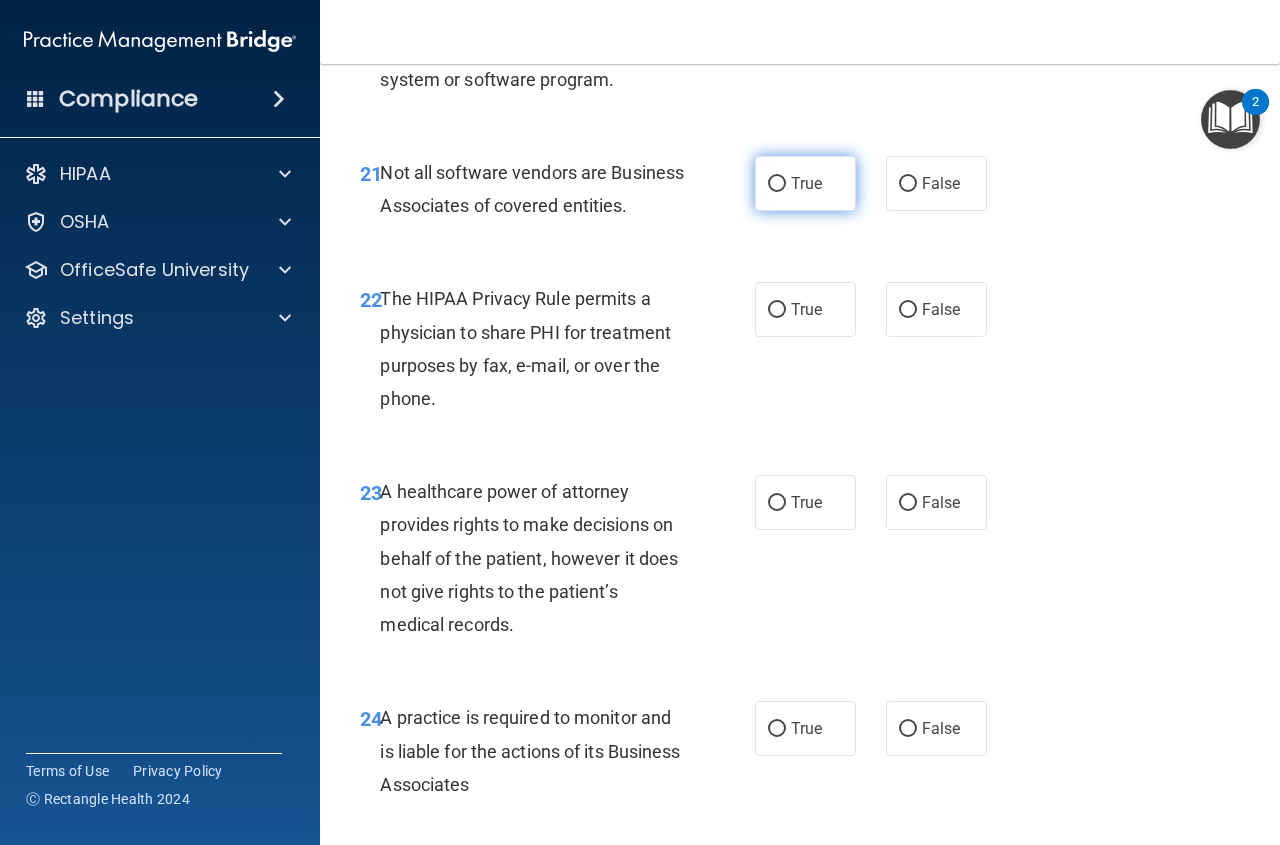 click on "True" at bounding box center [777, 184] 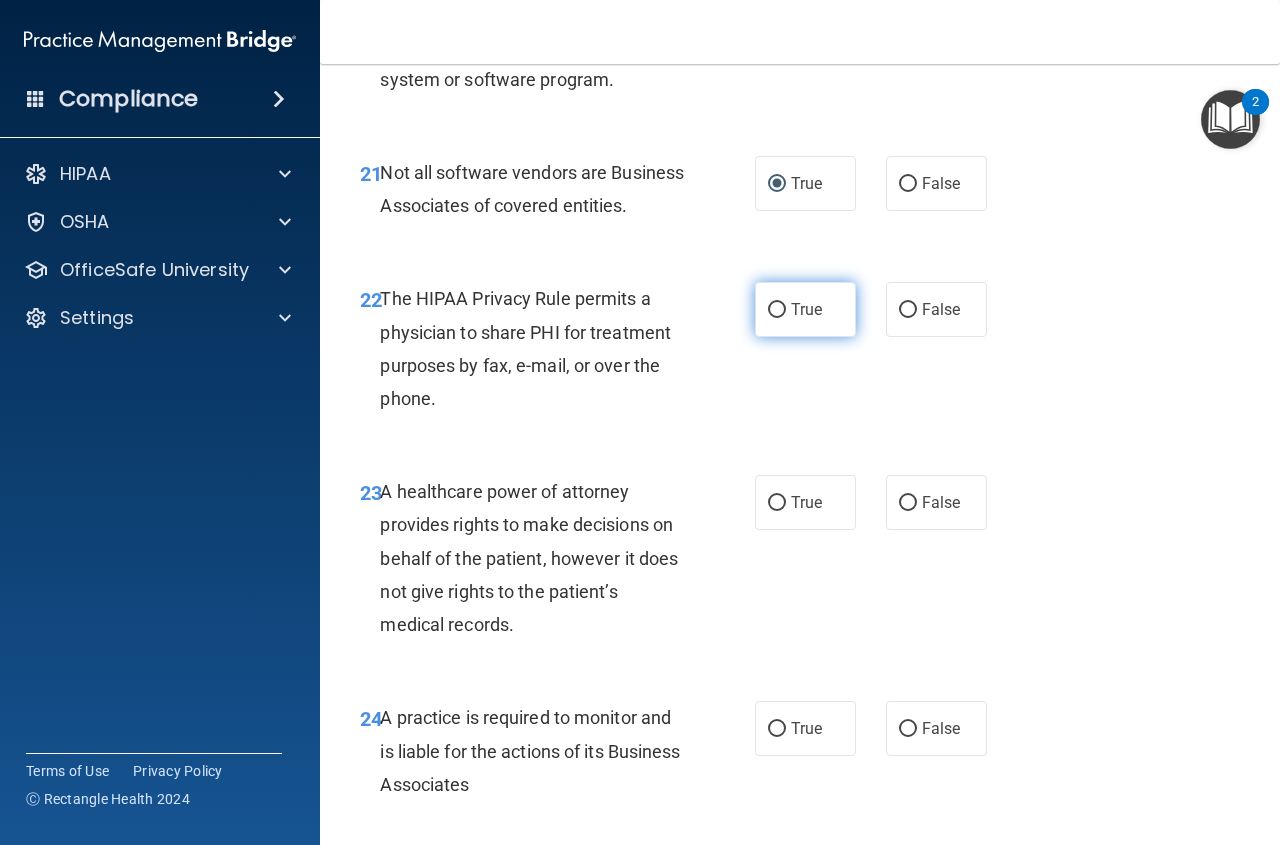 click on "True" at bounding box center (805, 309) 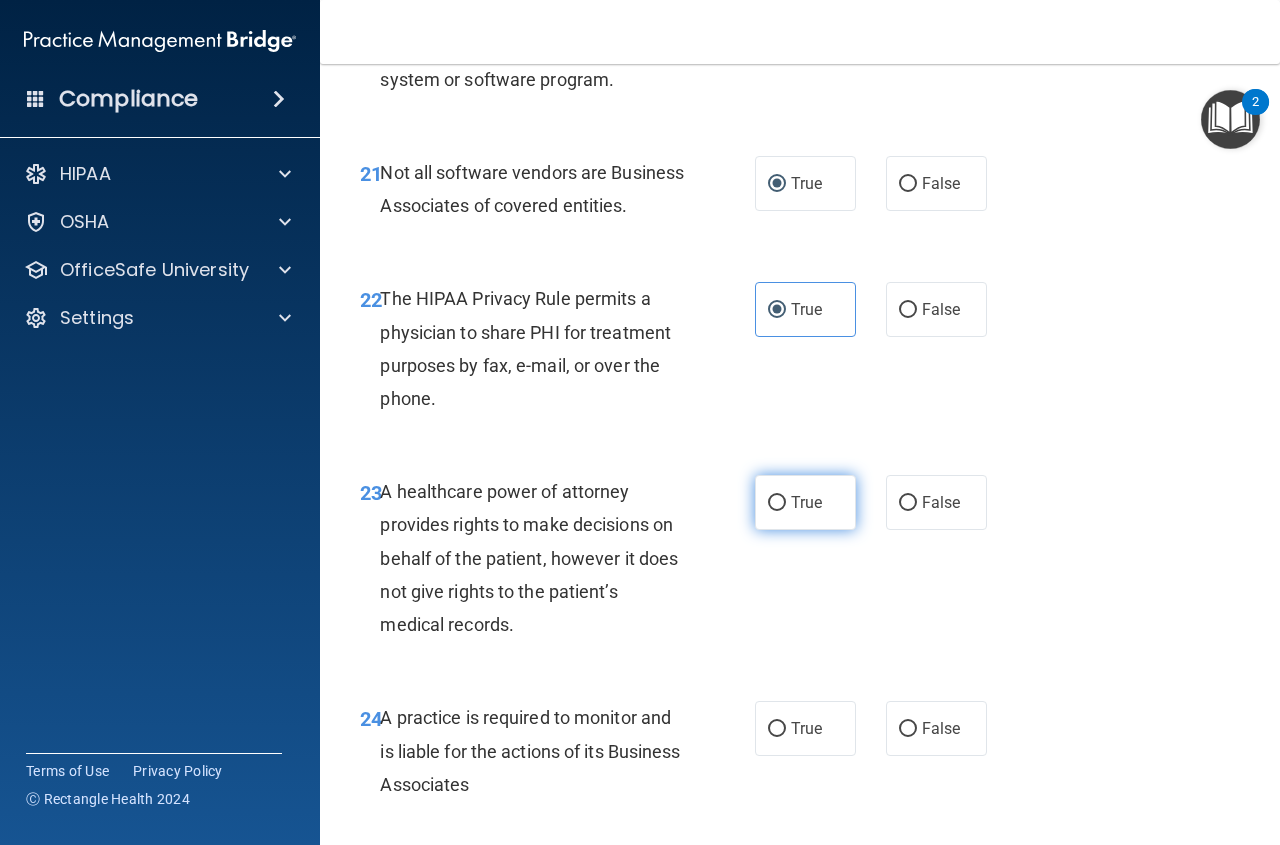 click on "True" at bounding box center (805, 502) 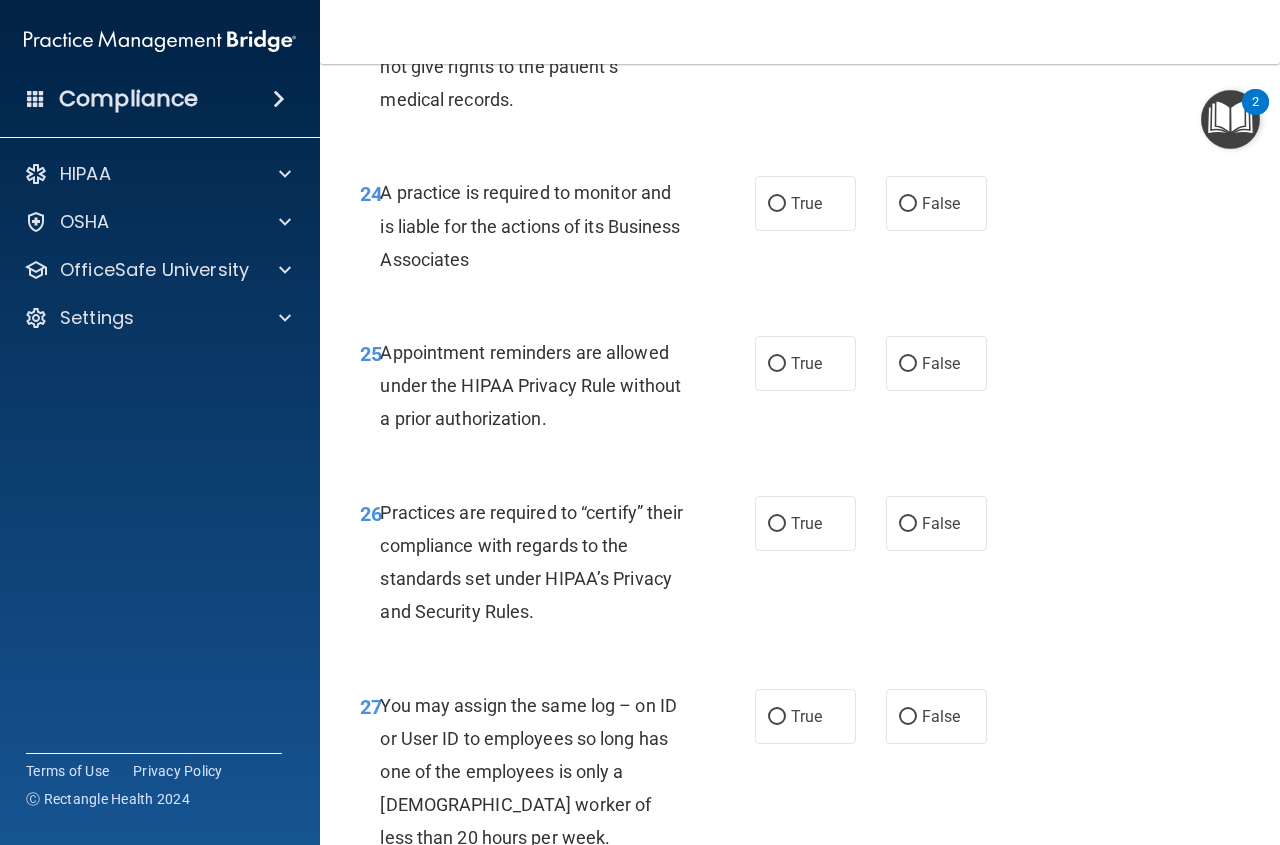 scroll, scrollTop: 4875, scrollLeft: 0, axis: vertical 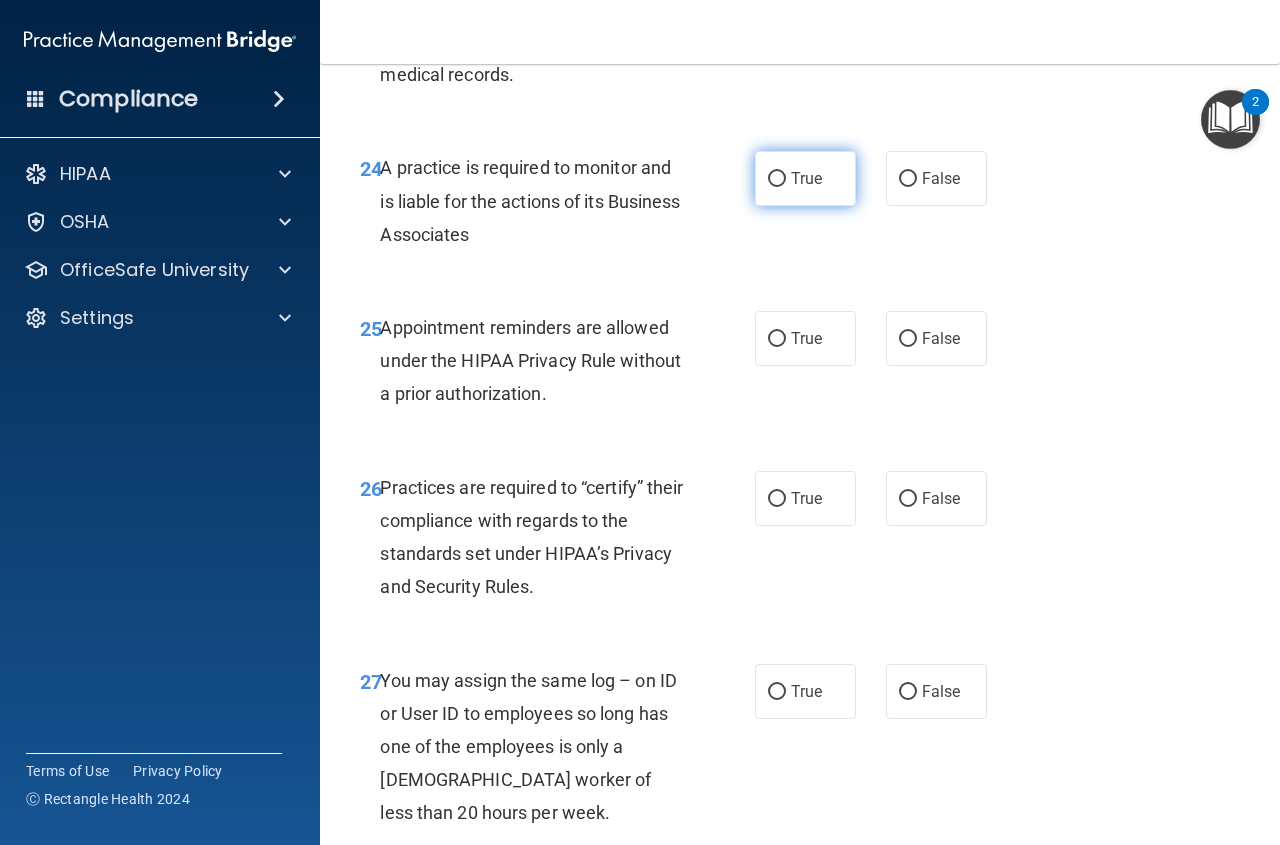 click on "True" at bounding box center [806, 178] 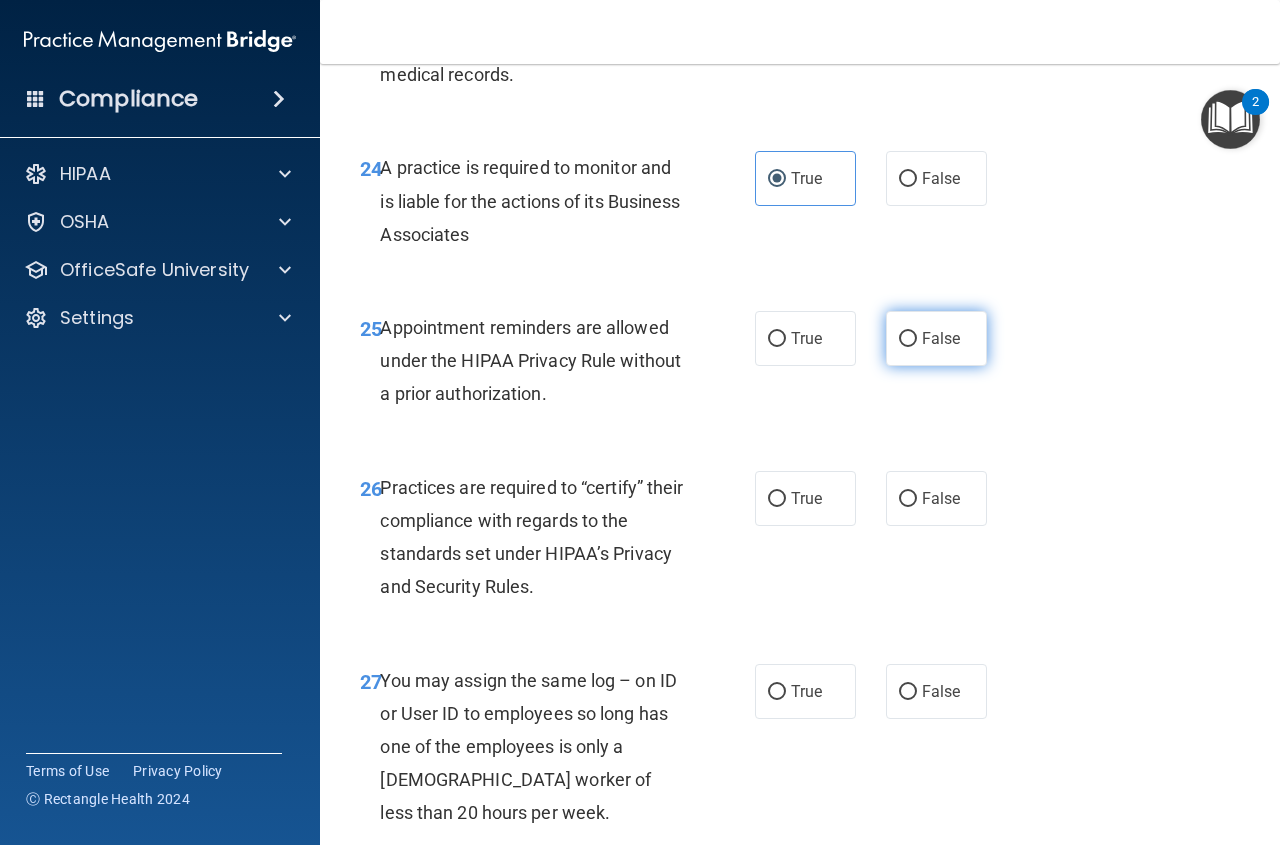 click on "False" at bounding box center (936, 338) 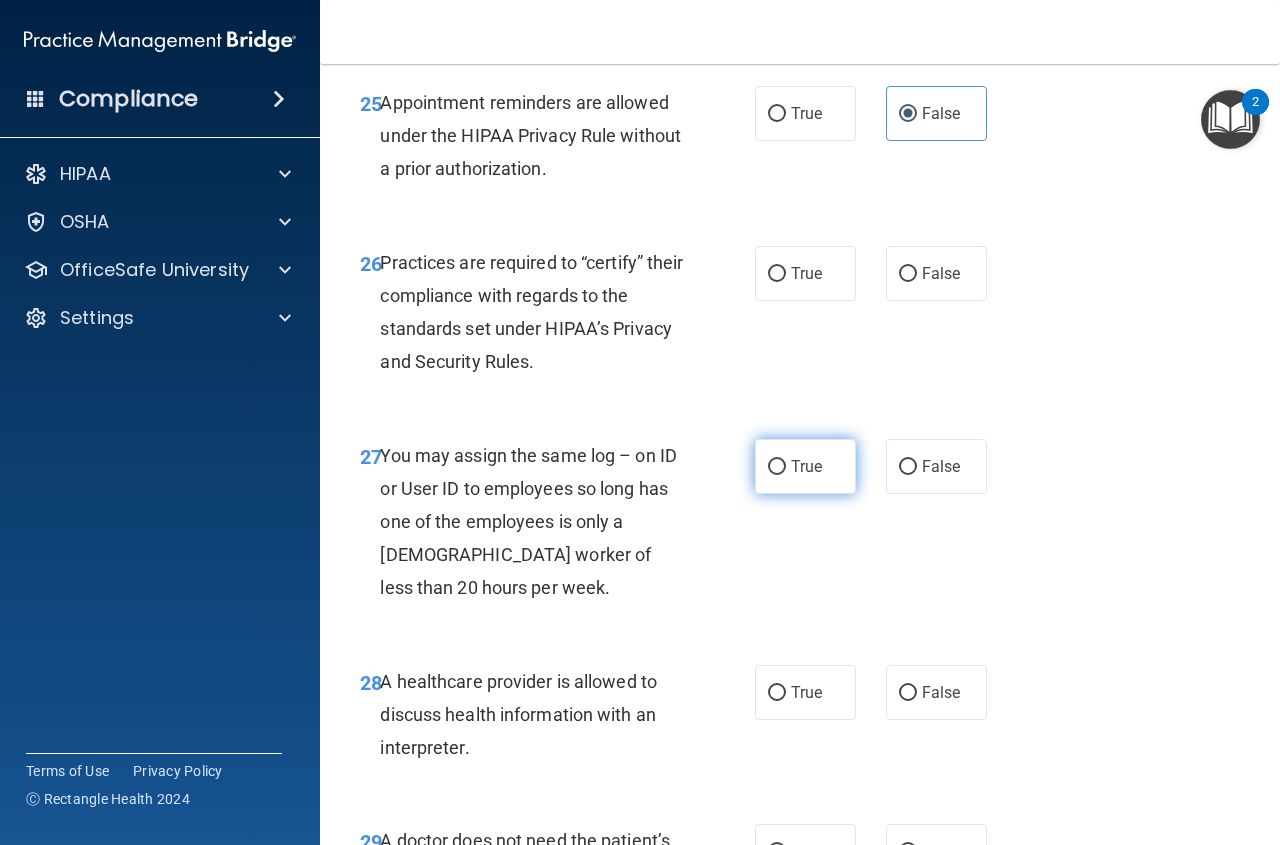 scroll, scrollTop: 5150, scrollLeft: 0, axis: vertical 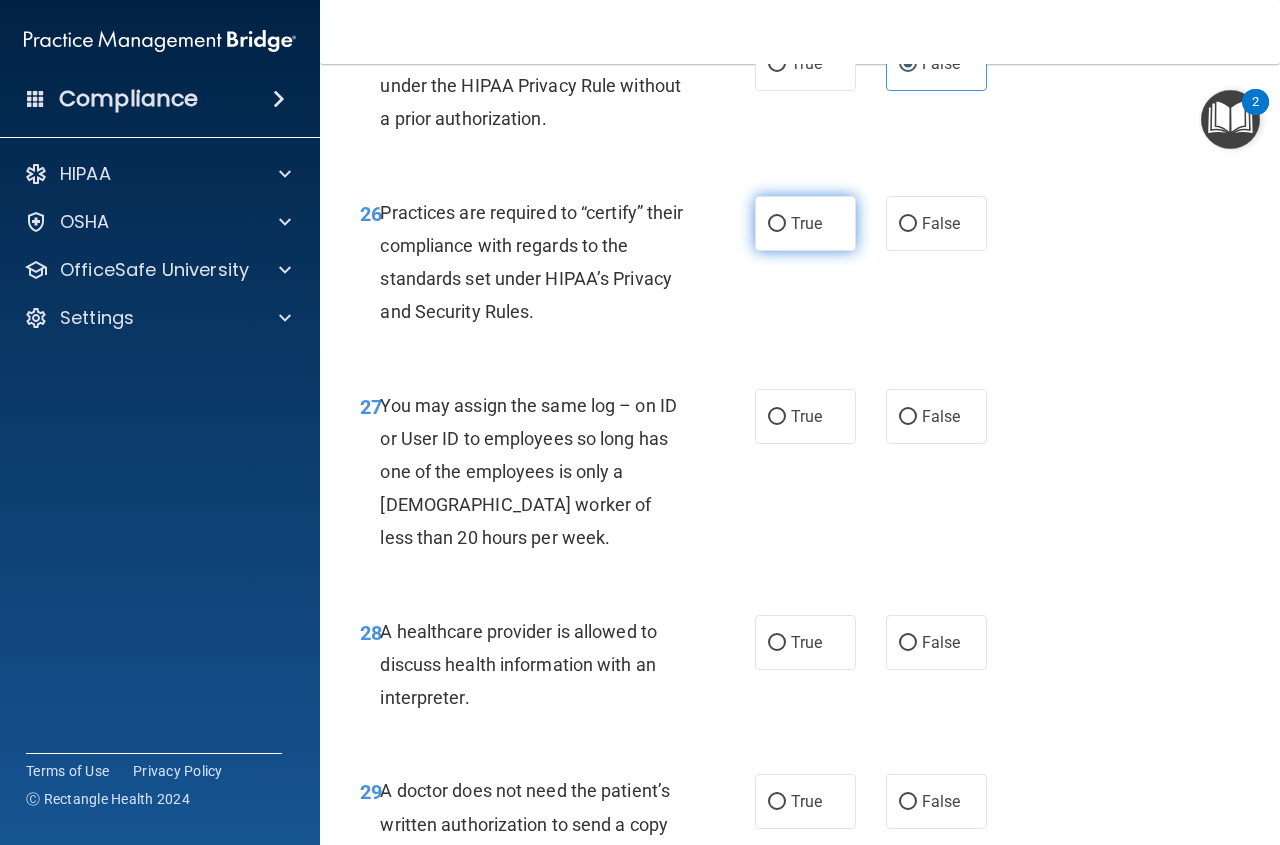 click on "True" at bounding box center (806, 223) 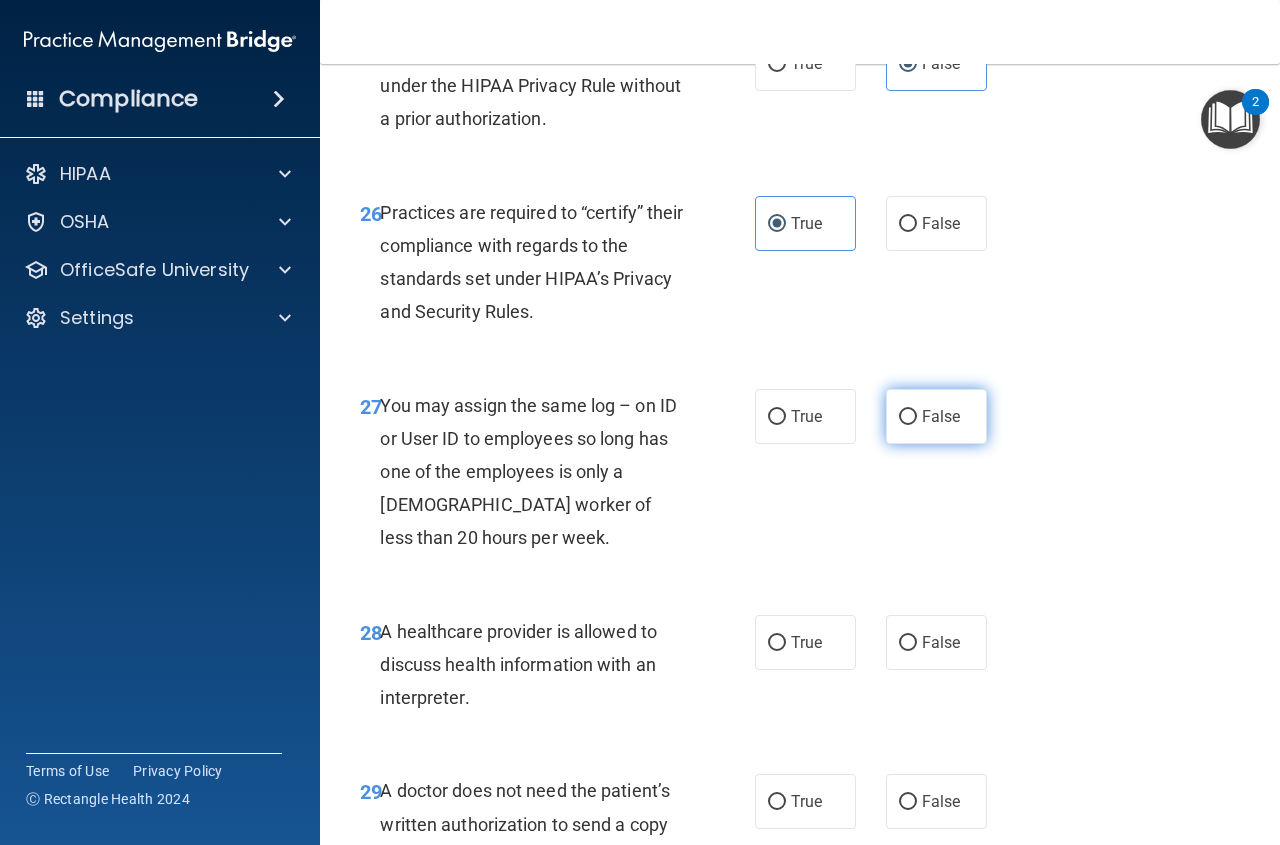 click on "False" at bounding box center (941, 416) 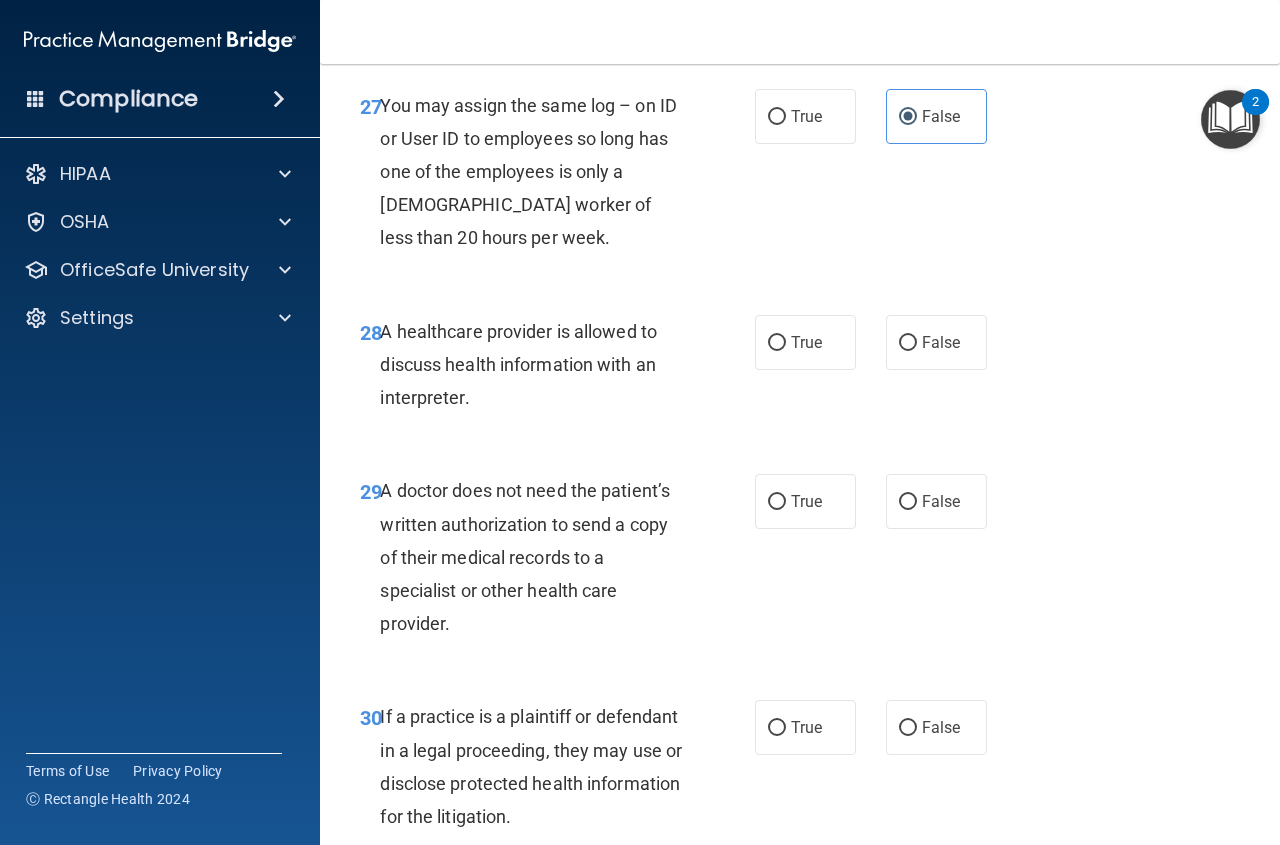 scroll, scrollTop: 5670, scrollLeft: 0, axis: vertical 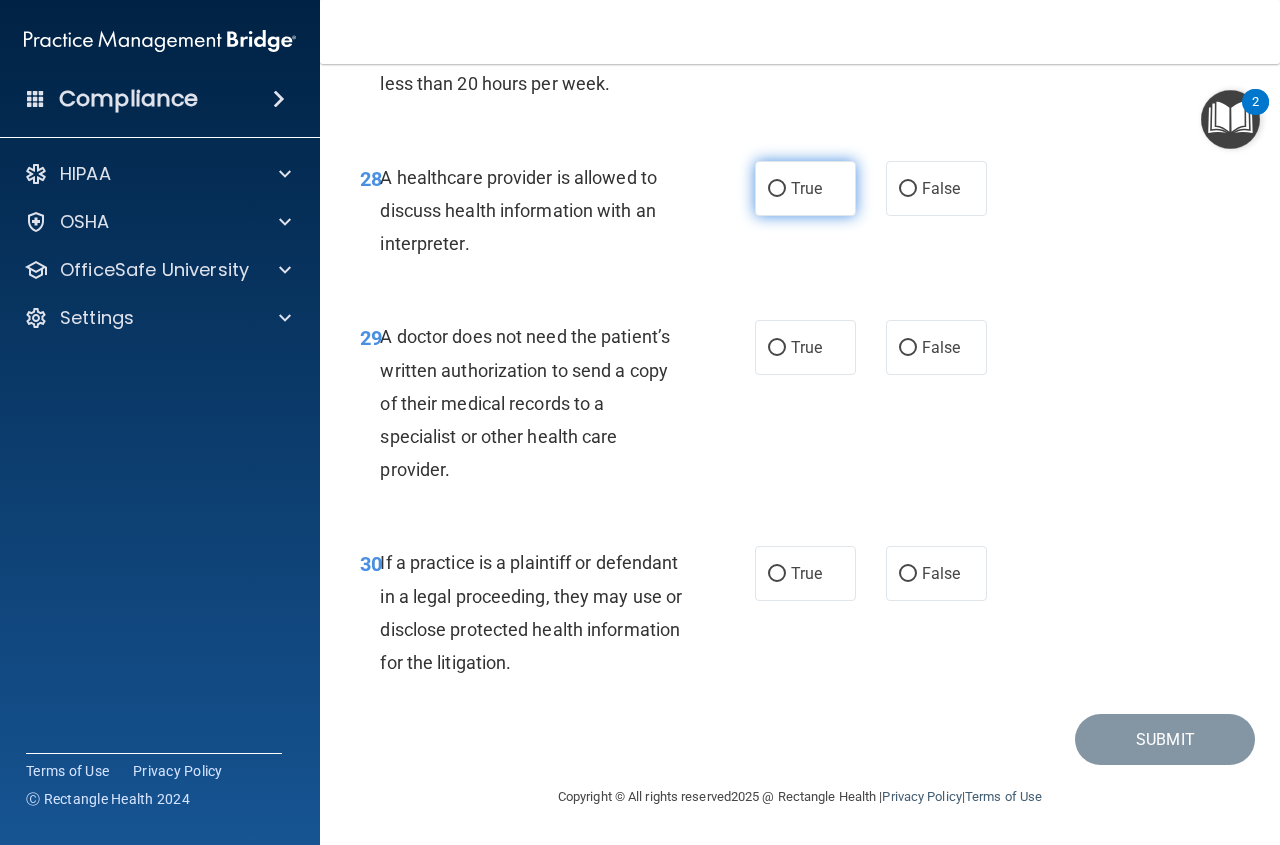 click on "True" at bounding box center (805, 188) 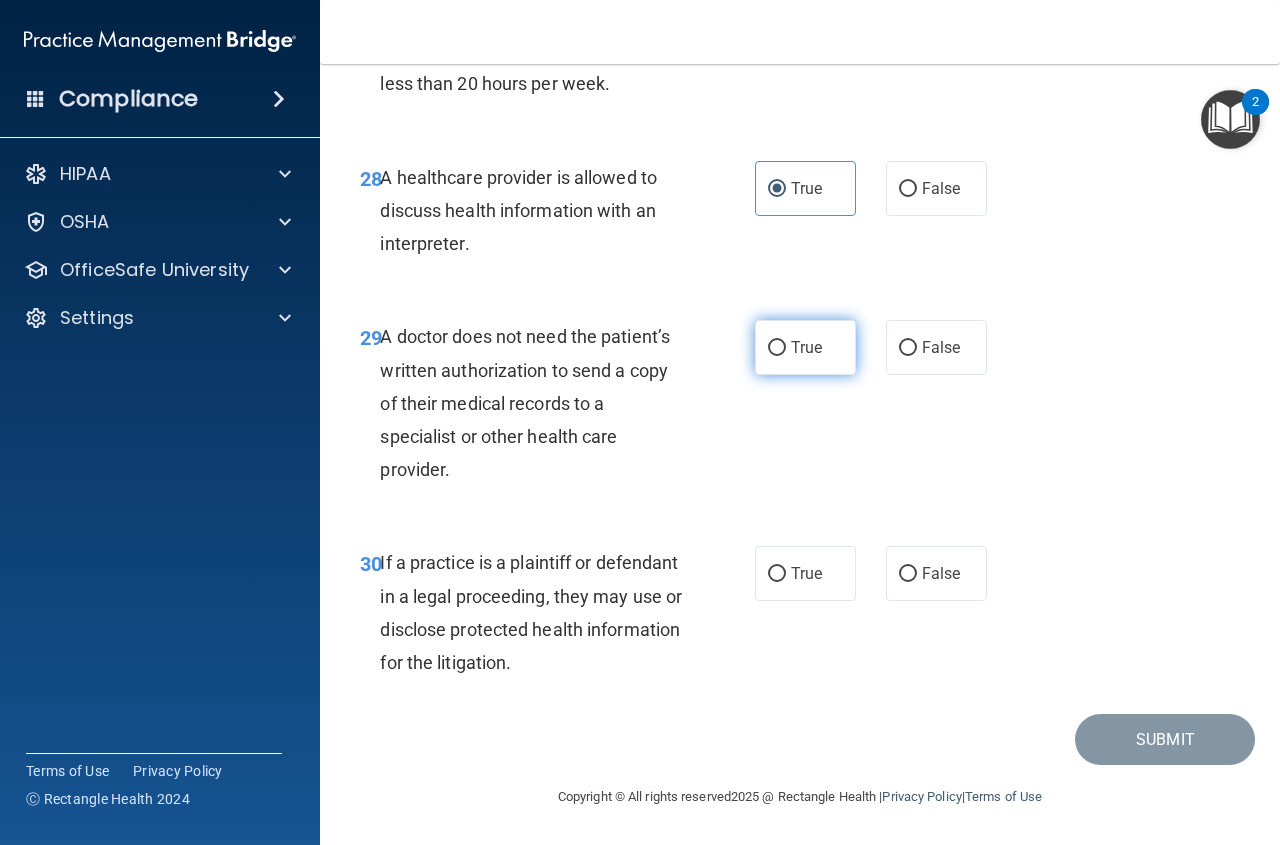 click on "True" at bounding box center [805, 347] 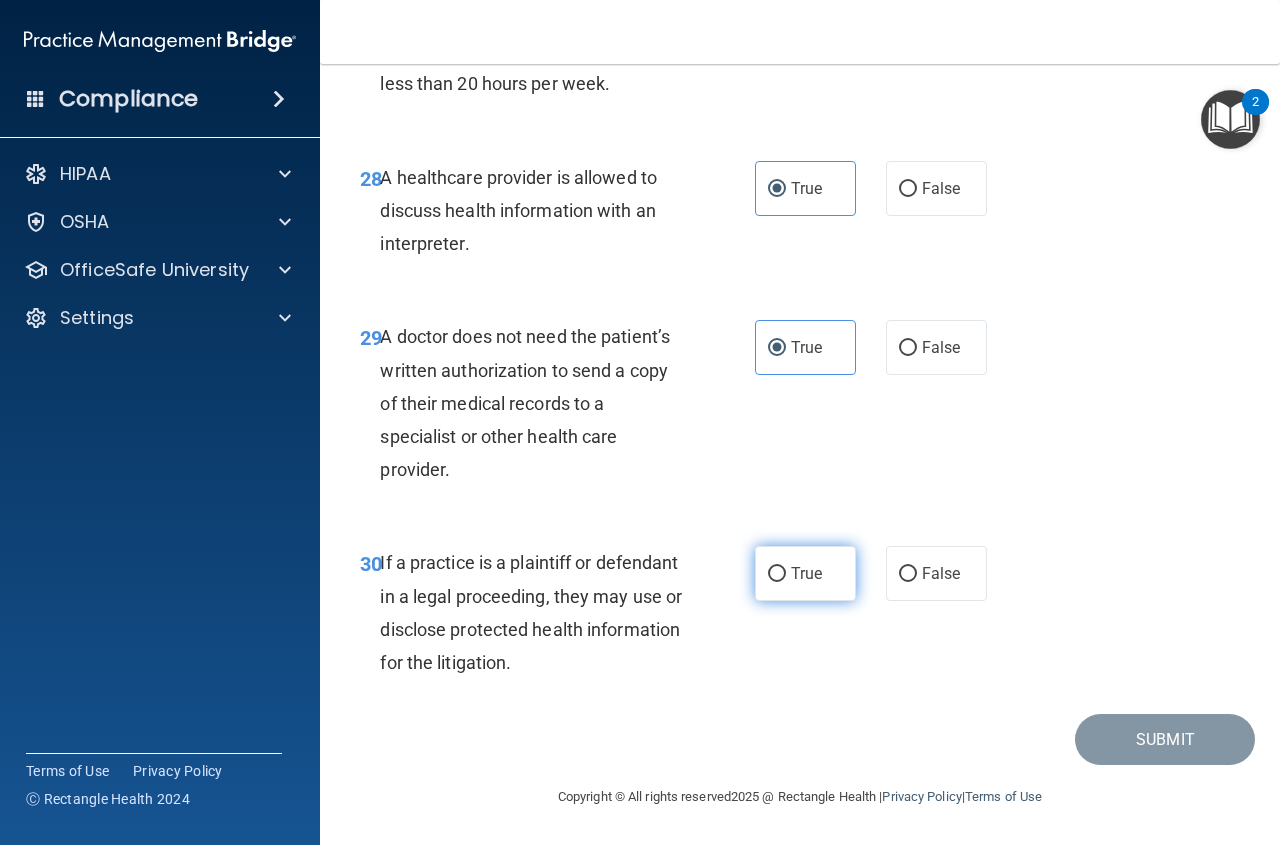 click on "True" at bounding box center (805, 573) 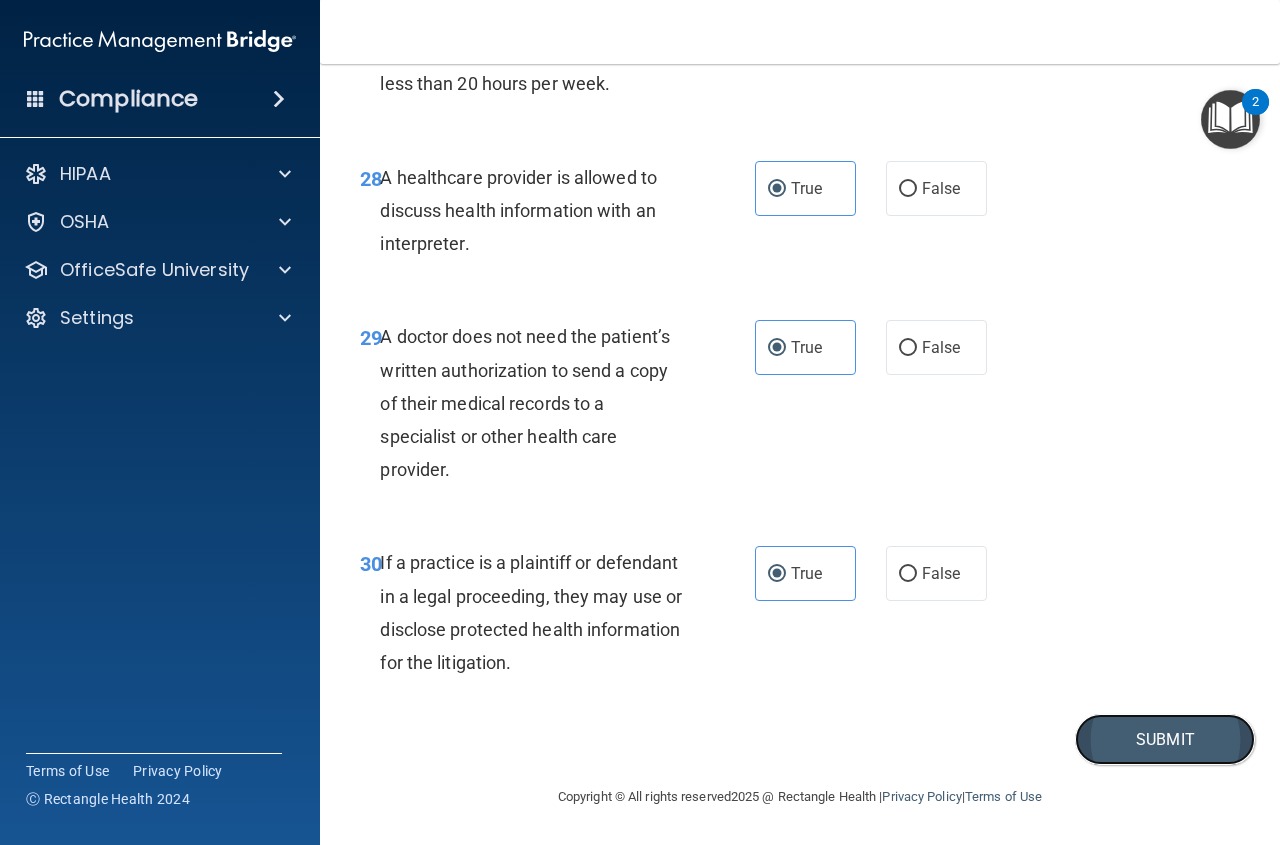 click on "Submit" at bounding box center [1165, 739] 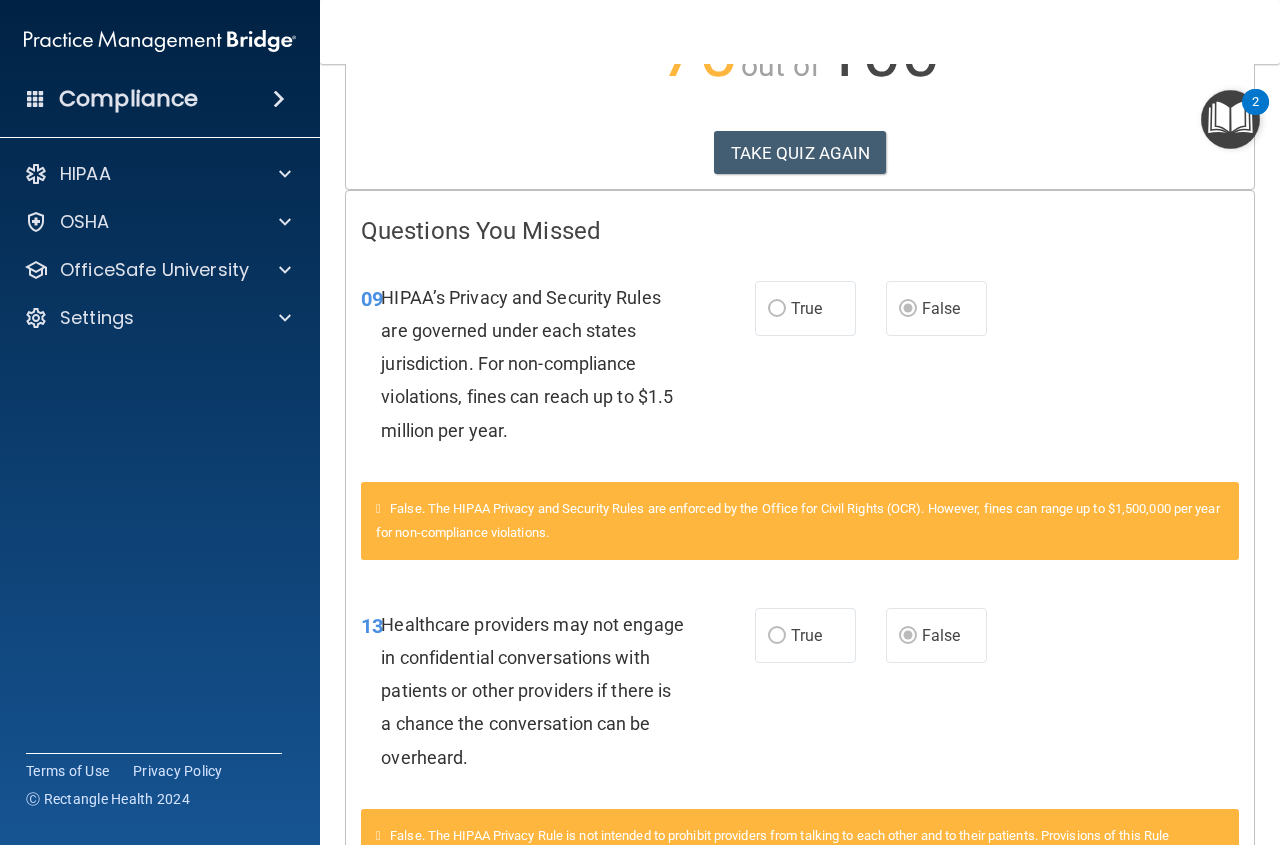 scroll, scrollTop: 0, scrollLeft: 0, axis: both 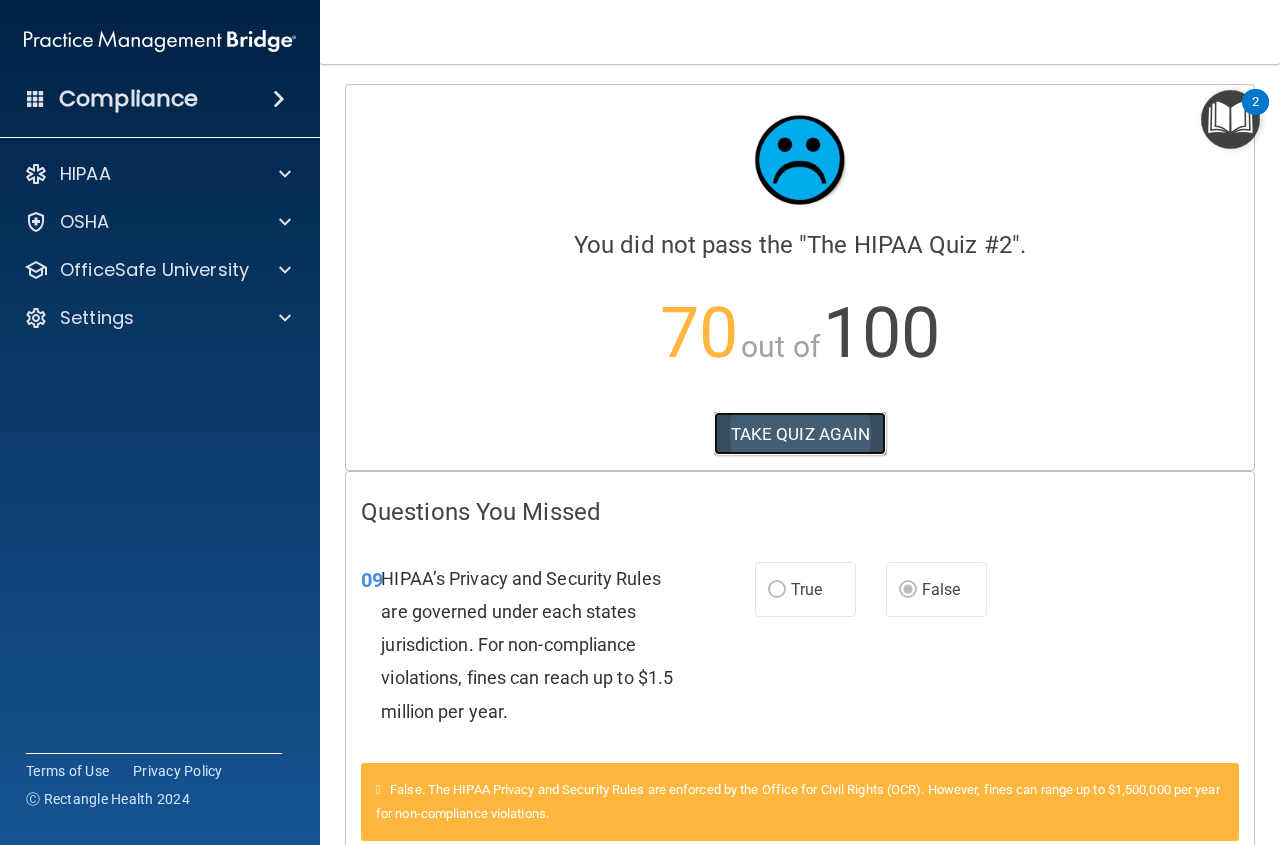 click on "TAKE QUIZ AGAIN" at bounding box center [800, 434] 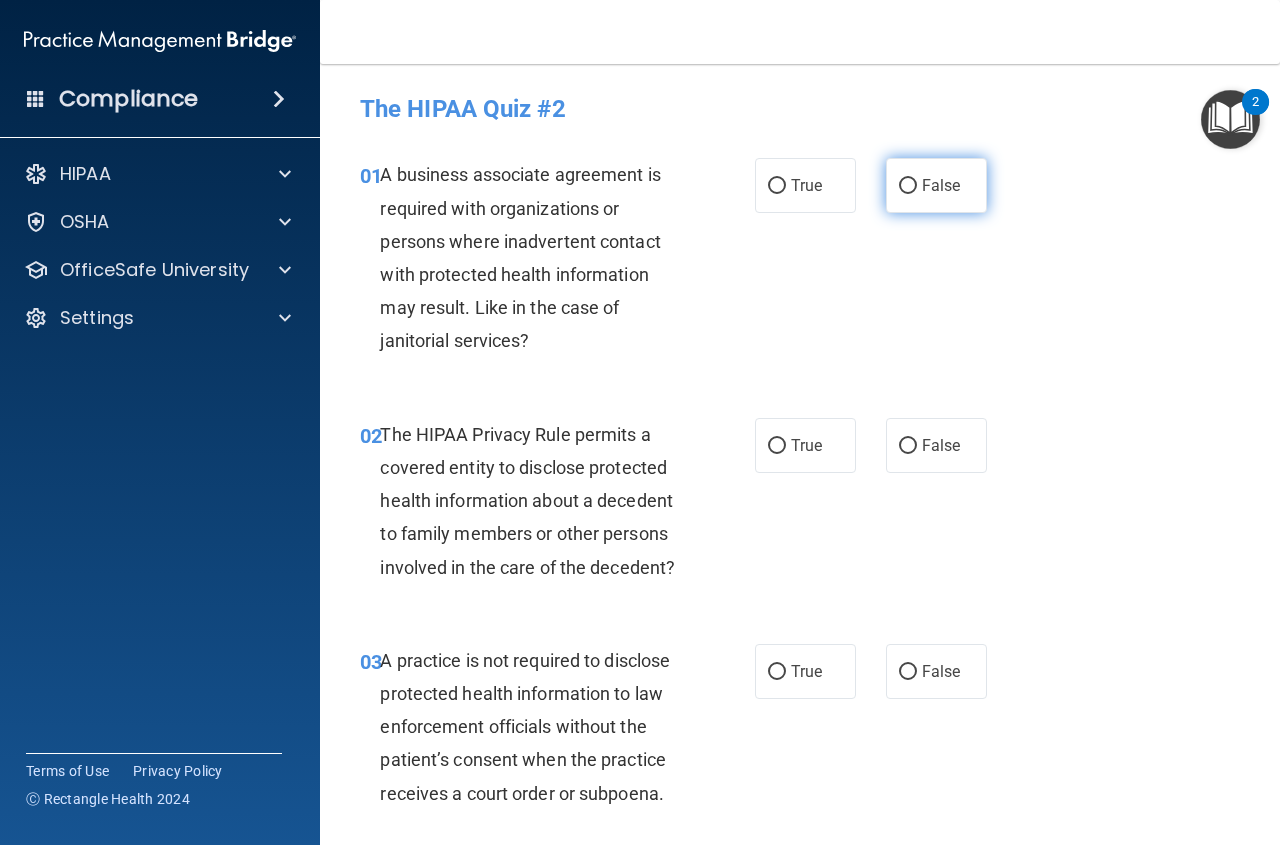 click on "False" at bounding box center [941, 185] 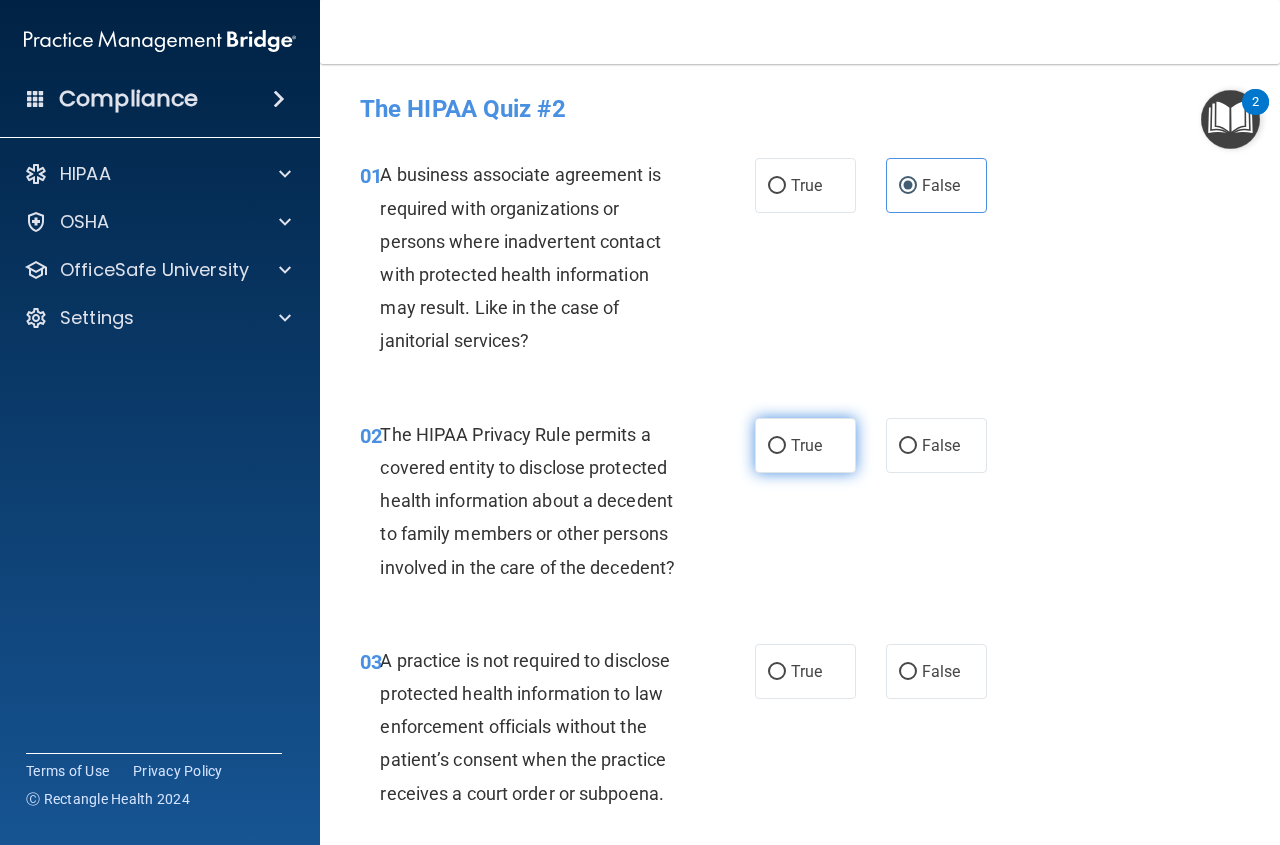 click on "True" at bounding box center [806, 445] 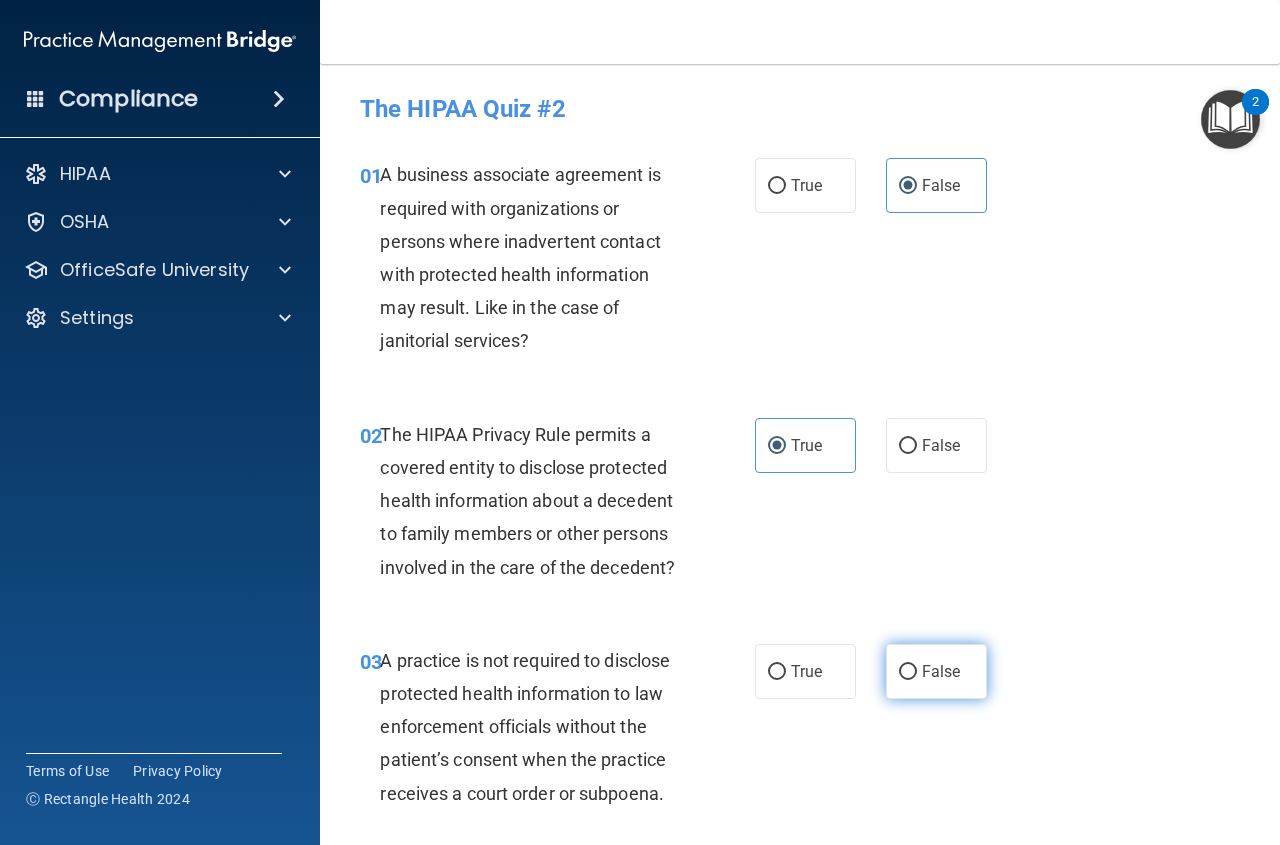 click on "False" at bounding box center (908, 672) 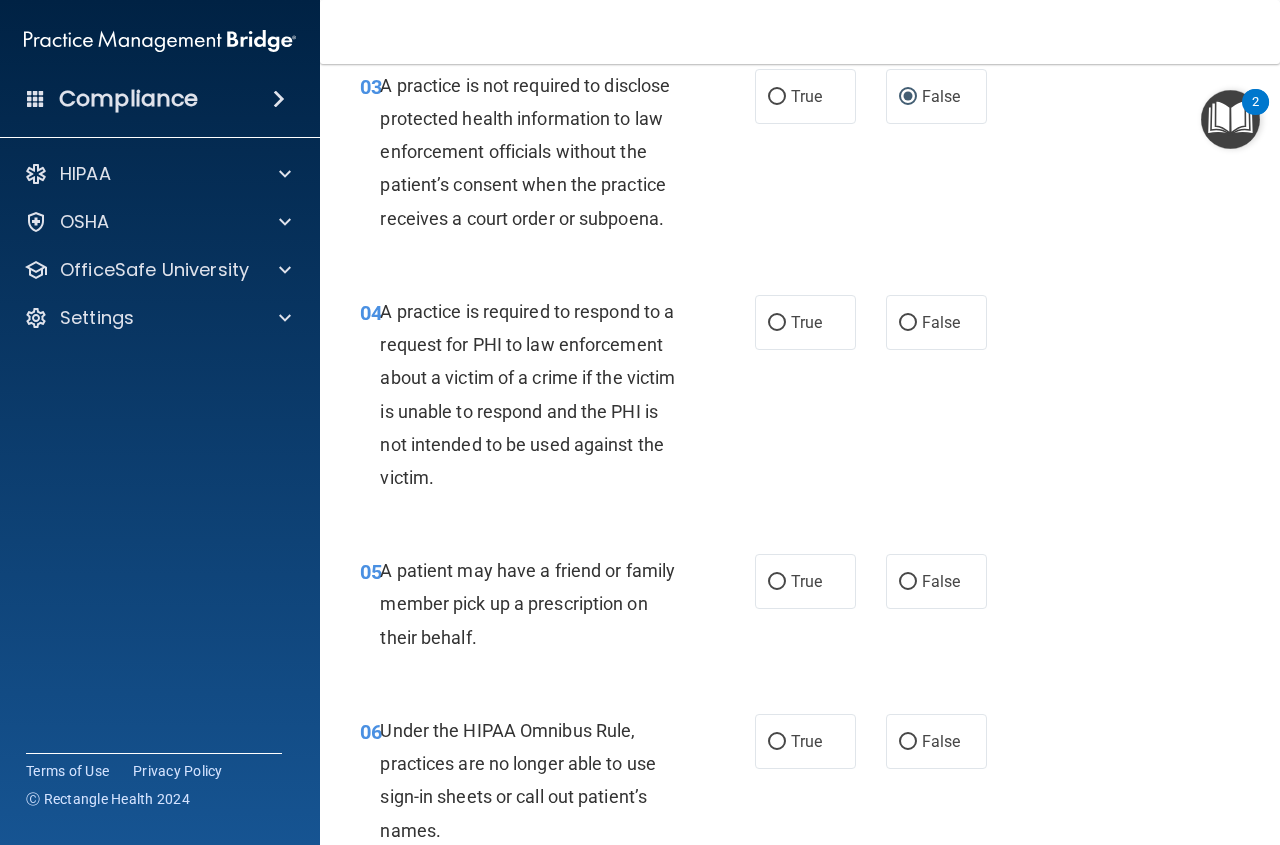 scroll, scrollTop: 625, scrollLeft: 0, axis: vertical 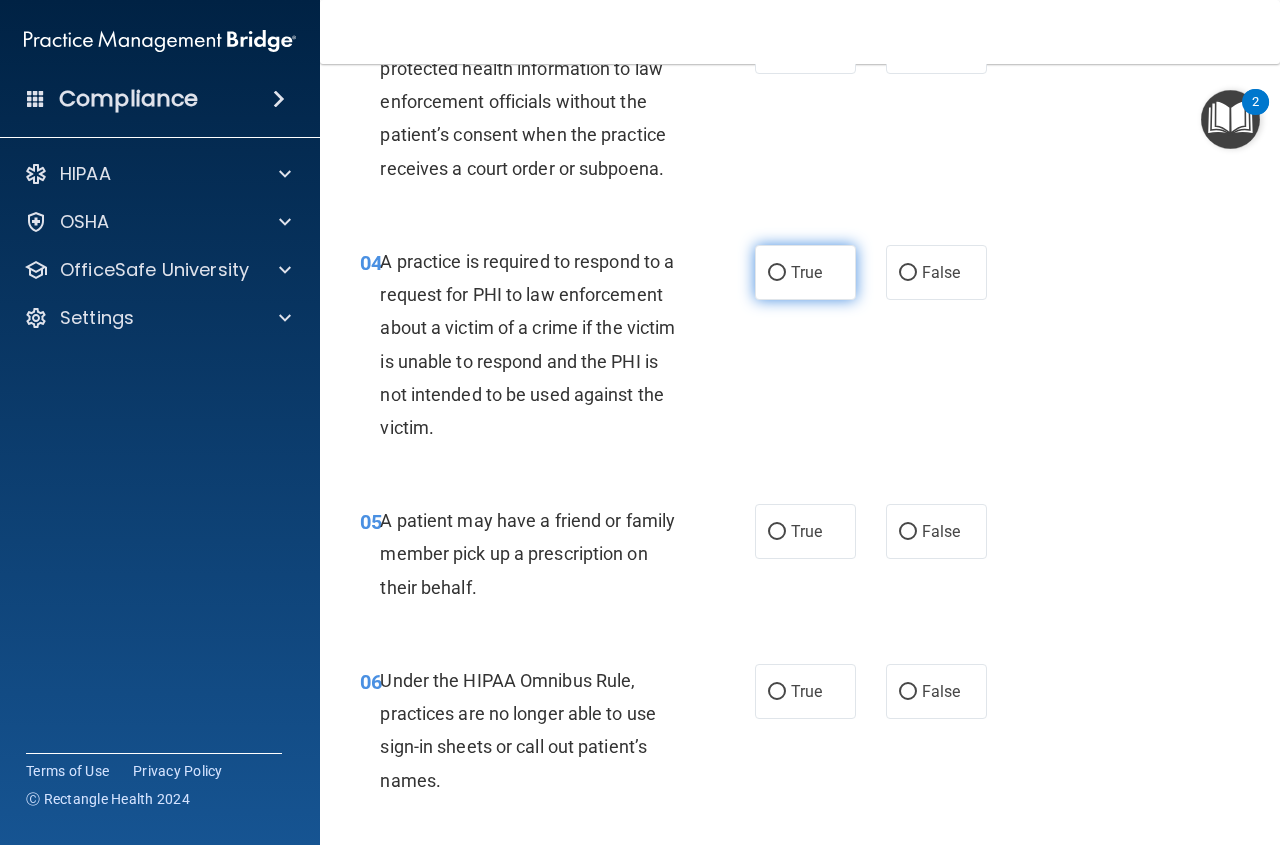 click on "True" at bounding box center [805, 272] 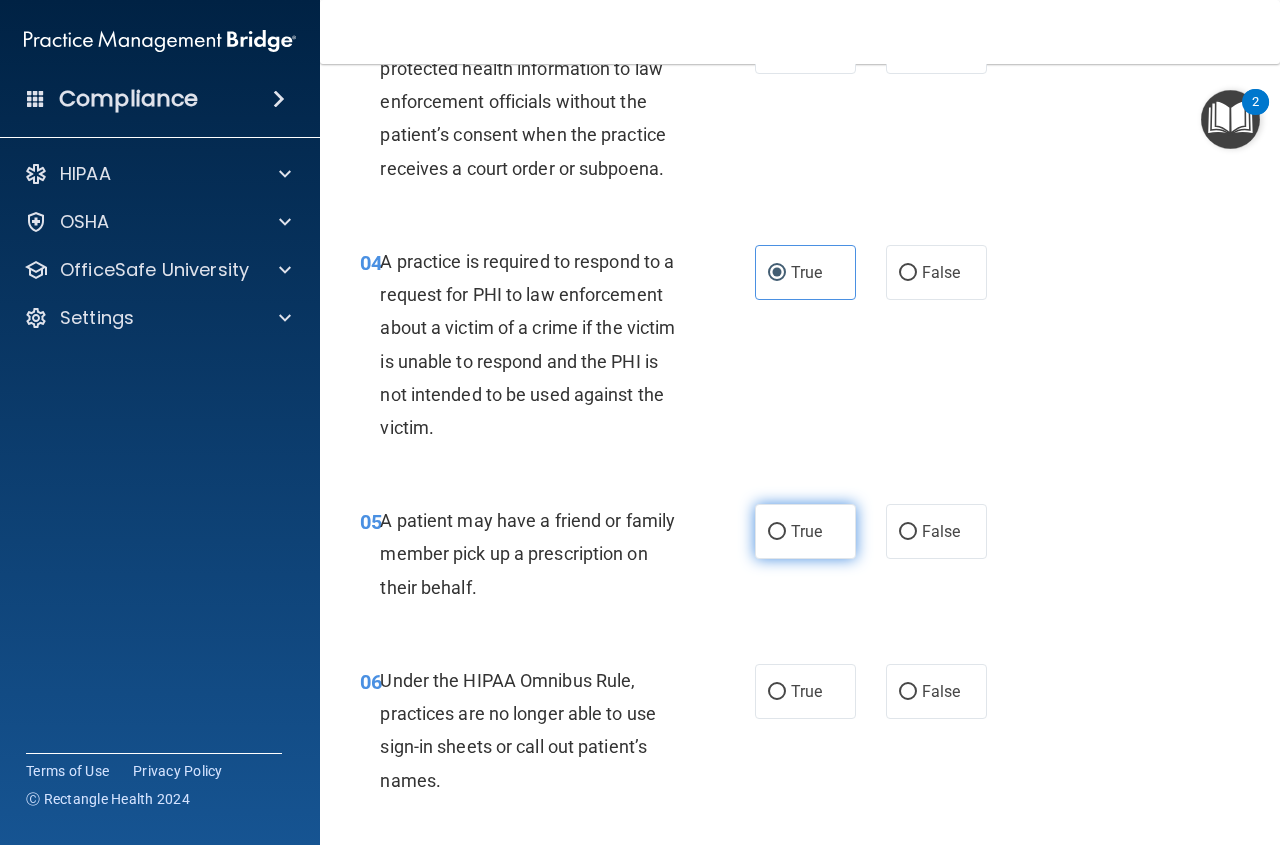 click on "True" at bounding box center [806, 531] 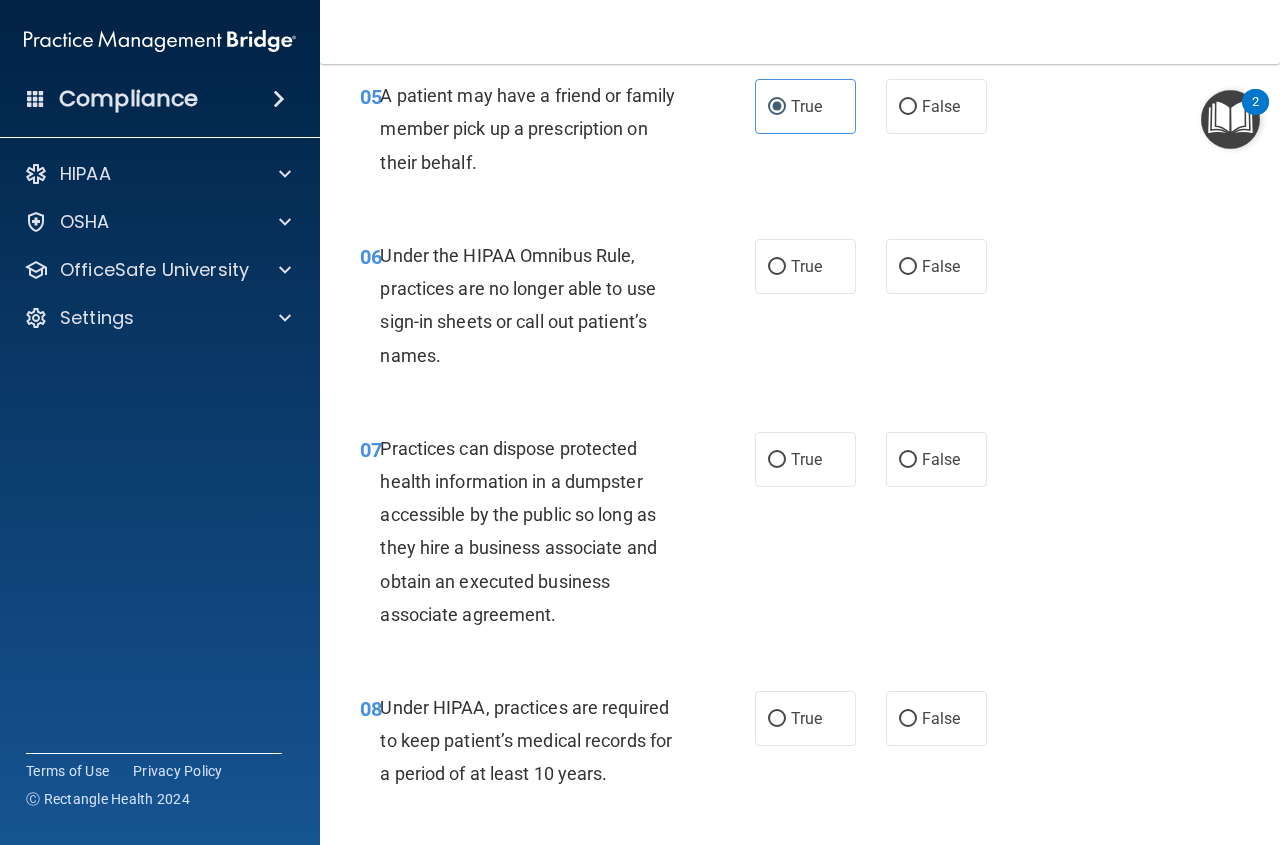 scroll, scrollTop: 1100, scrollLeft: 0, axis: vertical 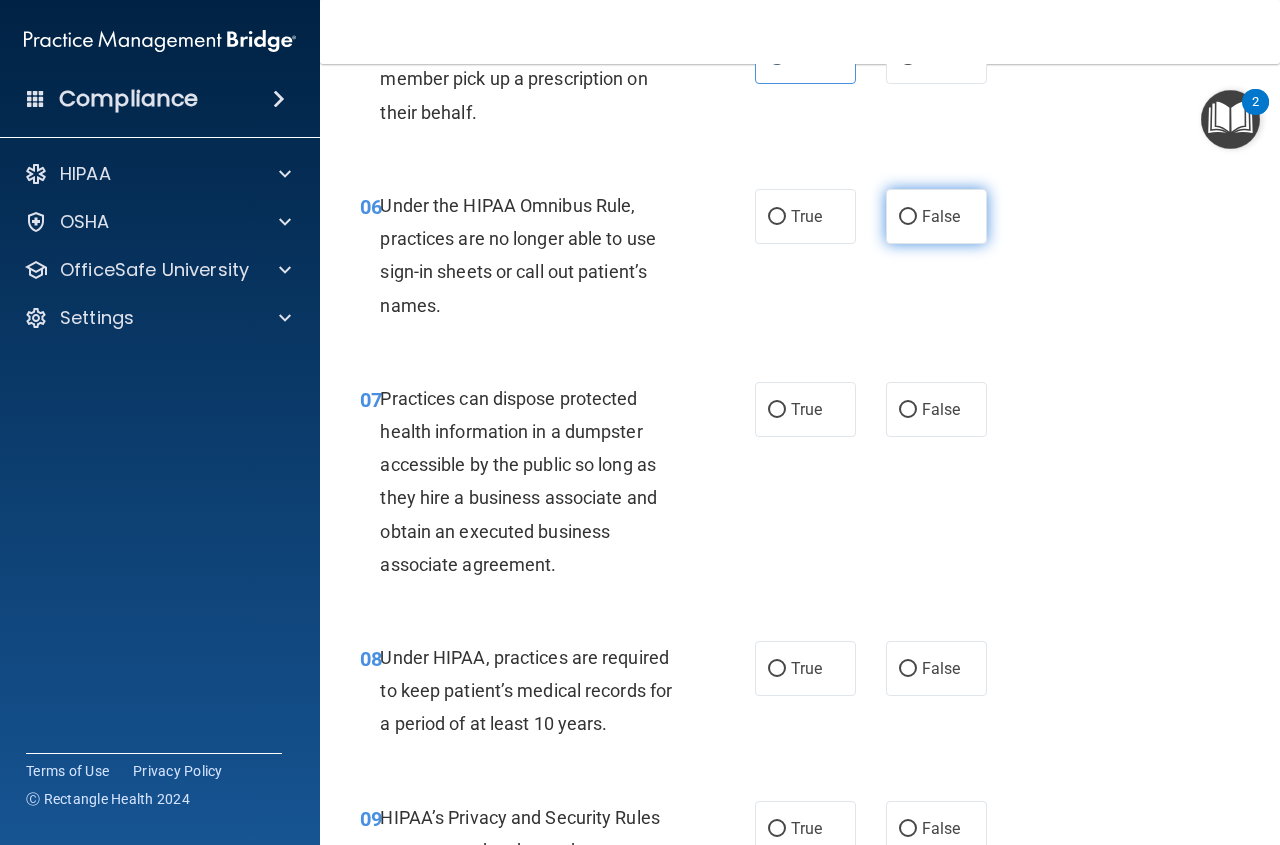 click on "False" at bounding box center (936, 216) 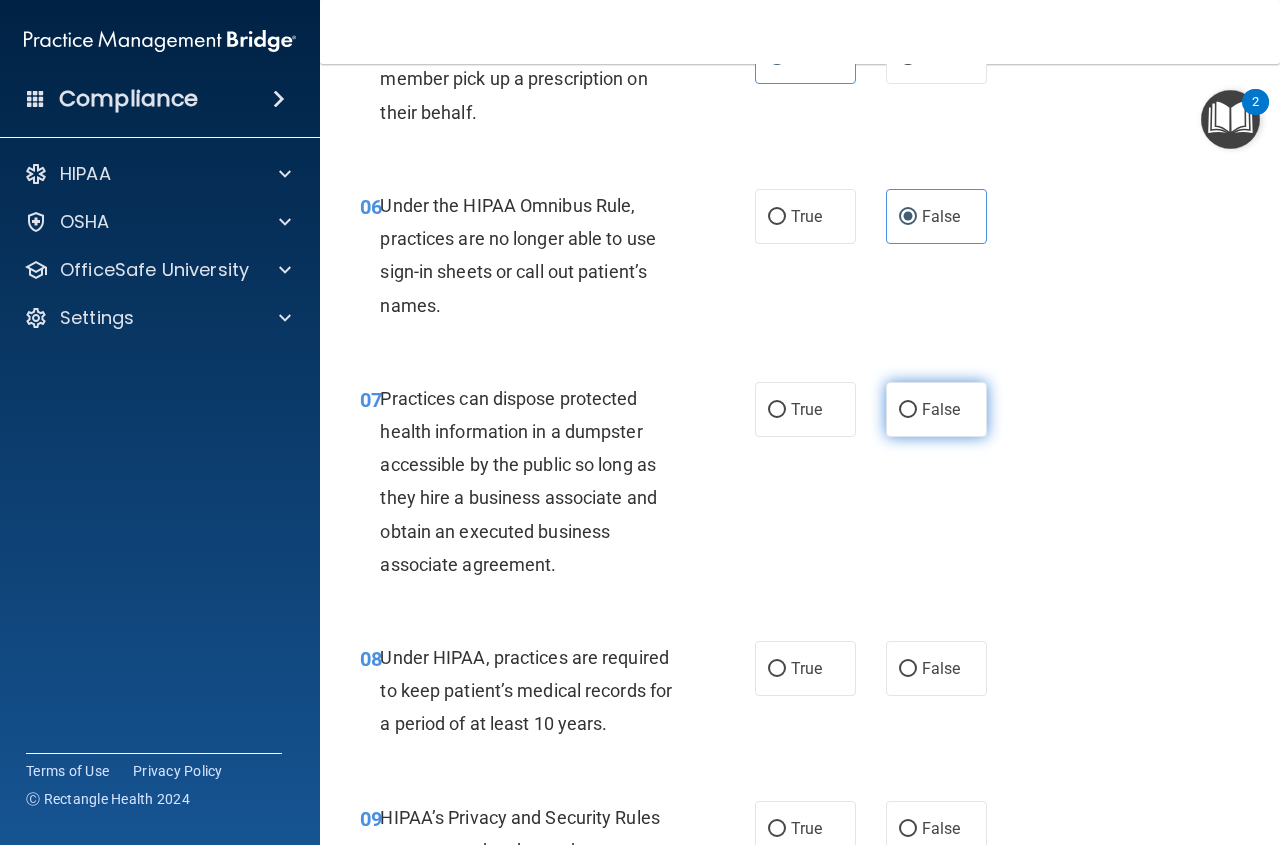 click on "False" at bounding box center [936, 409] 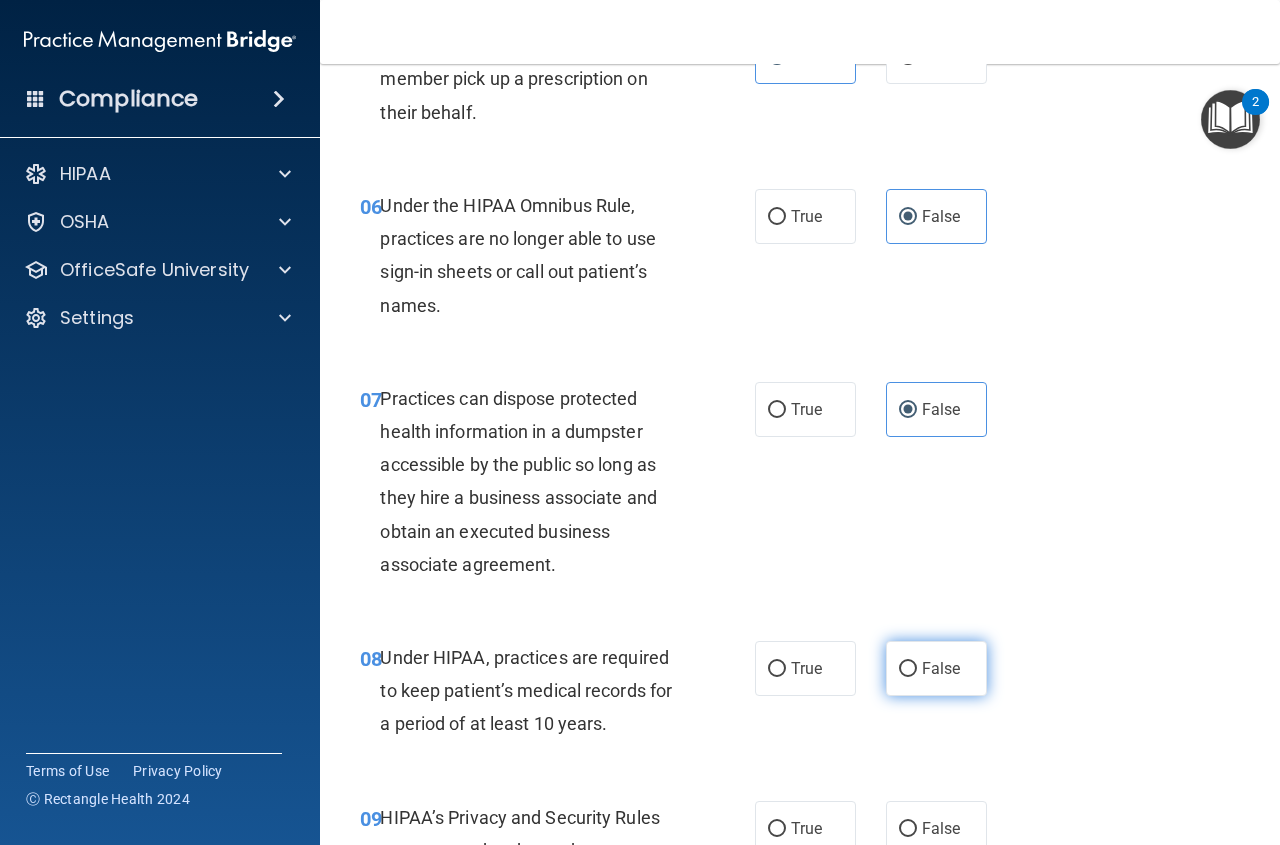 click on "False" at bounding box center [941, 668] 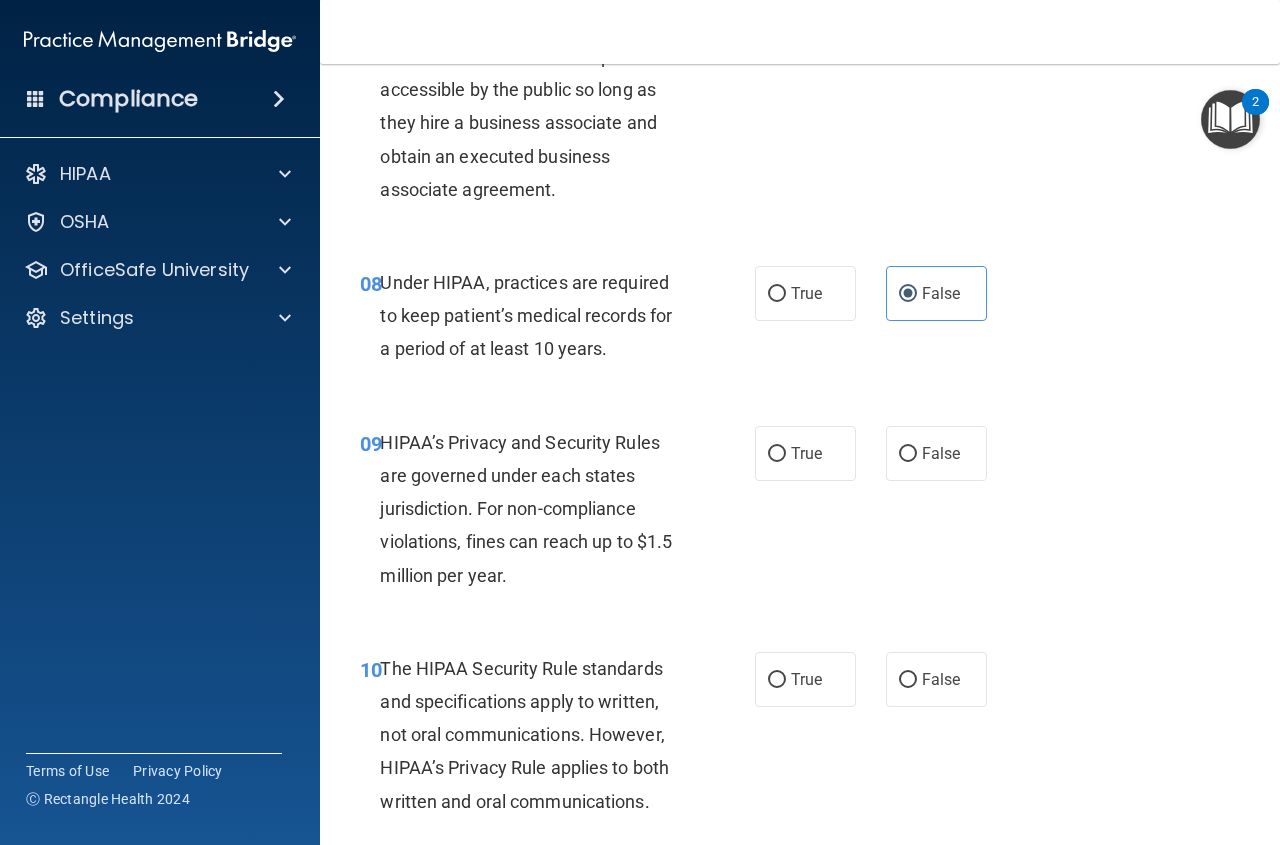 scroll, scrollTop: 1625, scrollLeft: 0, axis: vertical 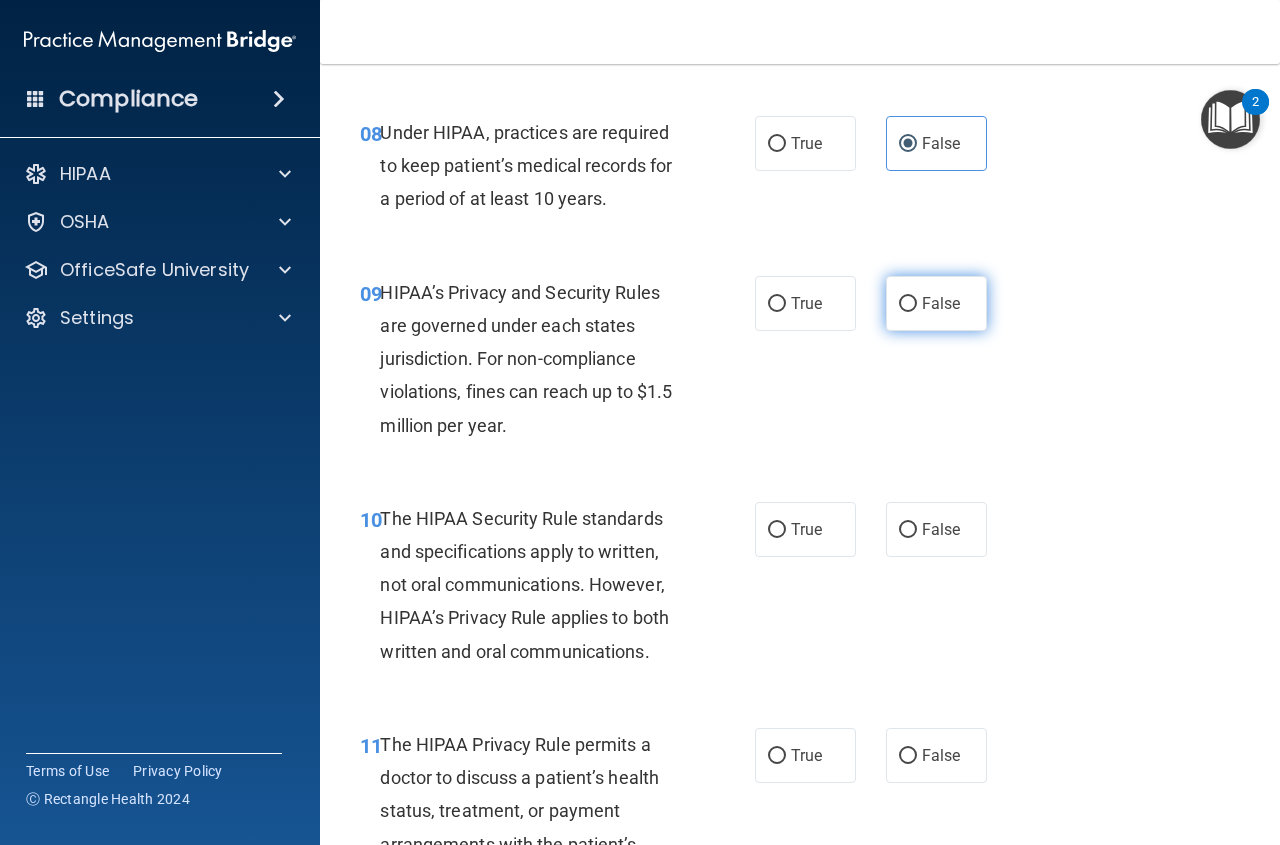 click on "False" at bounding box center (941, 303) 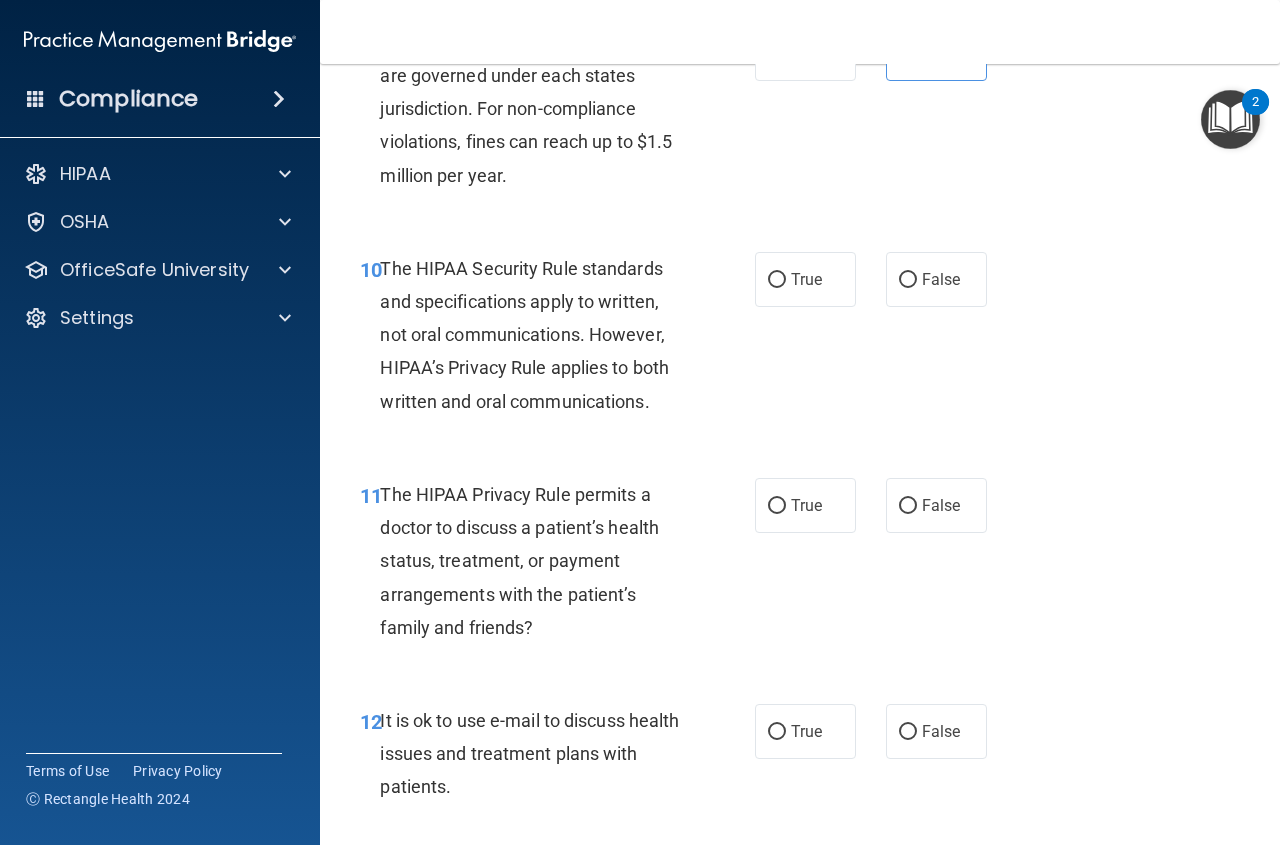 scroll, scrollTop: 1950, scrollLeft: 0, axis: vertical 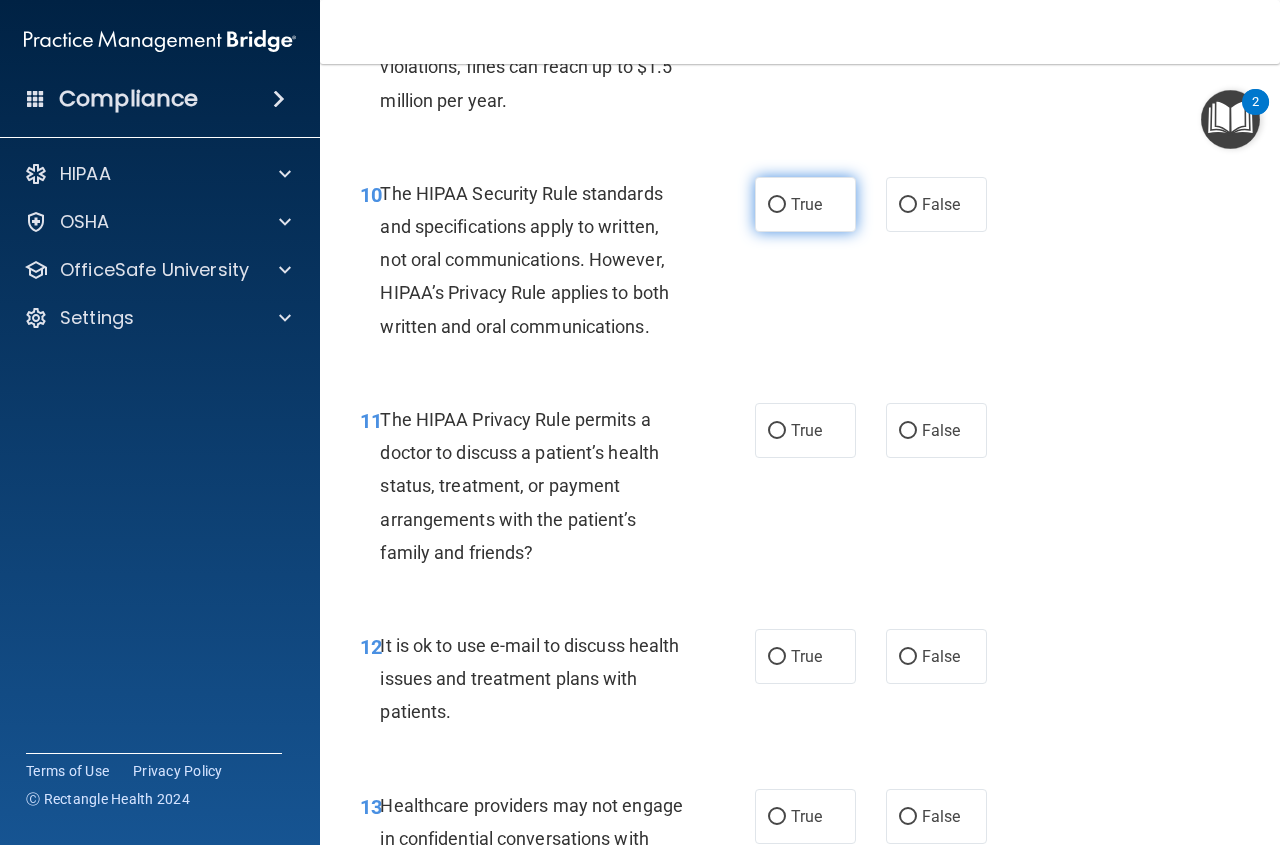 click on "True" at bounding box center (777, 205) 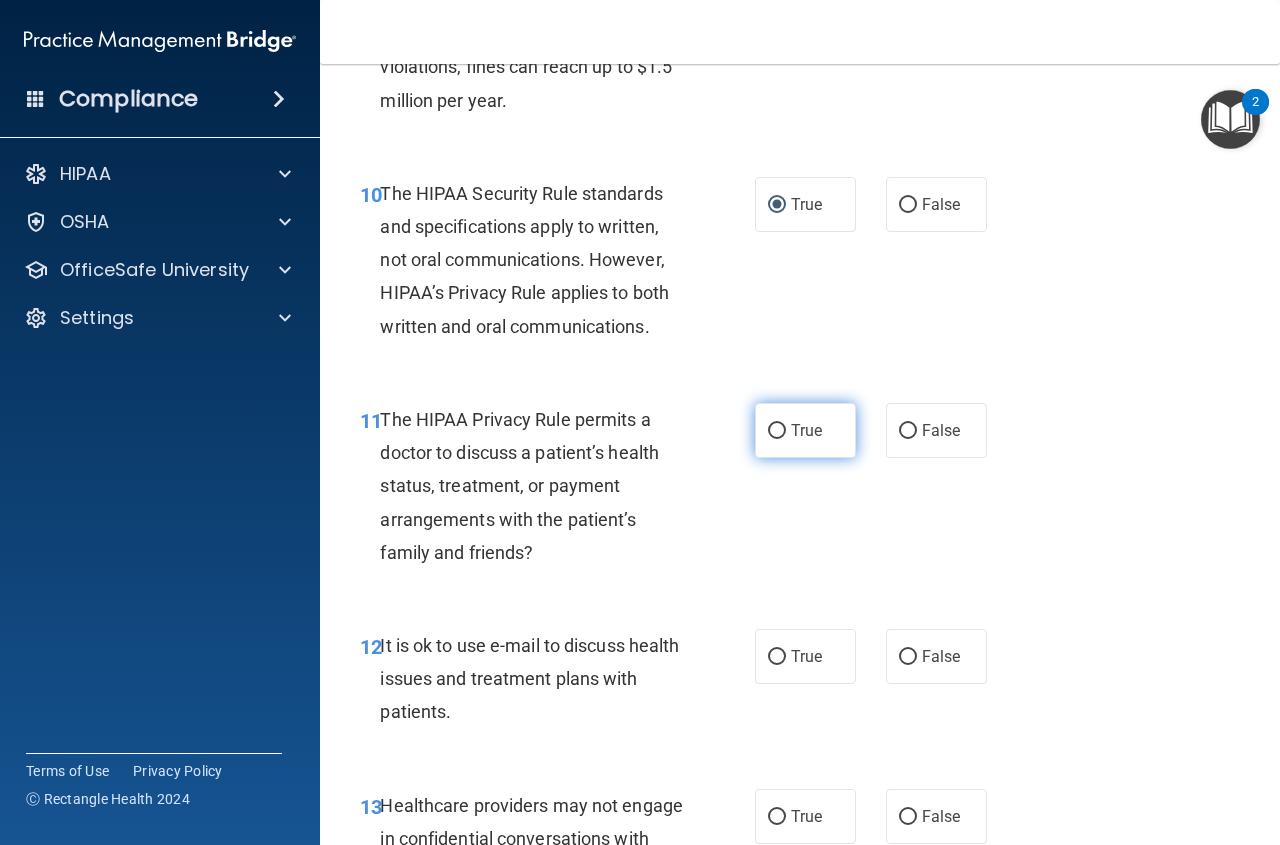 click on "True" at bounding box center (805, 430) 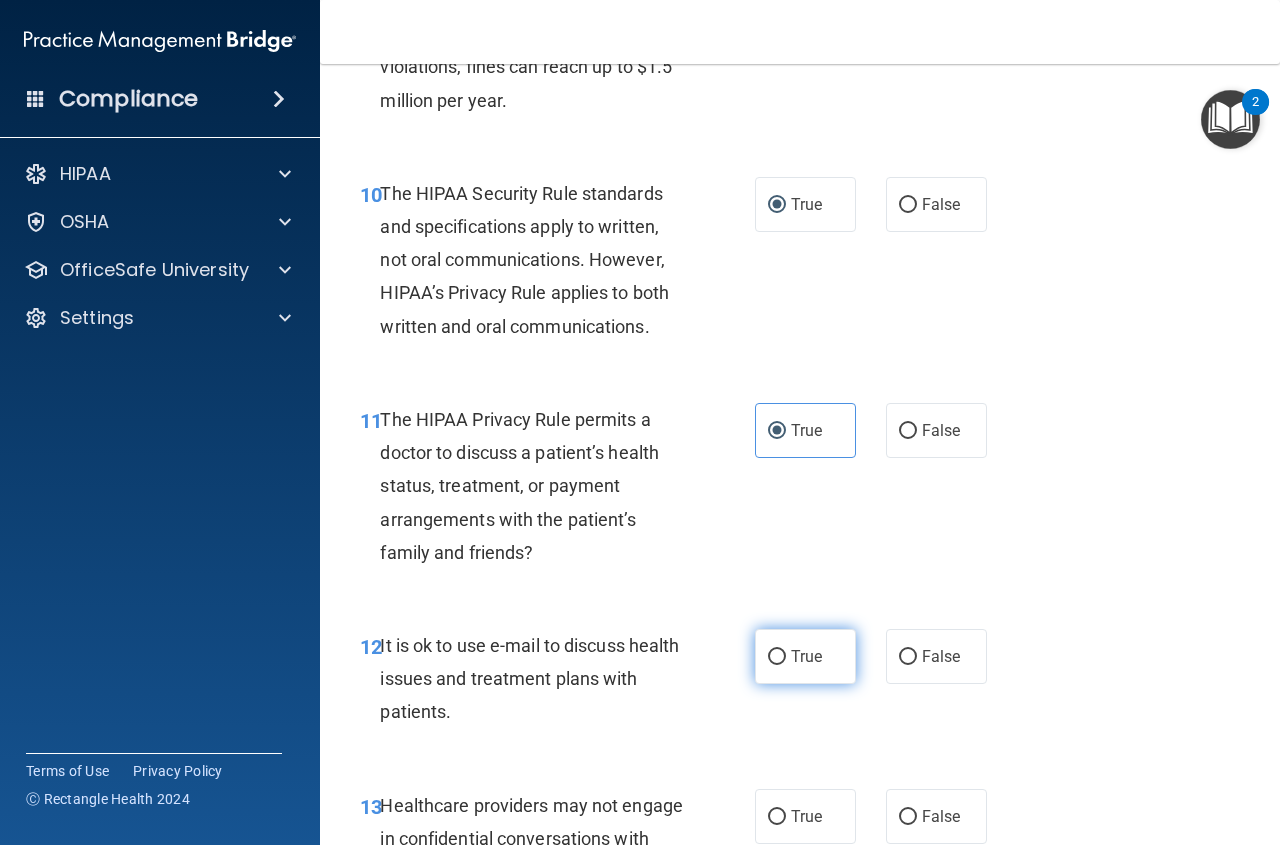 click on "True" at bounding box center (805, 656) 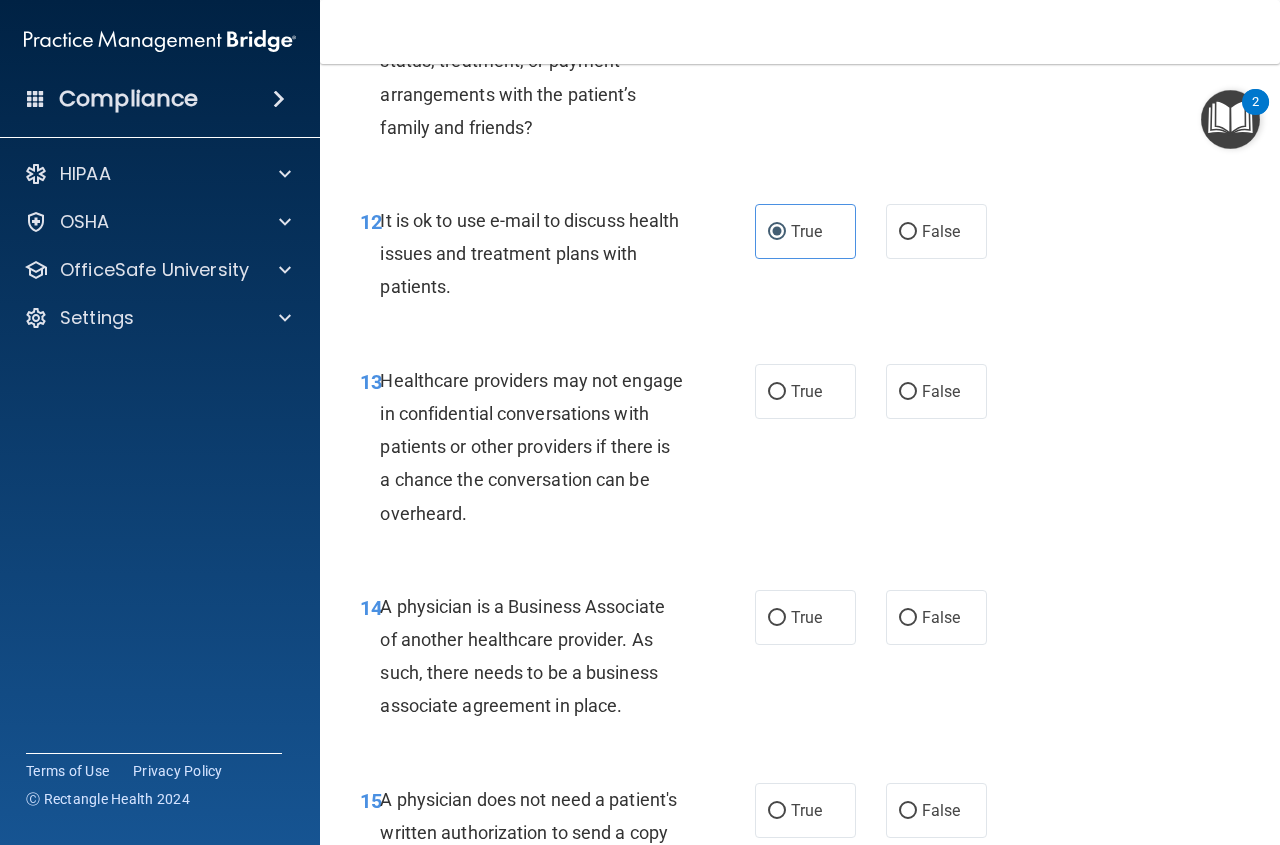 scroll, scrollTop: 2400, scrollLeft: 0, axis: vertical 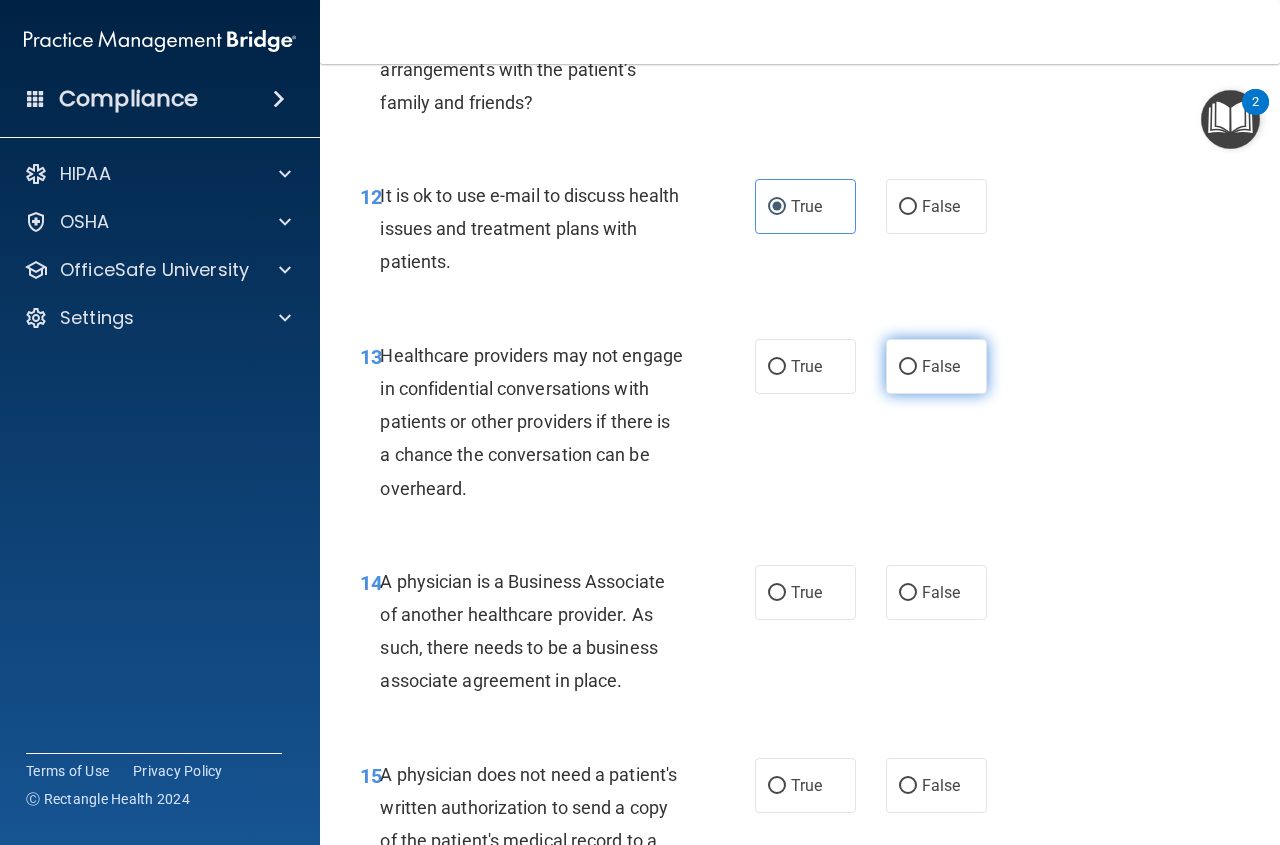 click on "False" at bounding box center (936, 366) 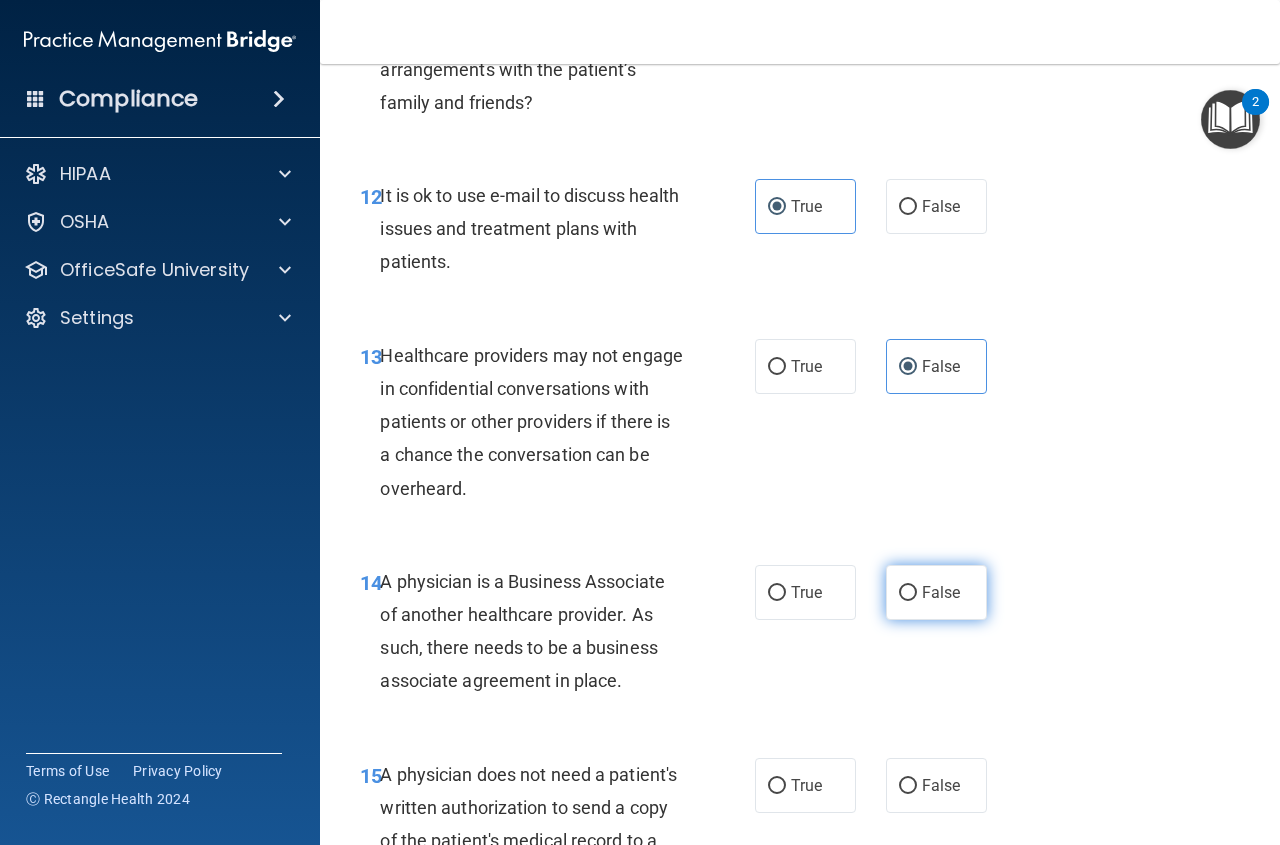 click on "False" at bounding box center (936, 592) 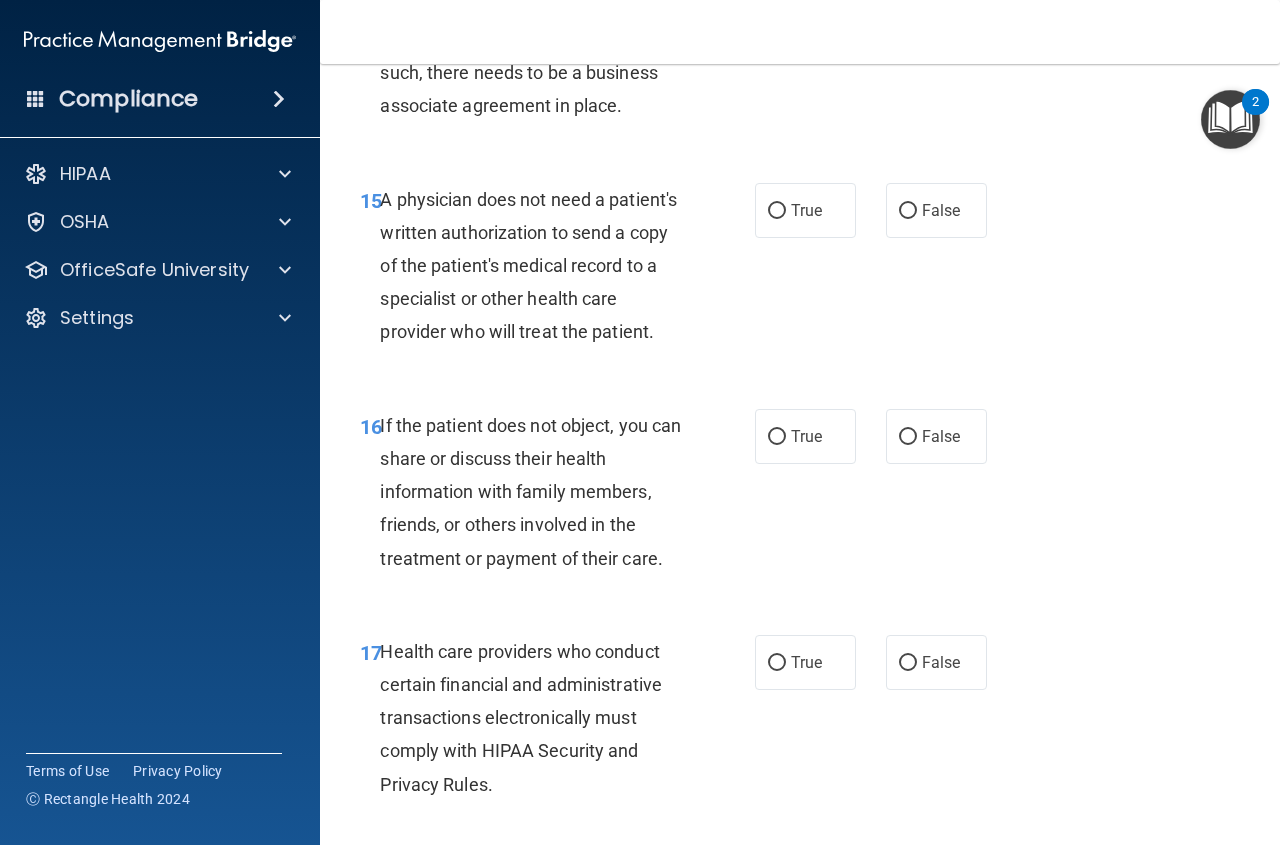 scroll, scrollTop: 3000, scrollLeft: 0, axis: vertical 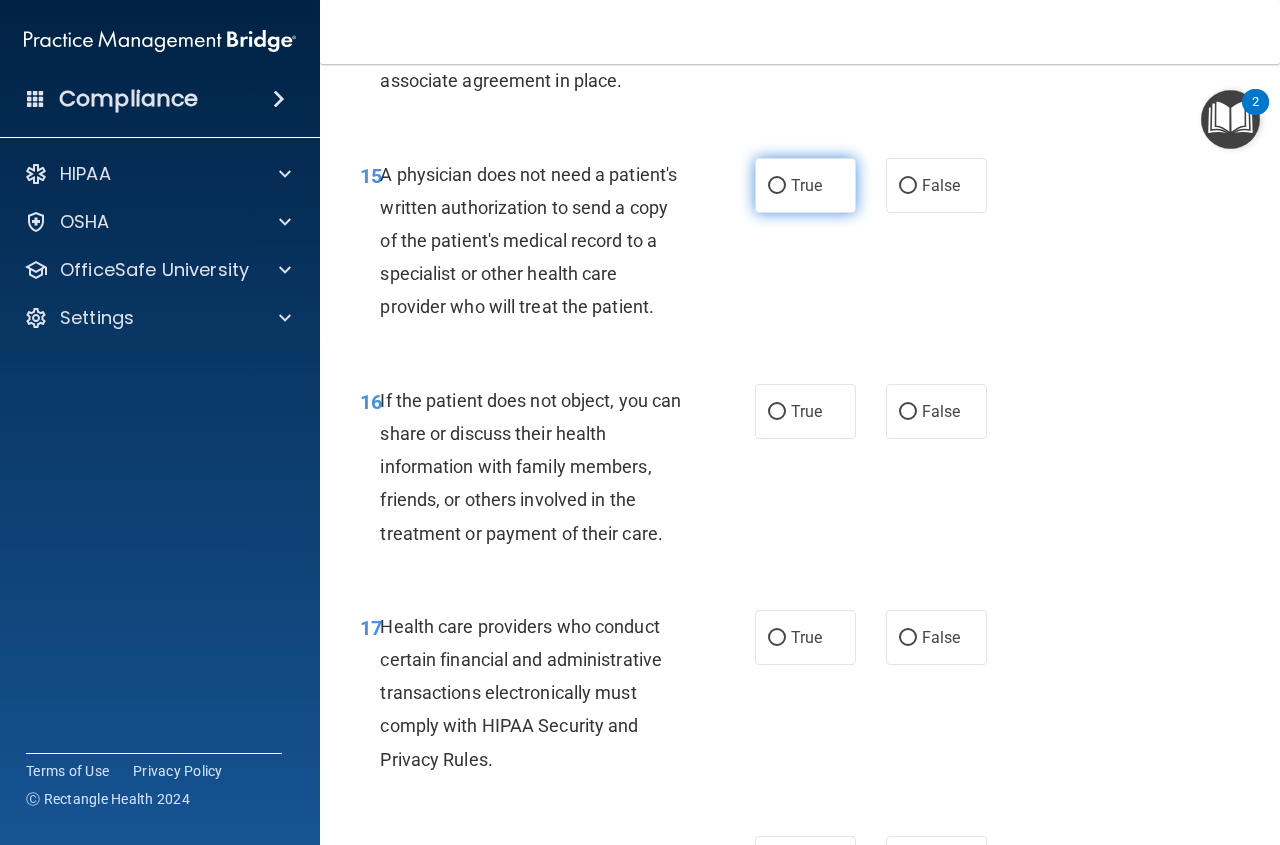 click on "True" at bounding box center [806, 185] 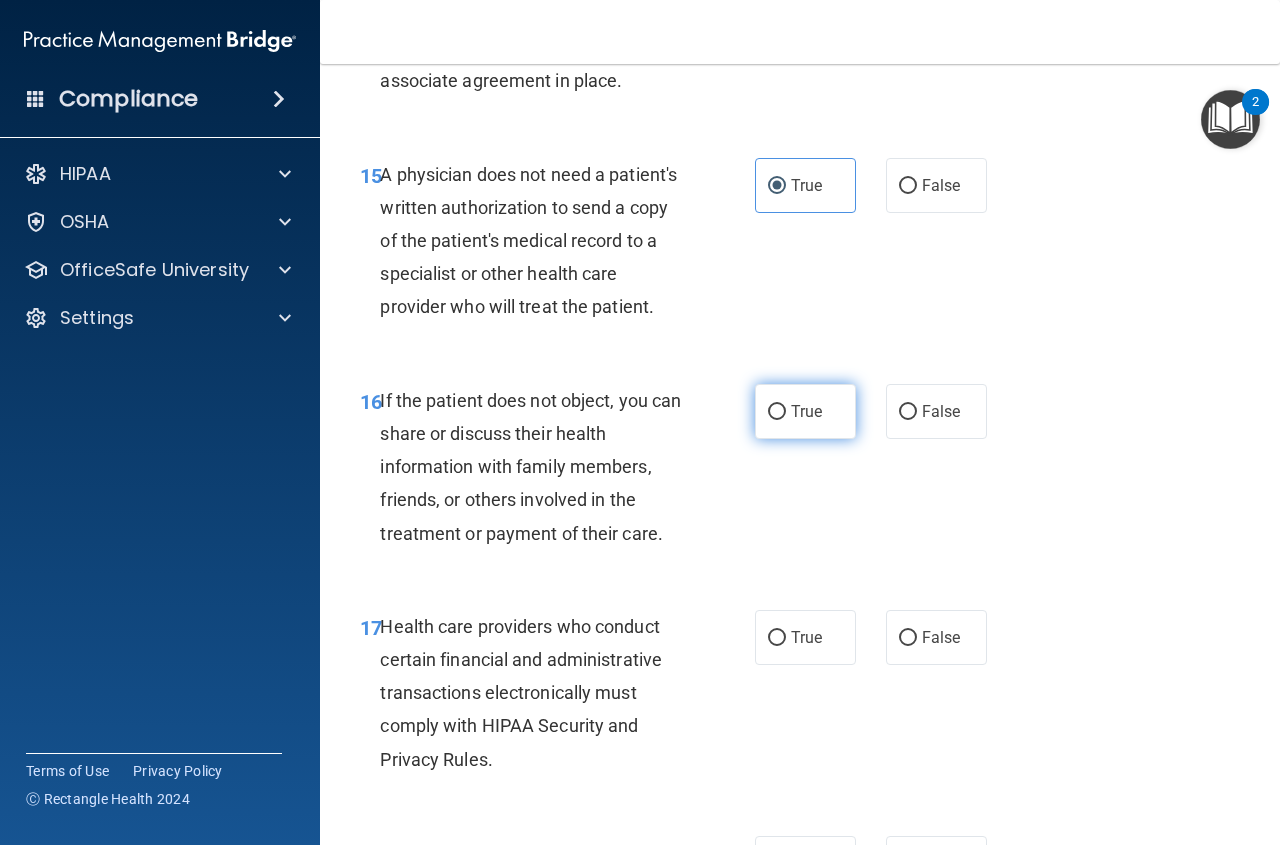 click on "True" at bounding box center [805, 411] 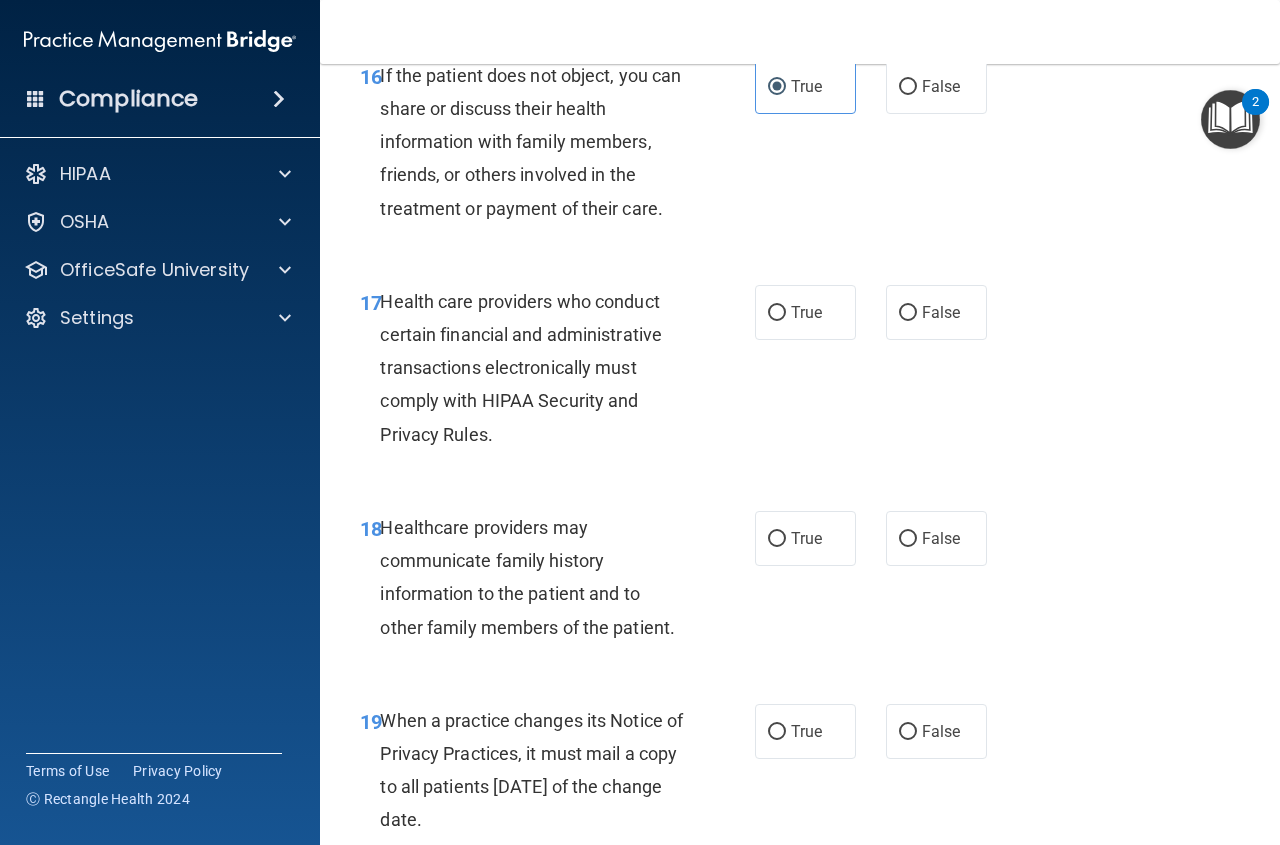 scroll, scrollTop: 3450, scrollLeft: 0, axis: vertical 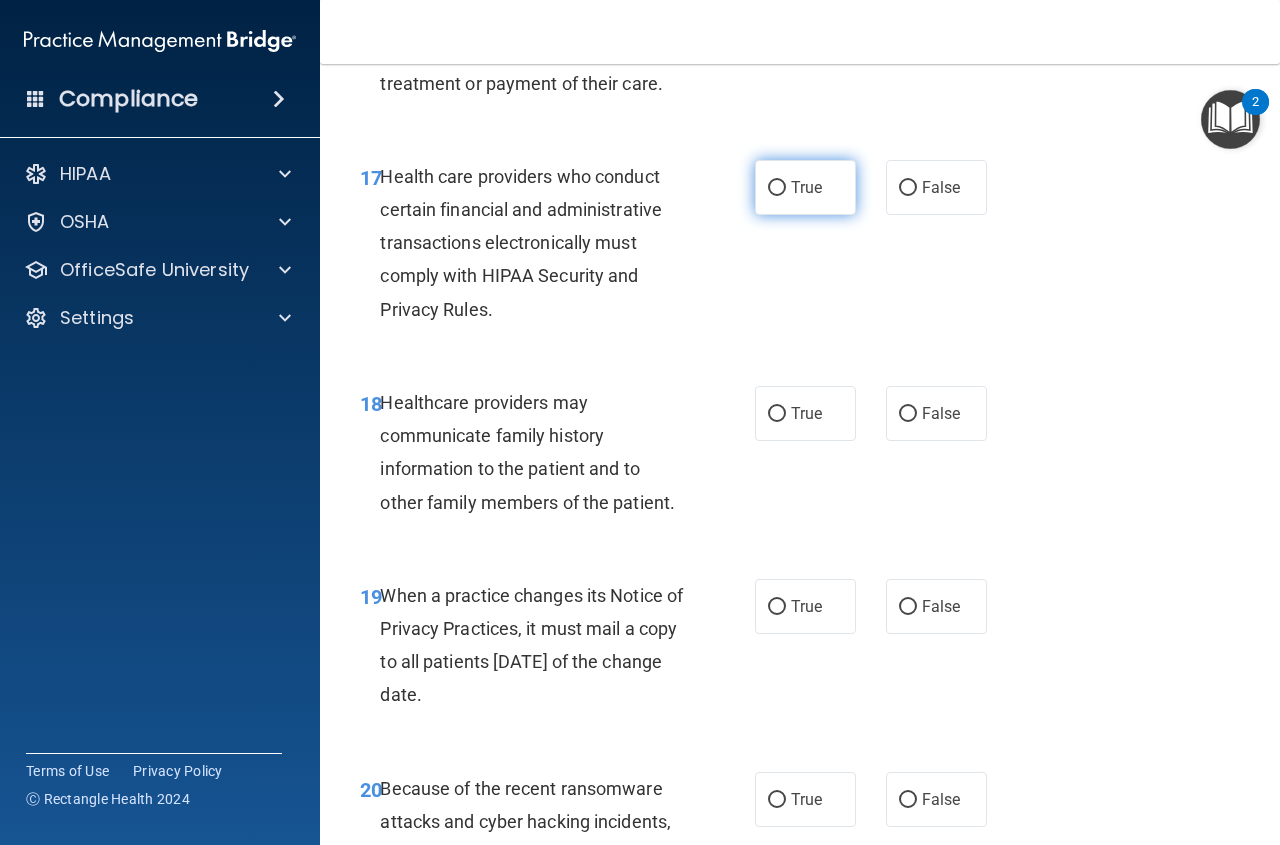 click on "True" at bounding box center [806, 187] 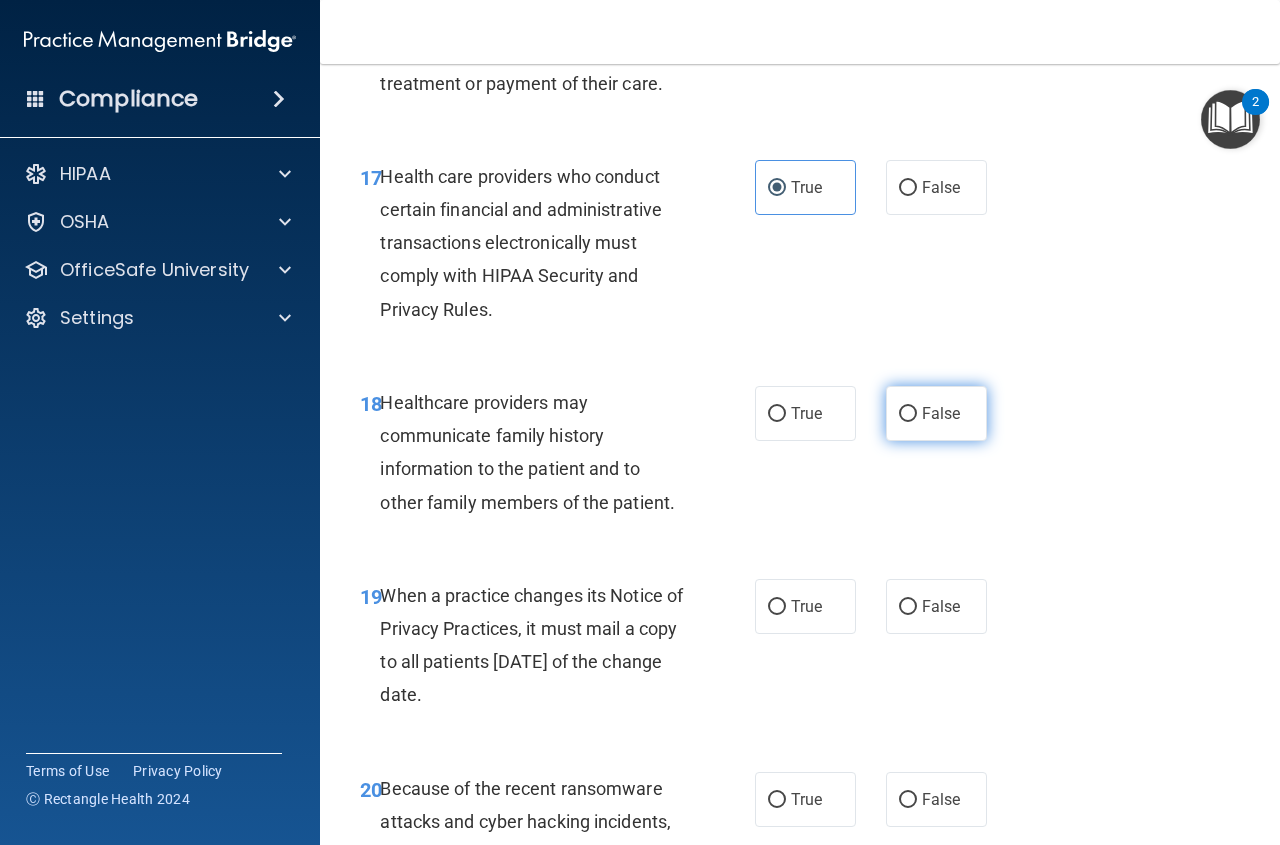 click on "False" at bounding box center [908, 414] 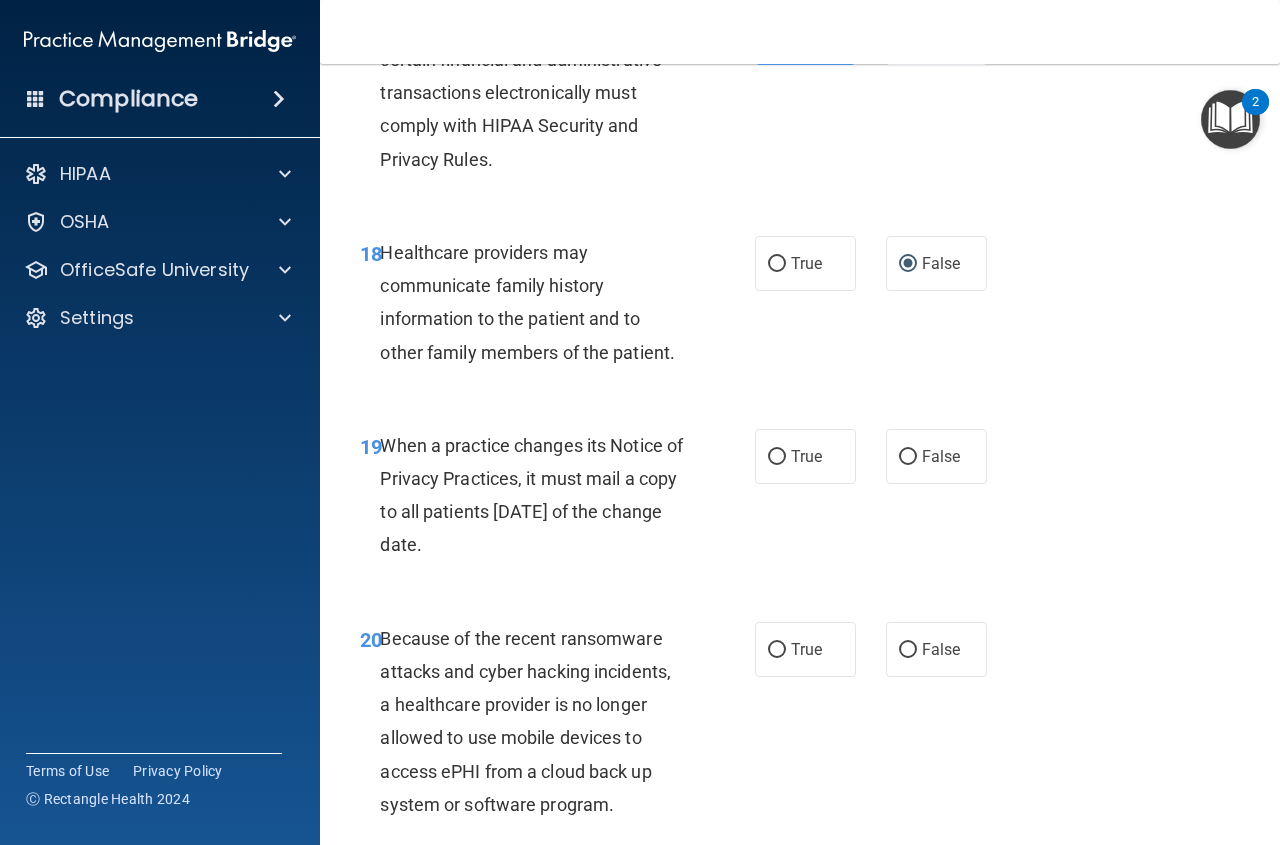 scroll, scrollTop: 3750, scrollLeft: 0, axis: vertical 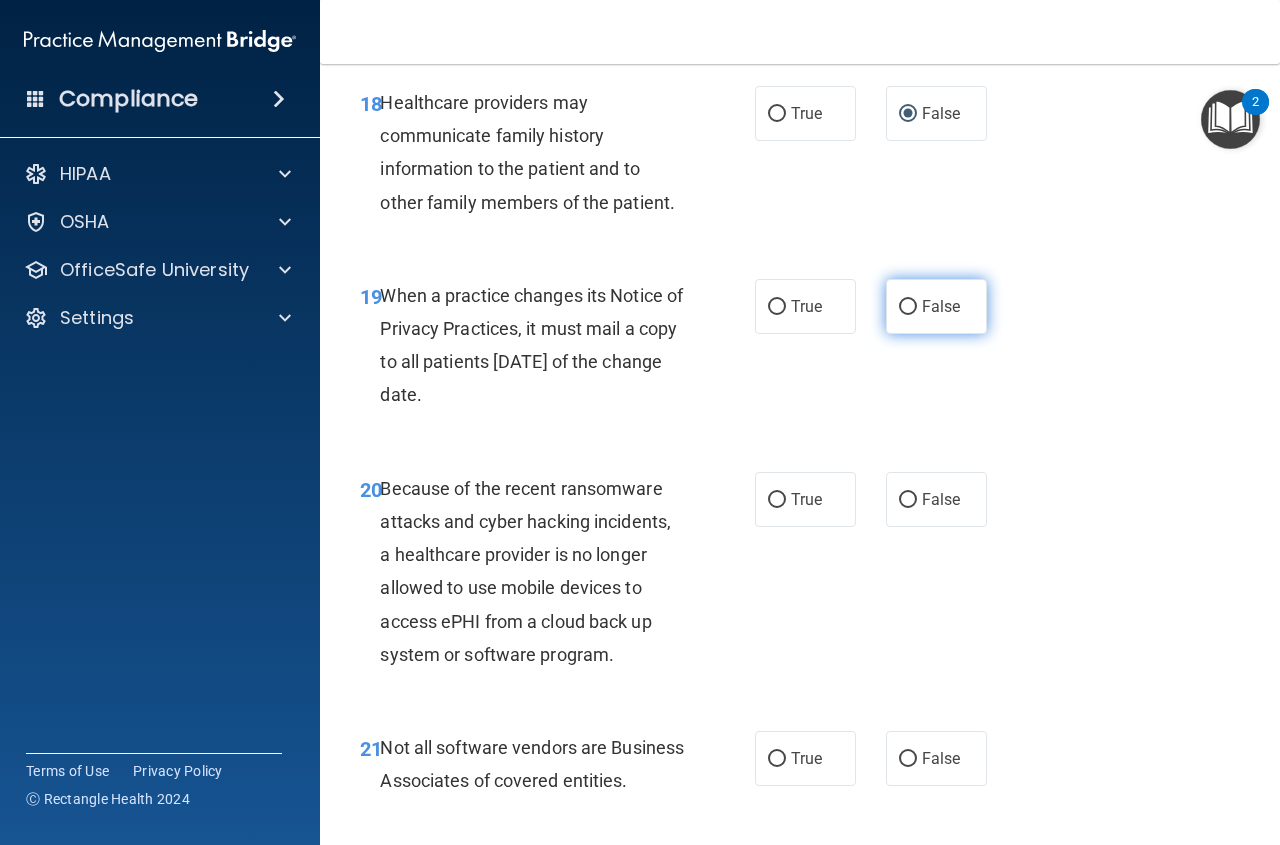 click on "False" at bounding box center (936, 306) 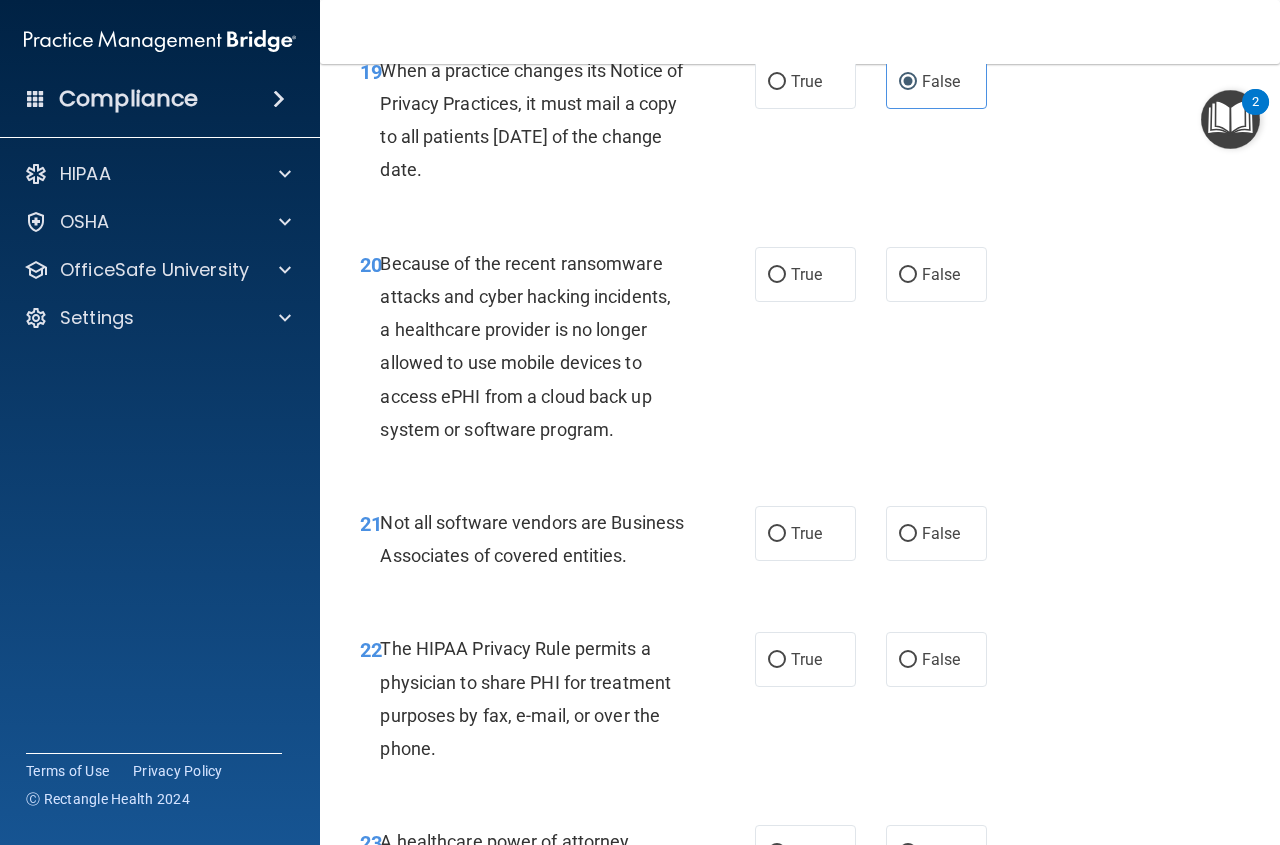 scroll, scrollTop: 4150, scrollLeft: 0, axis: vertical 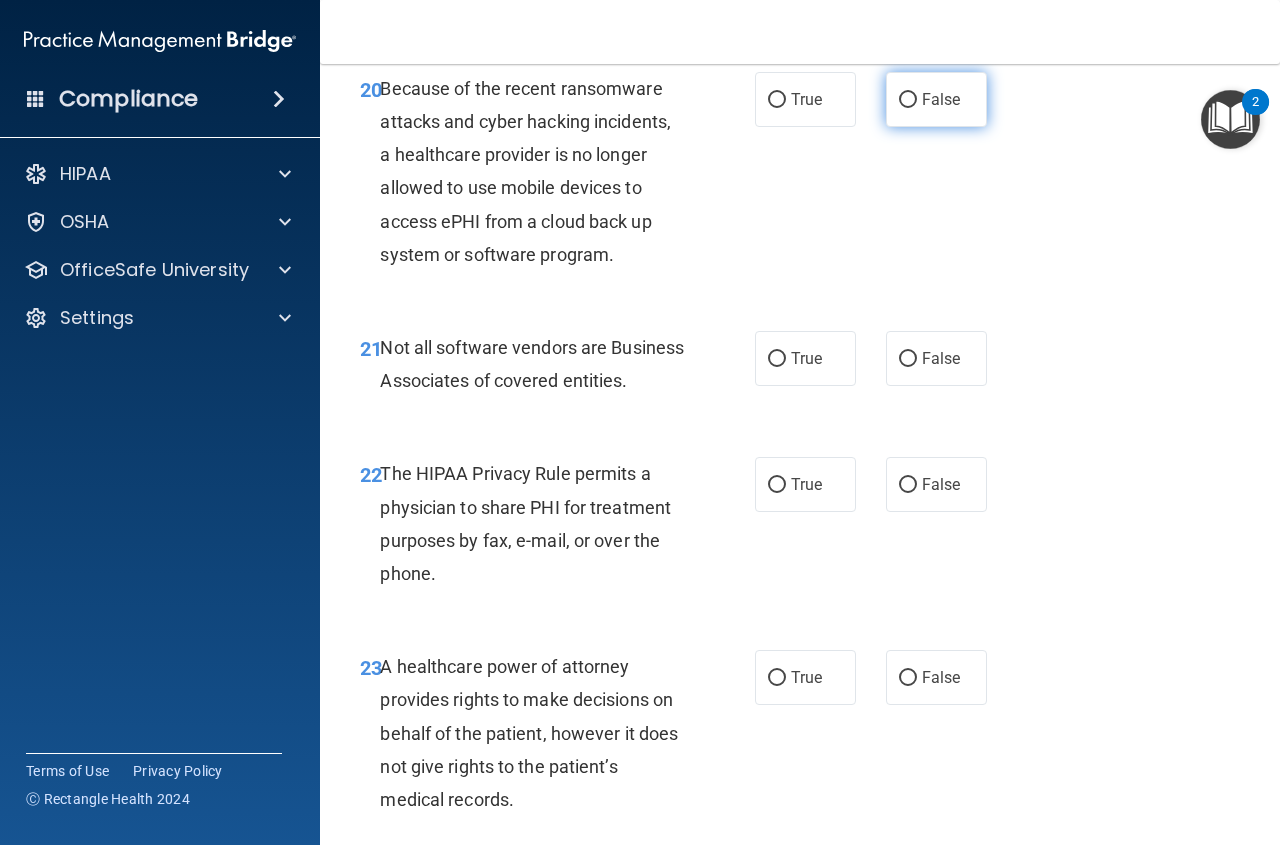 click on "False" at bounding box center [936, 99] 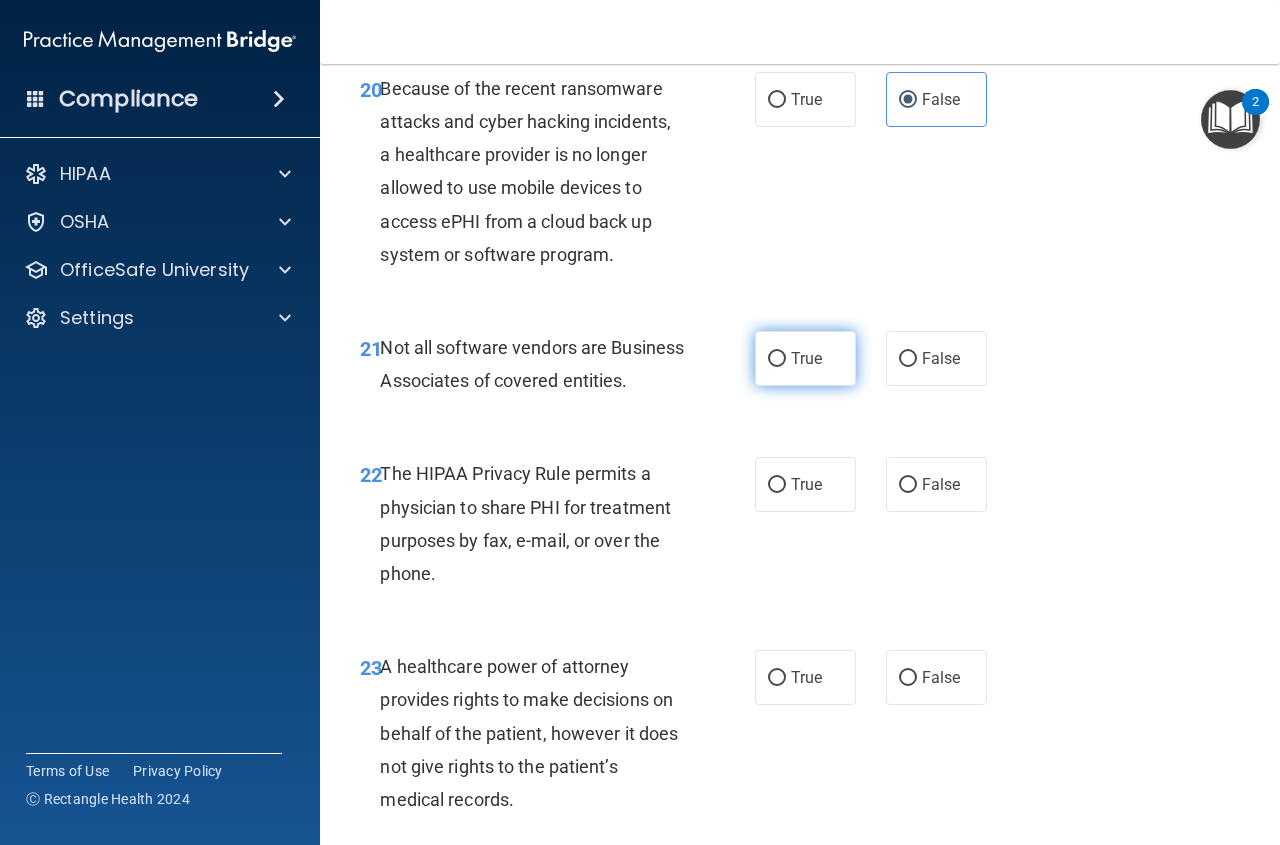 click on "True" at bounding box center (806, 358) 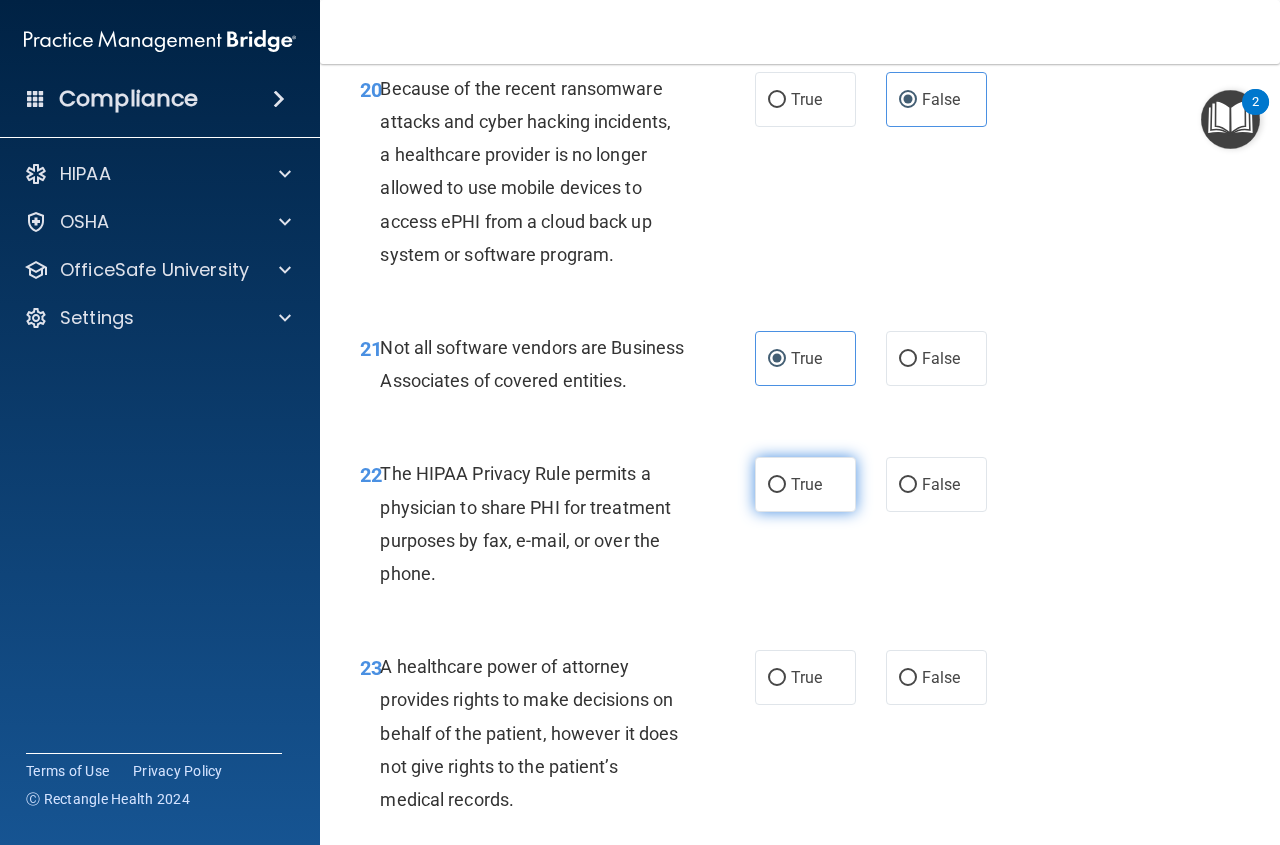 click on "True" at bounding box center [805, 484] 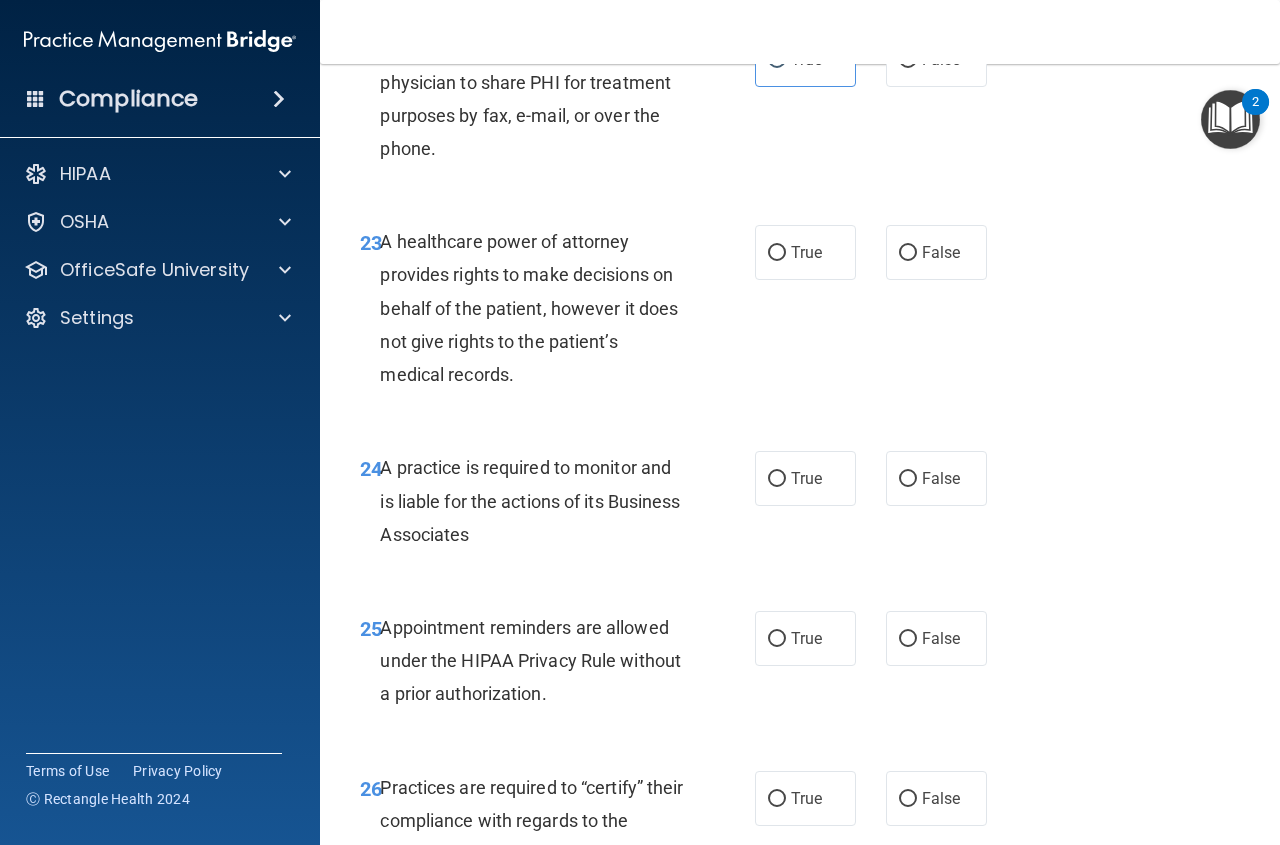 scroll, scrollTop: 4675, scrollLeft: 0, axis: vertical 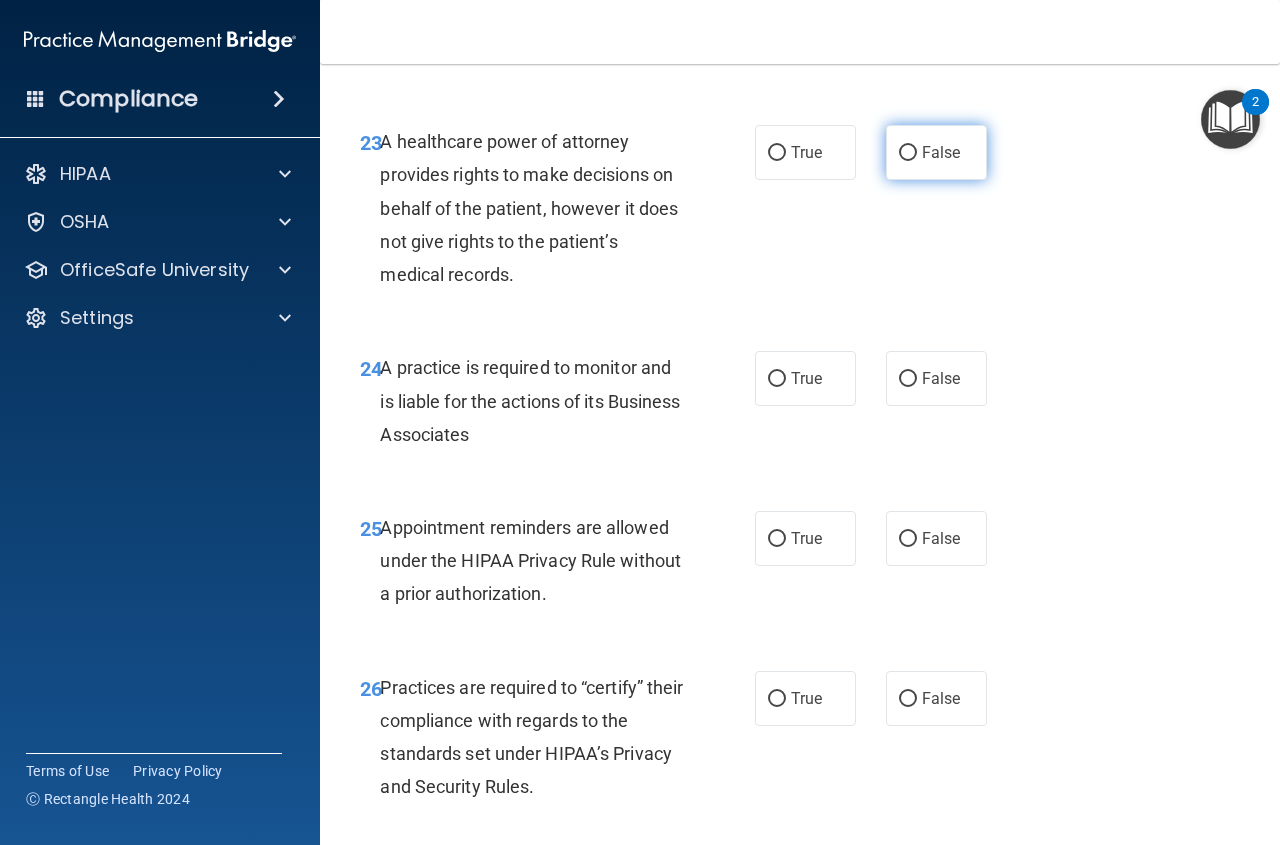 click on "False" at bounding box center [936, 152] 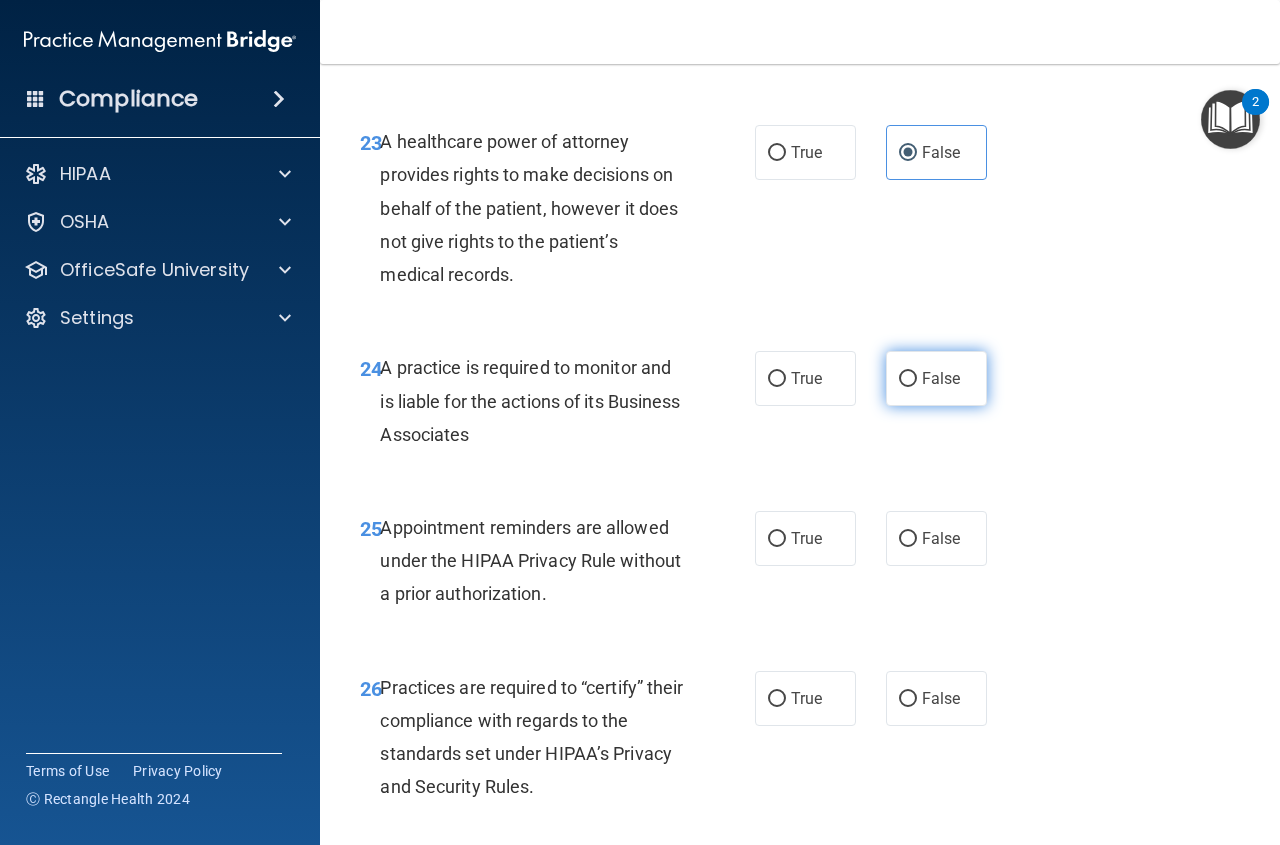 click on "False" at bounding box center (936, 378) 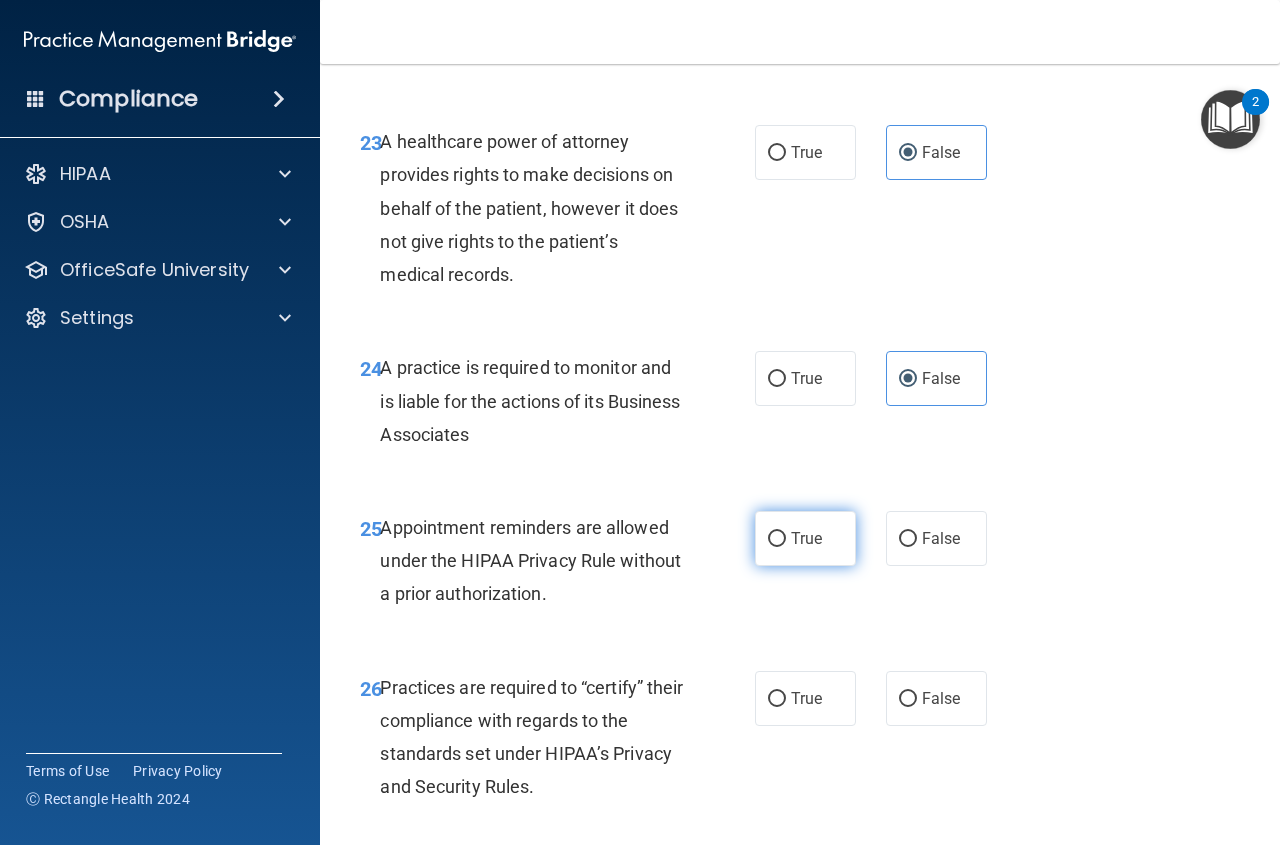 click on "True" at bounding box center (805, 538) 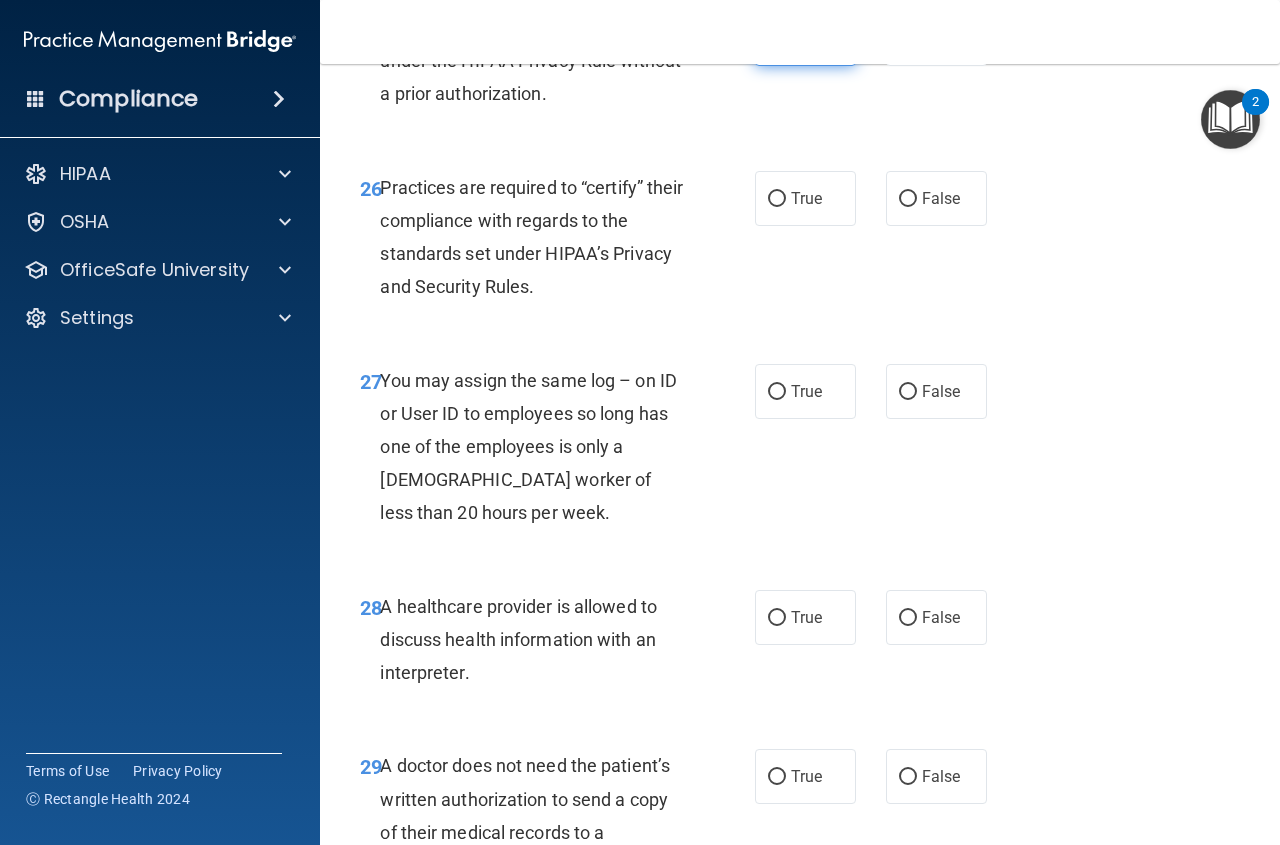 scroll, scrollTop: 5250, scrollLeft: 0, axis: vertical 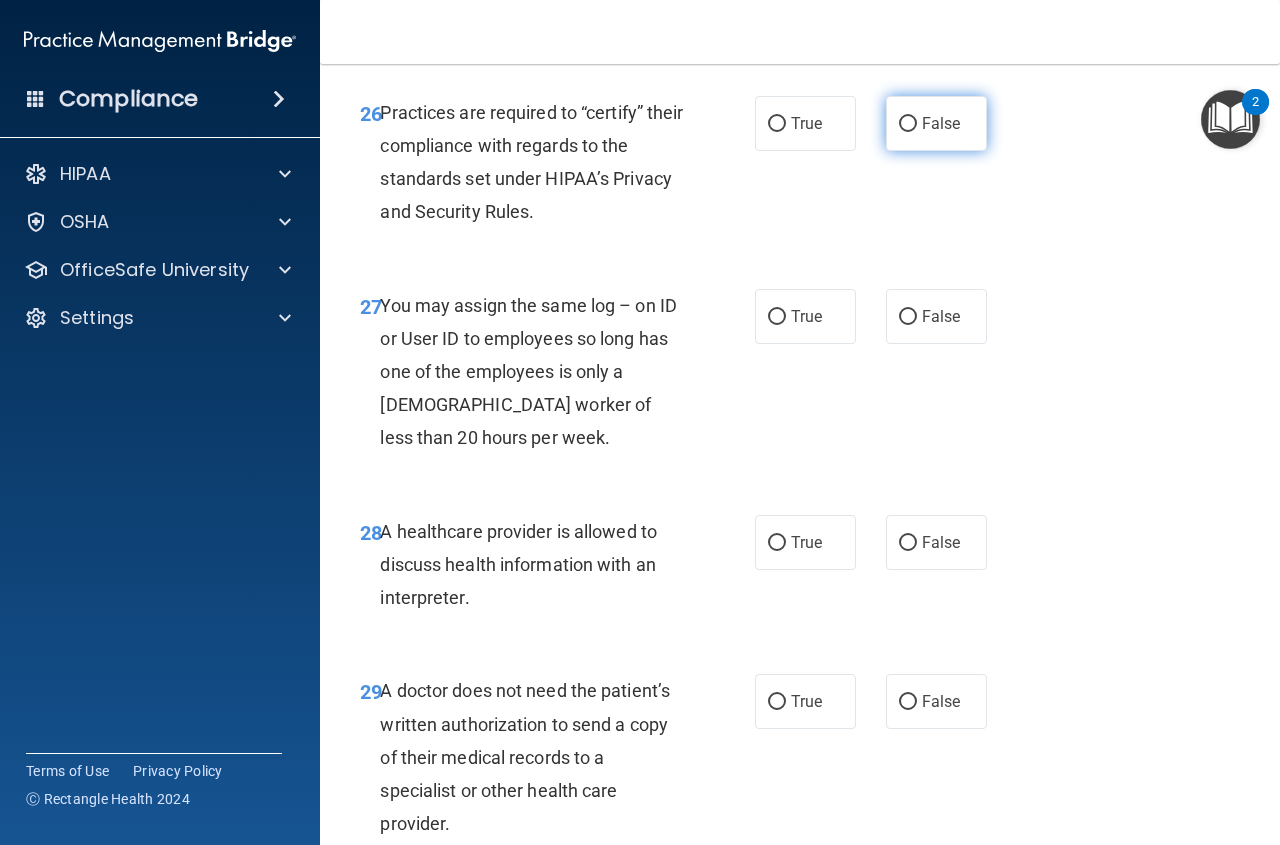 click on "False" at bounding box center (936, 123) 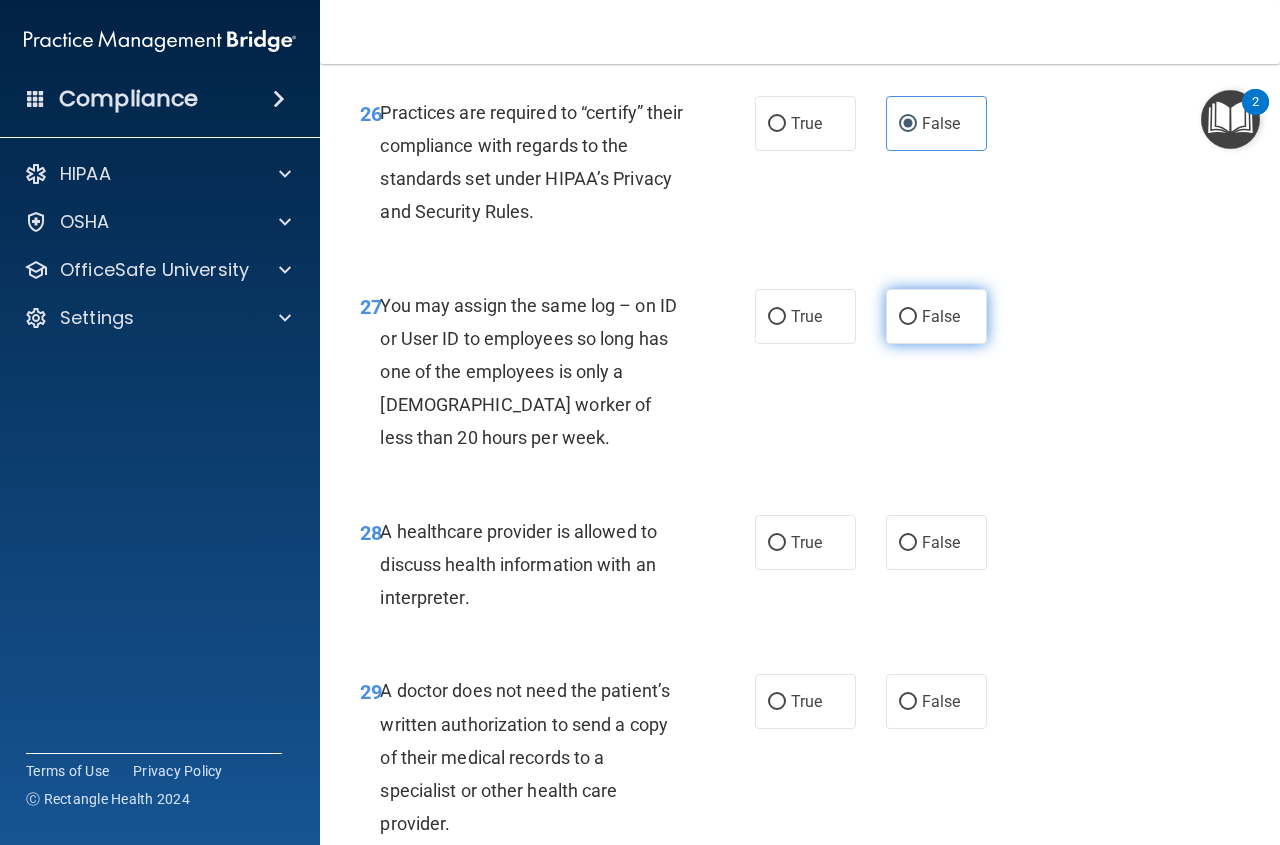 click on "False" at bounding box center [941, 316] 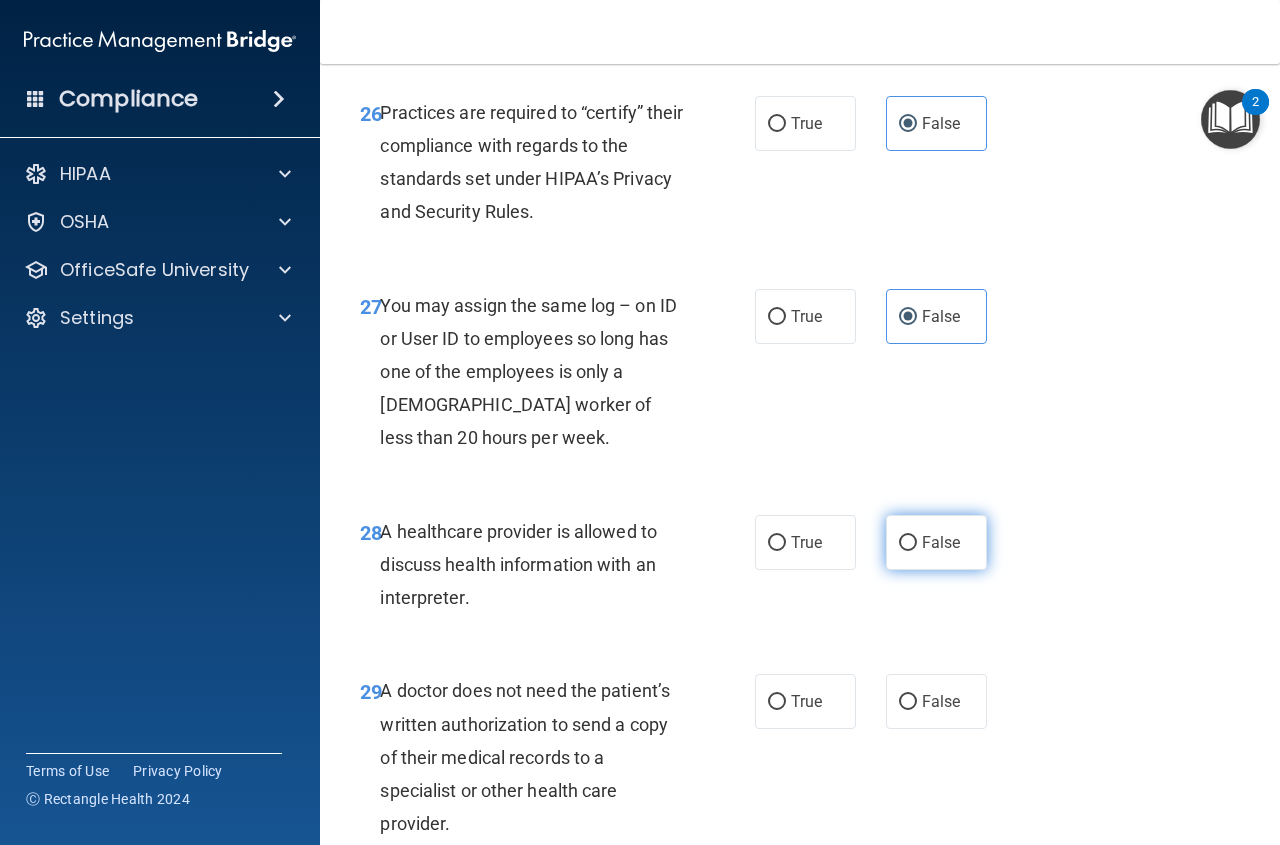 click on "False" at bounding box center (936, 542) 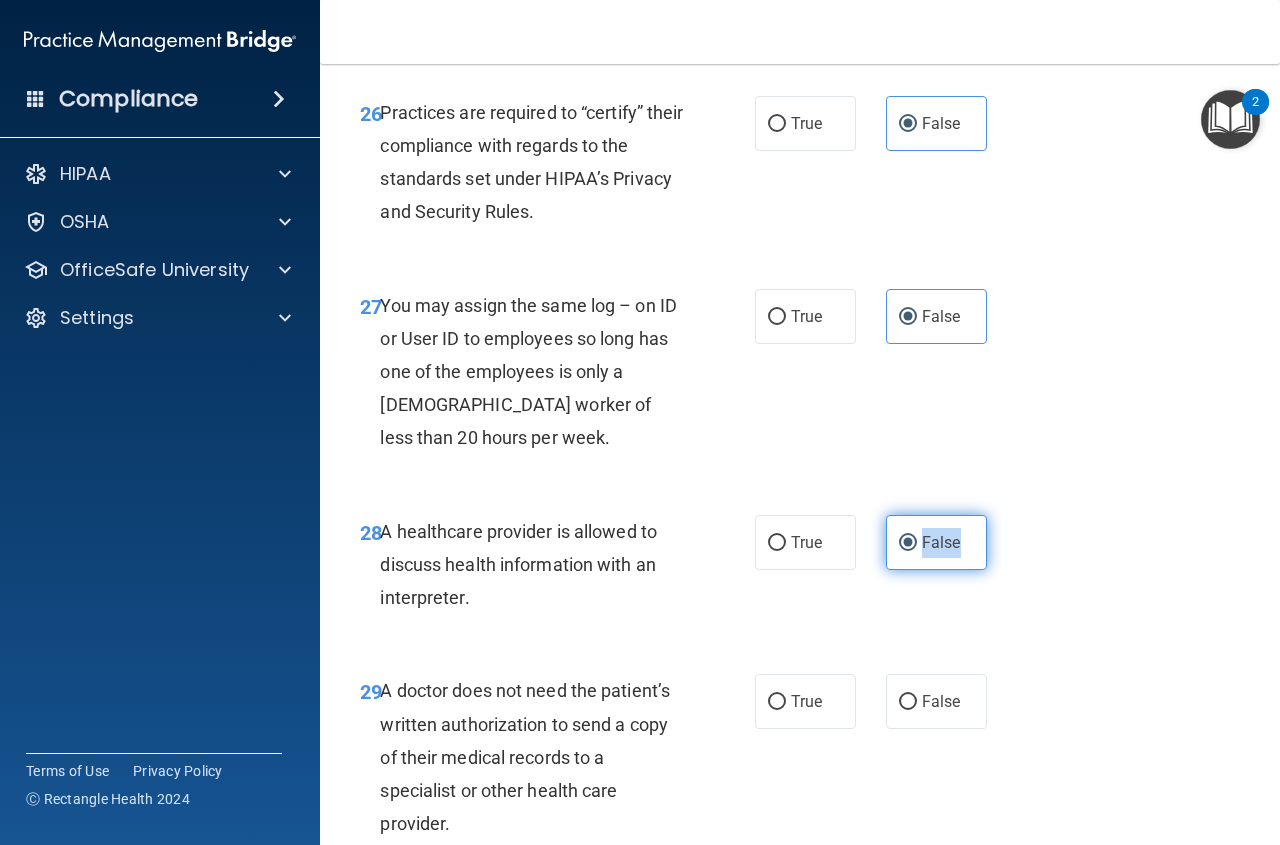 click on "False" at bounding box center [936, 542] 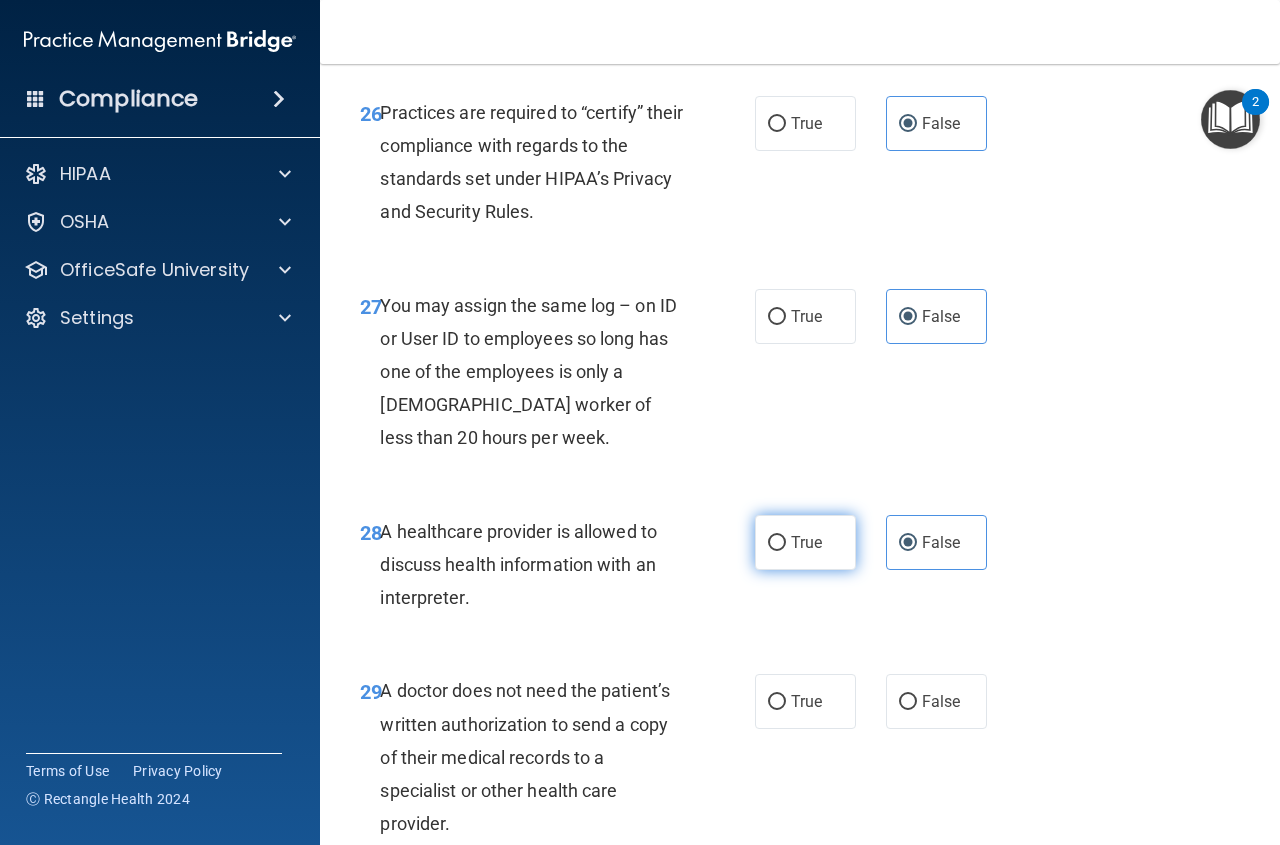 click on "True" at bounding box center [806, 542] 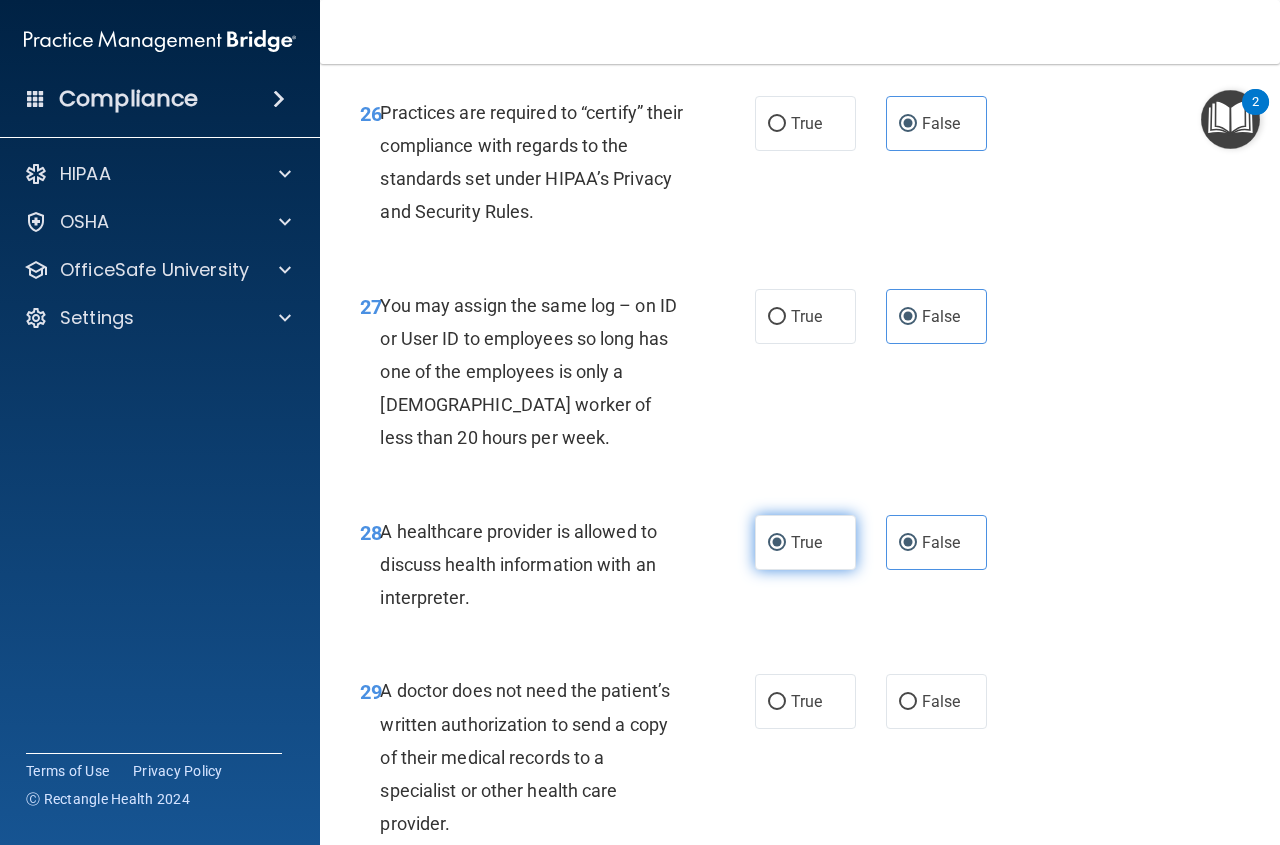 radio on "false" 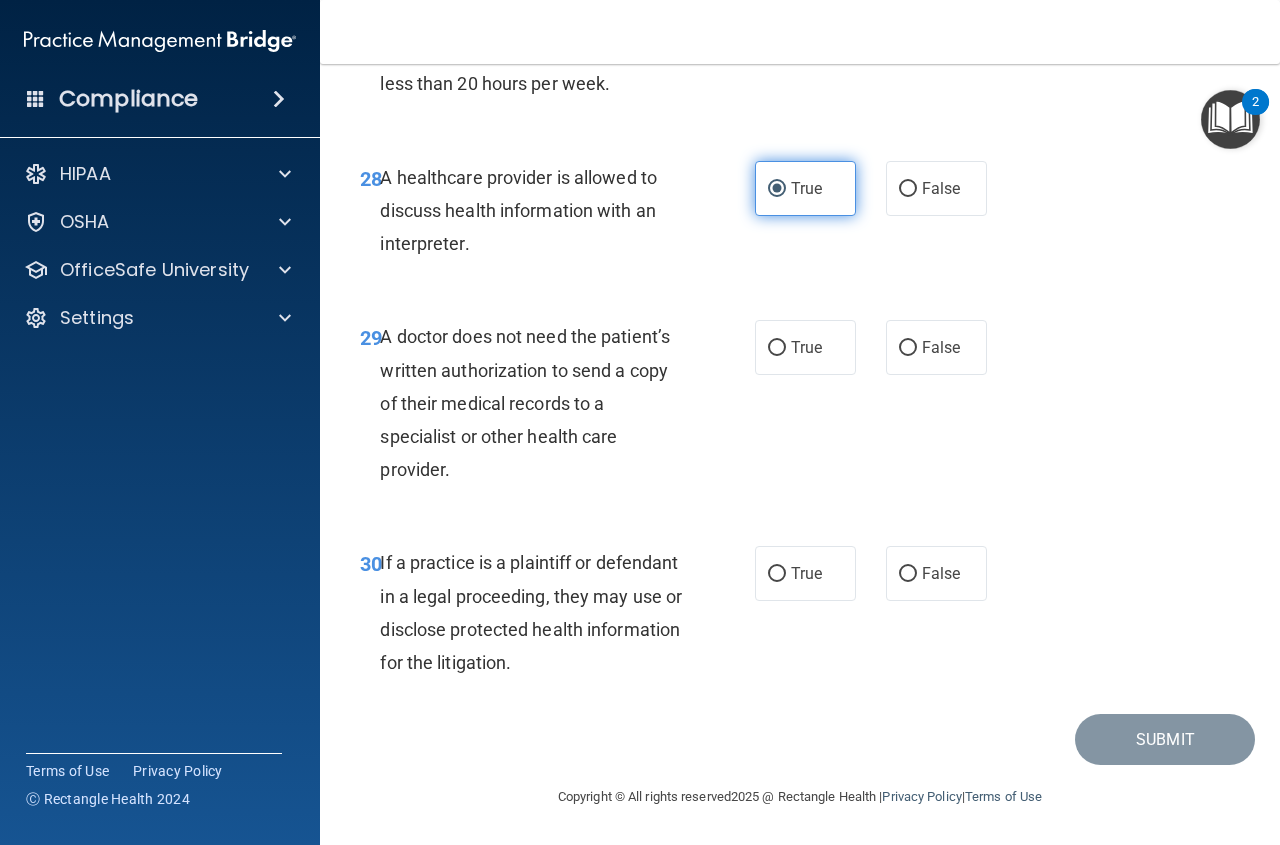 scroll, scrollTop: 5670, scrollLeft: 0, axis: vertical 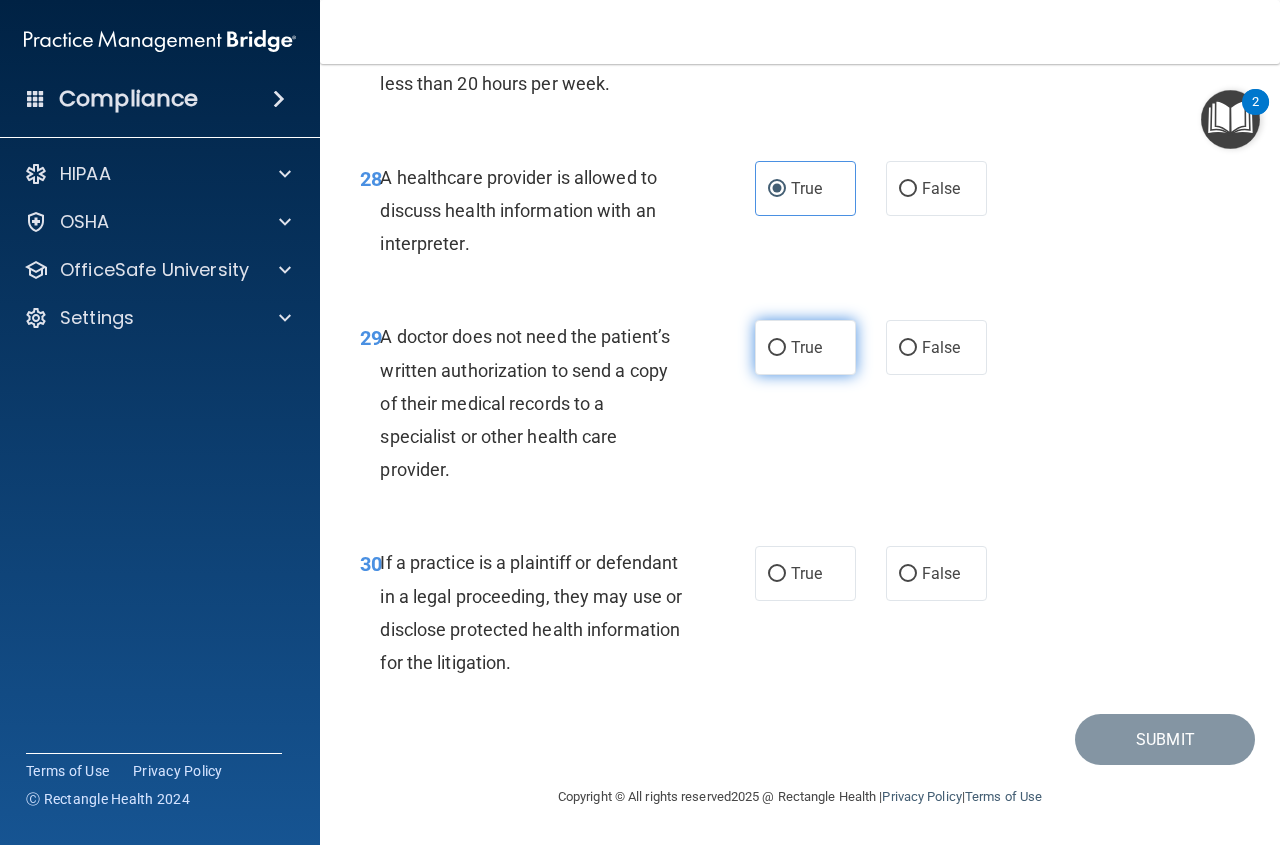 click on "True" at bounding box center [806, 347] 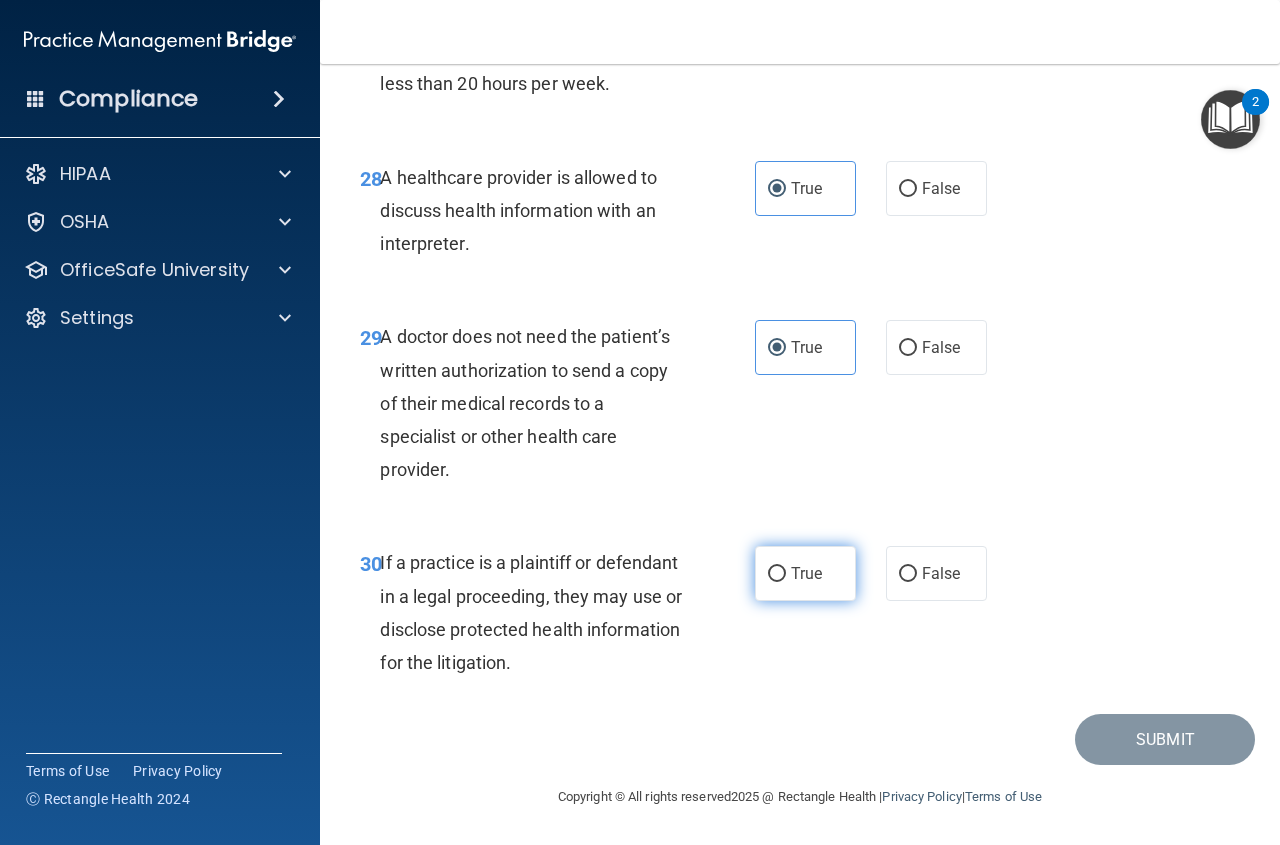 click on "True" at bounding box center (805, 573) 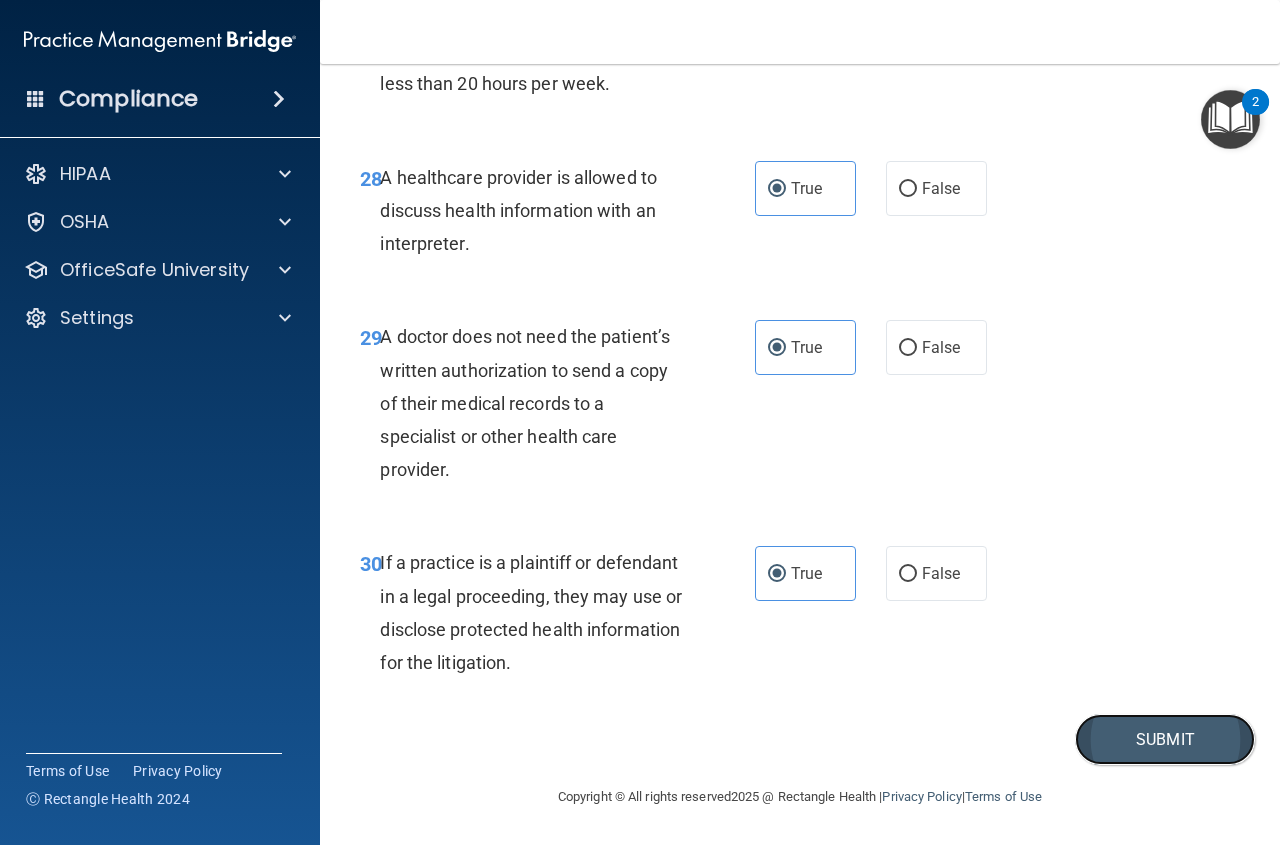 click on "Submit" at bounding box center (1165, 739) 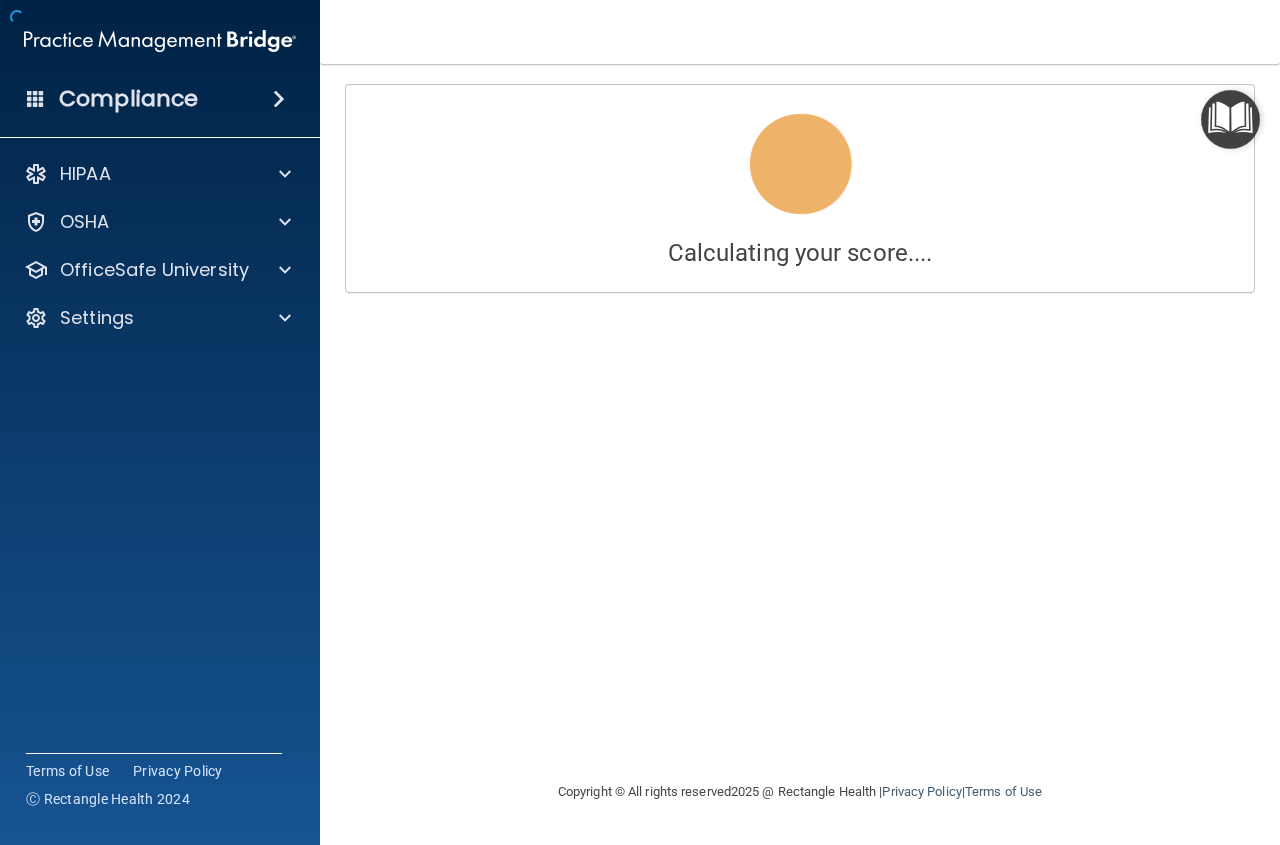 scroll, scrollTop: 0, scrollLeft: 0, axis: both 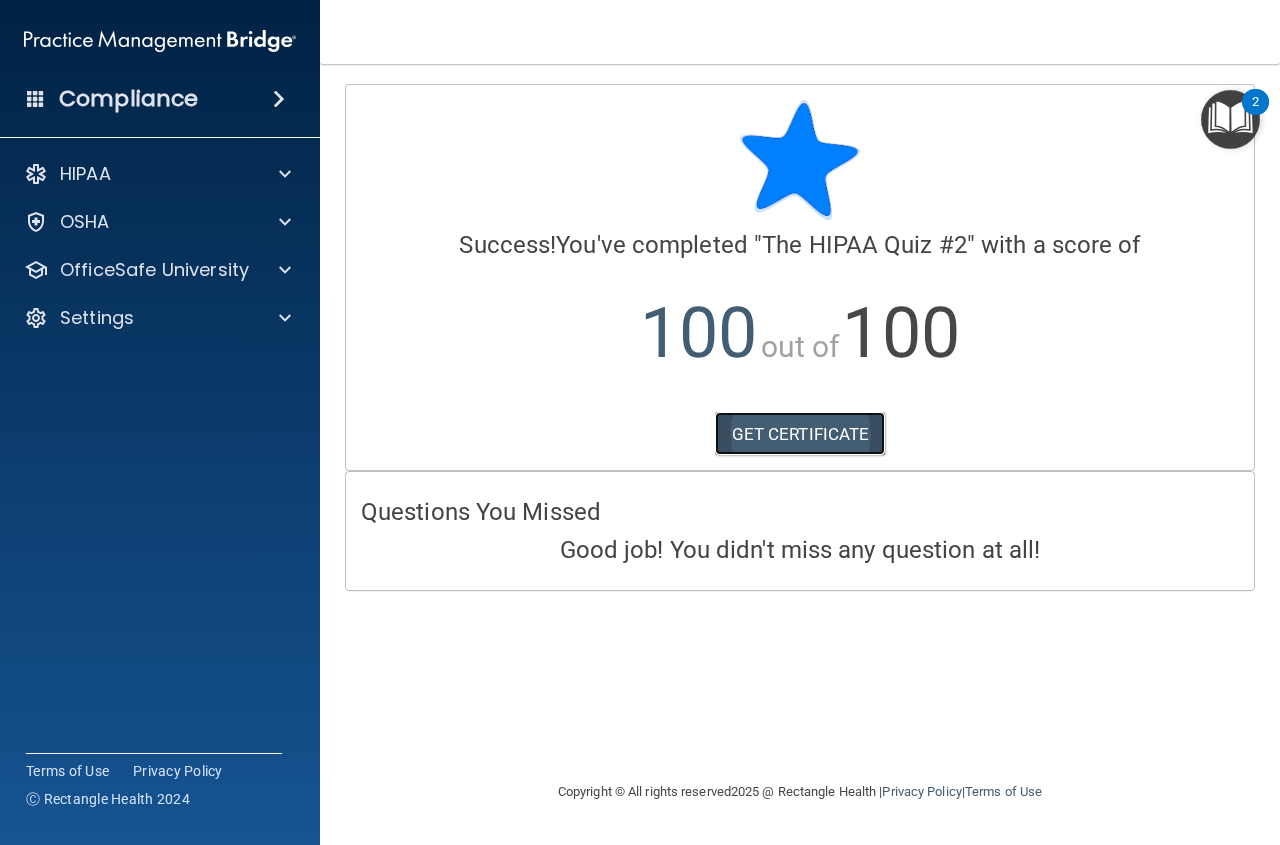 click on "GET CERTIFICATE" at bounding box center (800, 434) 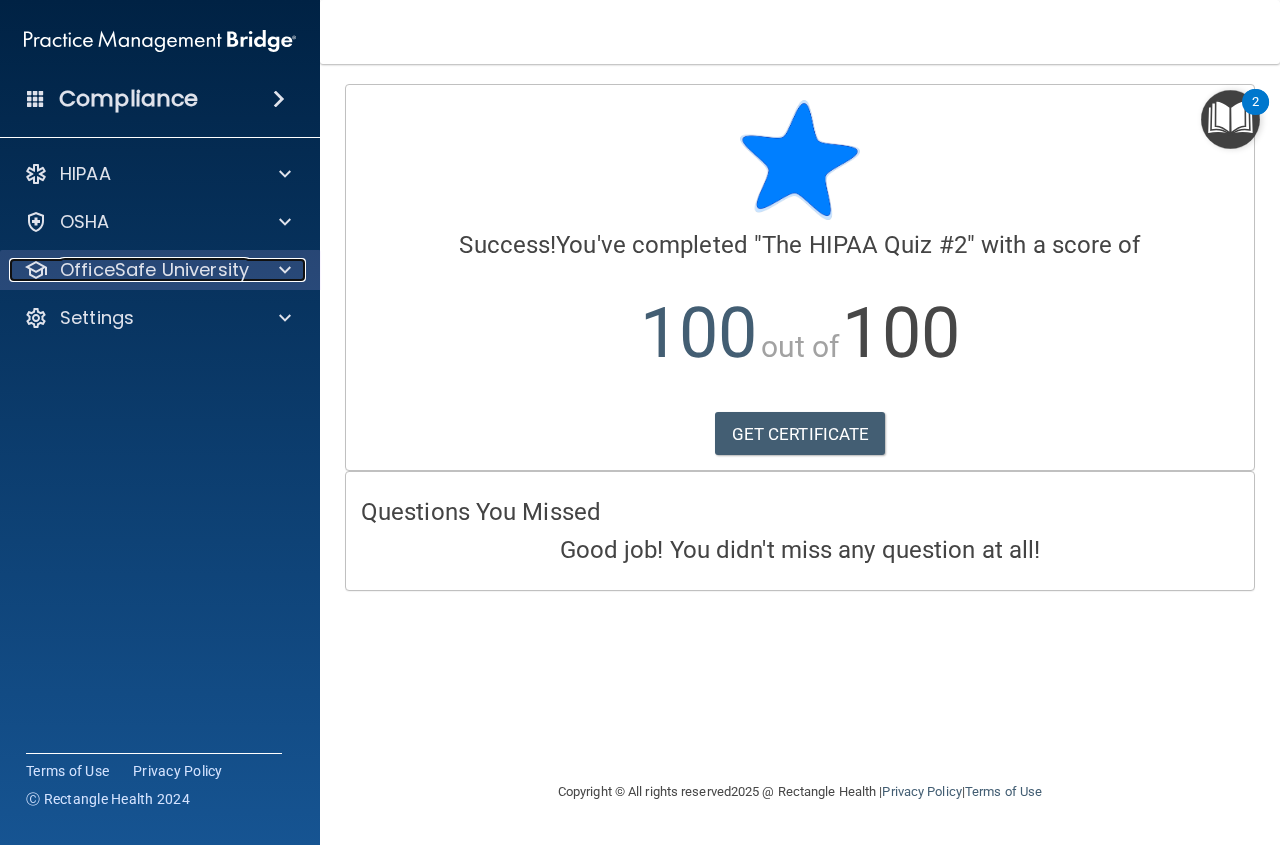 click at bounding box center (282, 270) 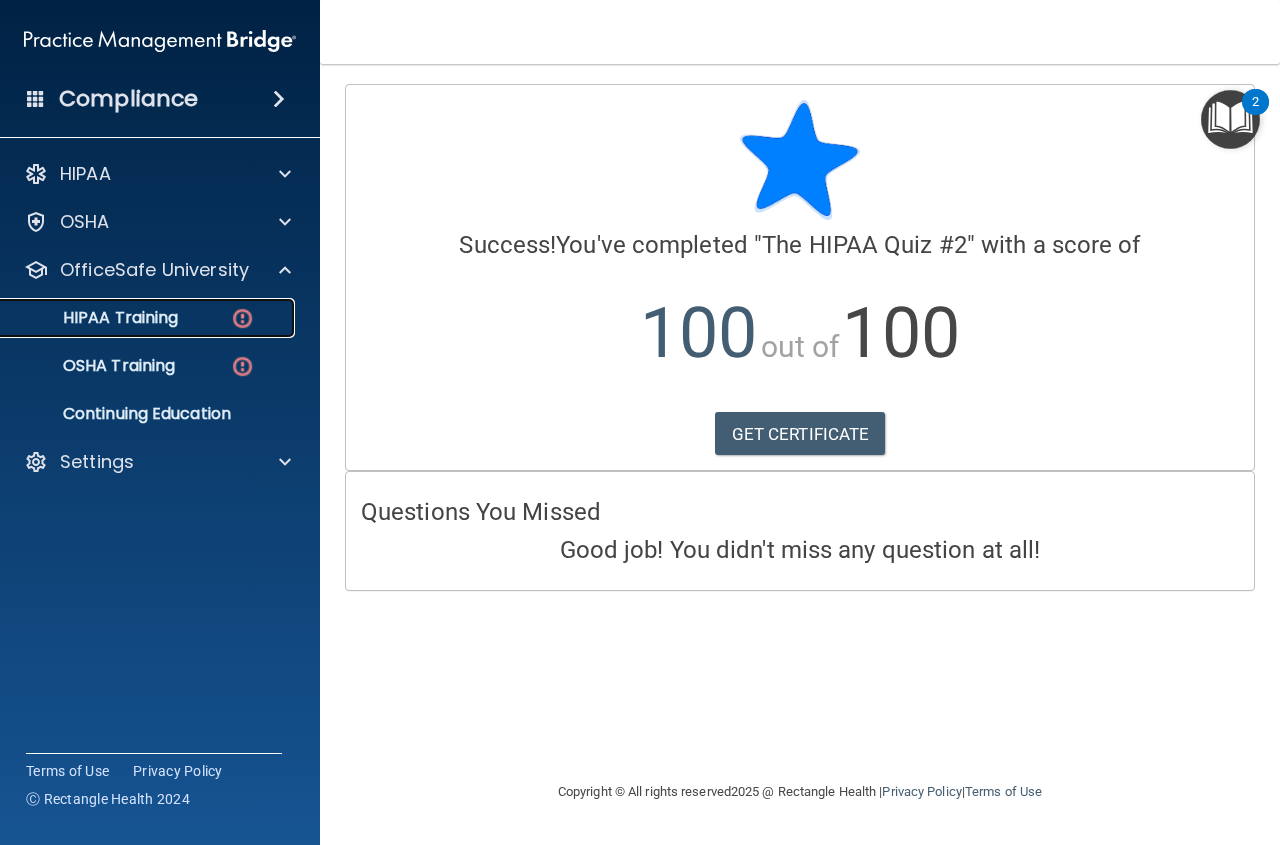 click at bounding box center [242, 318] 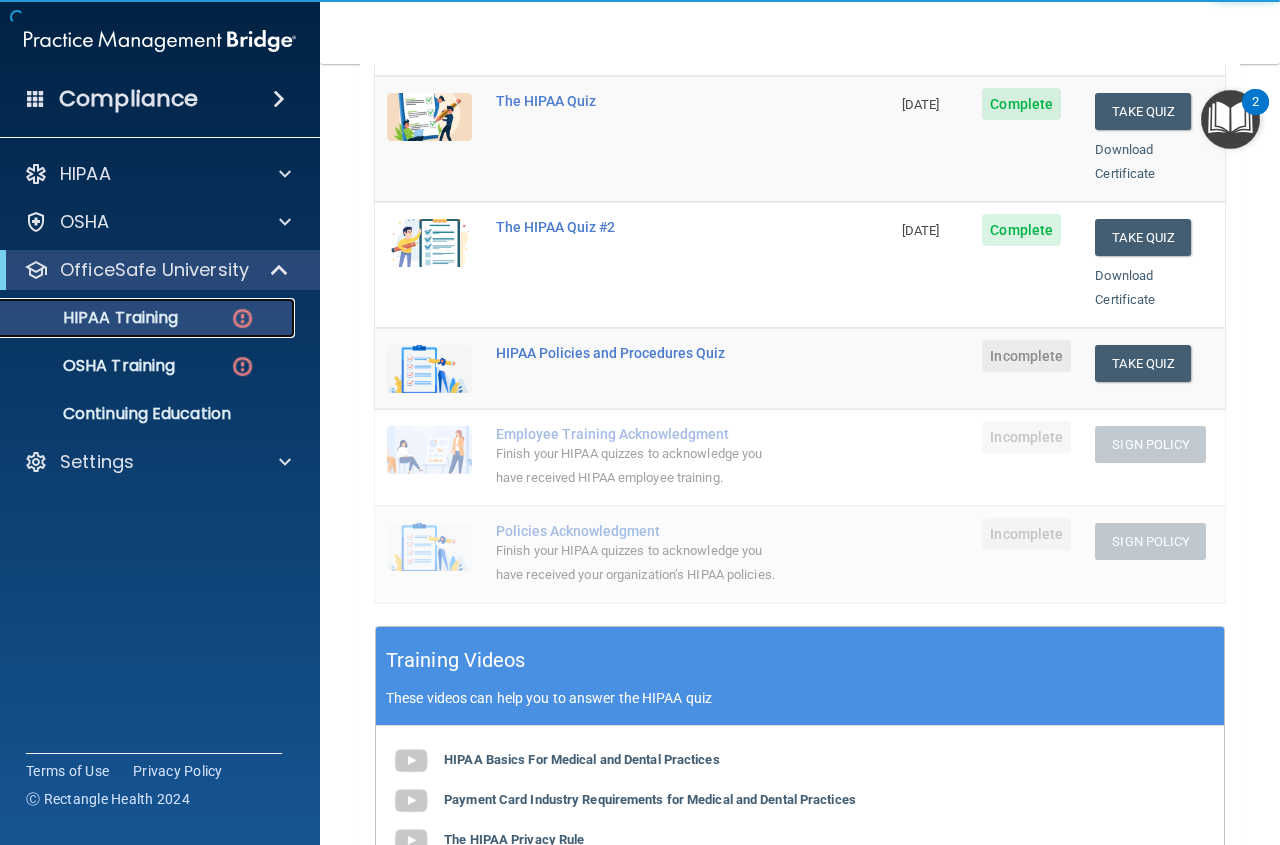 scroll, scrollTop: 375, scrollLeft: 0, axis: vertical 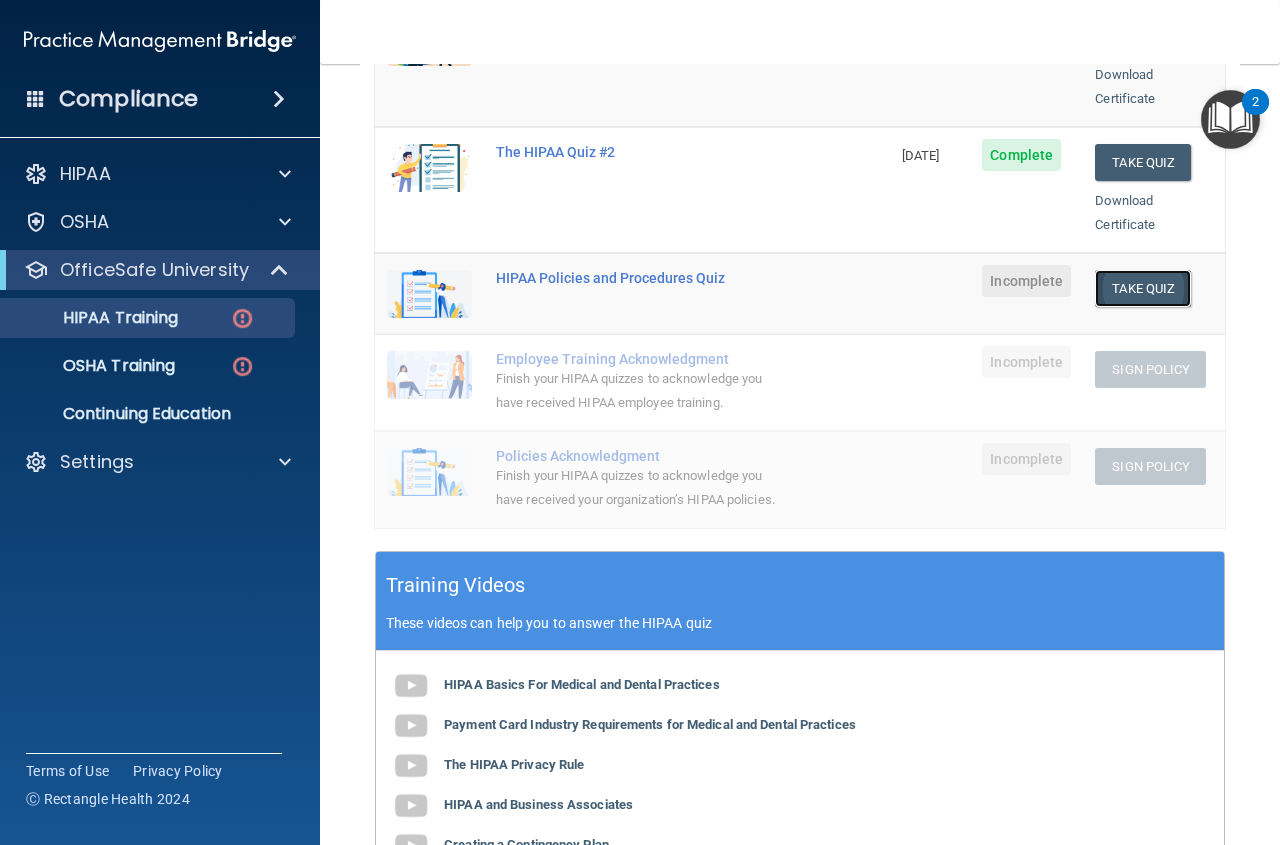 click on "Take Quiz" at bounding box center [1143, 288] 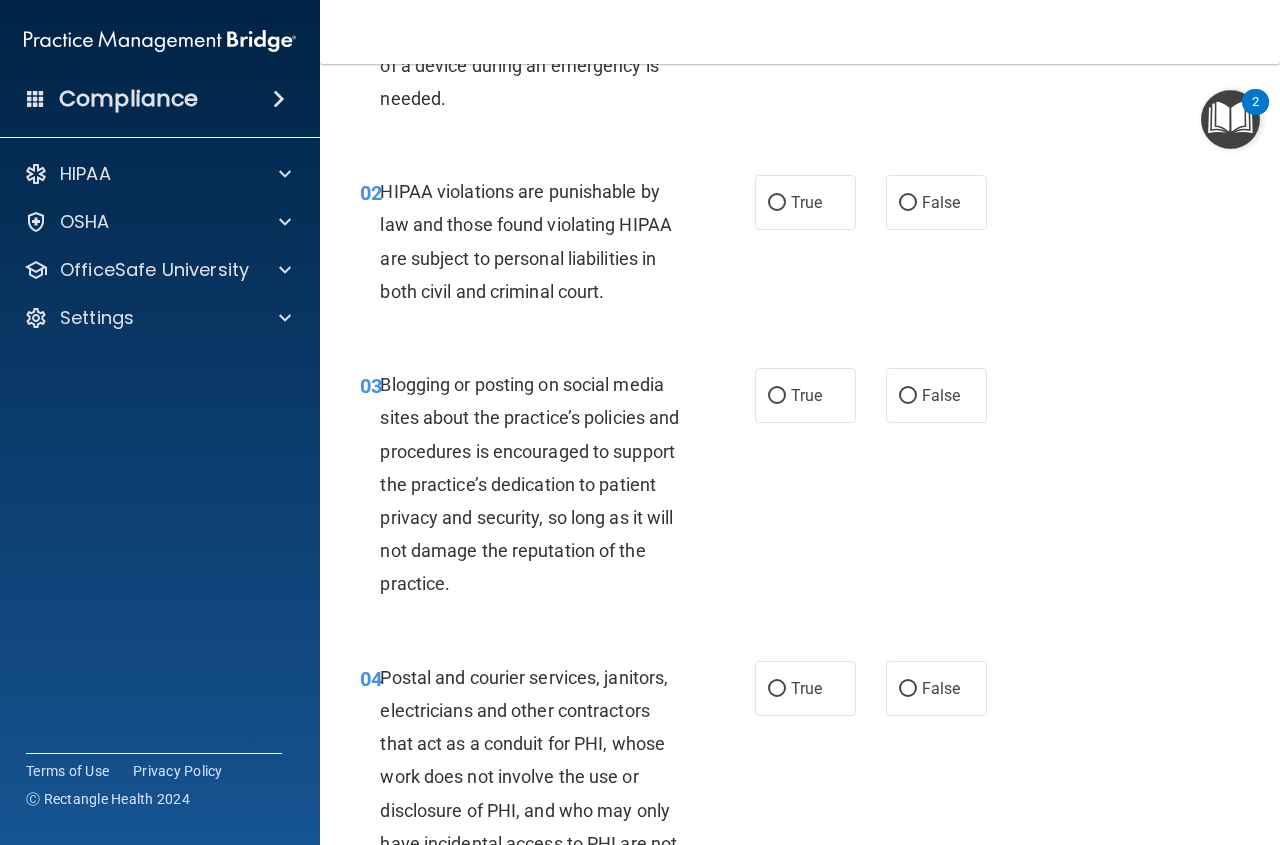 scroll, scrollTop: 0, scrollLeft: 0, axis: both 